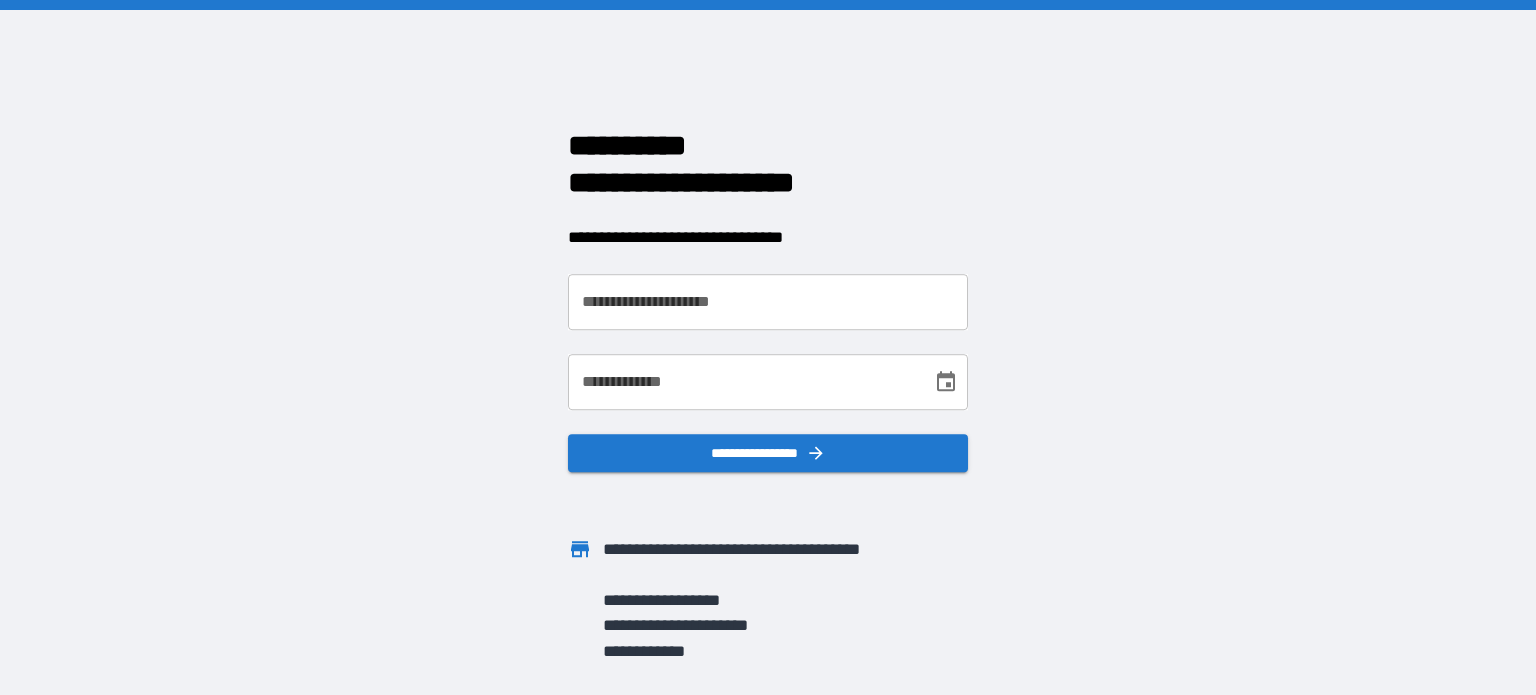 scroll, scrollTop: 0, scrollLeft: 0, axis: both 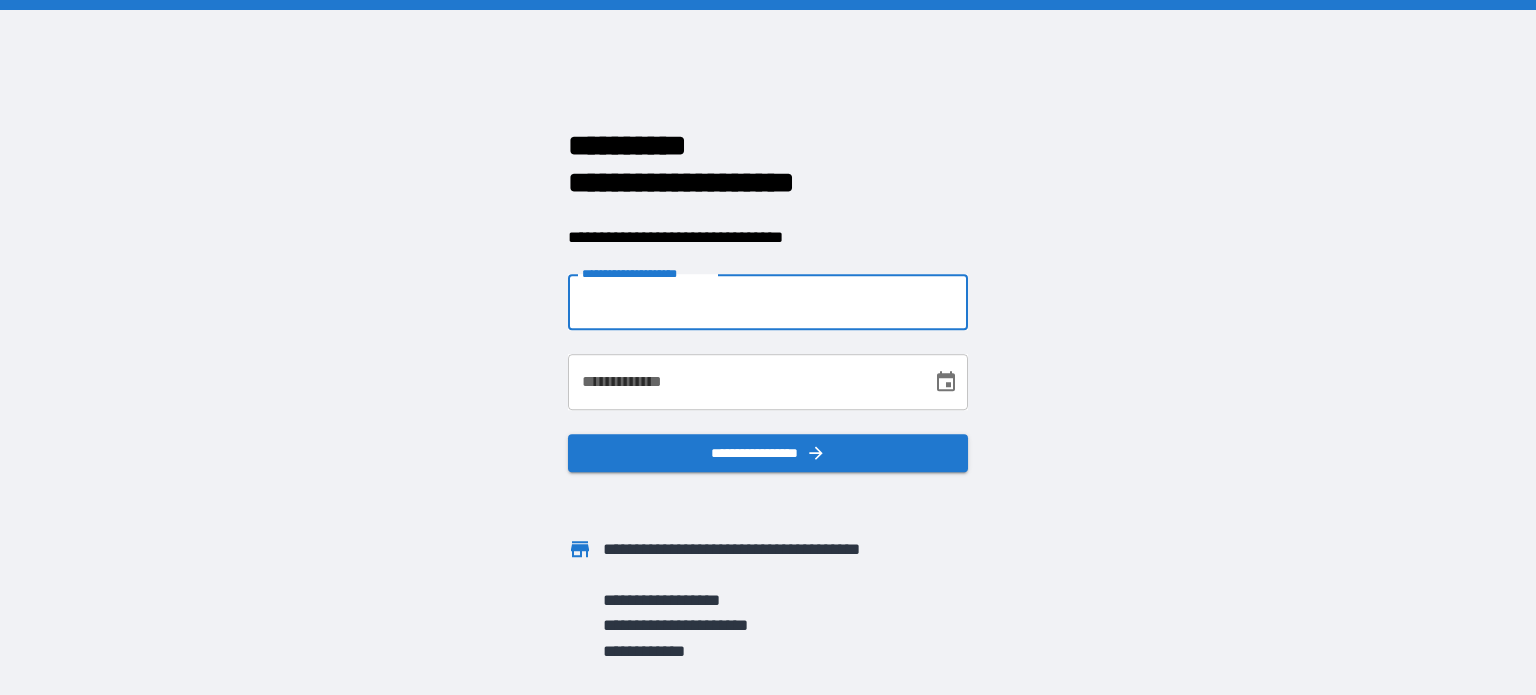 click on "**********" at bounding box center [768, 302] 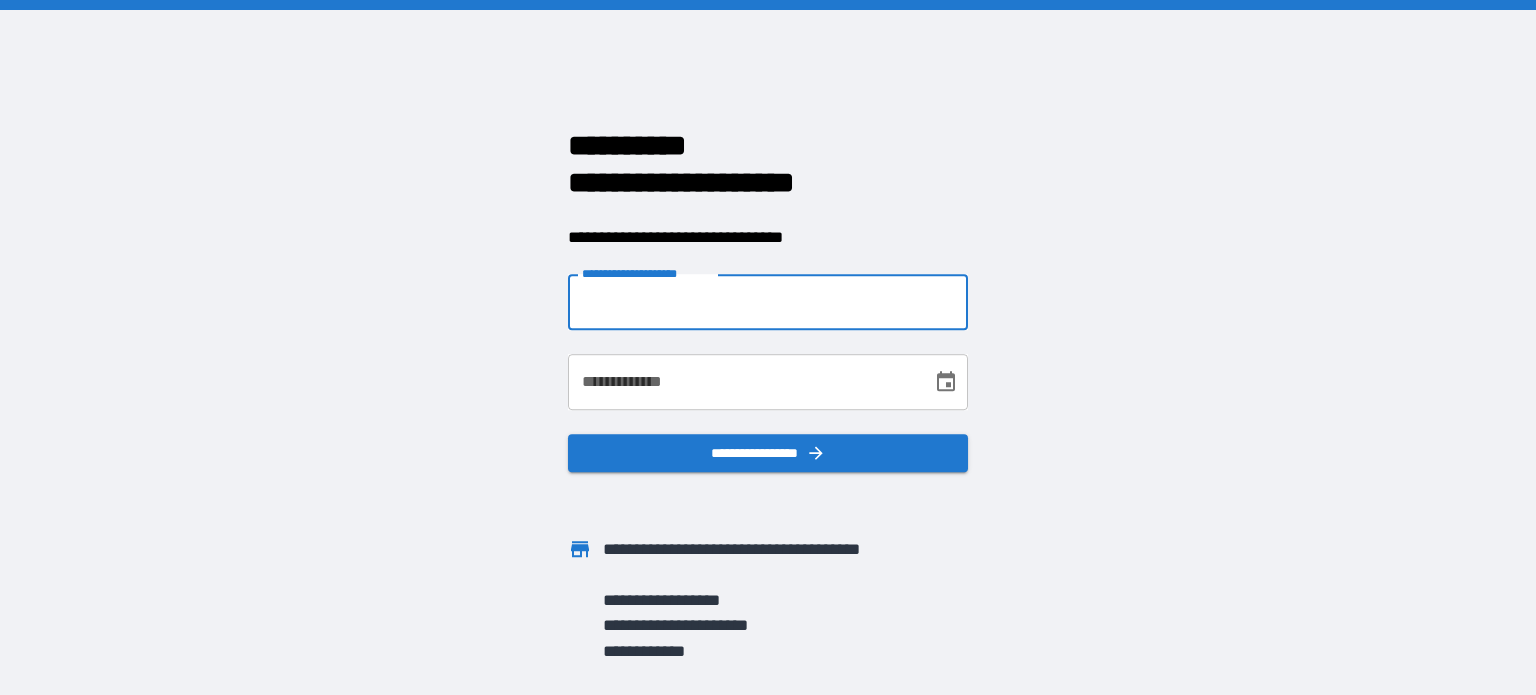 type on "**********" 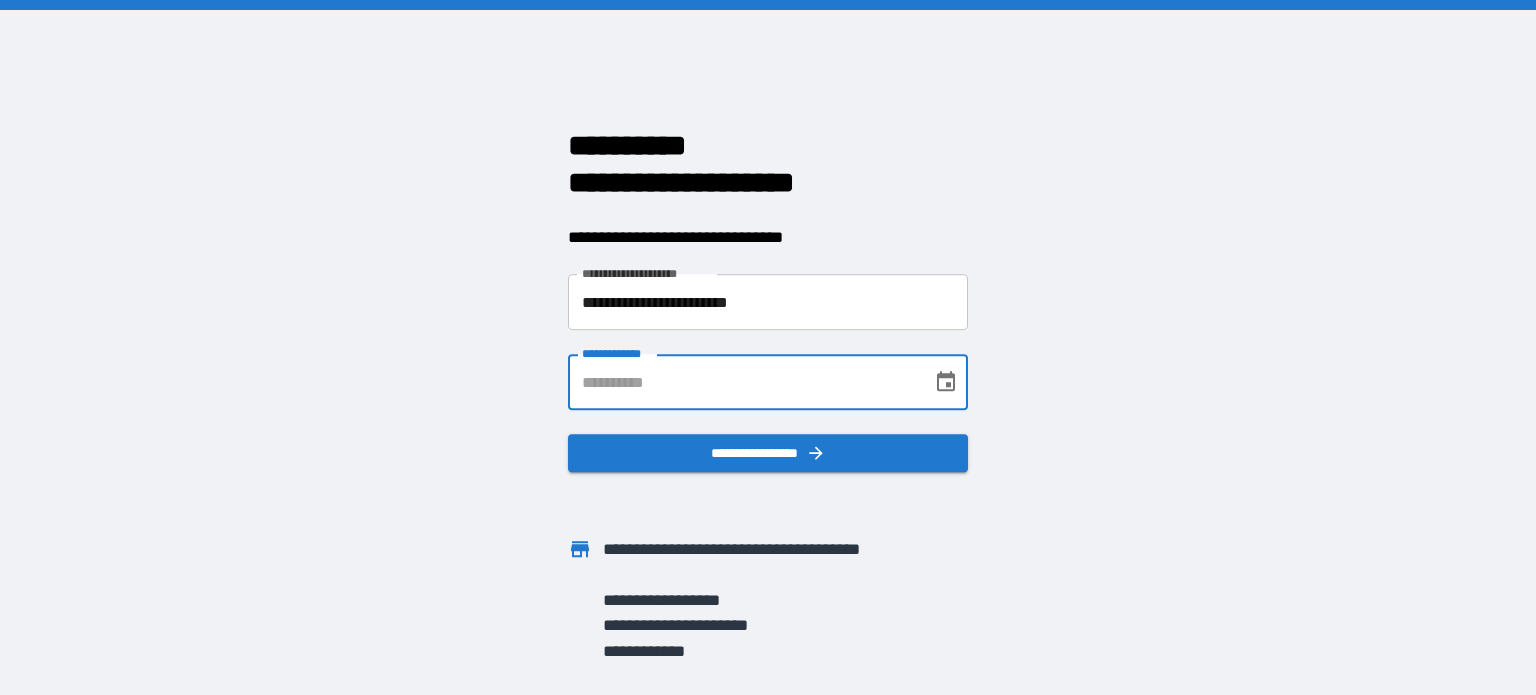 click on "**********" at bounding box center [743, 382] 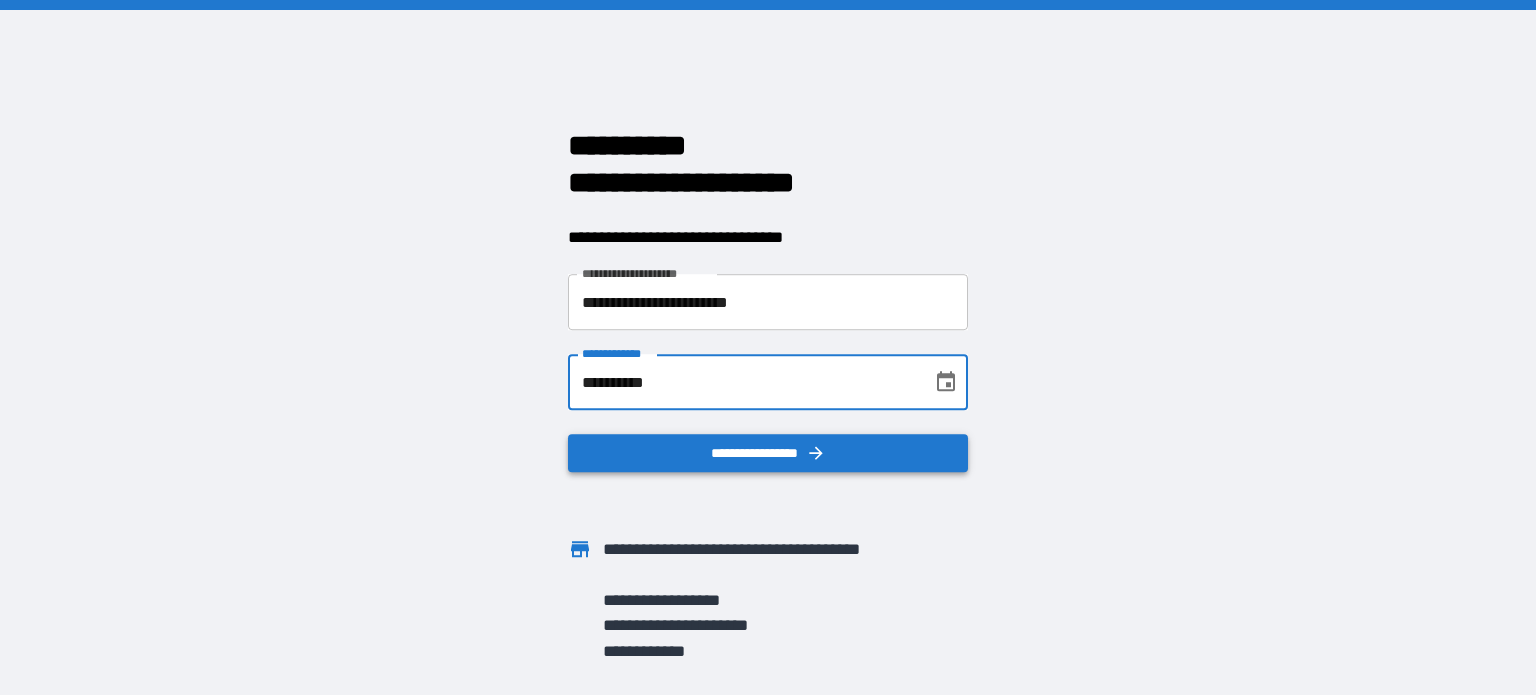 type on "**********" 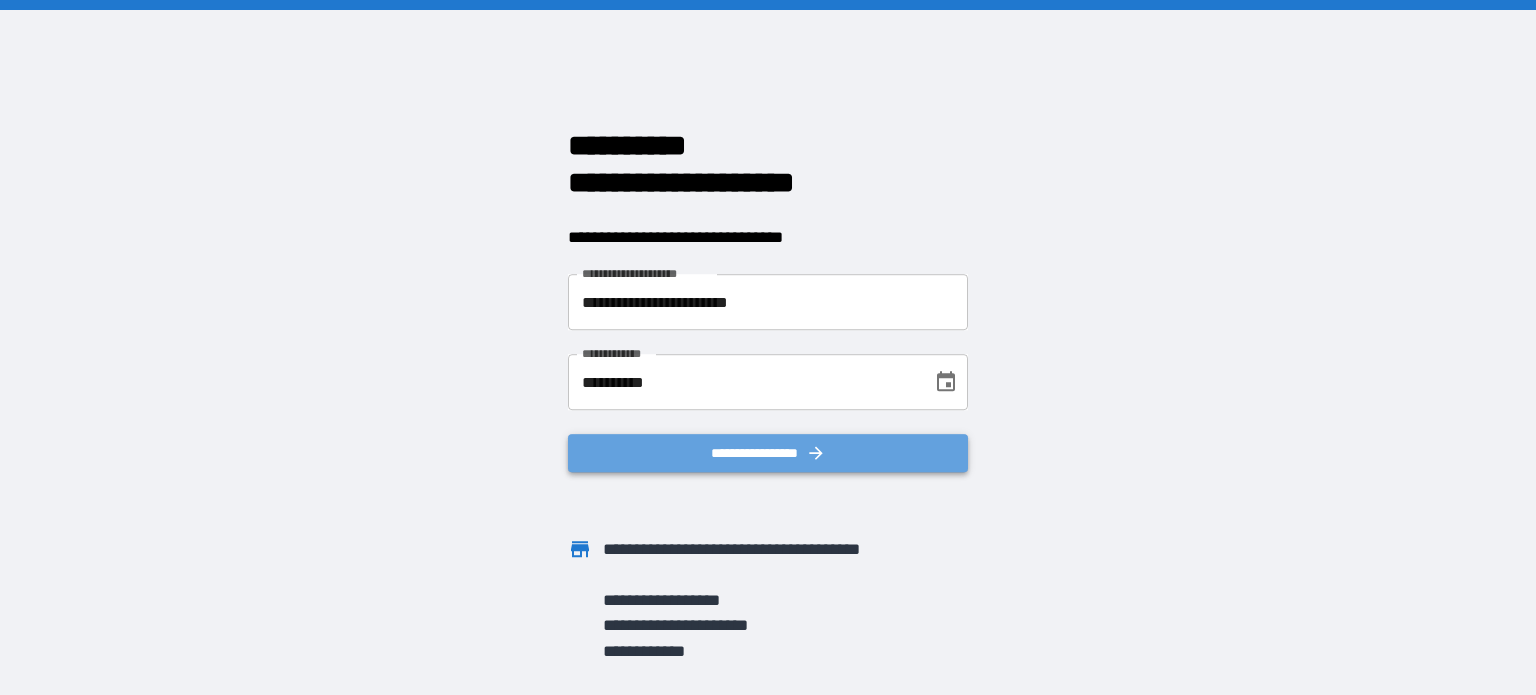 click on "**********" at bounding box center (768, 453) 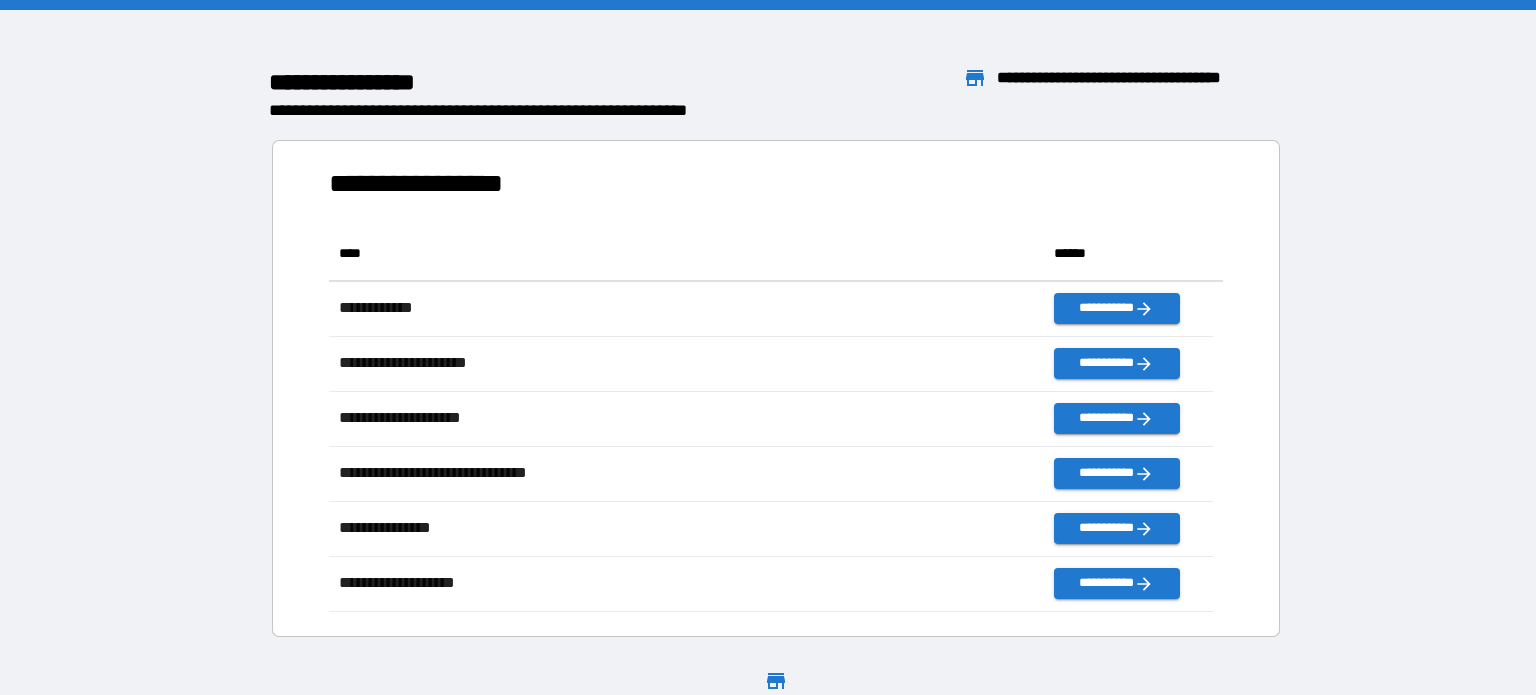 scroll, scrollTop: 16, scrollLeft: 16, axis: both 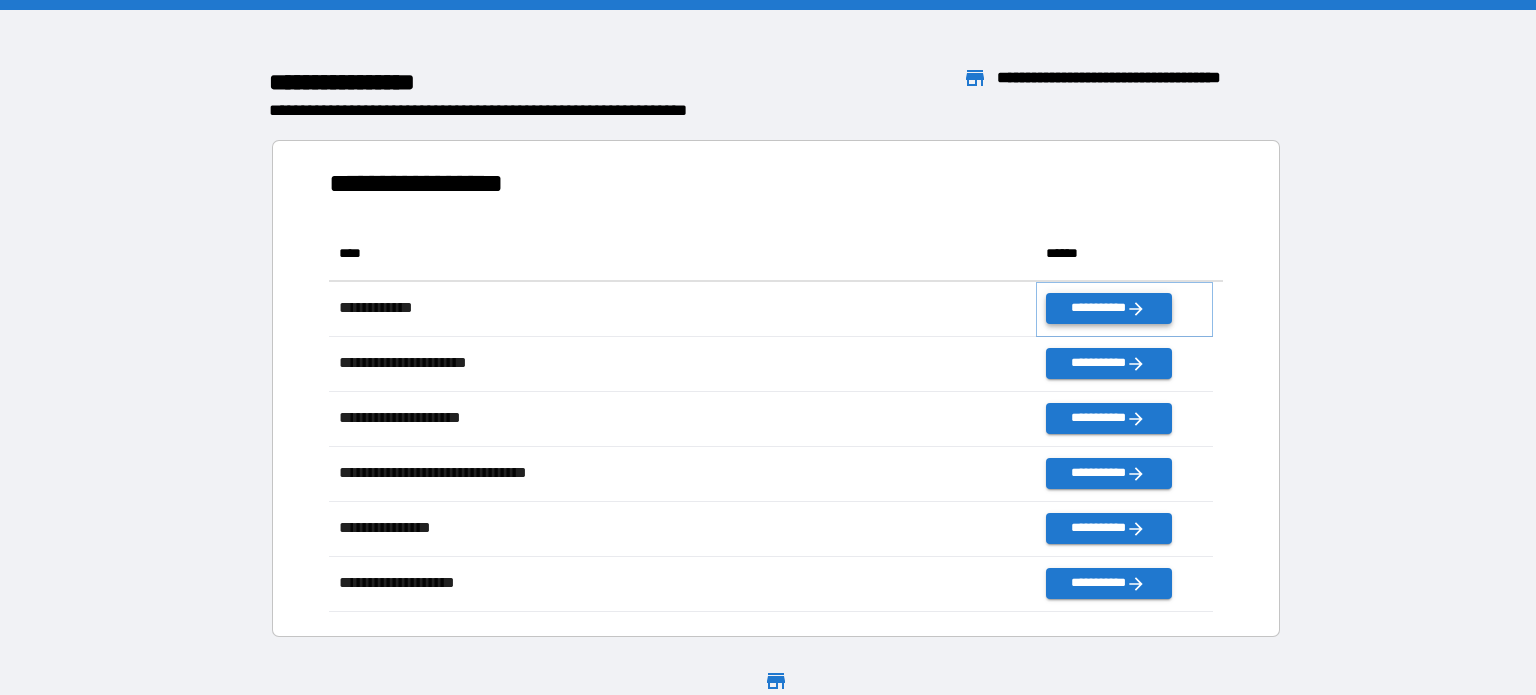 click on "**********" at bounding box center [1108, 308] 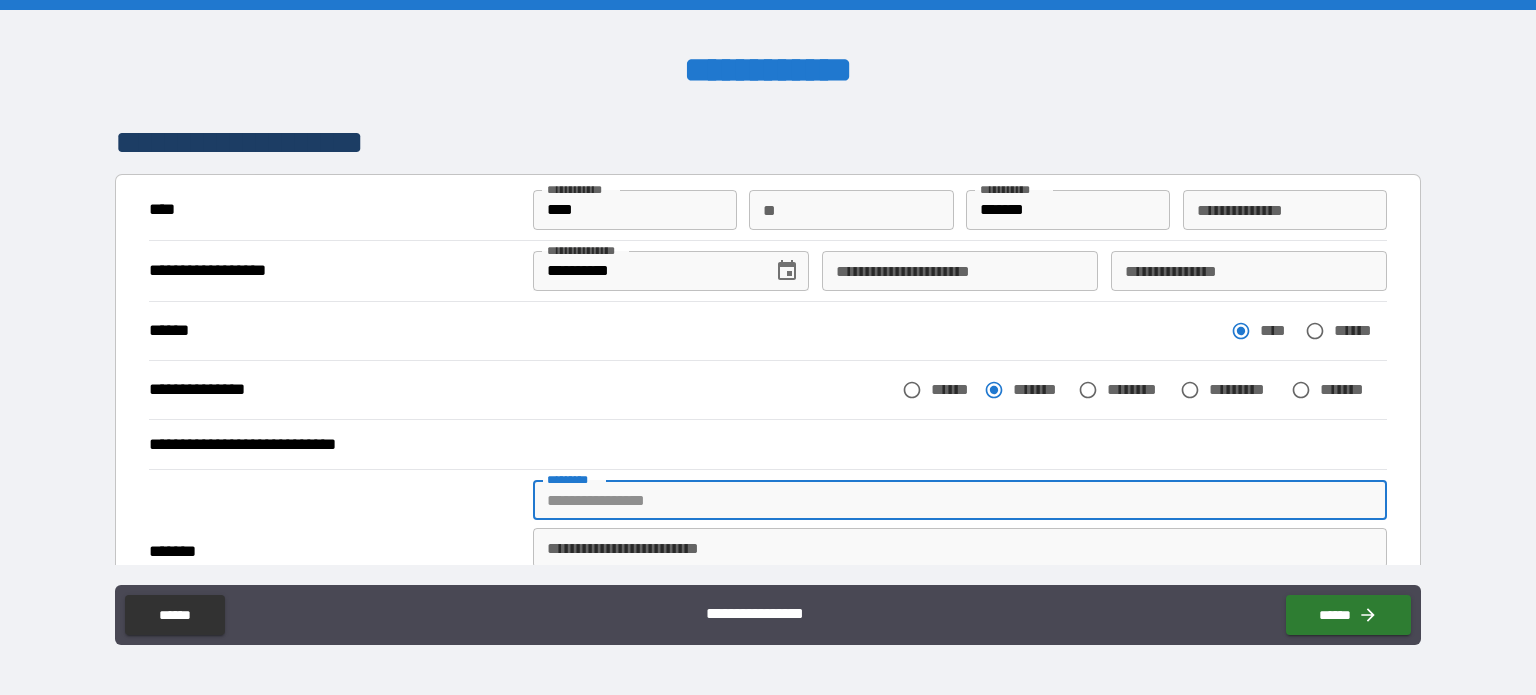 click on "*******   *" at bounding box center [960, 500] 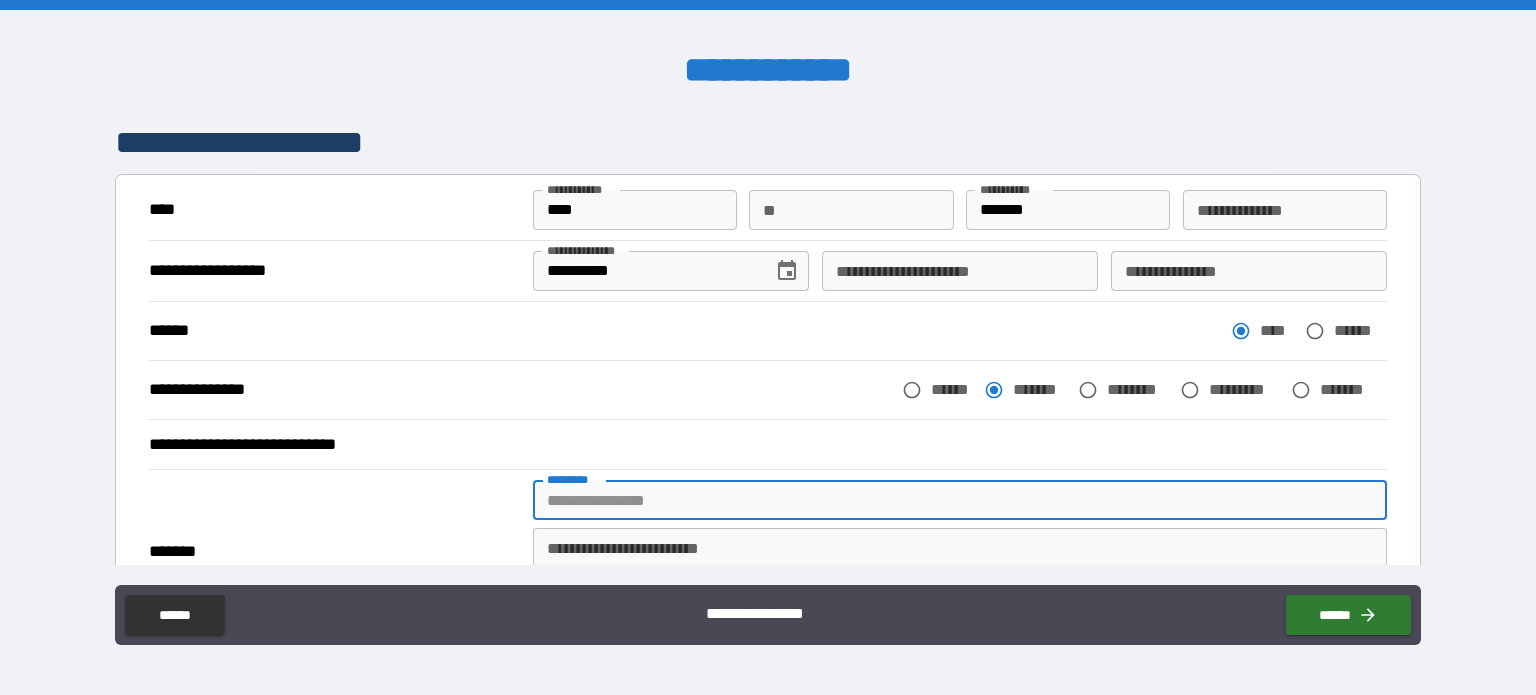 type on "**********" 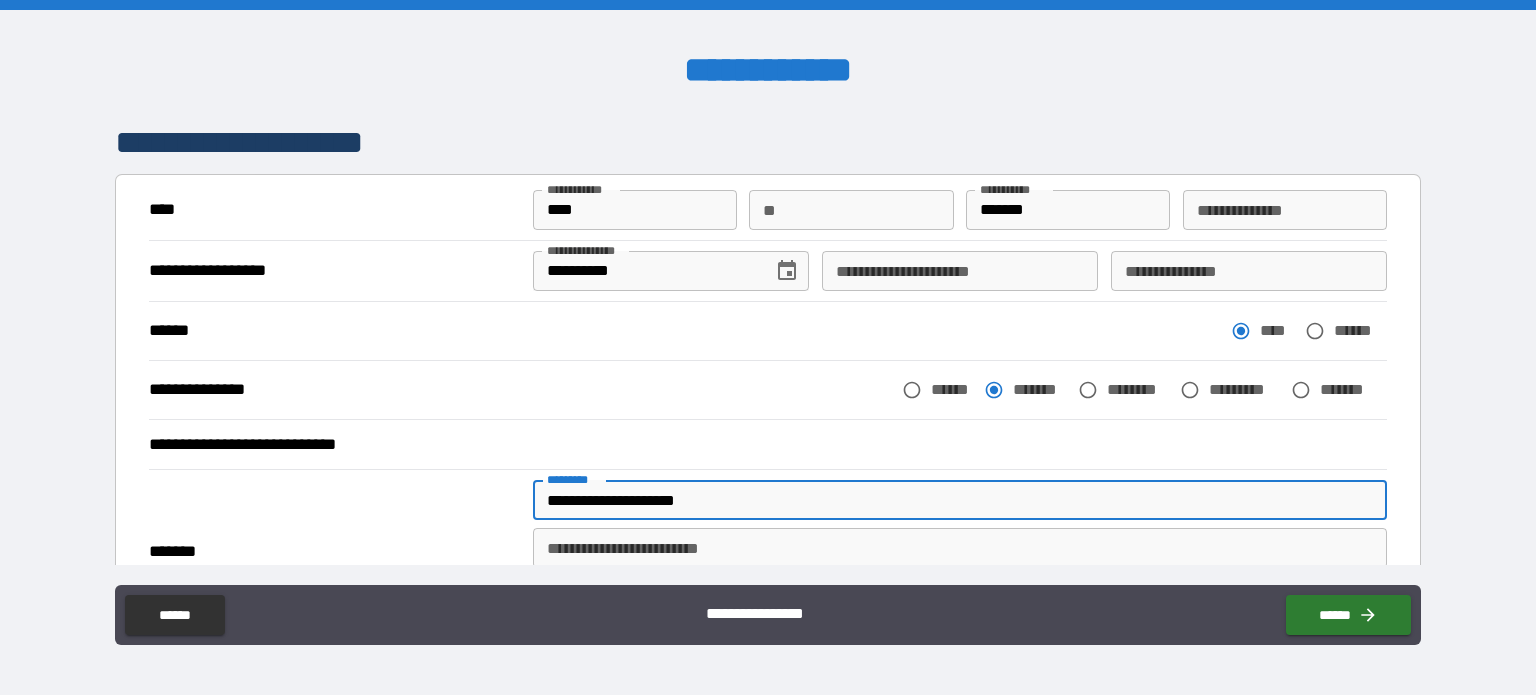 type on "**********" 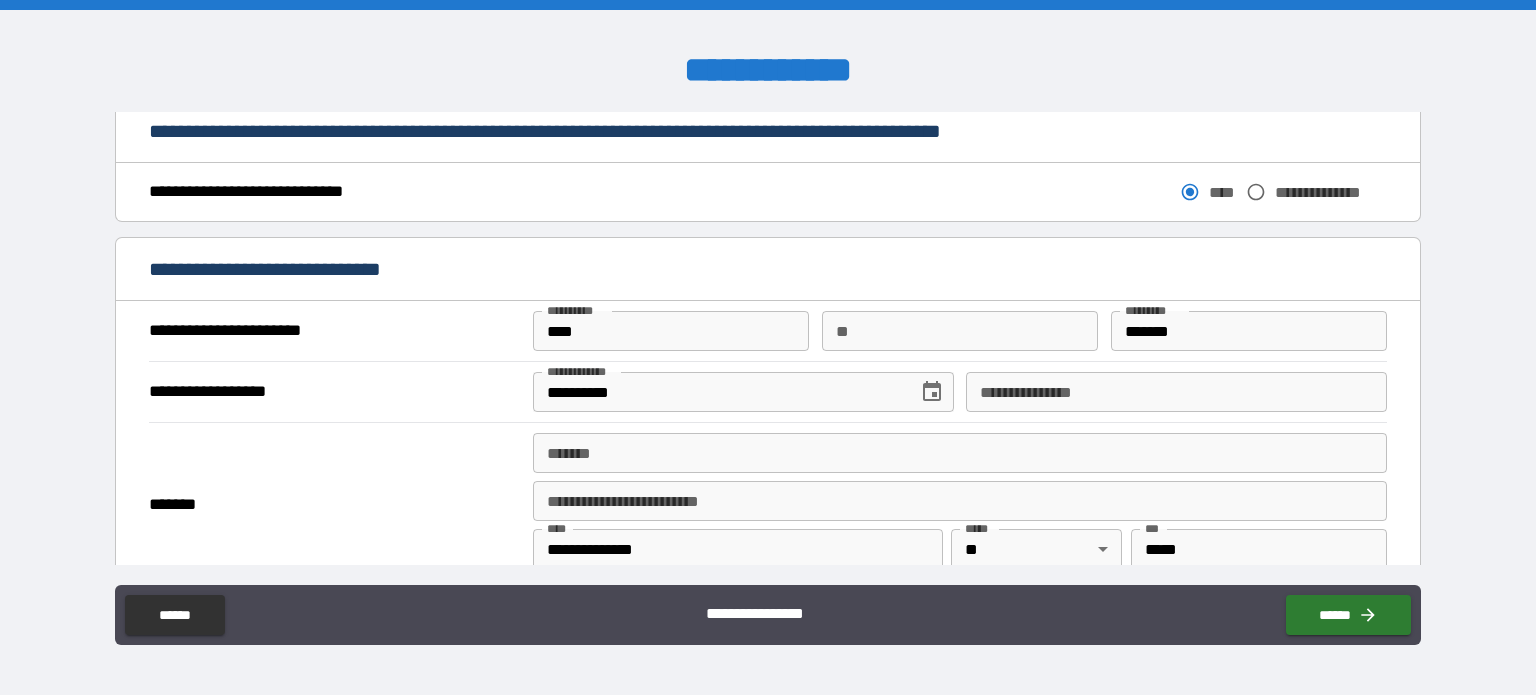 scroll, scrollTop: 800, scrollLeft: 0, axis: vertical 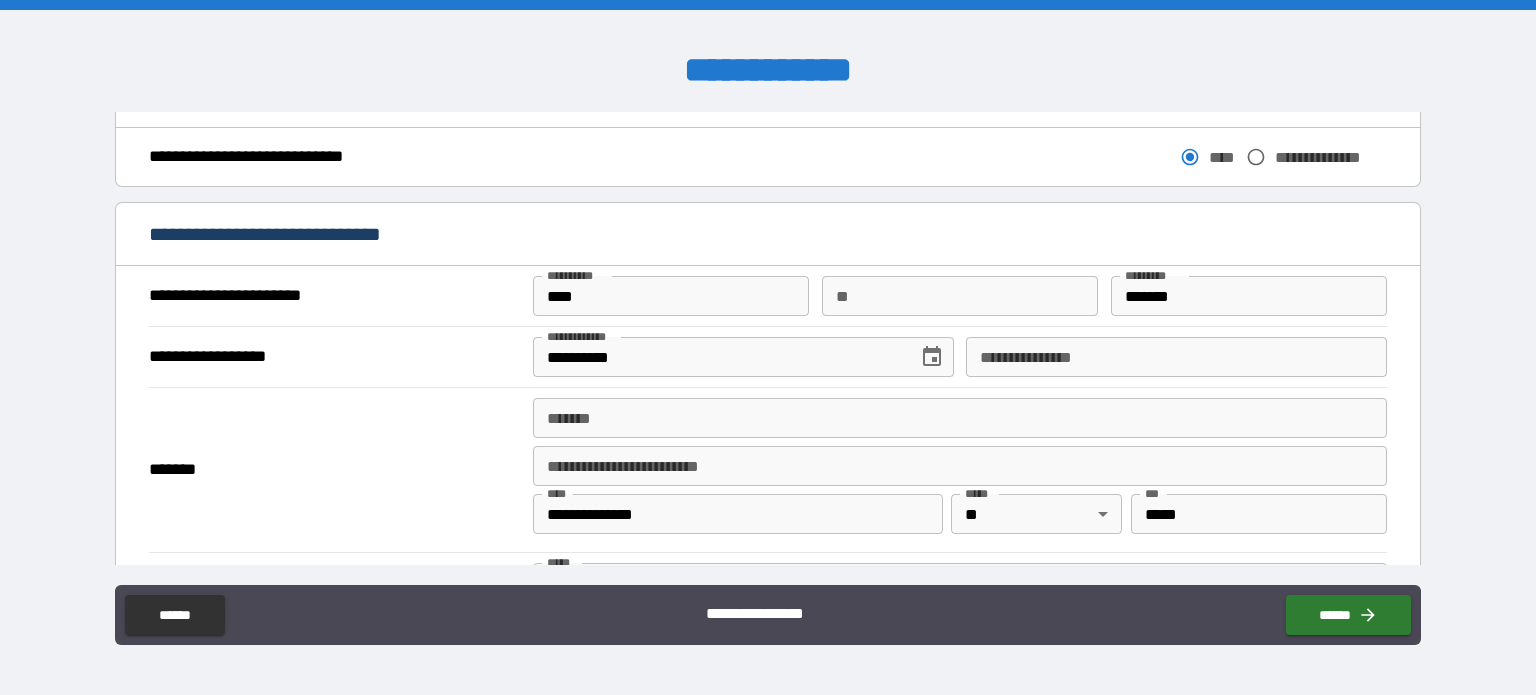 click on "*******" at bounding box center (960, 418) 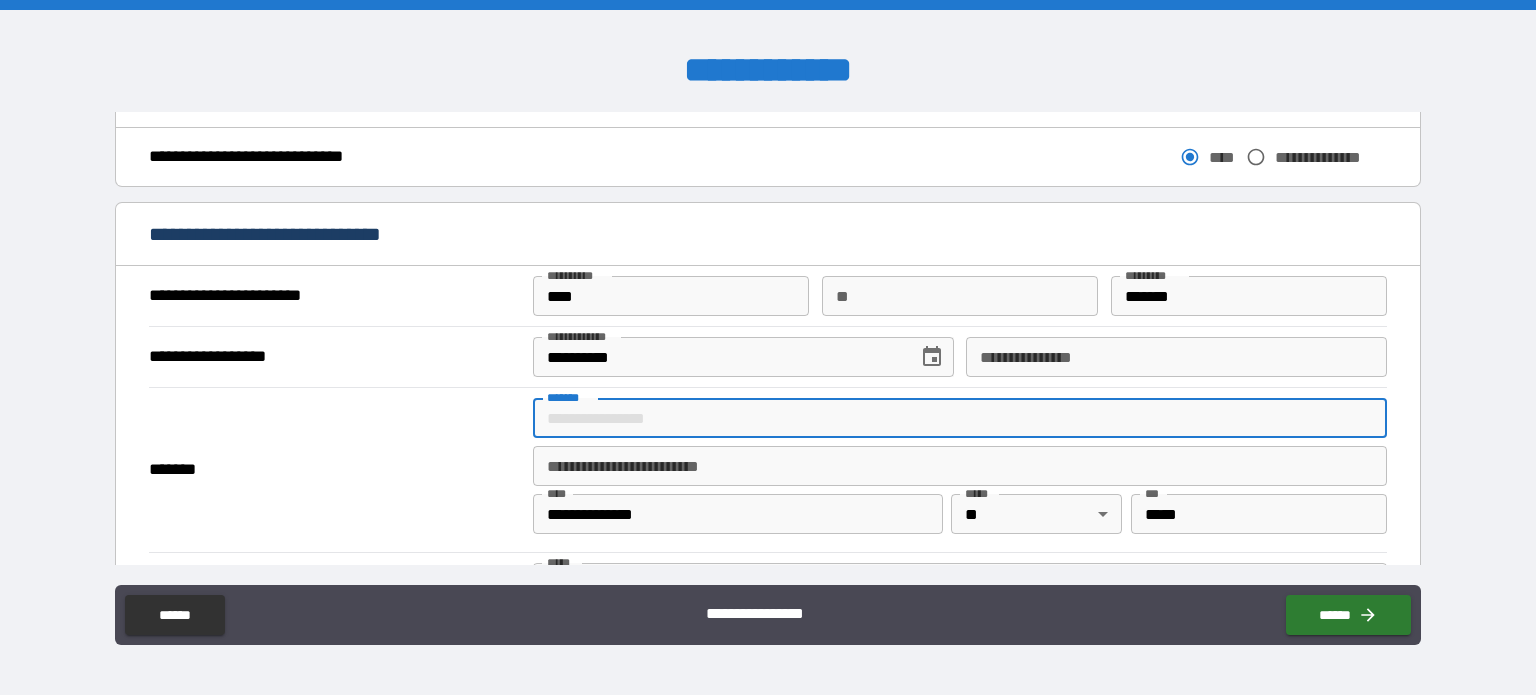 type on "**********" 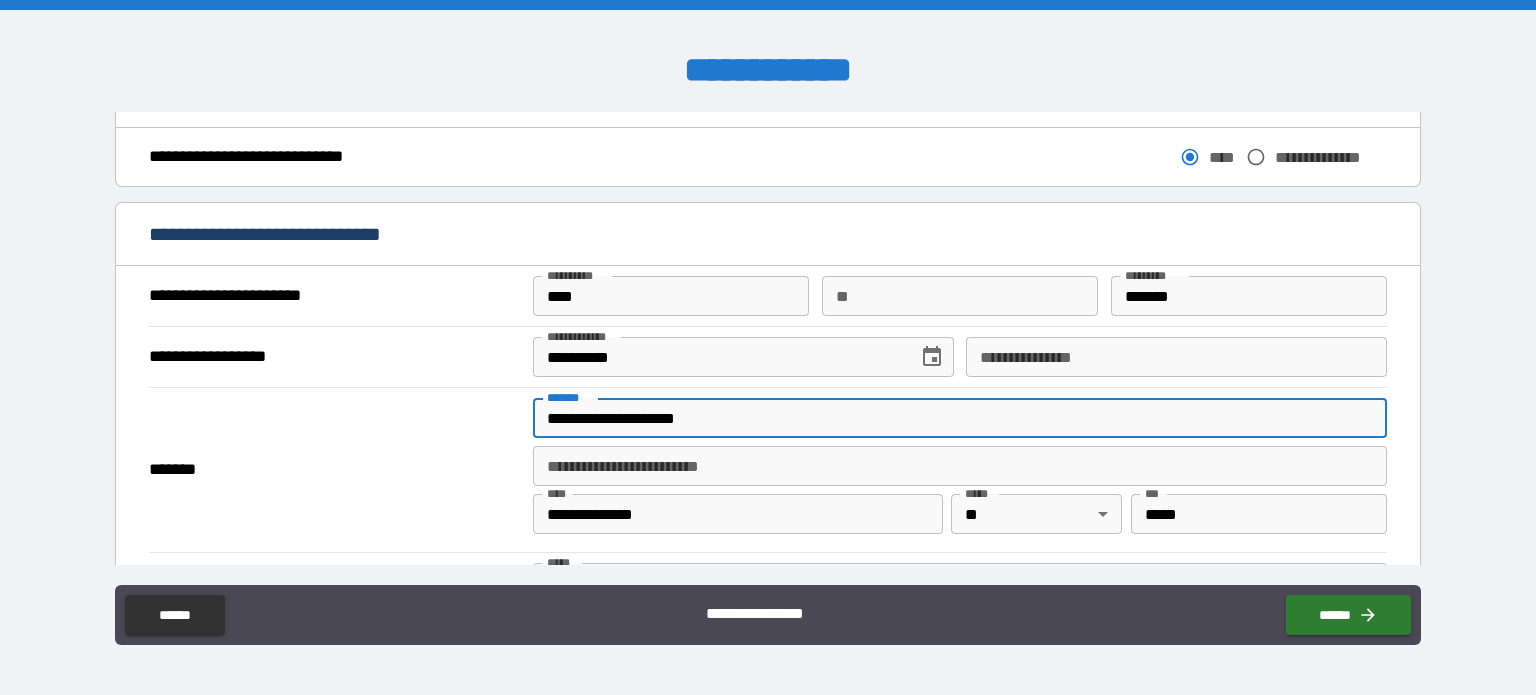 type on "**********" 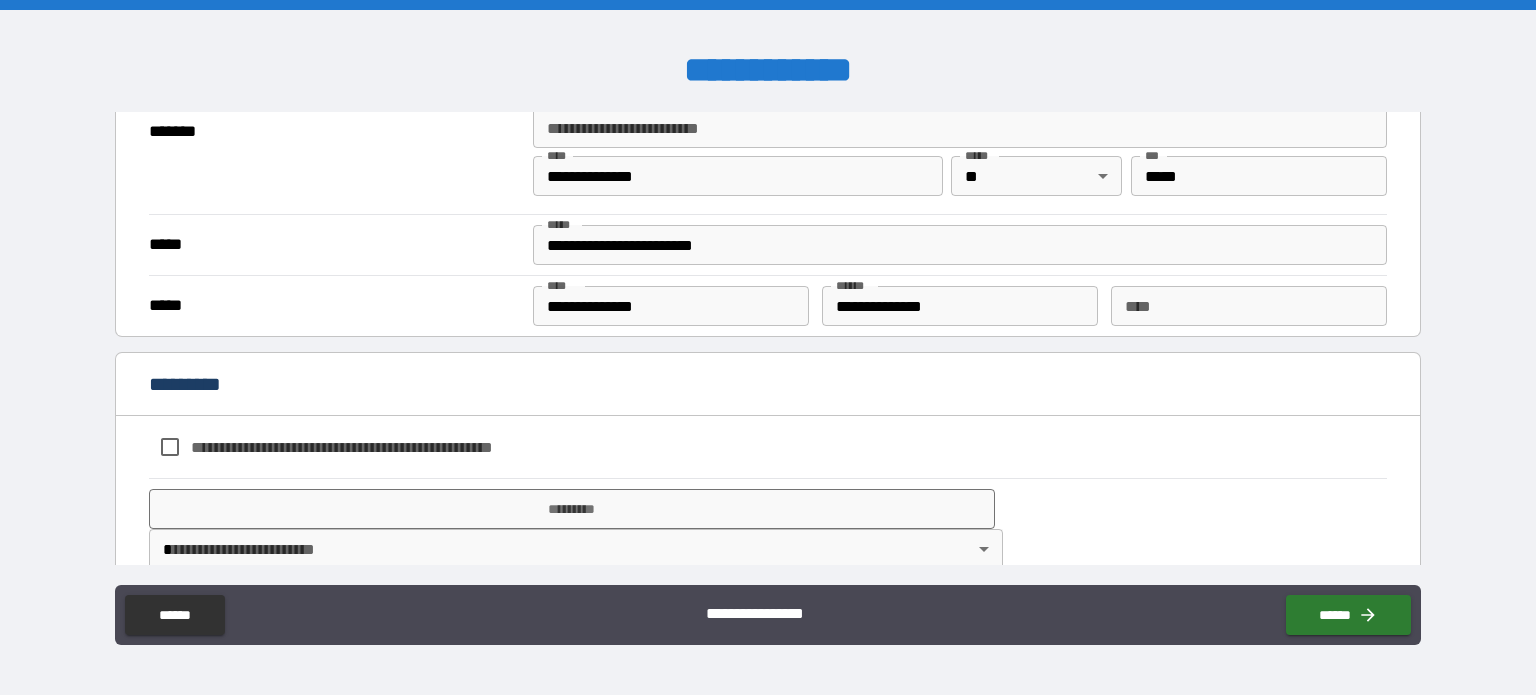 scroll, scrollTop: 1168, scrollLeft: 0, axis: vertical 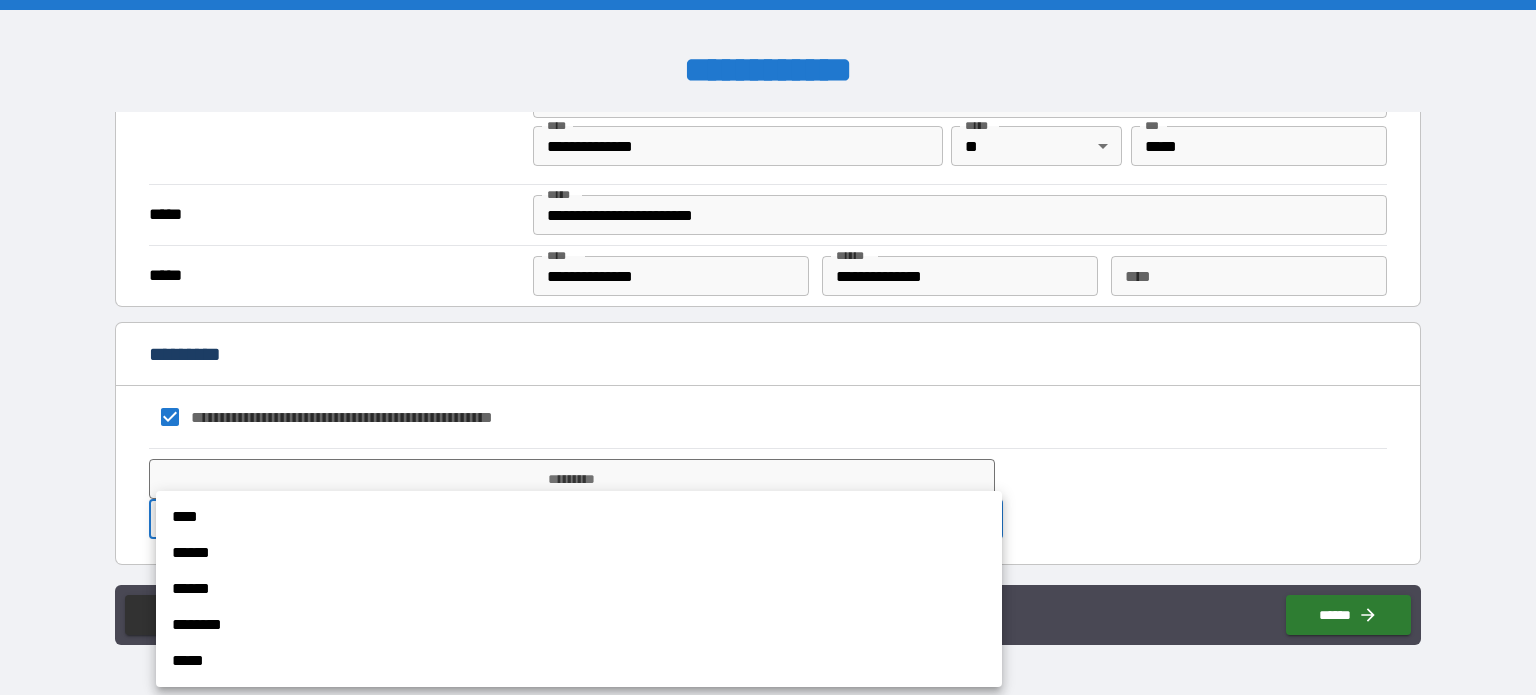 click on "**********" at bounding box center (768, 347) 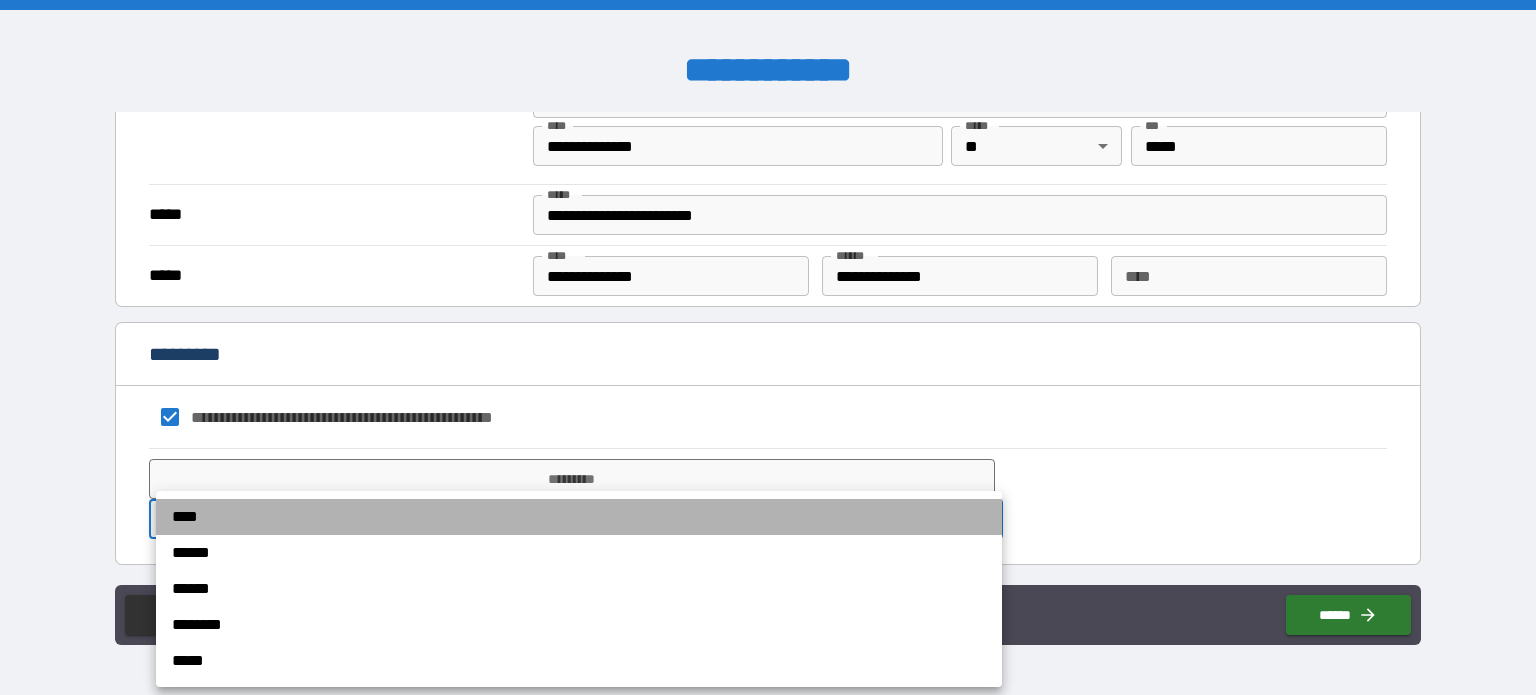 click on "****" at bounding box center (579, 517) 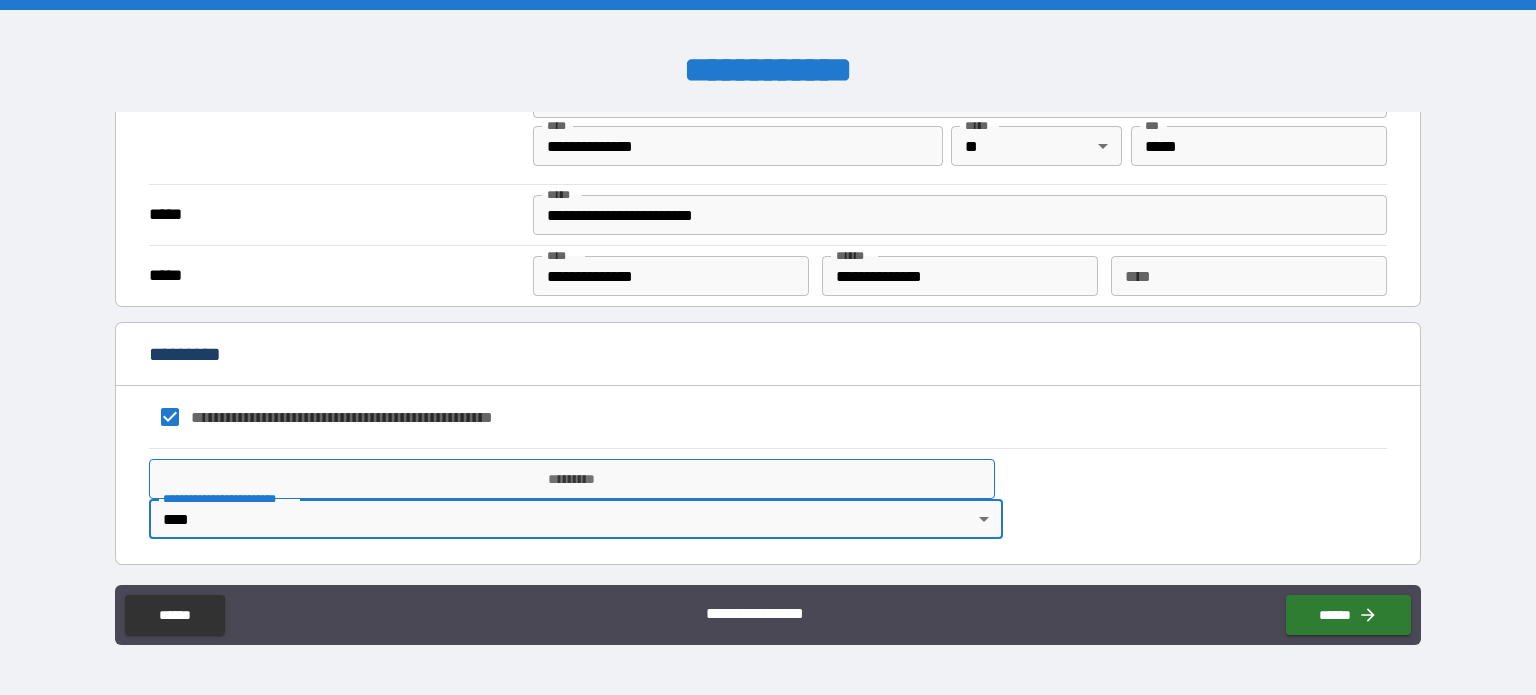 click on "*********" at bounding box center (572, 479) 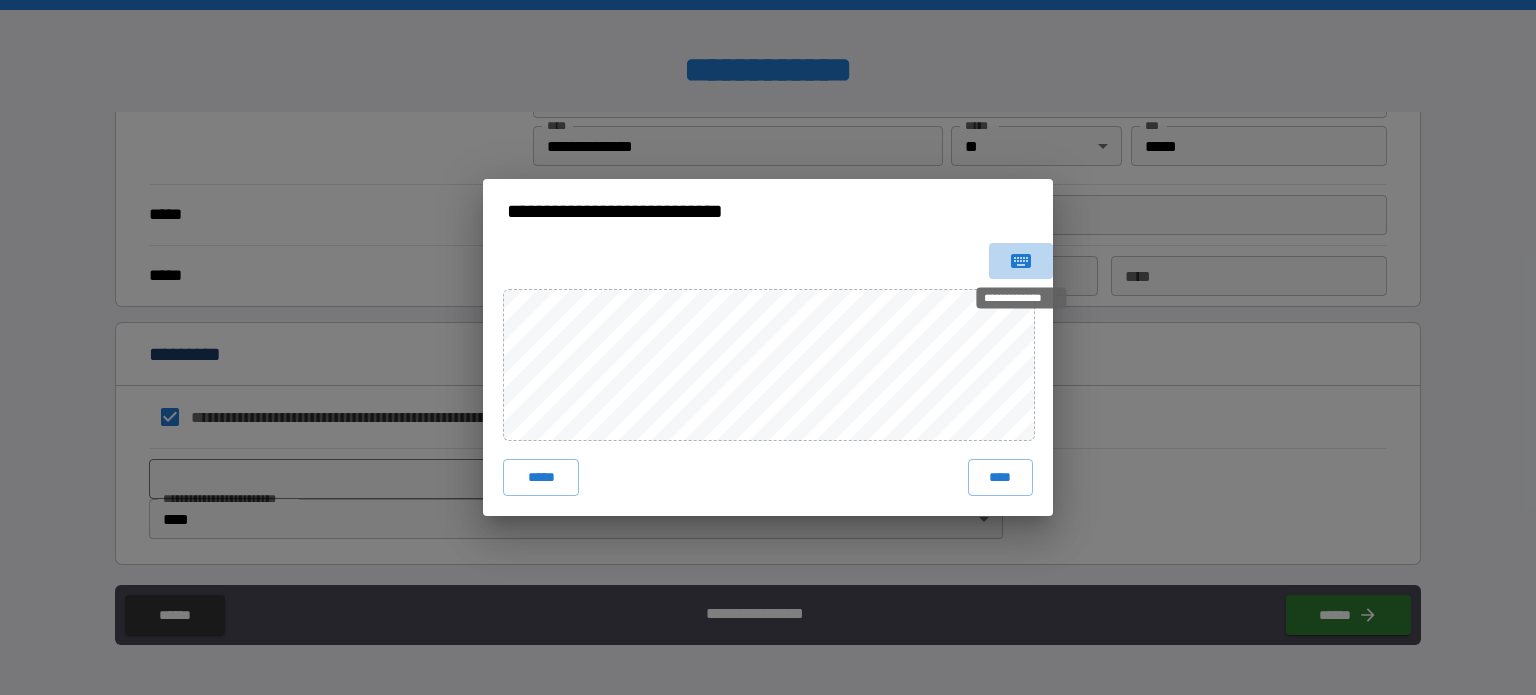 click 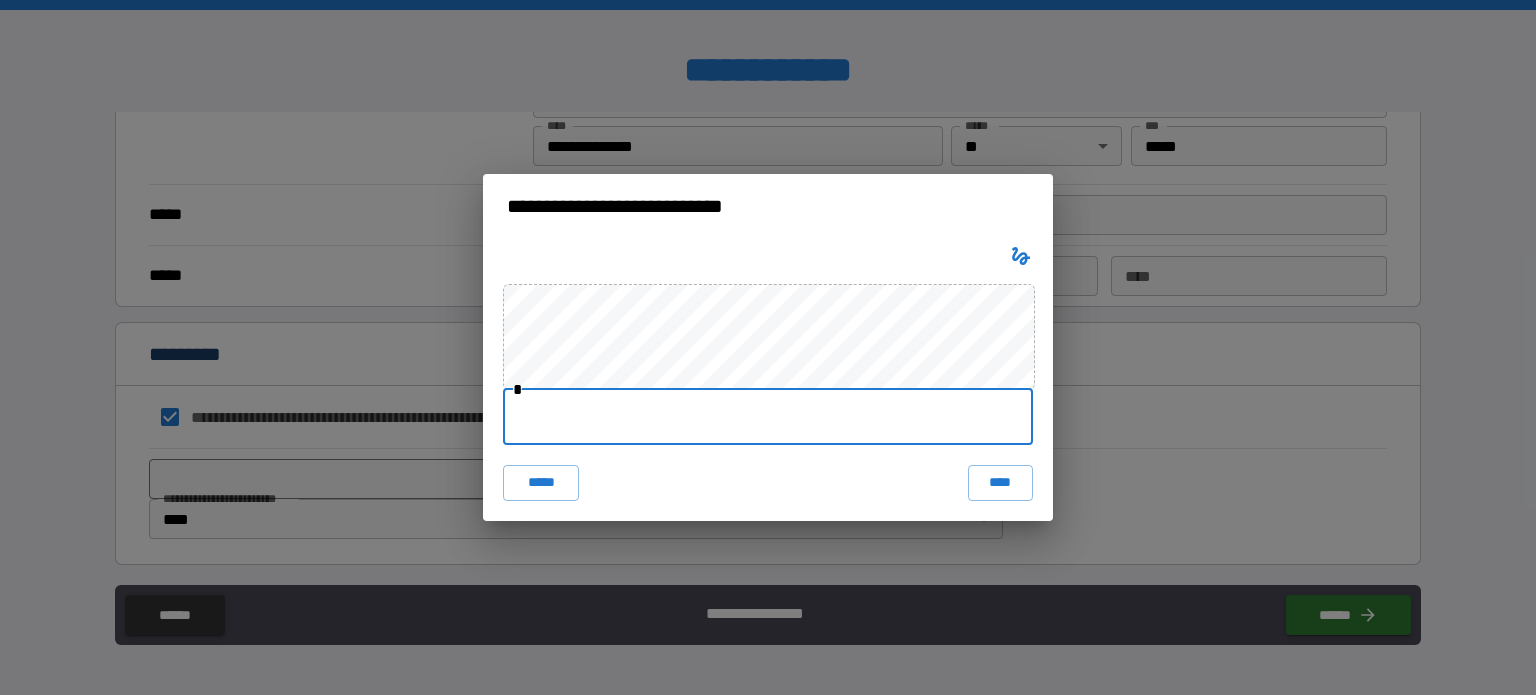 click at bounding box center (768, 417) 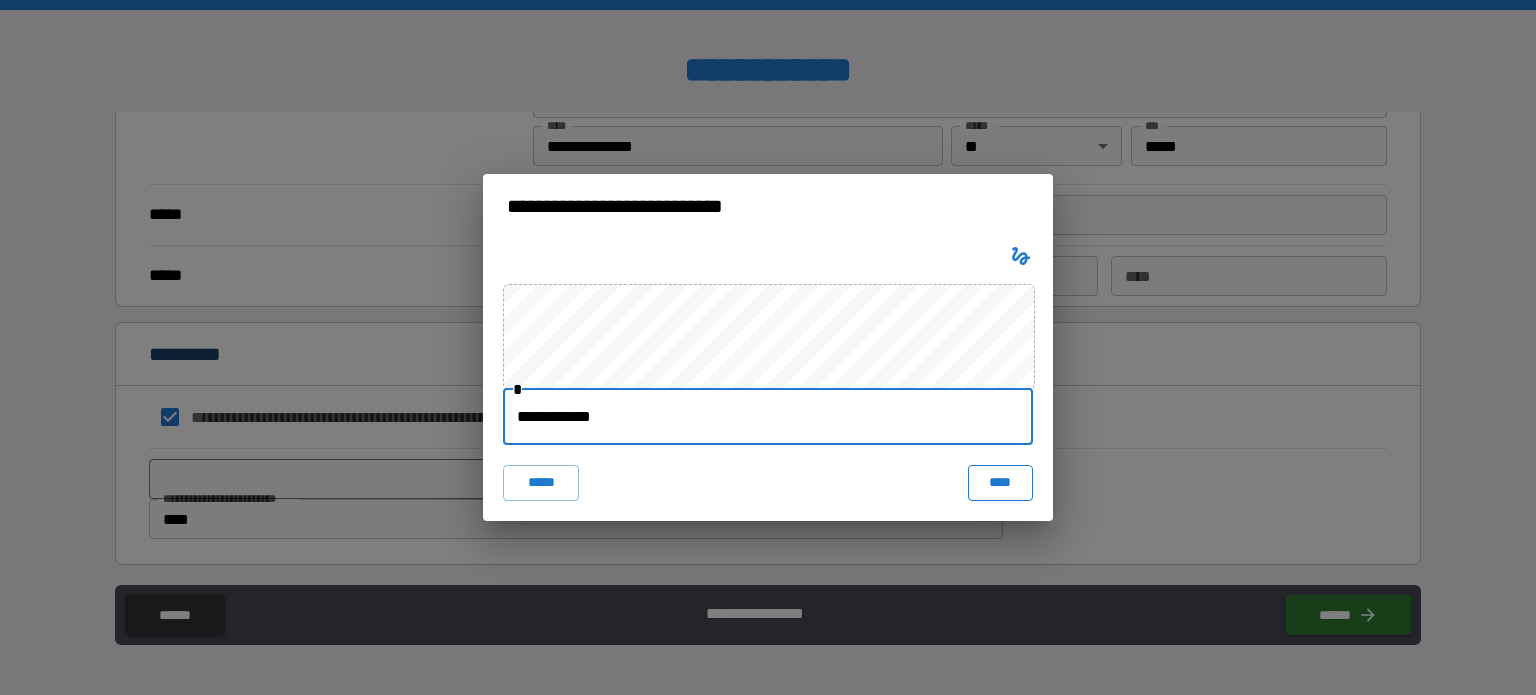 type on "**********" 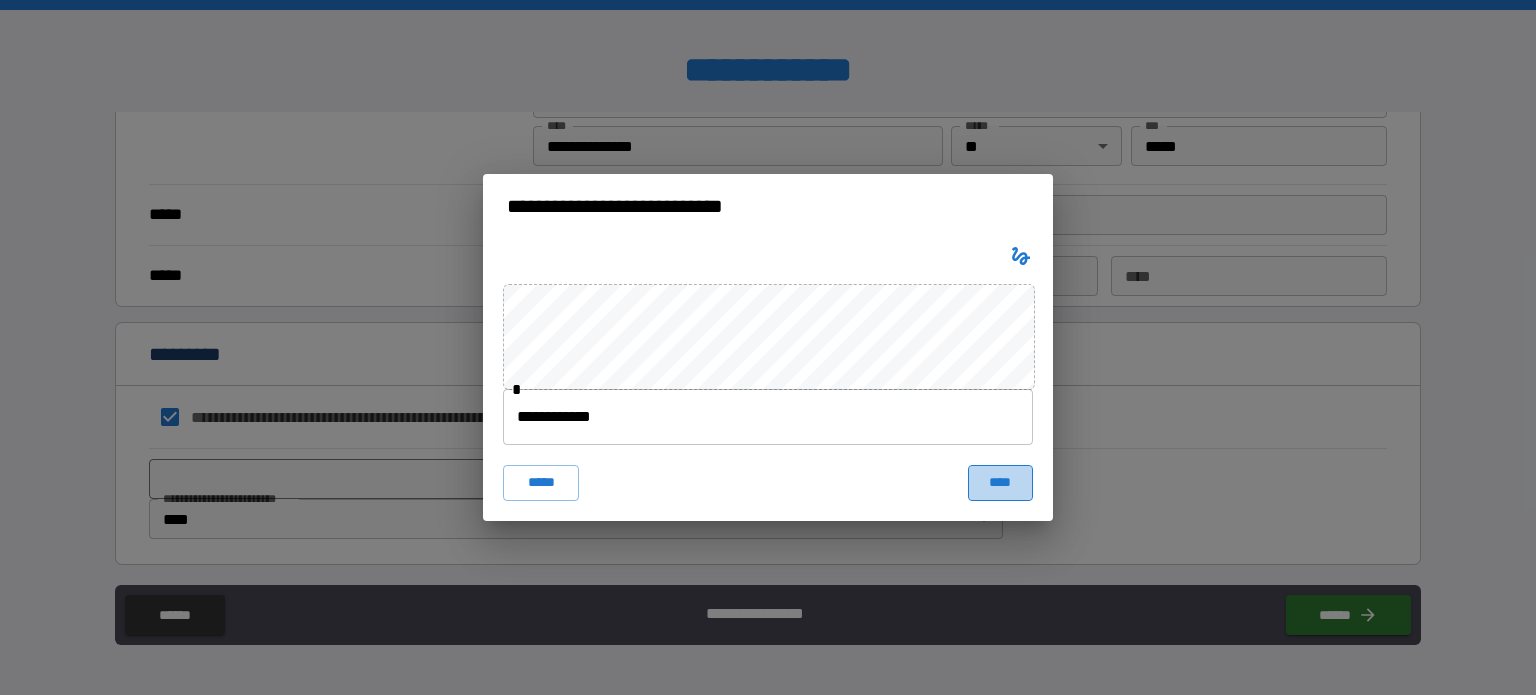 click on "****" at bounding box center [1000, 483] 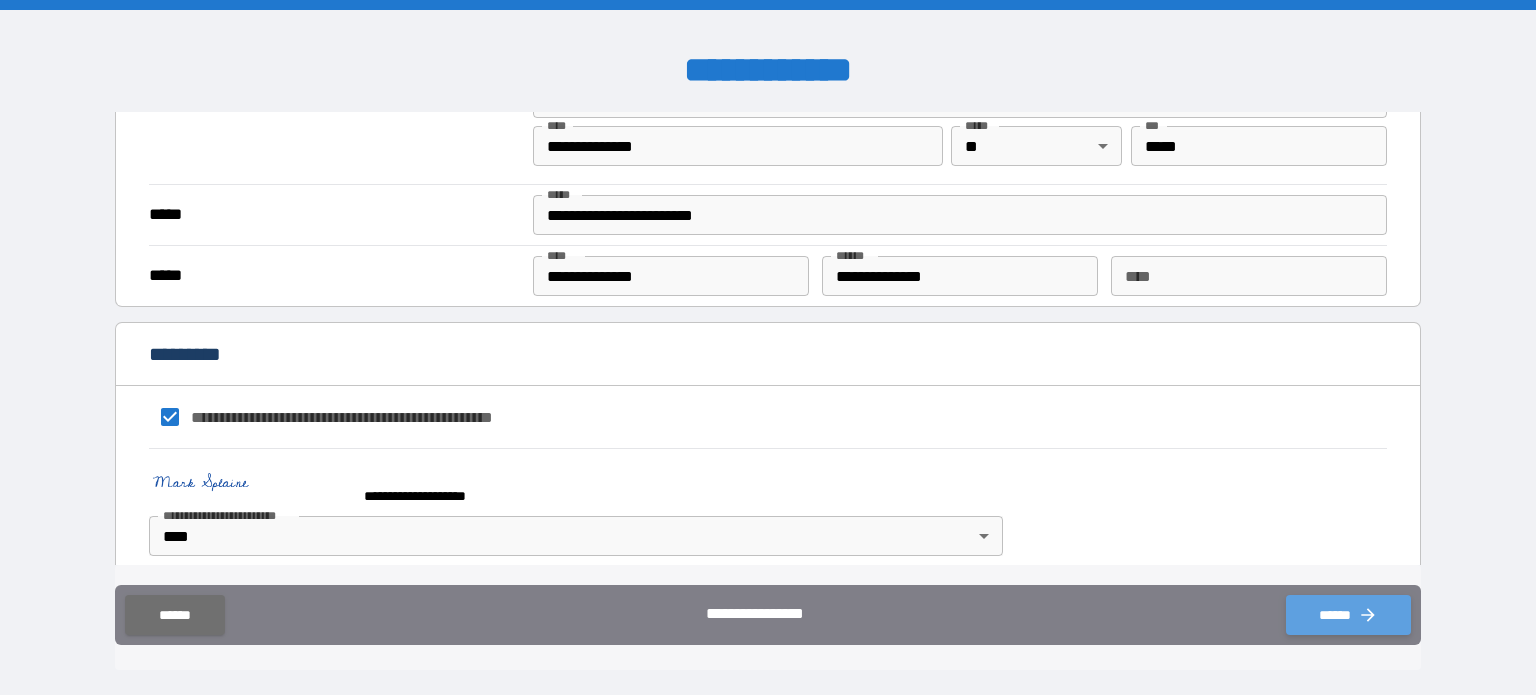 click on "******" at bounding box center [1348, 615] 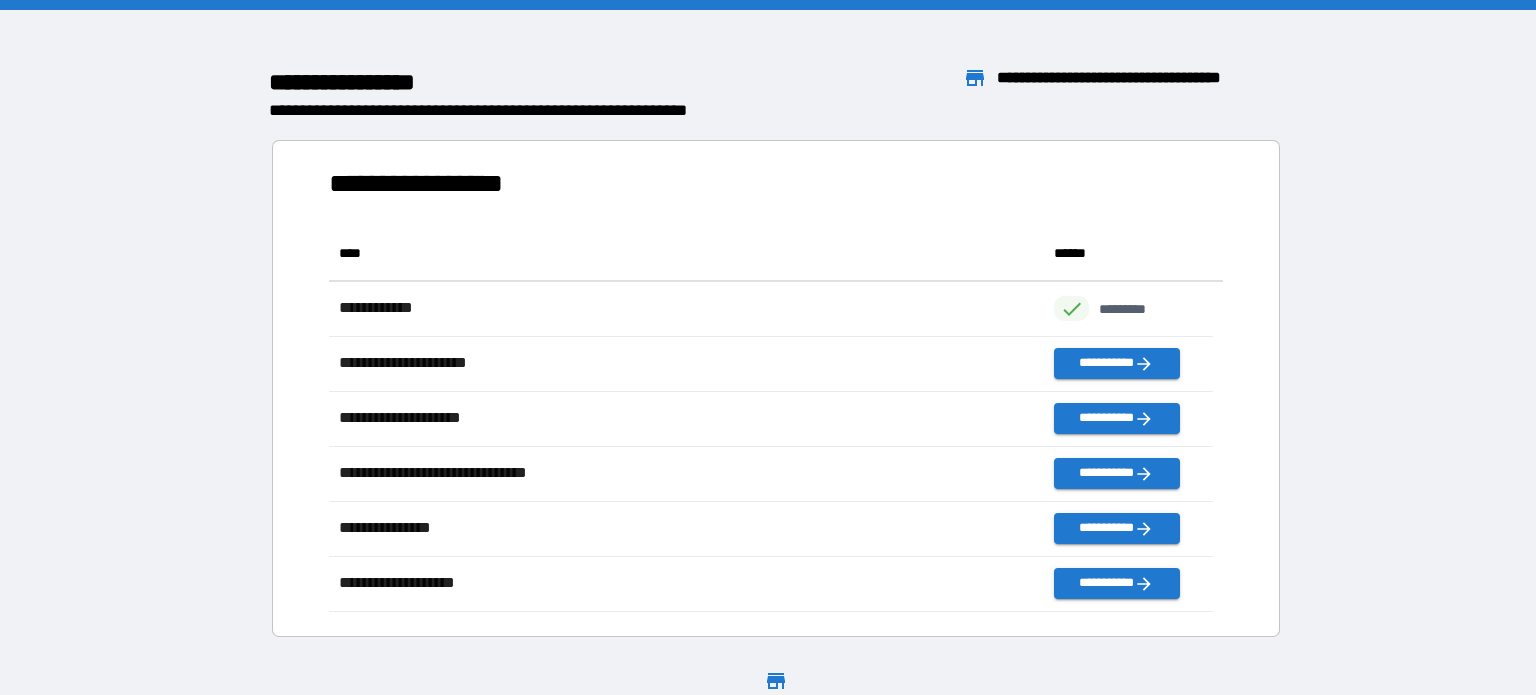scroll, scrollTop: 370, scrollLeft: 869, axis: both 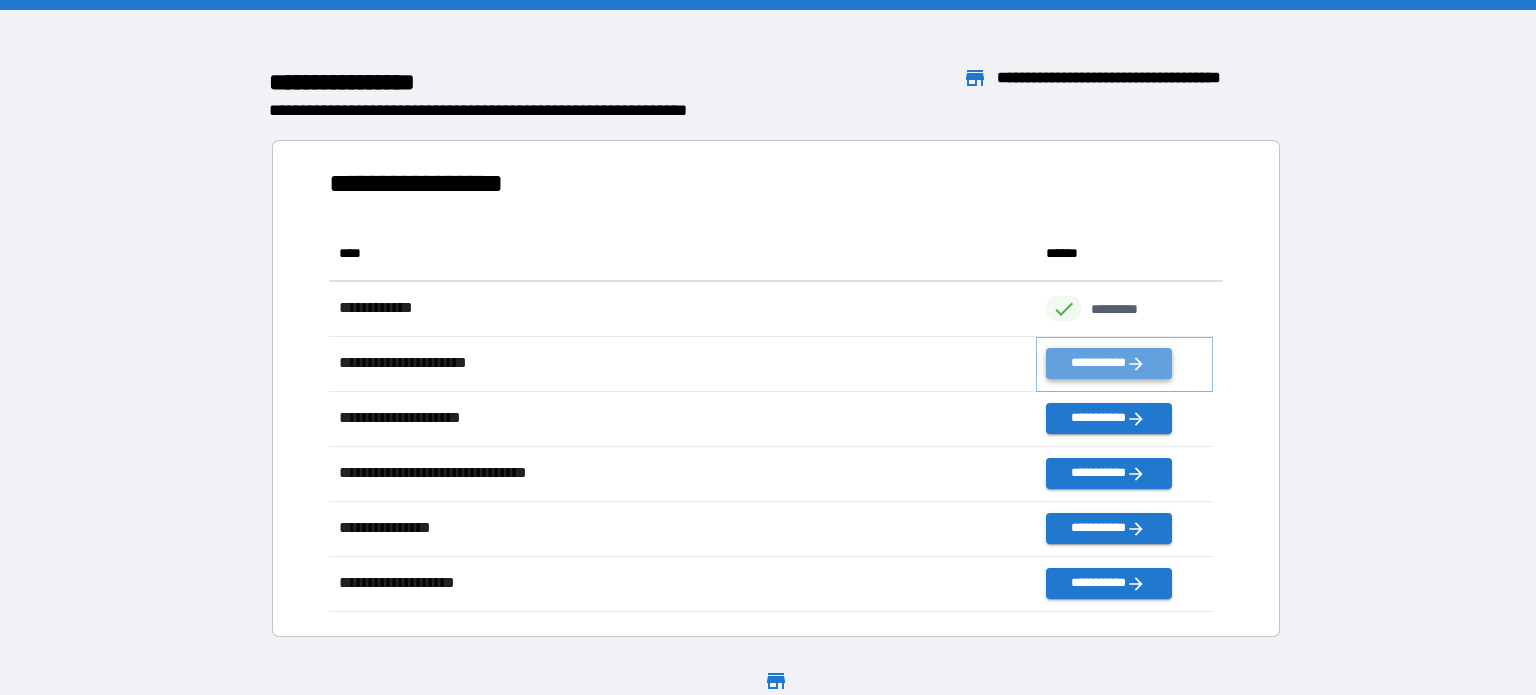 click on "**********" at bounding box center (1108, 363) 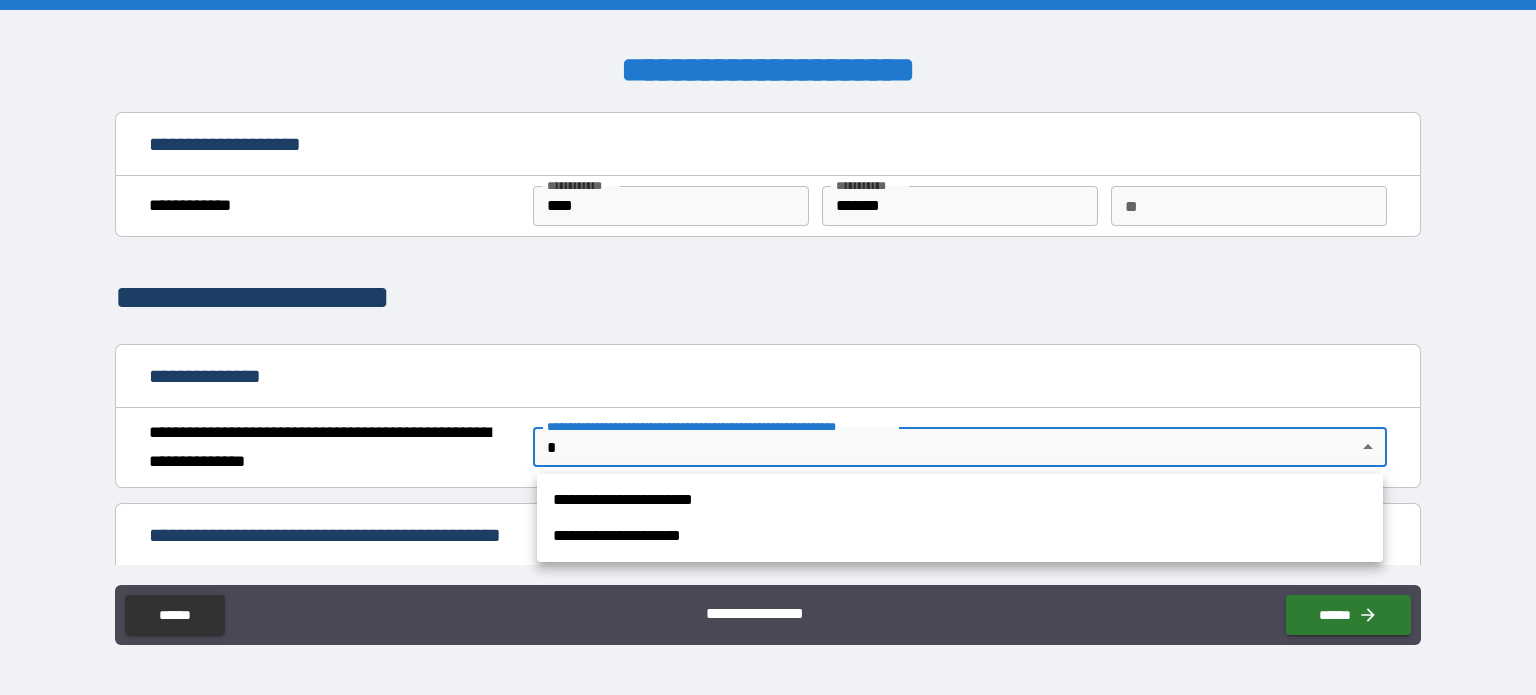 click on "**********" at bounding box center [768, 347] 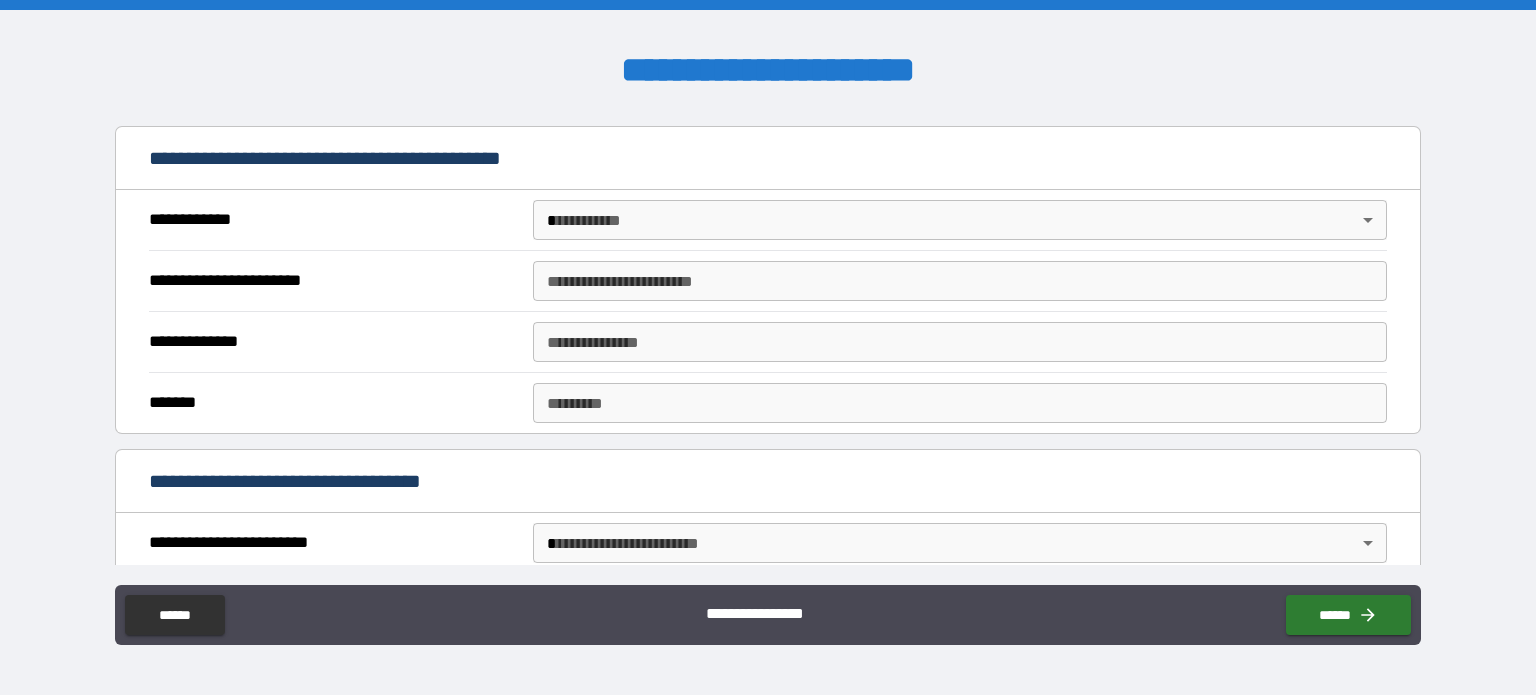 scroll, scrollTop: 400, scrollLeft: 0, axis: vertical 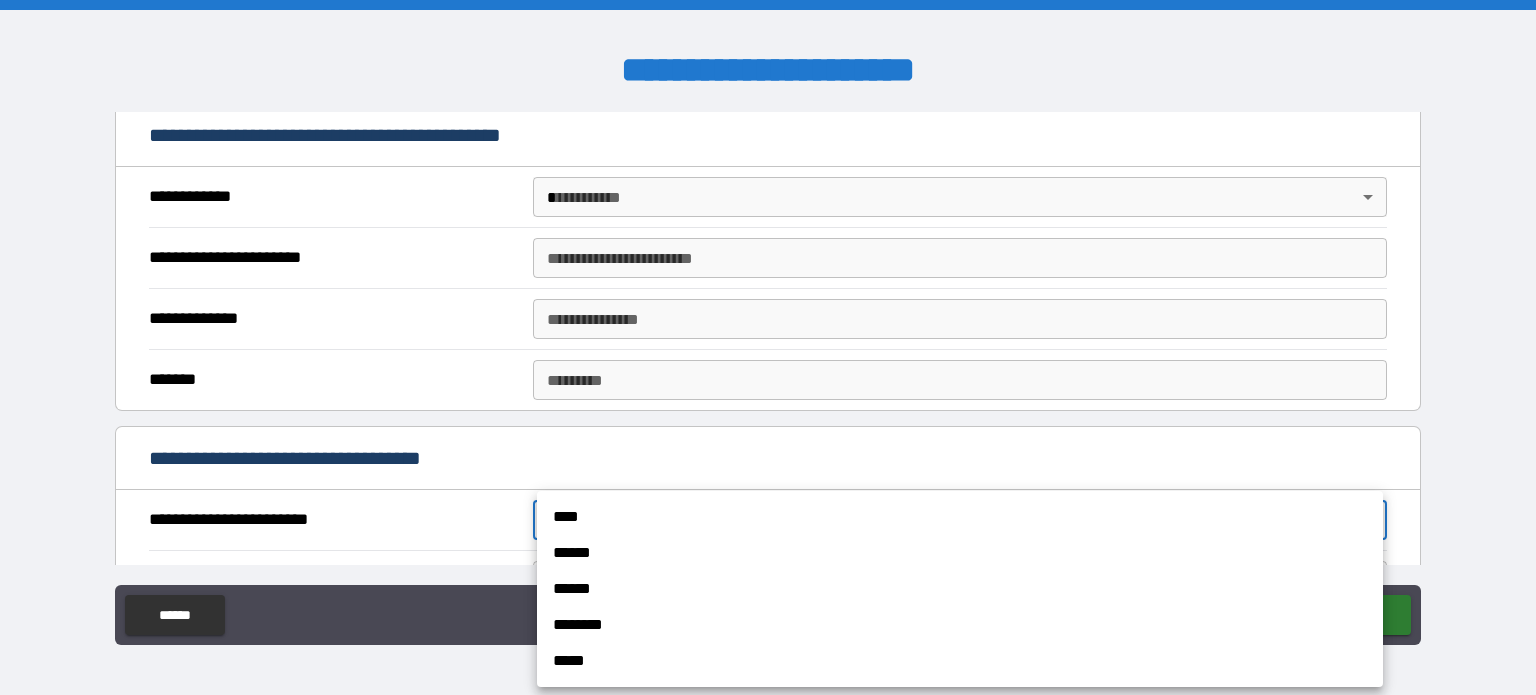 click on "**********" at bounding box center (768, 347) 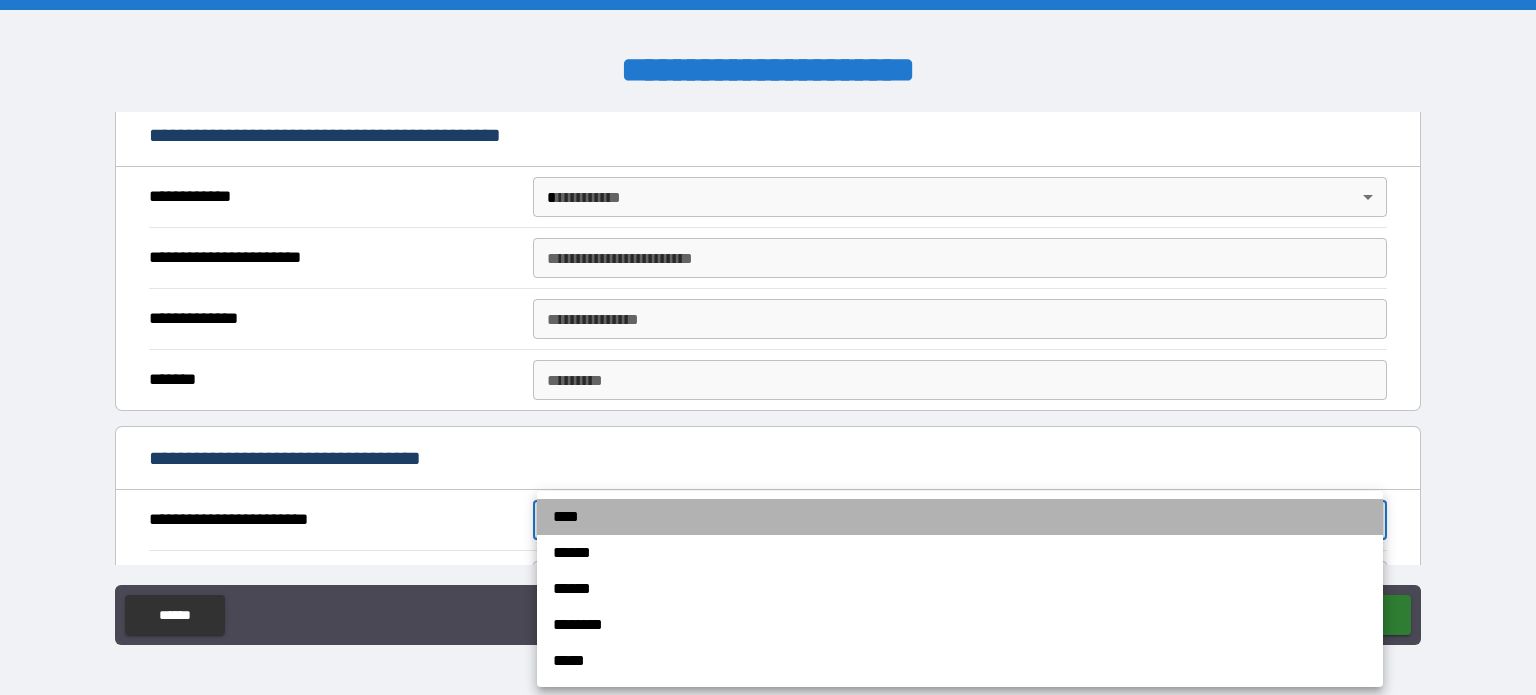 click on "****" at bounding box center [960, 517] 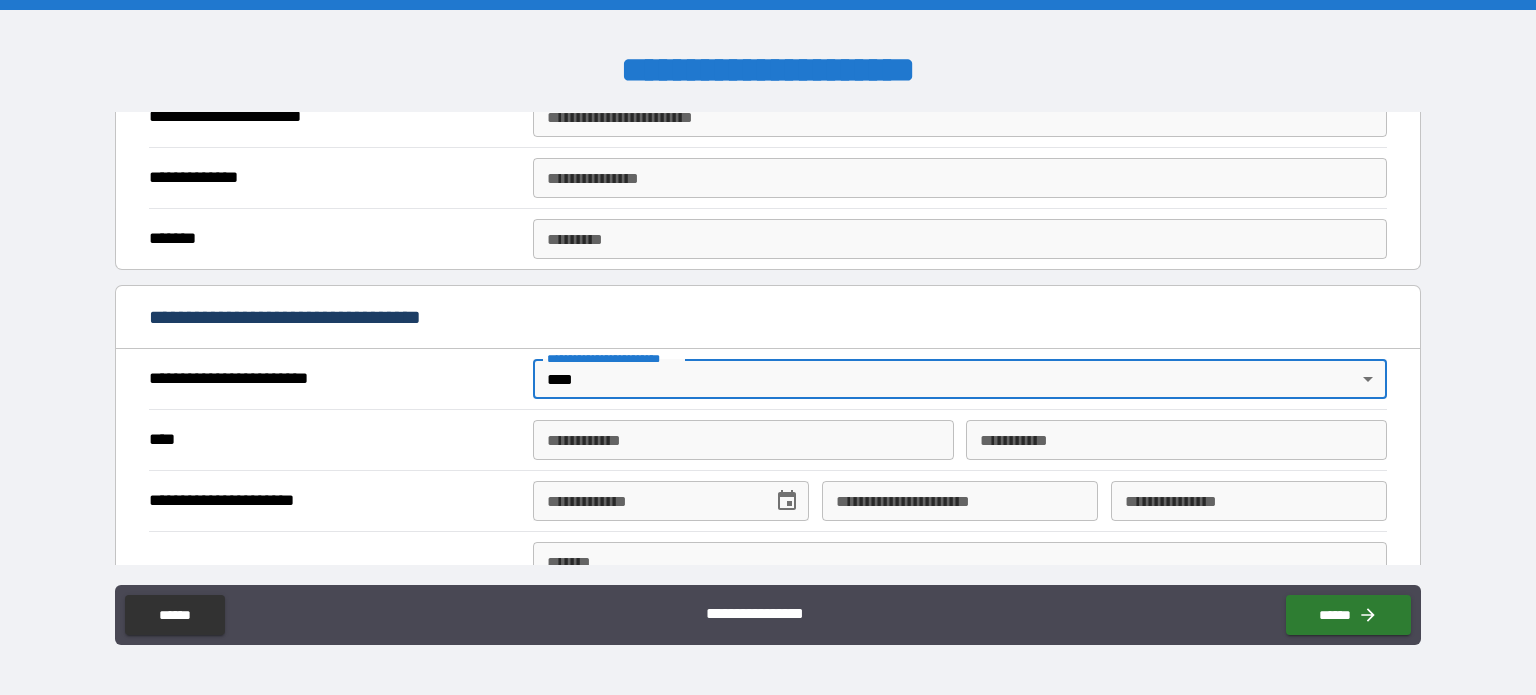 scroll, scrollTop: 600, scrollLeft: 0, axis: vertical 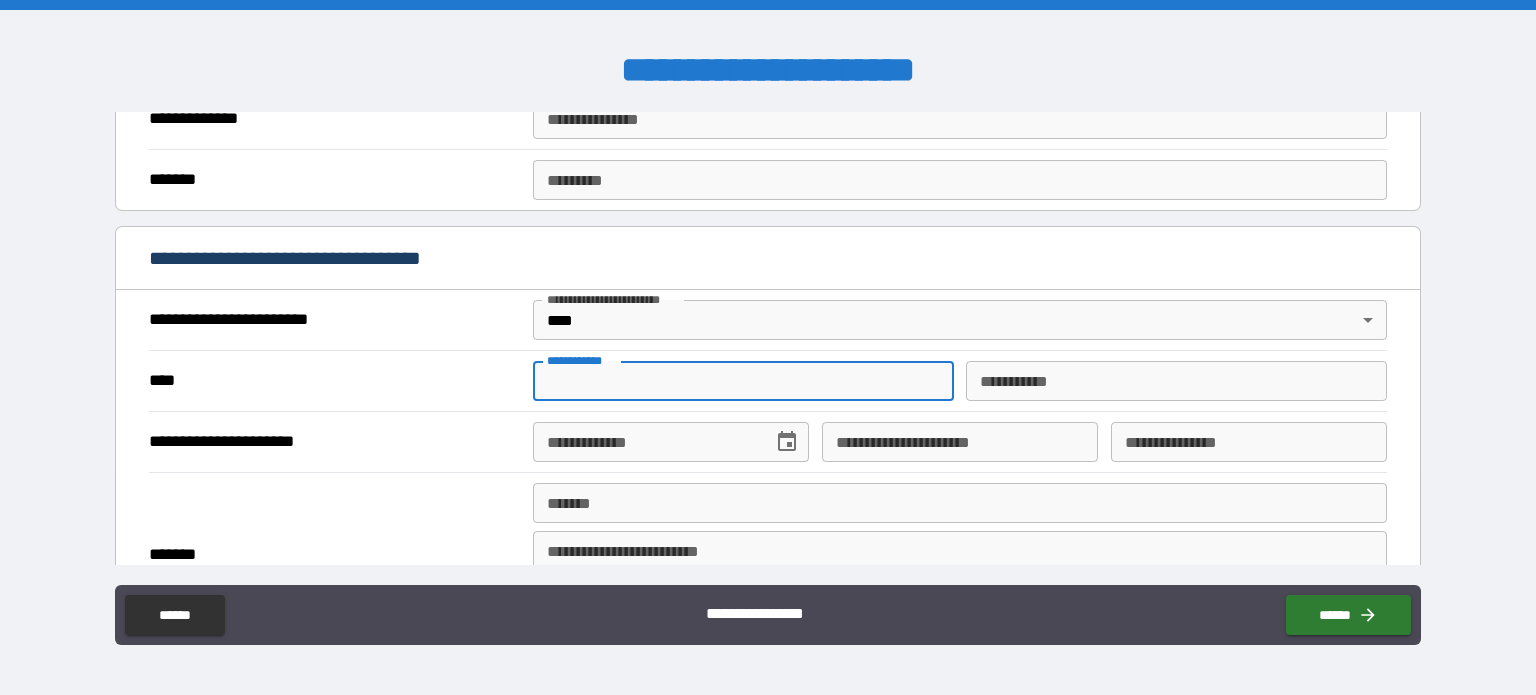 click on "**********" at bounding box center (743, 381) 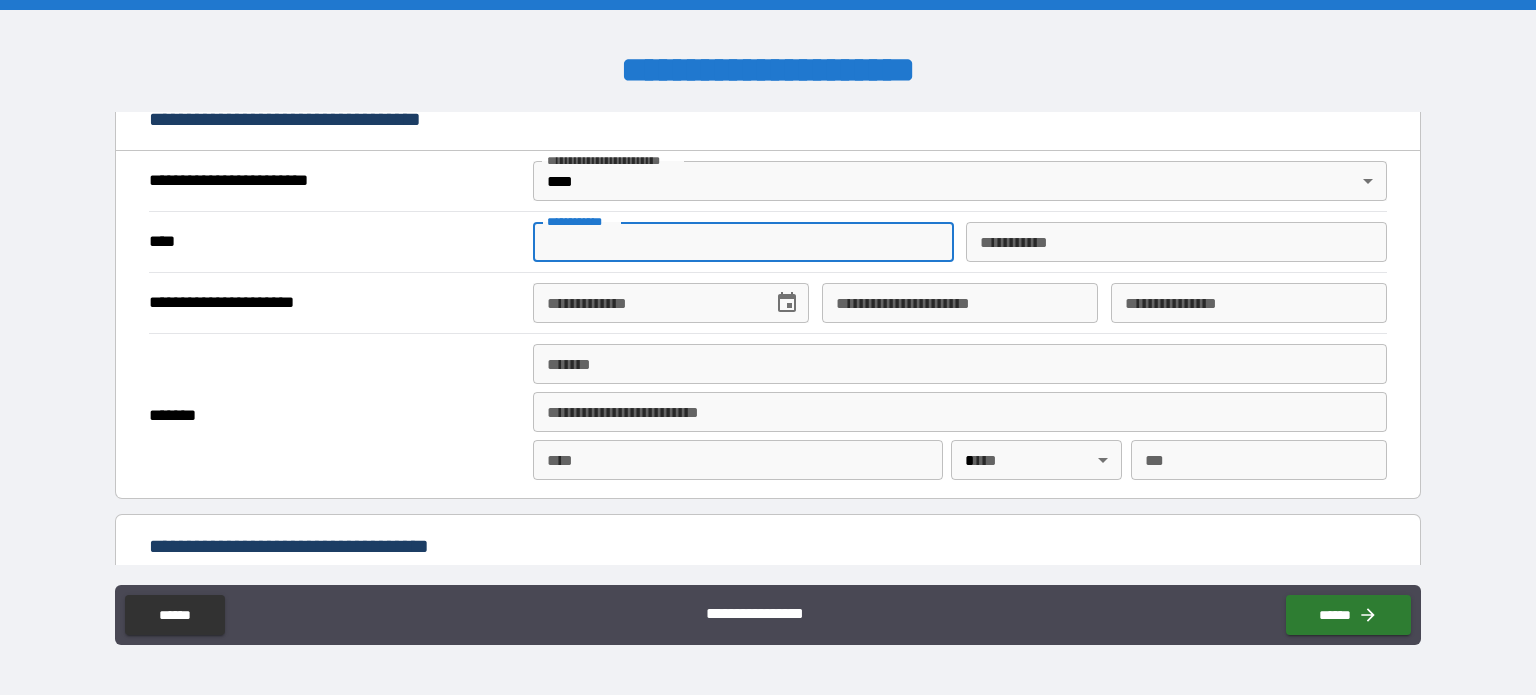 scroll, scrollTop: 800, scrollLeft: 0, axis: vertical 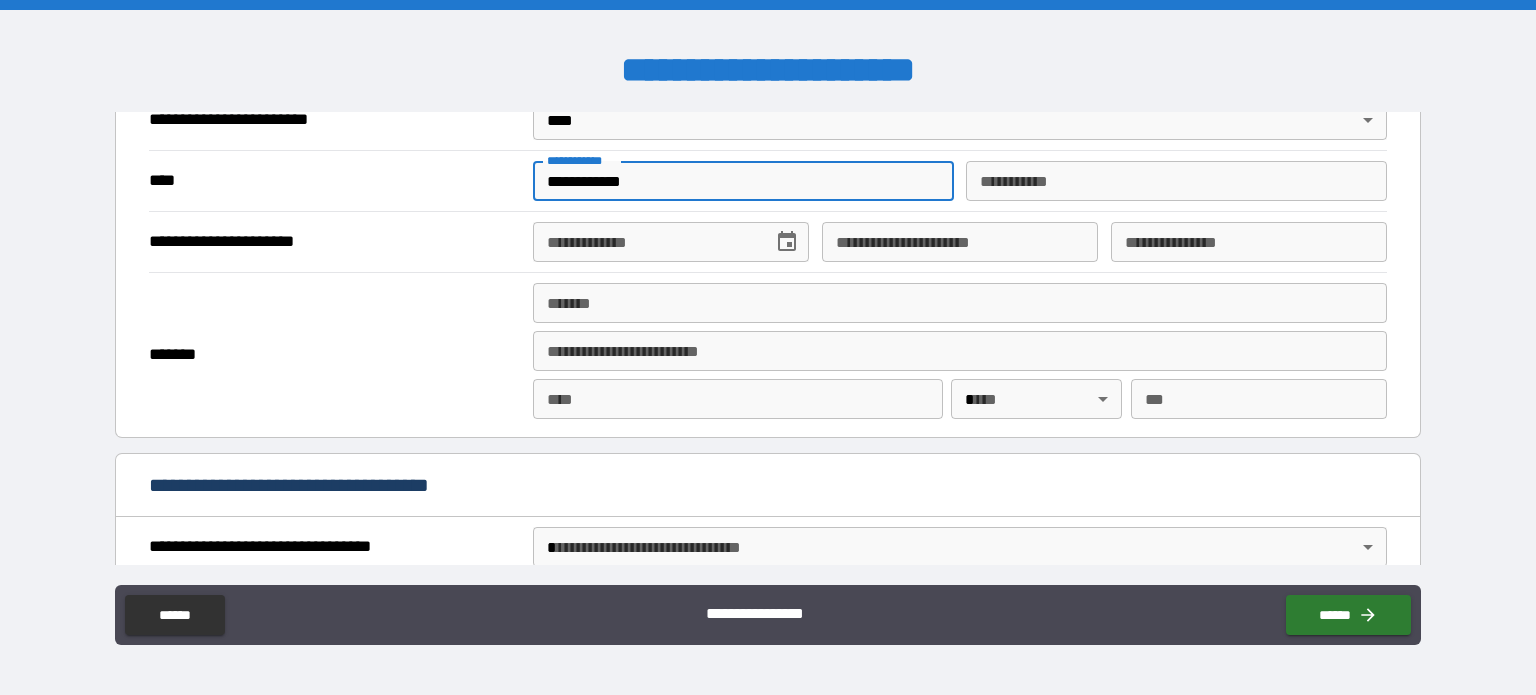 type on "**********" 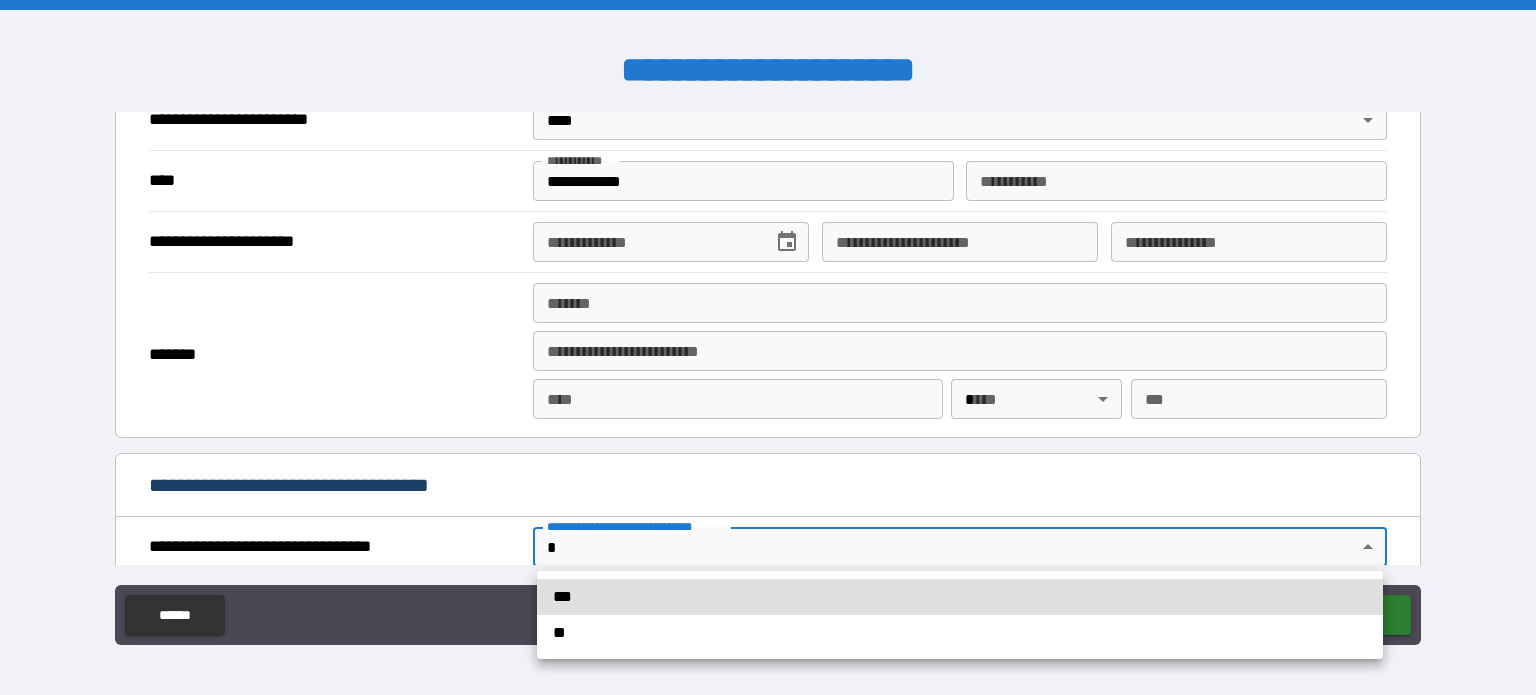 click on "**" at bounding box center [960, 633] 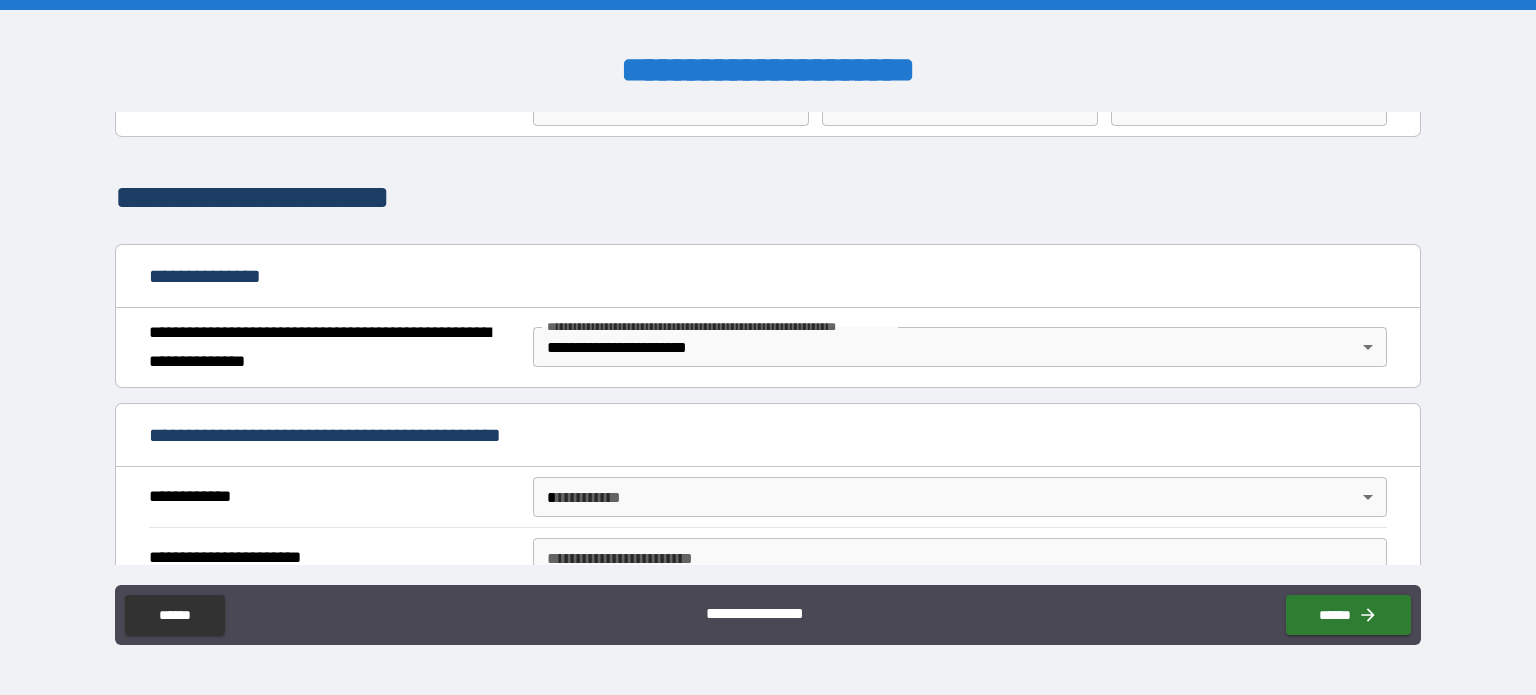 scroll, scrollTop: 200, scrollLeft: 0, axis: vertical 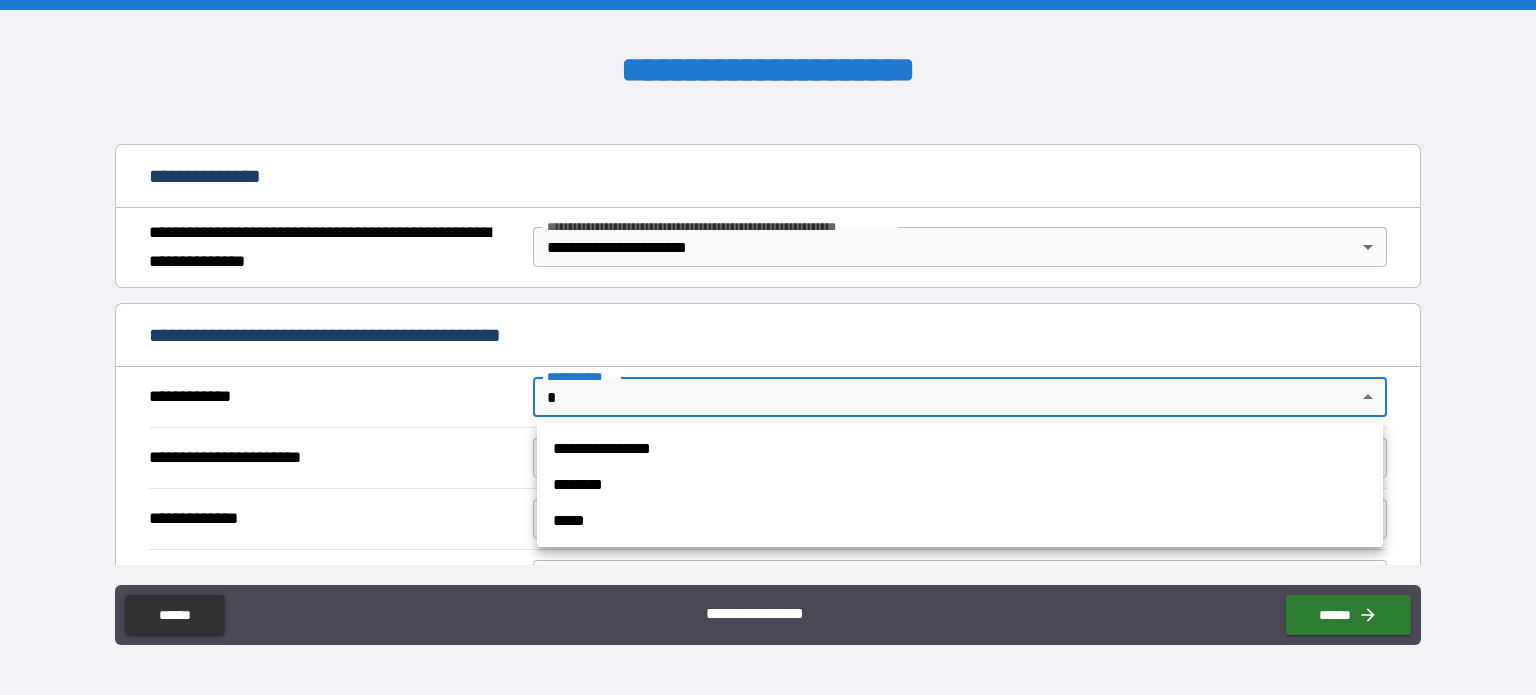 click on "**********" at bounding box center [768, 347] 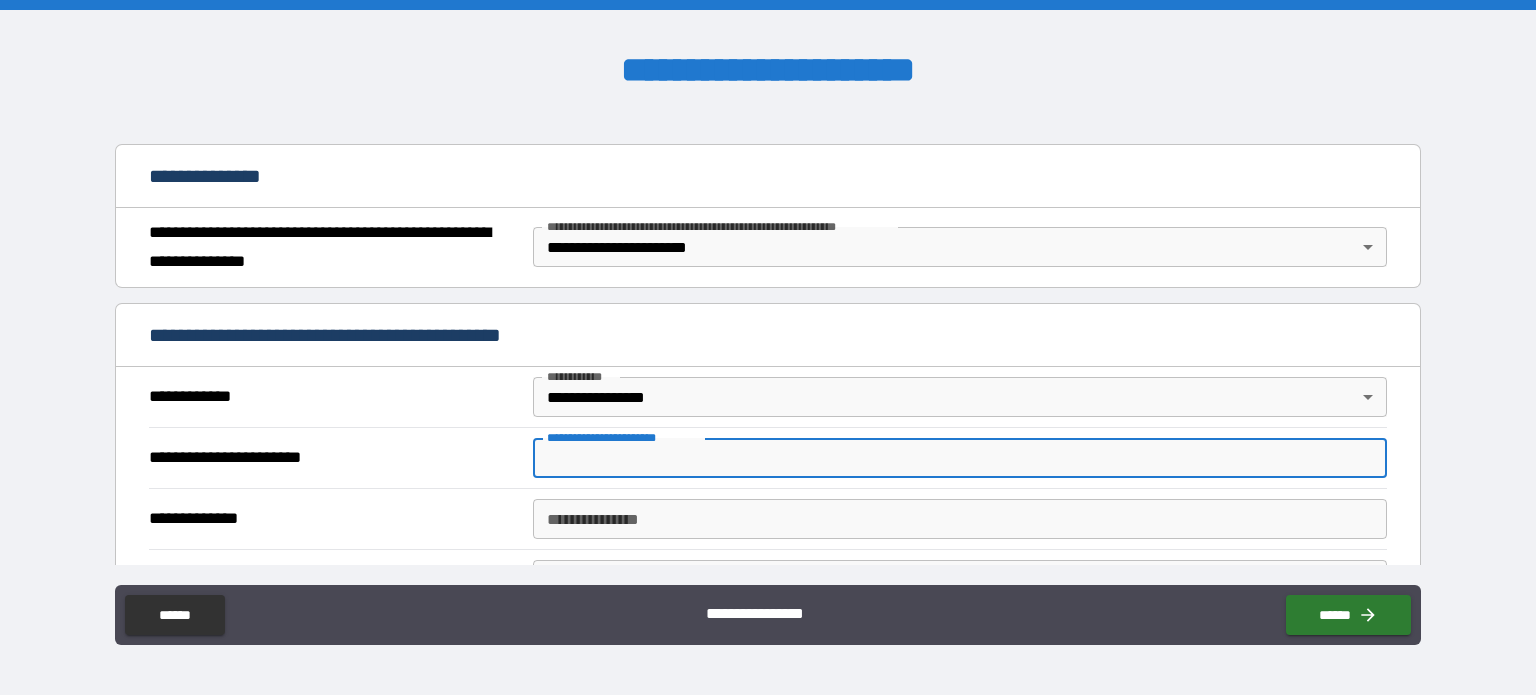 click on "**********" at bounding box center (960, 458) 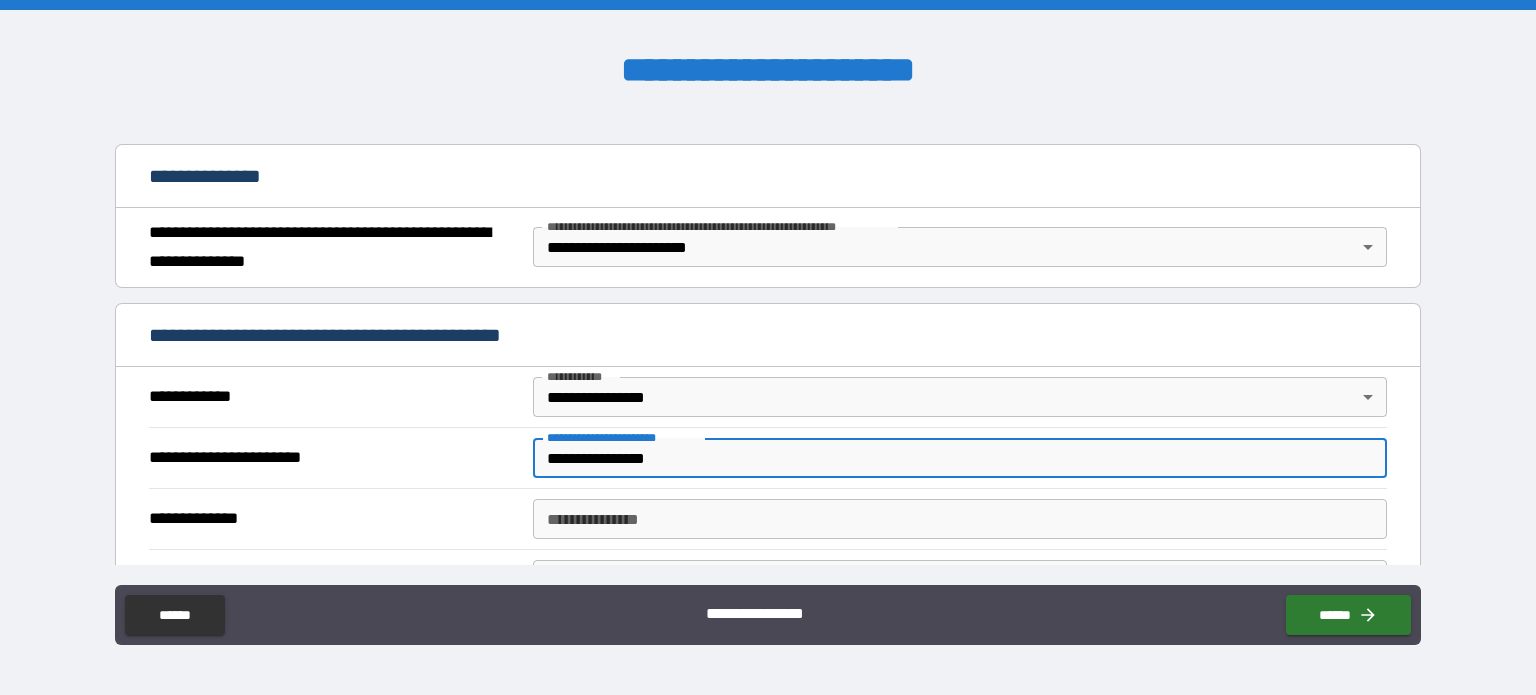 type on "**********" 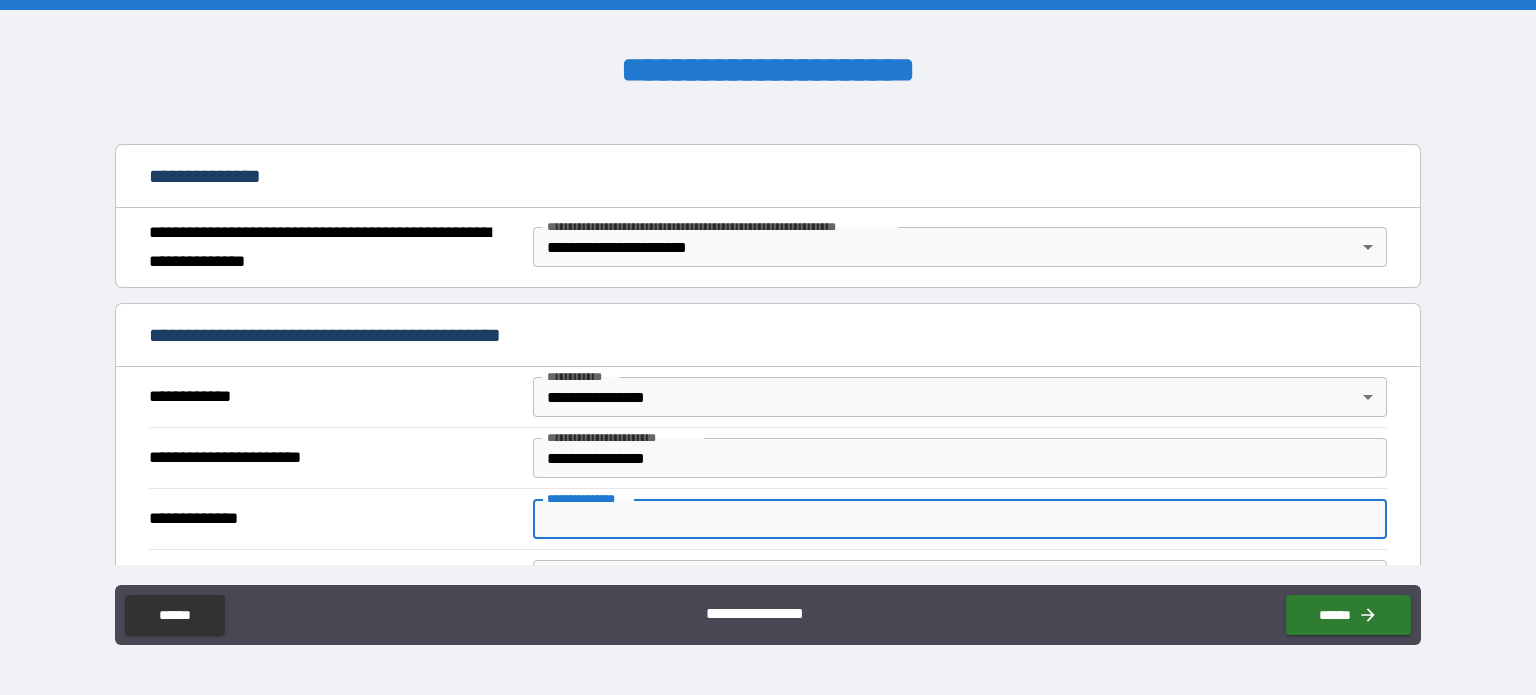 click on "**********" at bounding box center [960, 519] 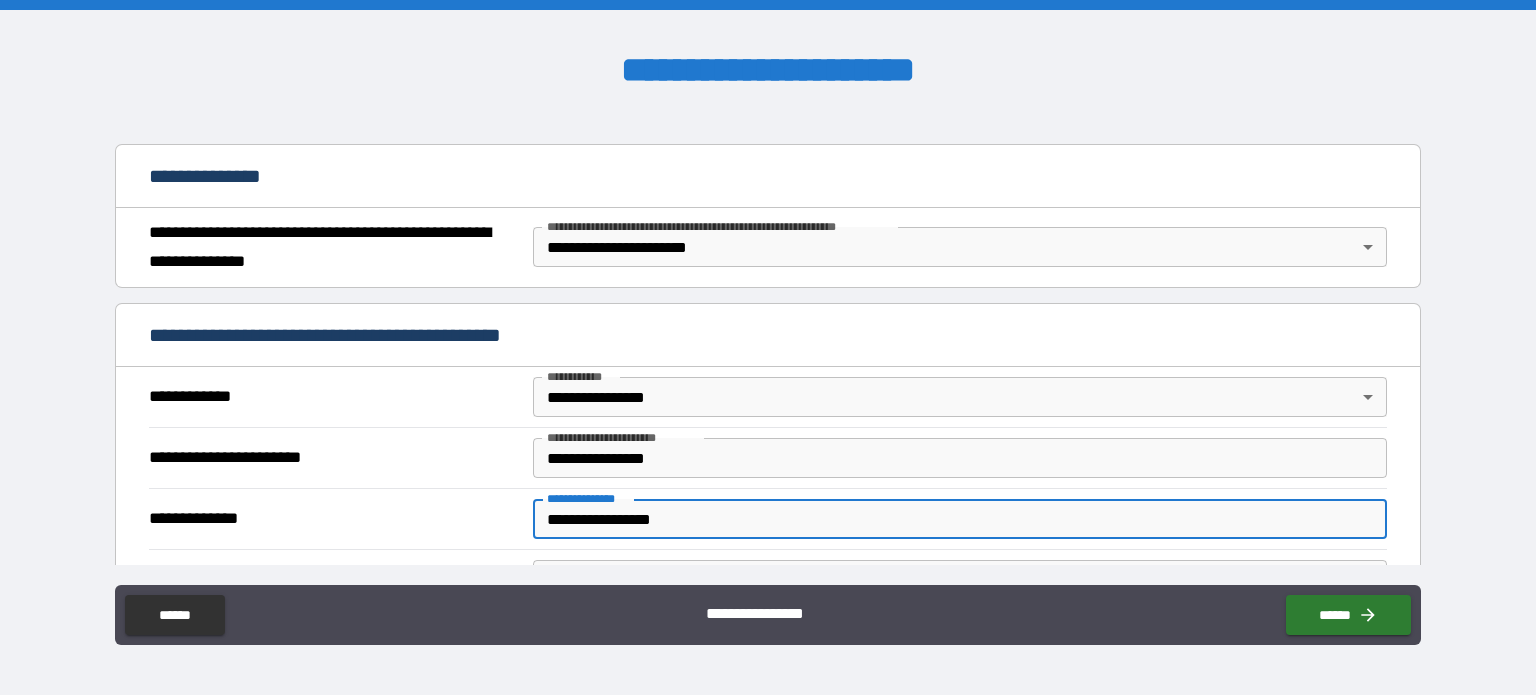 type on "**********" 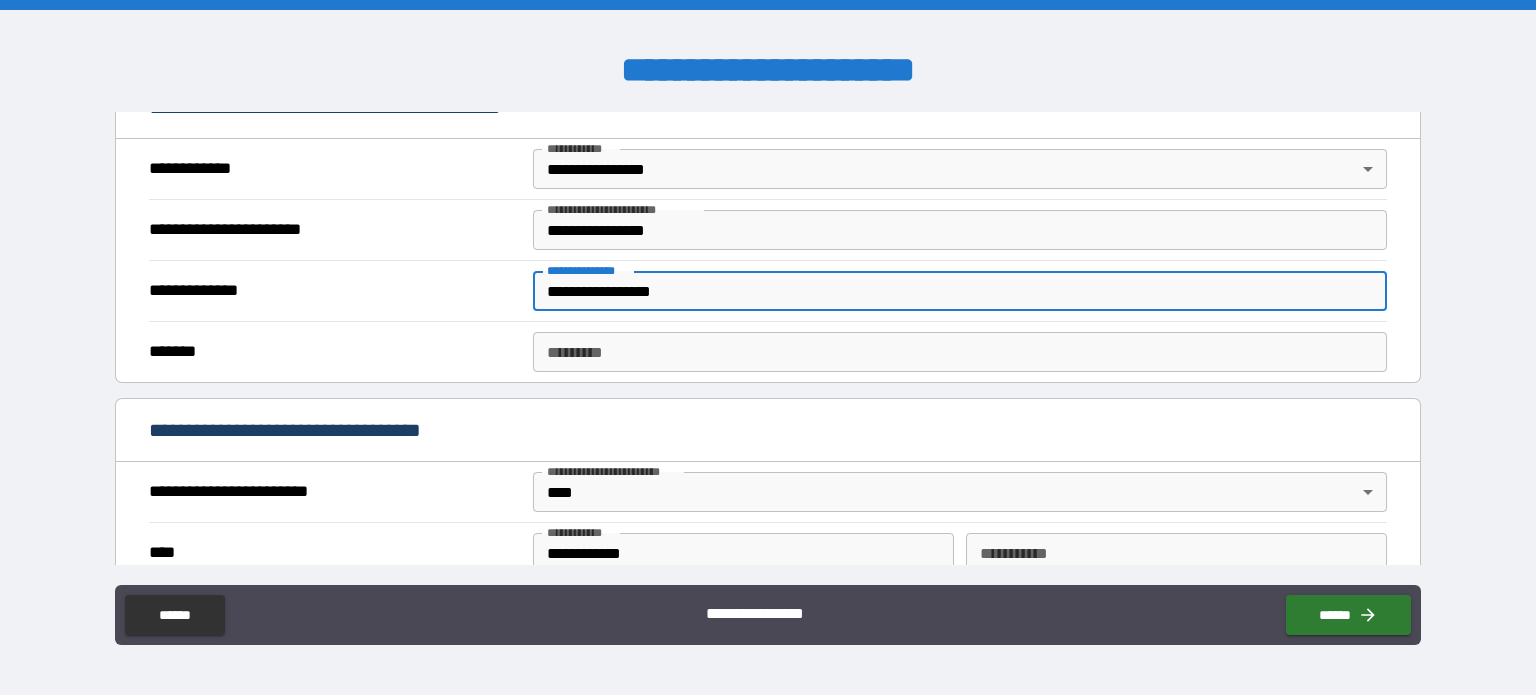 scroll, scrollTop: 400, scrollLeft: 0, axis: vertical 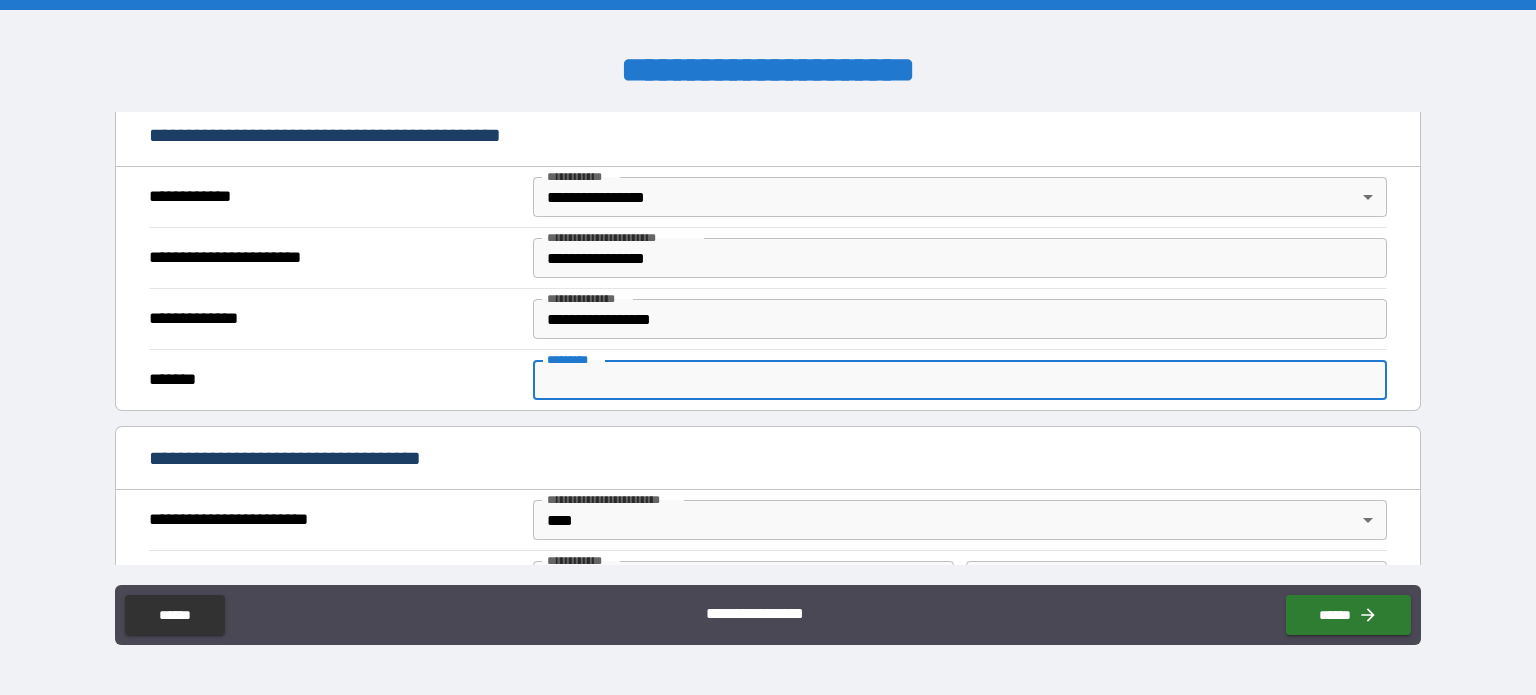 click on "*******   *" at bounding box center (960, 380) 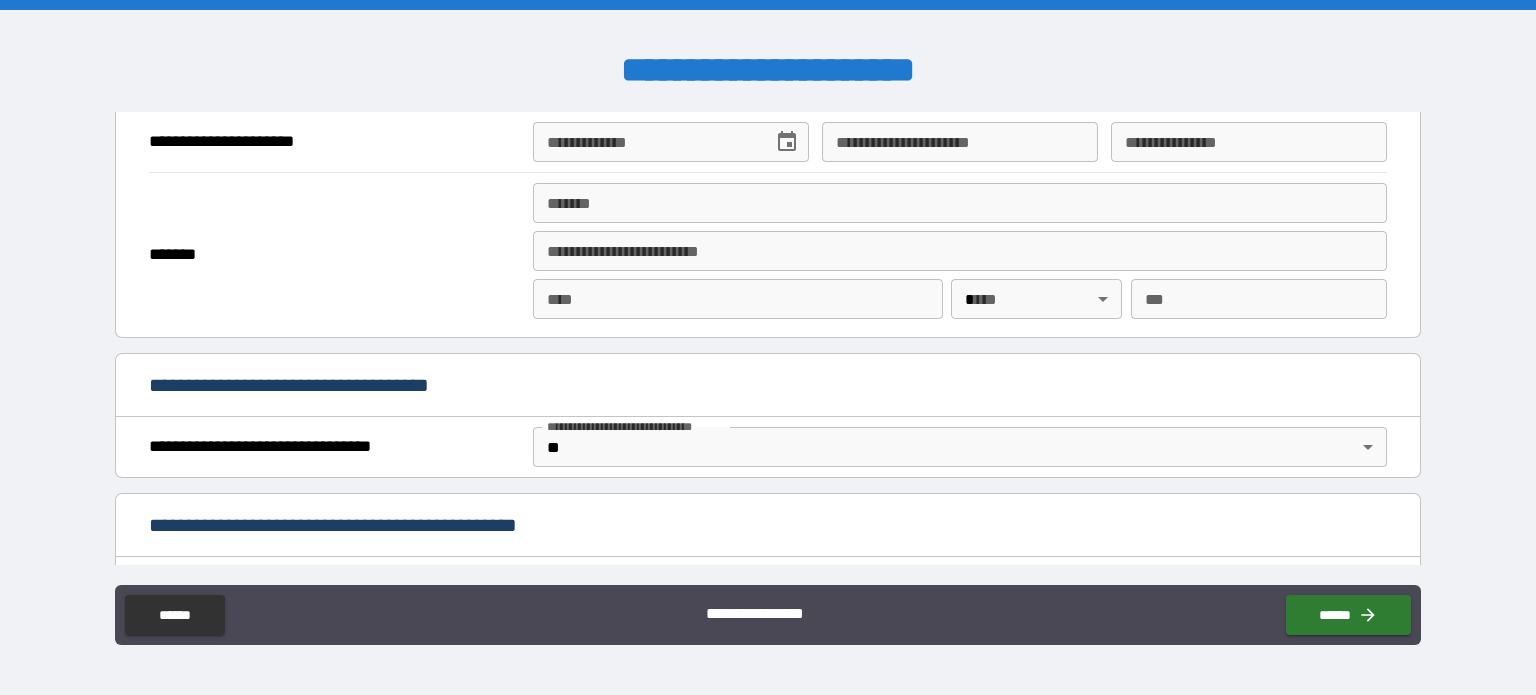 scroll, scrollTop: 1000, scrollLeft: 0, axis: vertical 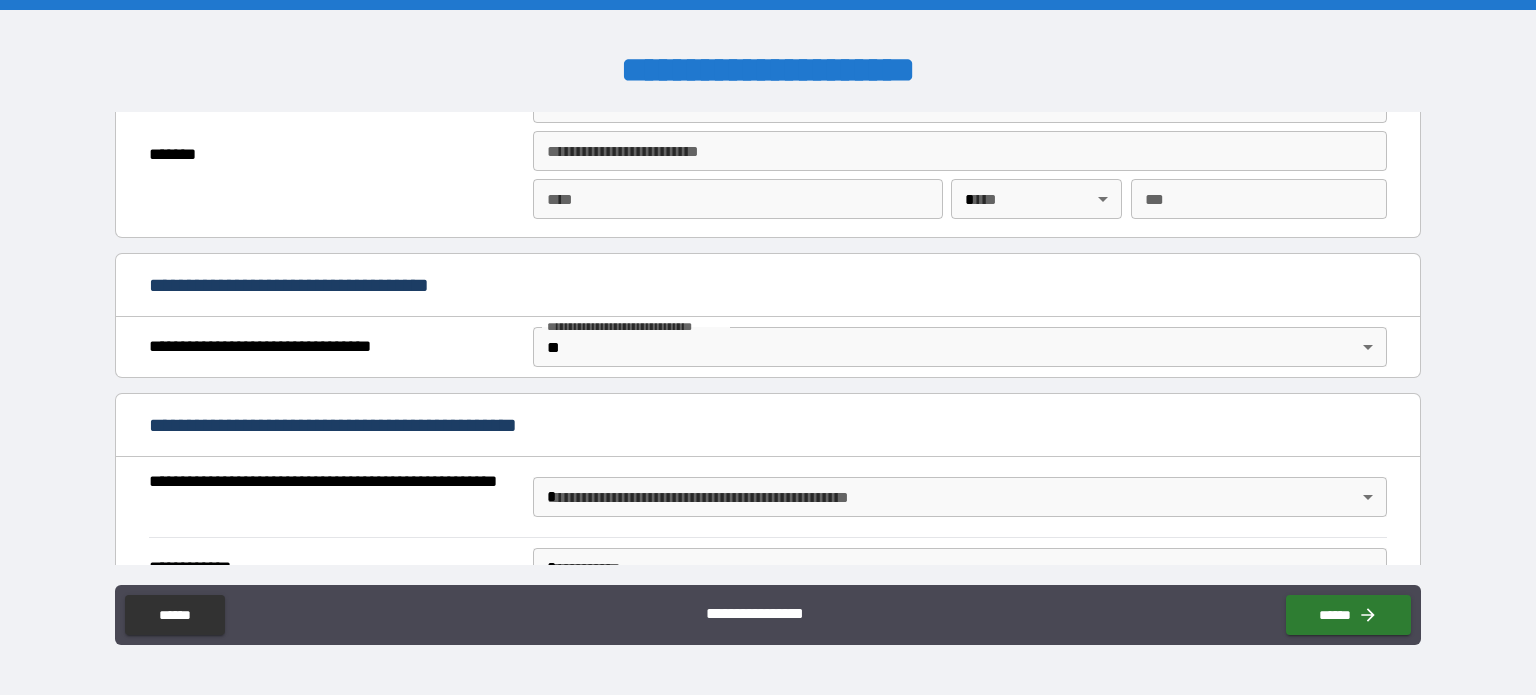type on "**********" 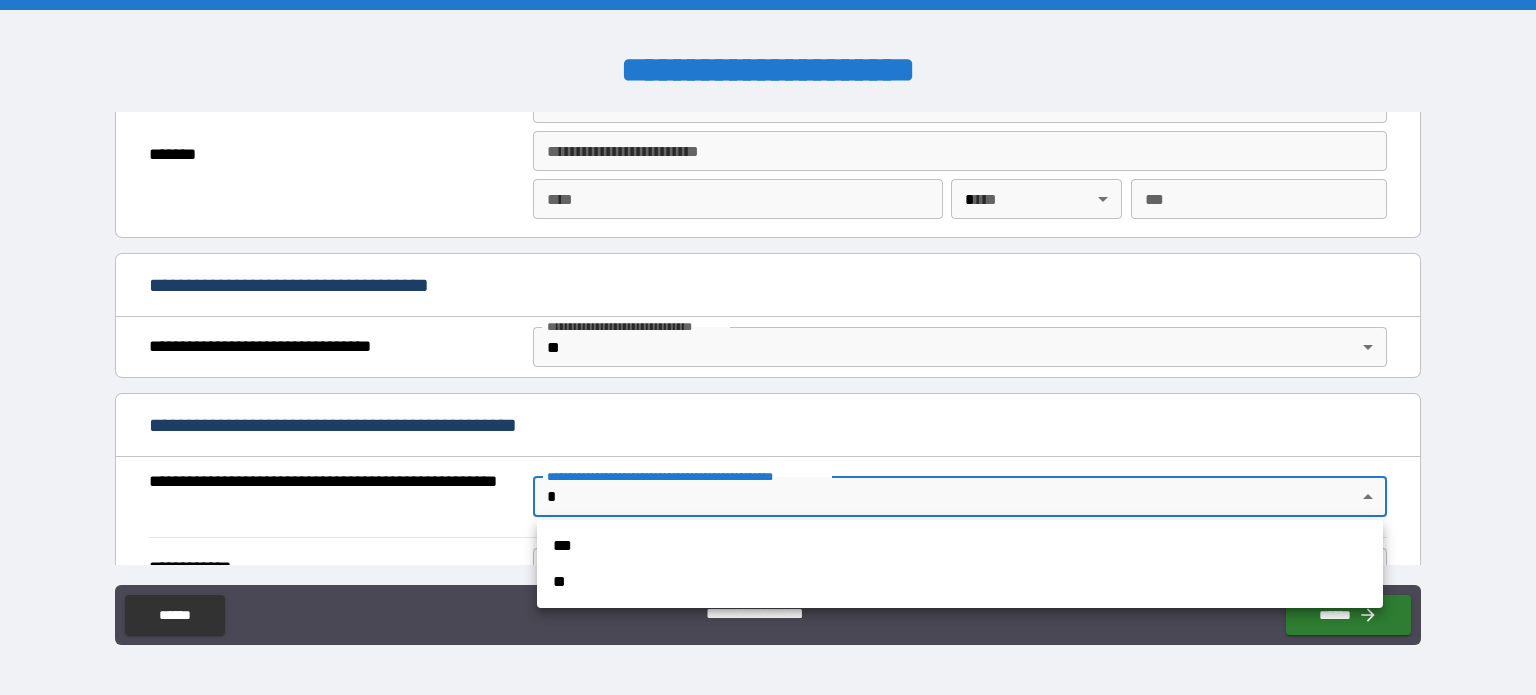 click on "**" at bounding box center (960, 582) 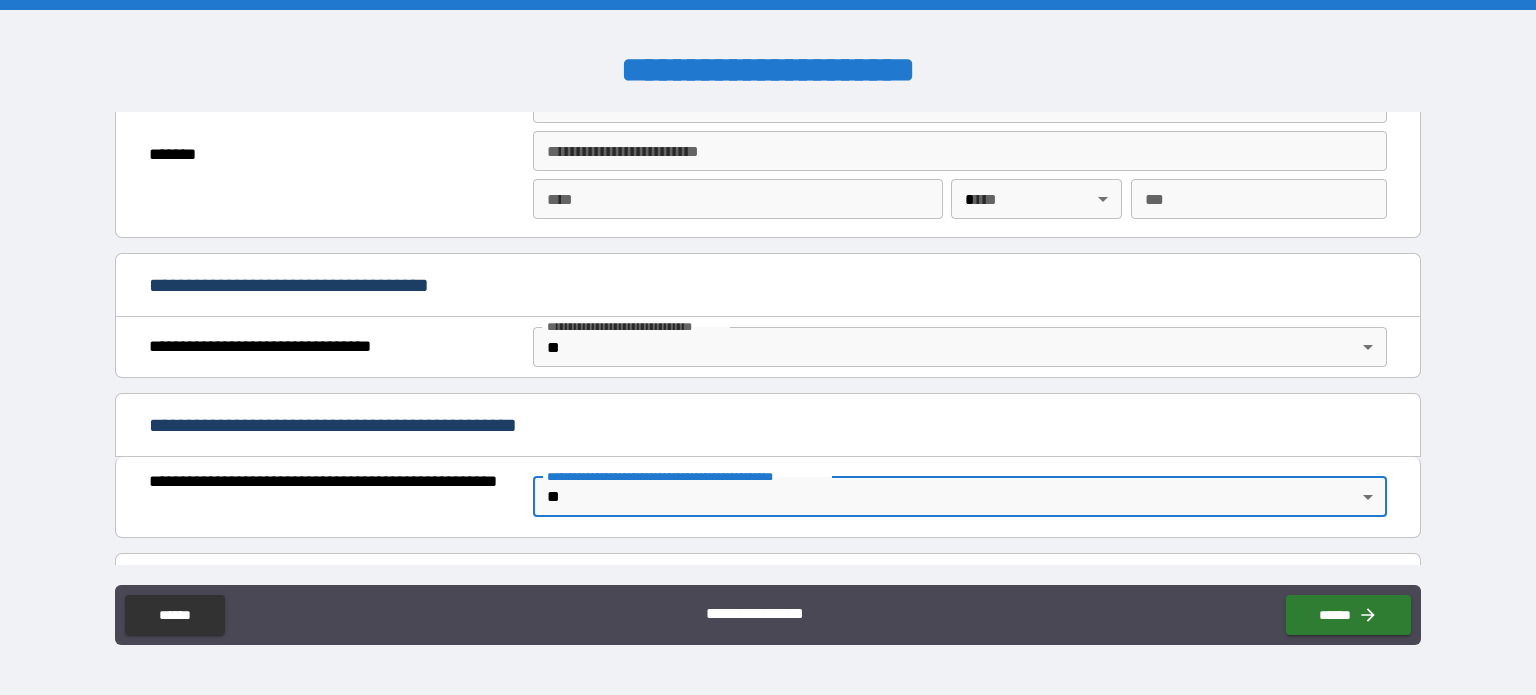 type on "*" 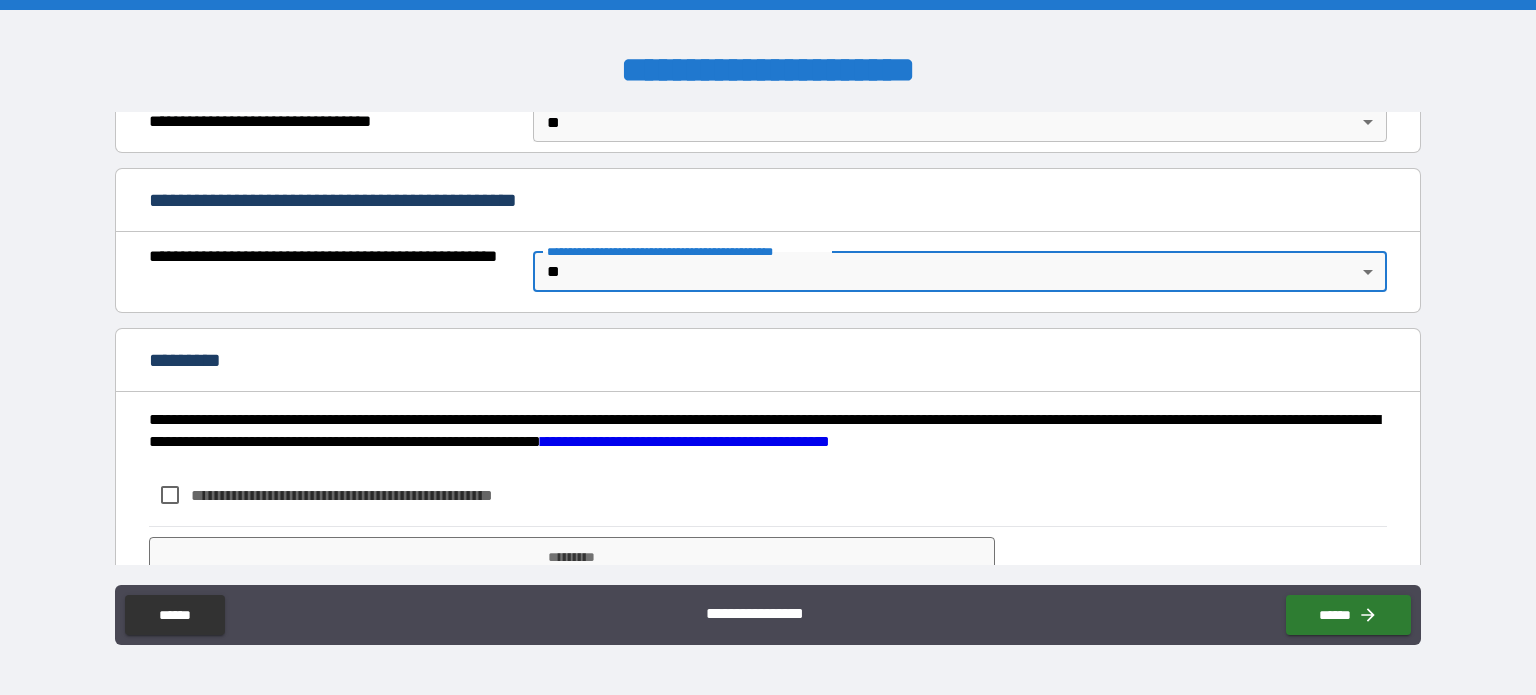 scroll, scrollTop: 1300, scrollLeft: 0, axis: vertical 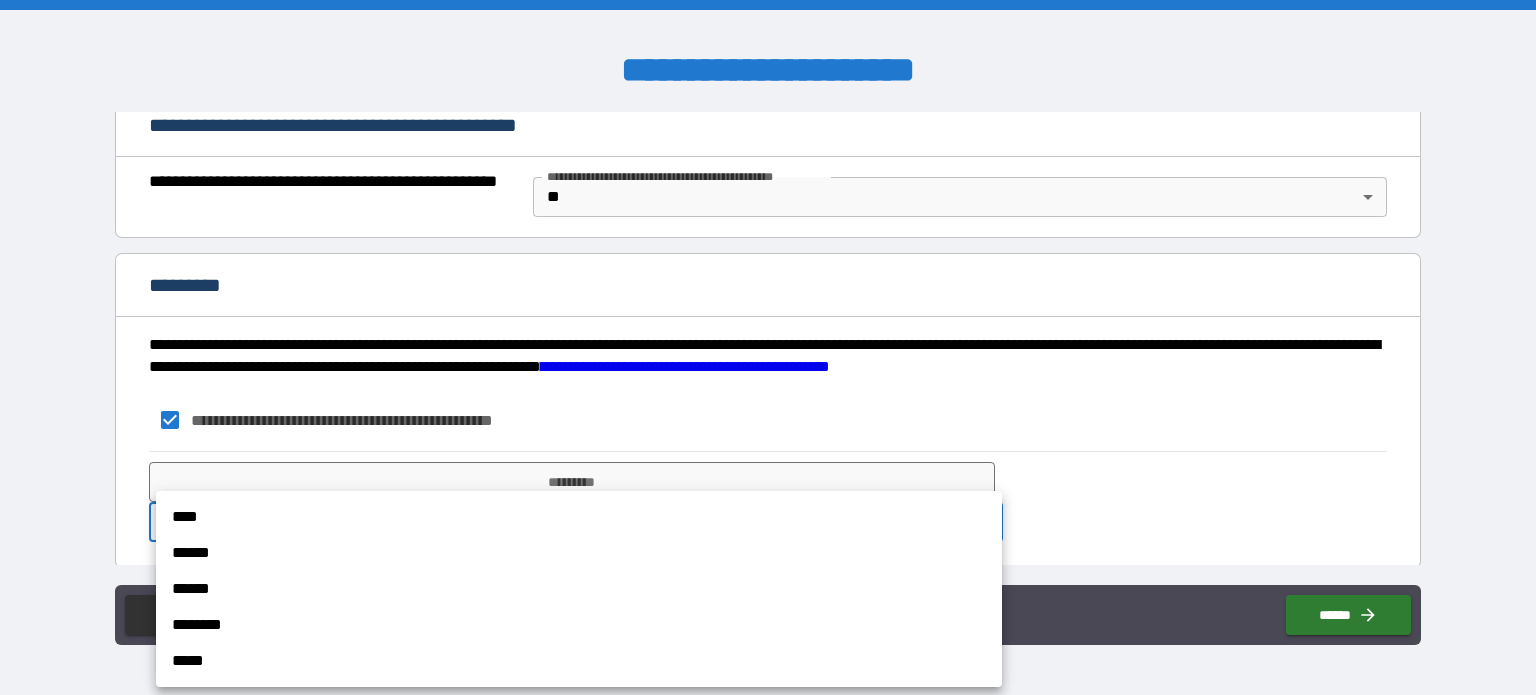 click on "**********" at bounding box center (768, 347) 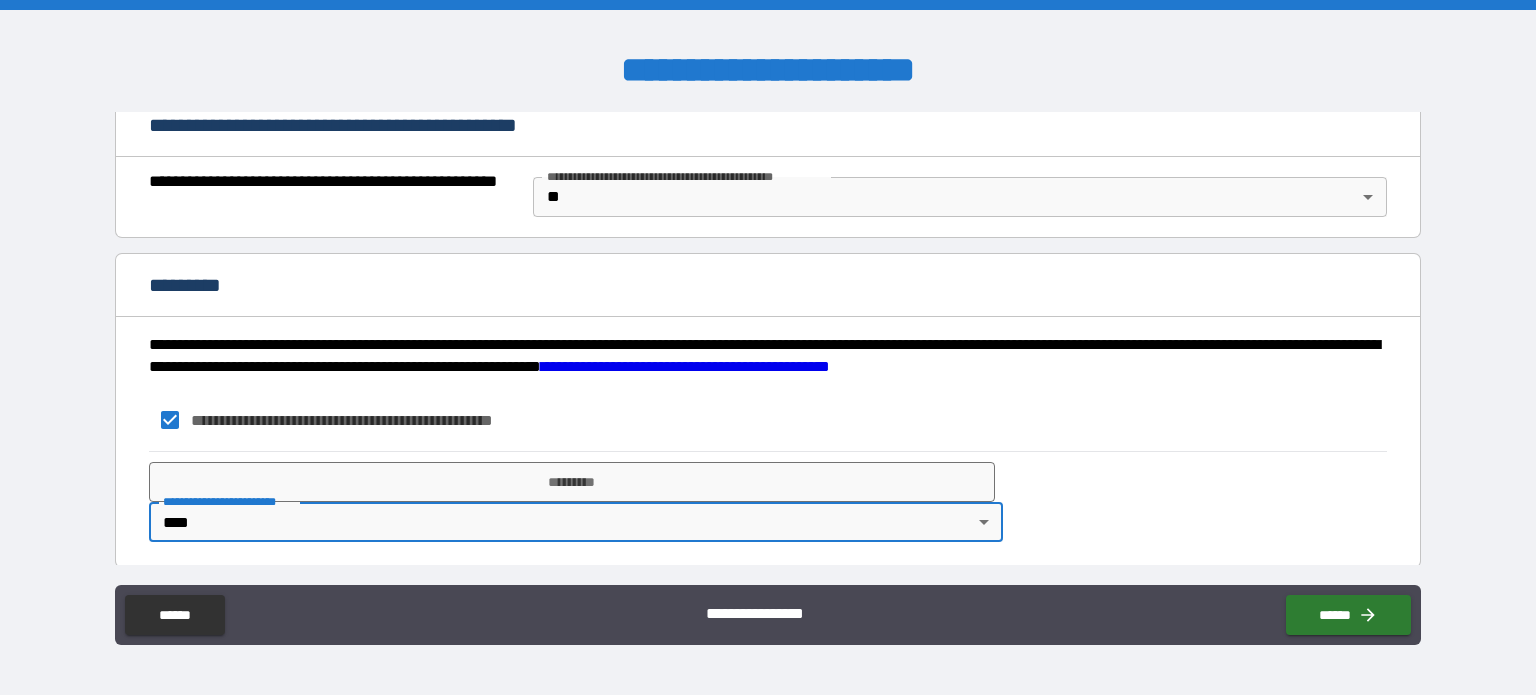 scroll, scrollTop: 1302, scrollLeft: 0, axis: vertical 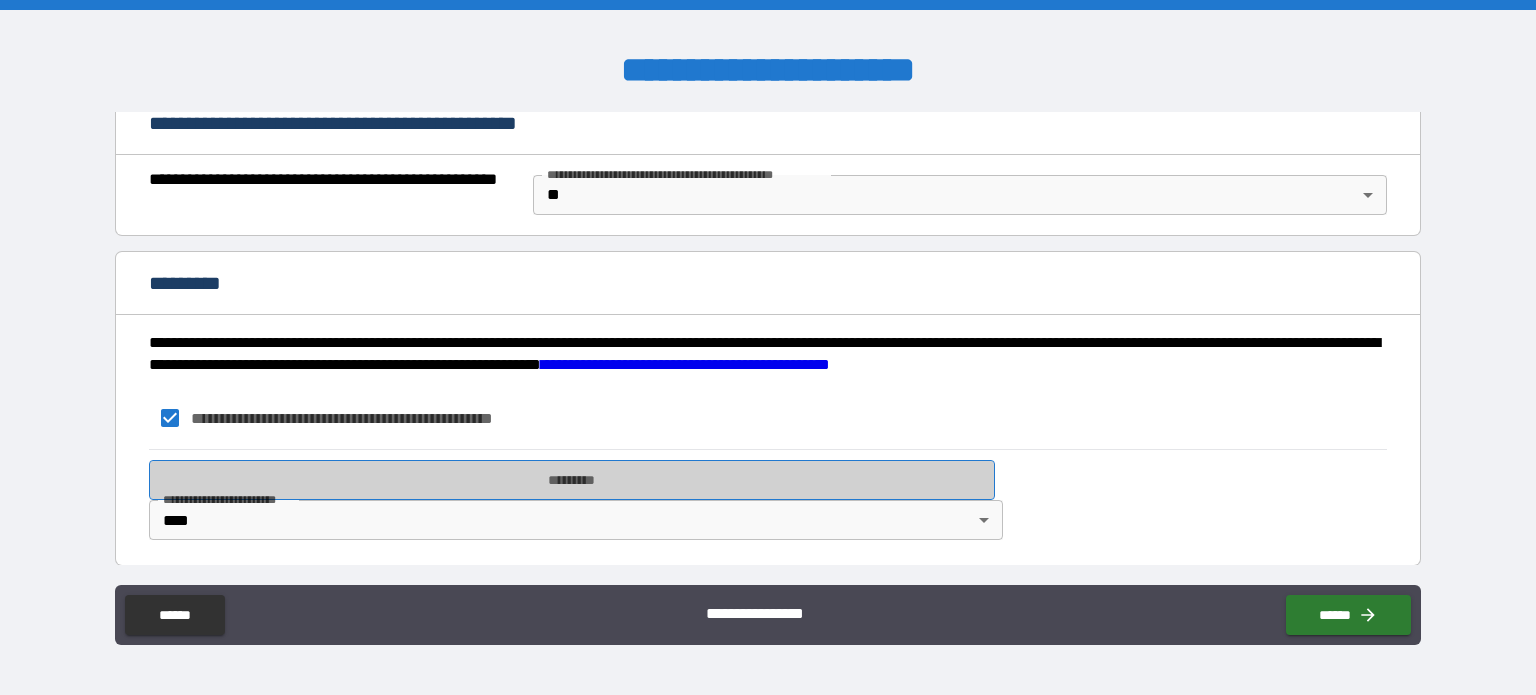 click on "*********" at bounding box center (572, 480) 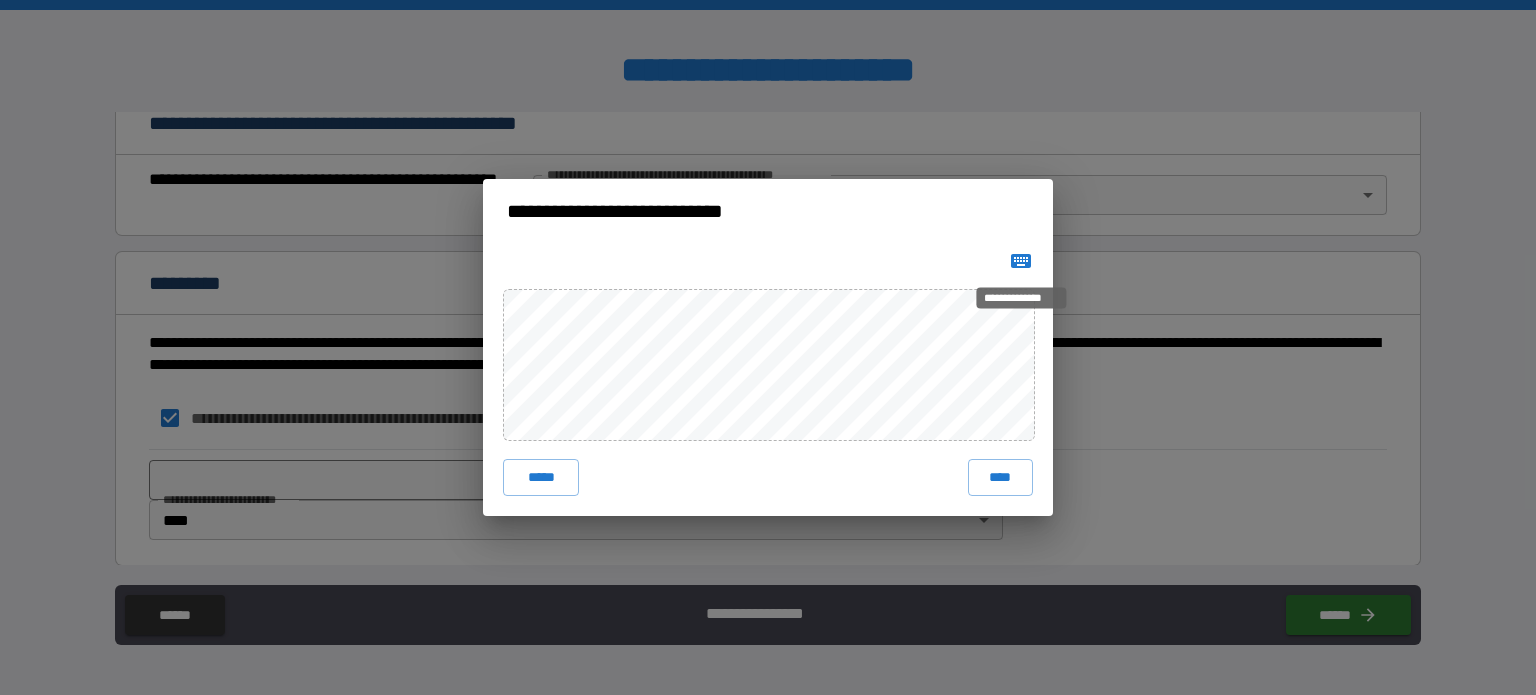 click 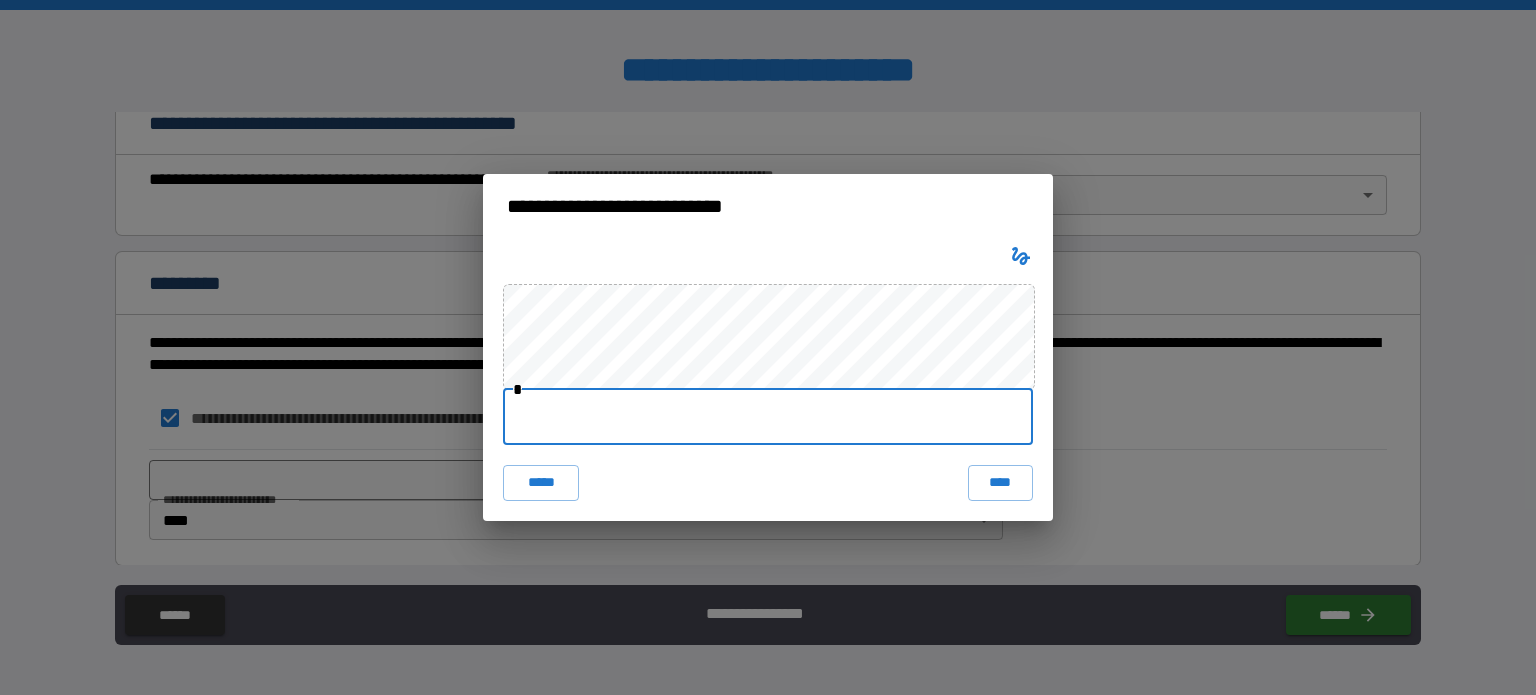 click at bounding box center (768, 417) 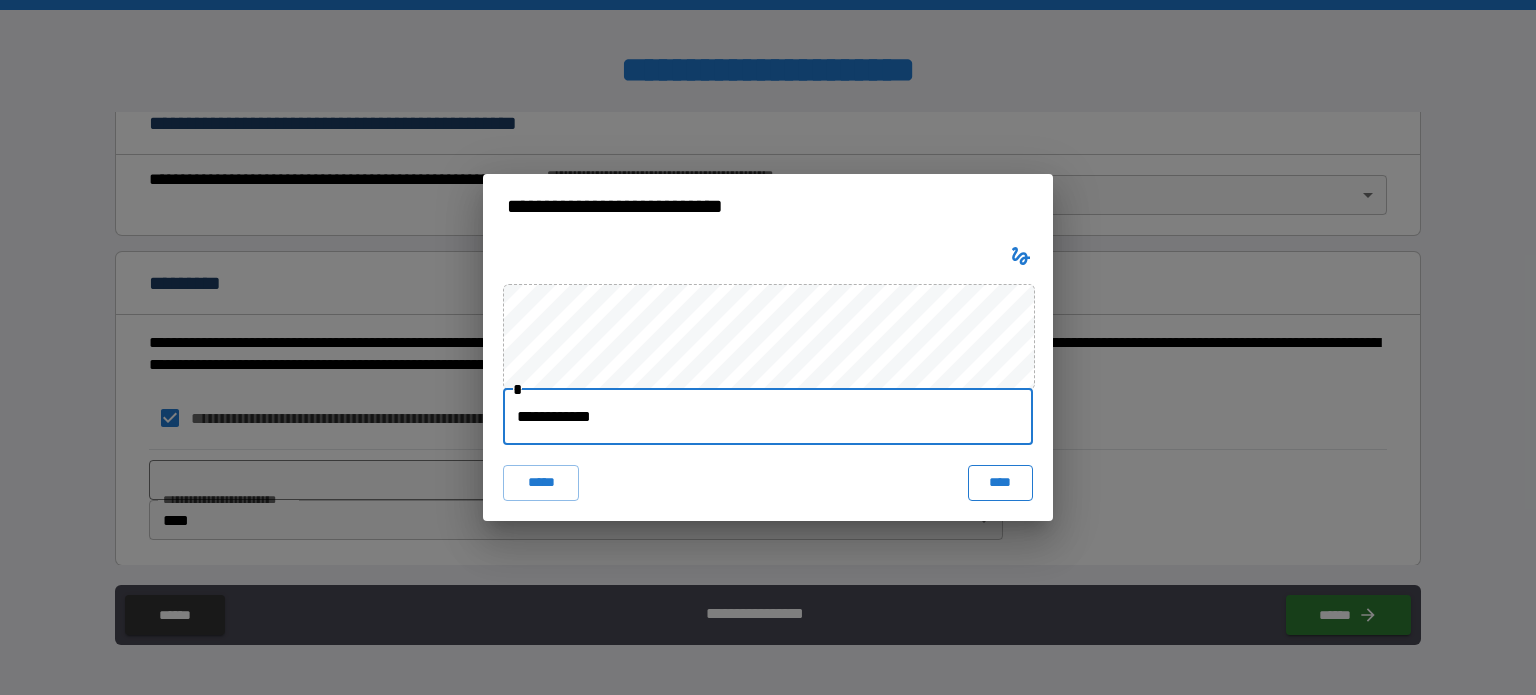 type on "**********" 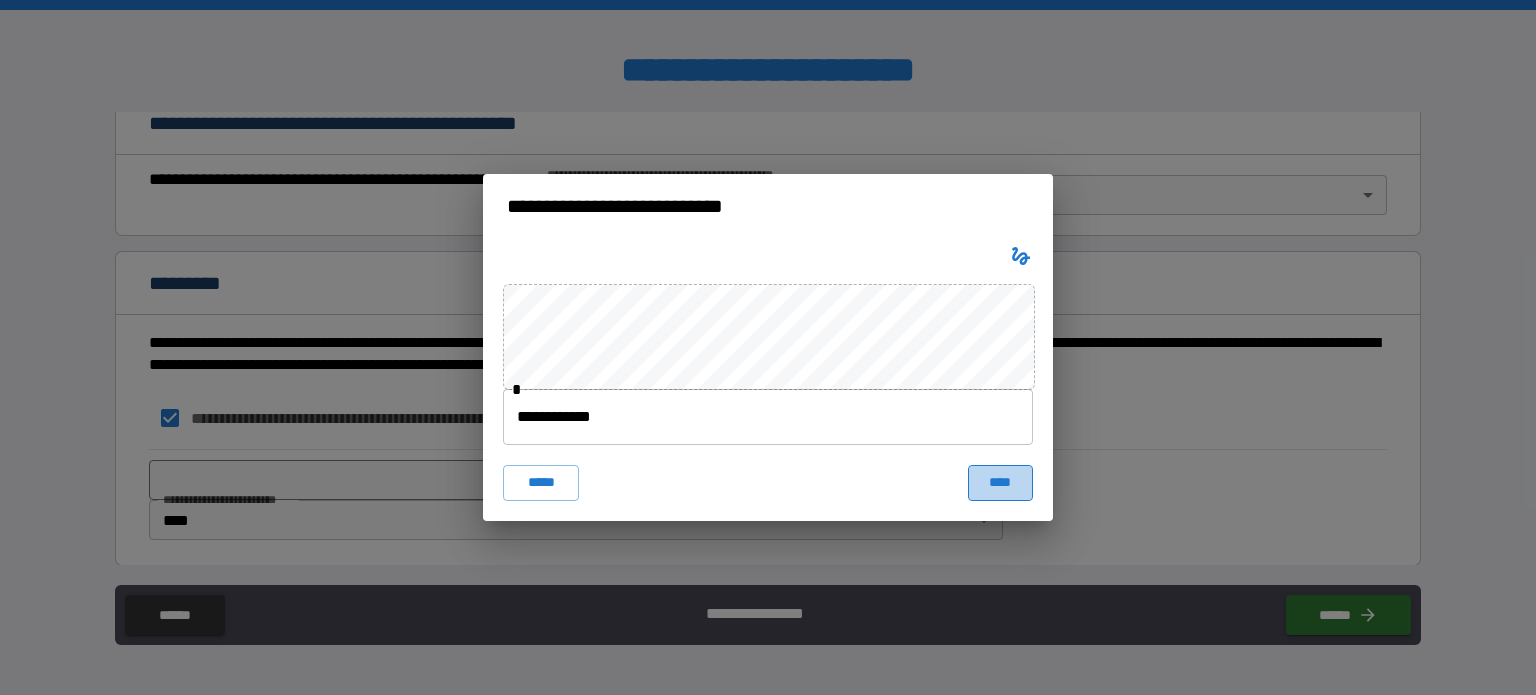 click on "****" at bounding box center (1000, 483) 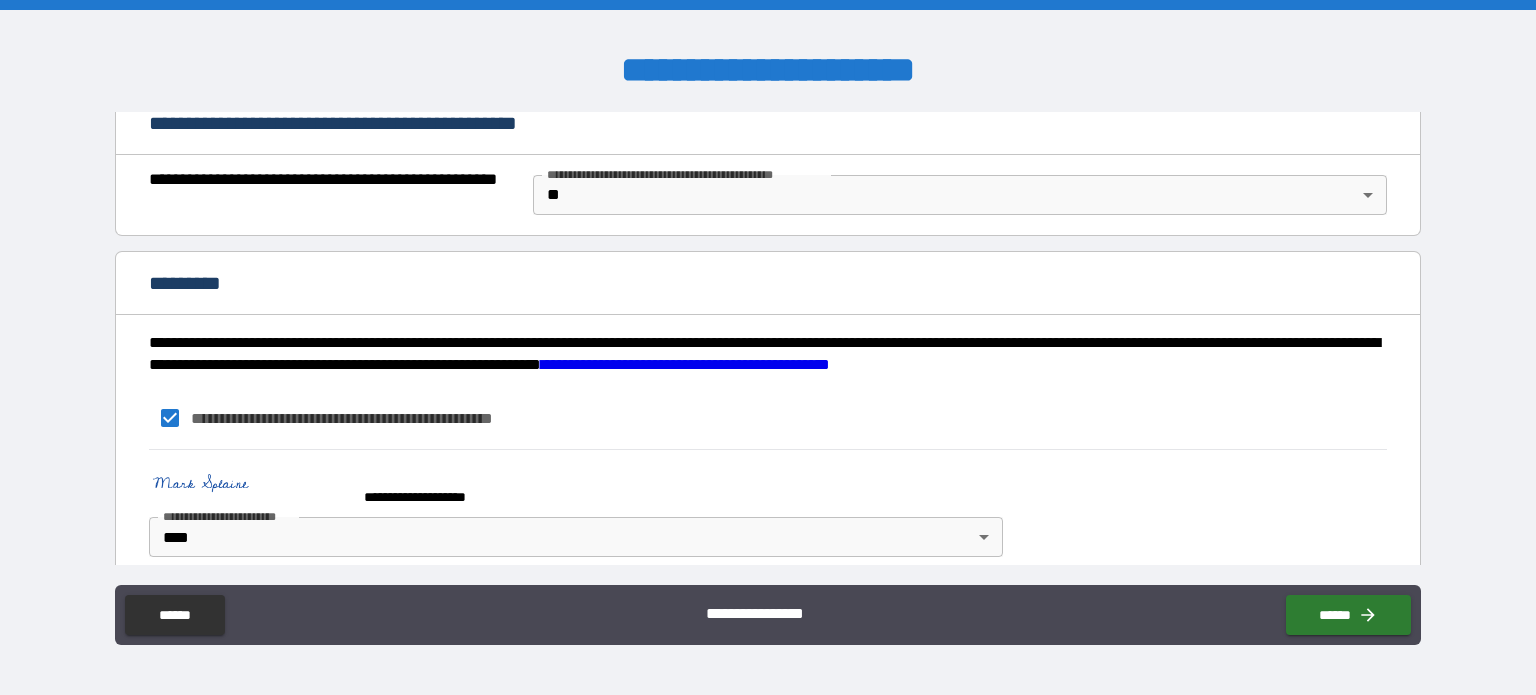 scroll, scrollTop: 1320, scrollLeft: 0, axis: vertical 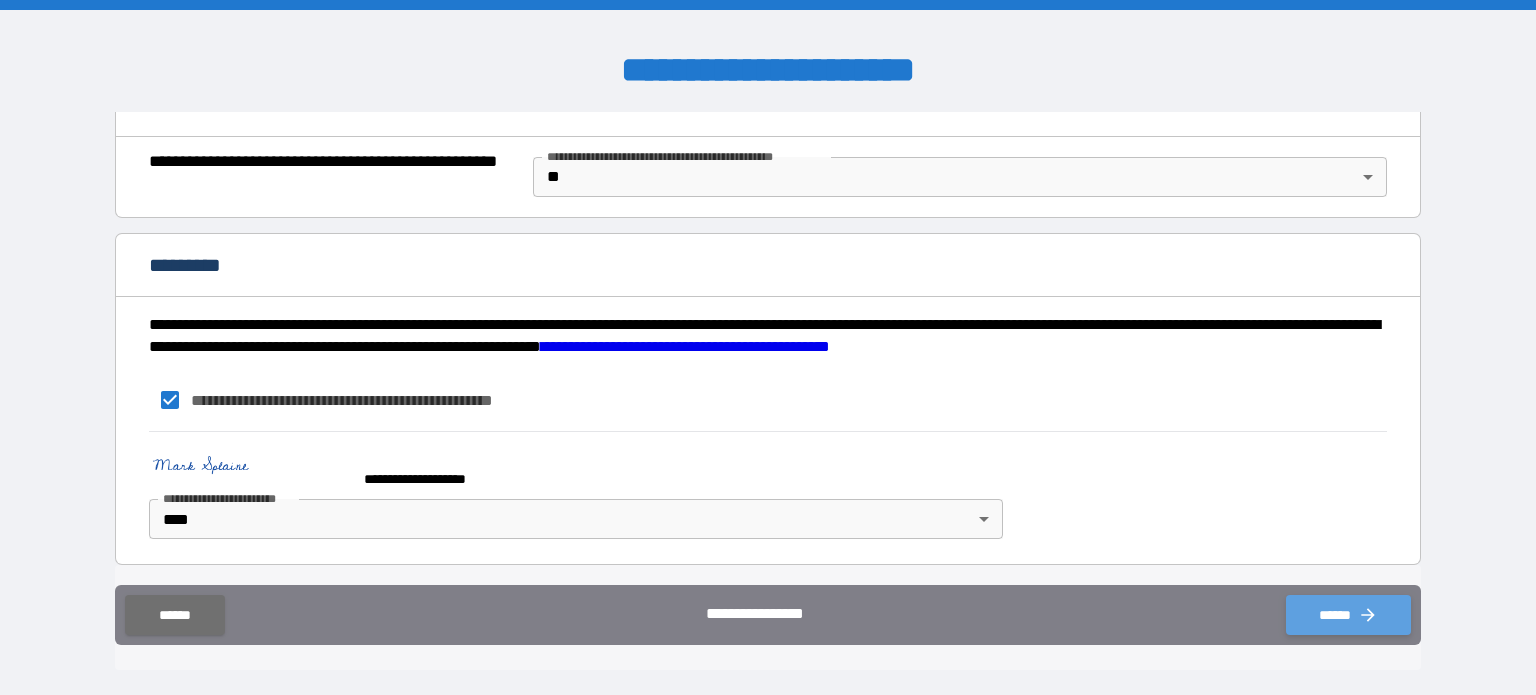 click on "******" at bounding box center [1348, 615] 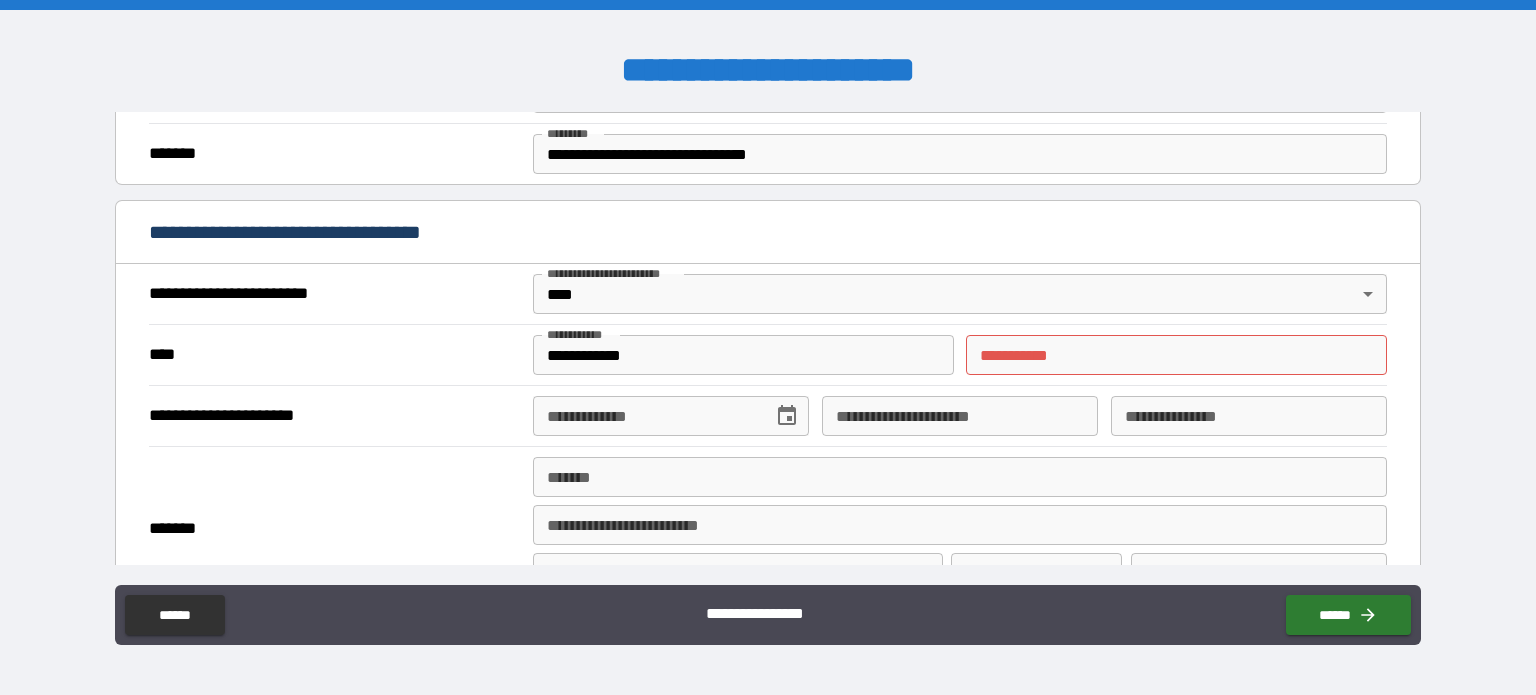 scroll, scrollTop: 620, scrollLeft: 0, axis: vertical 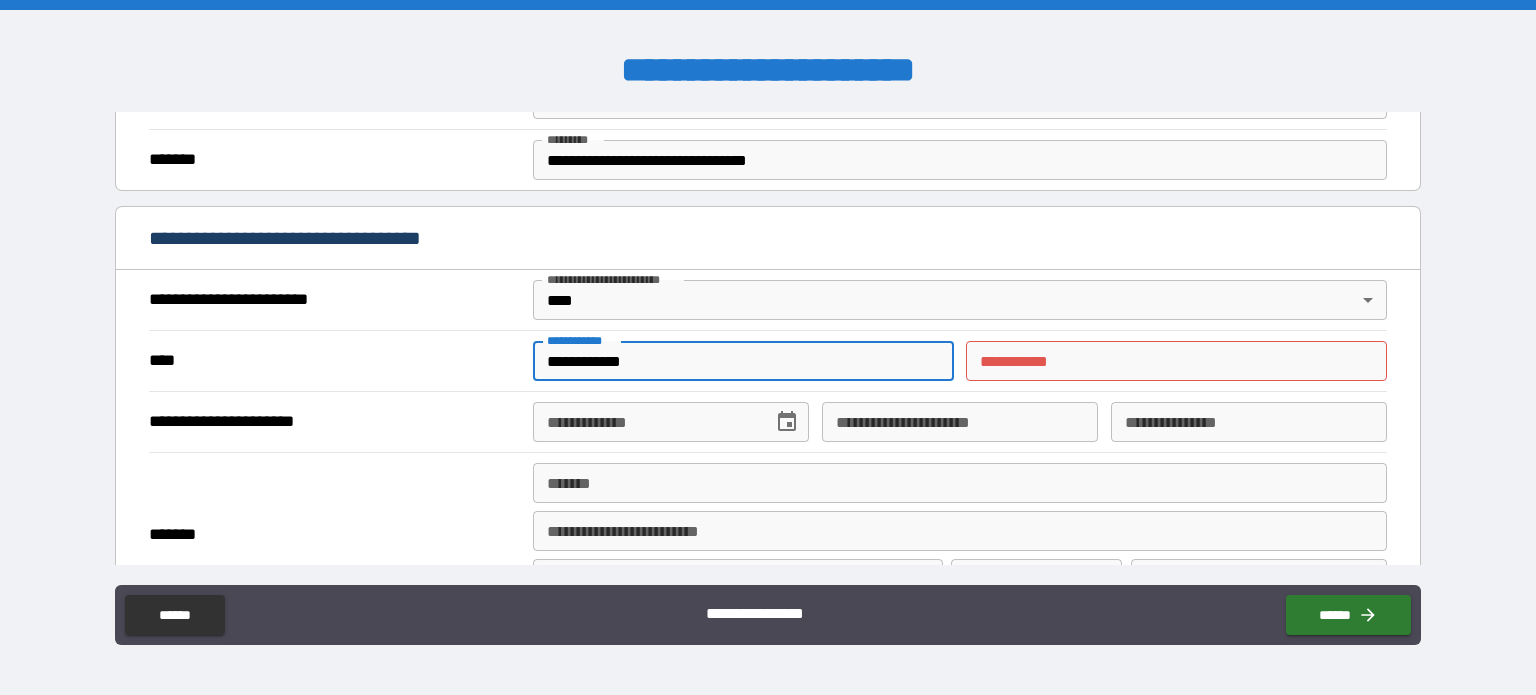 click on "**********" at bounding box center [743, 361] 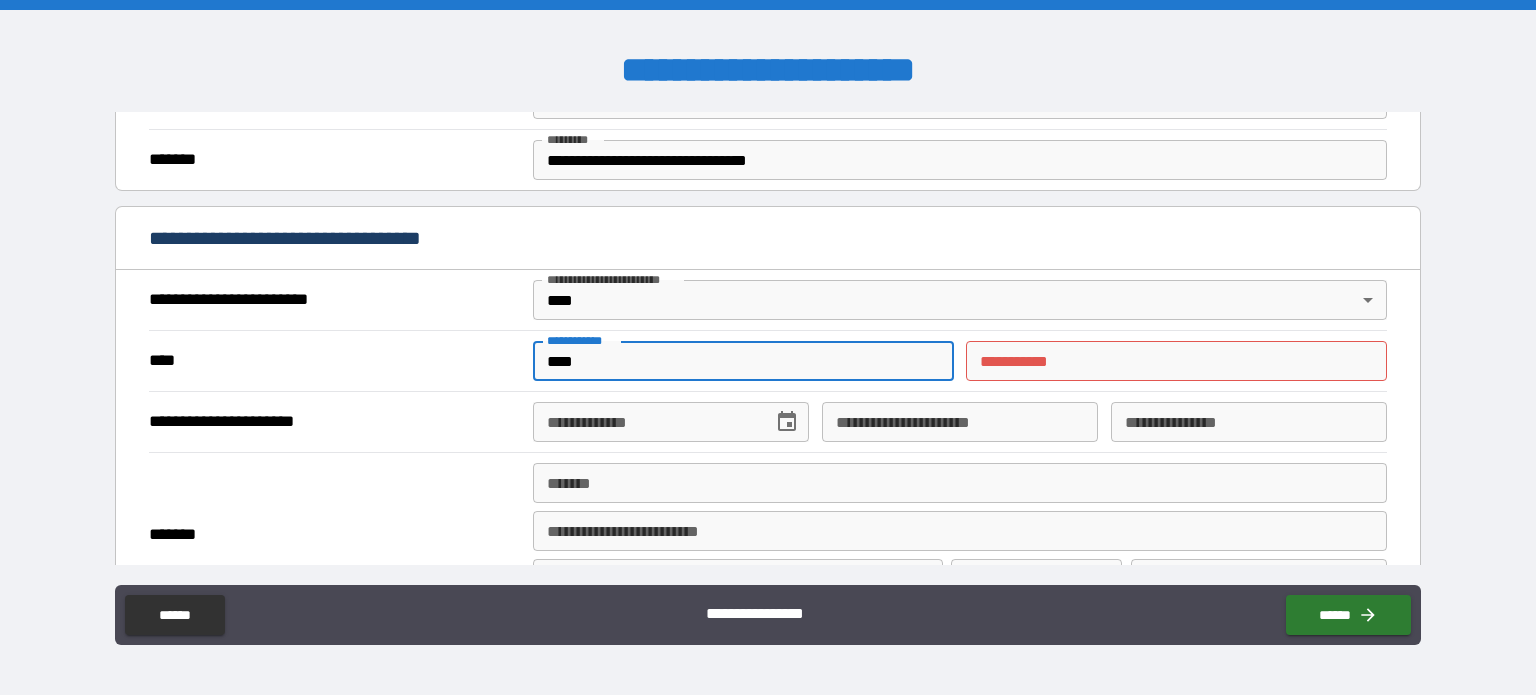 type on "****" 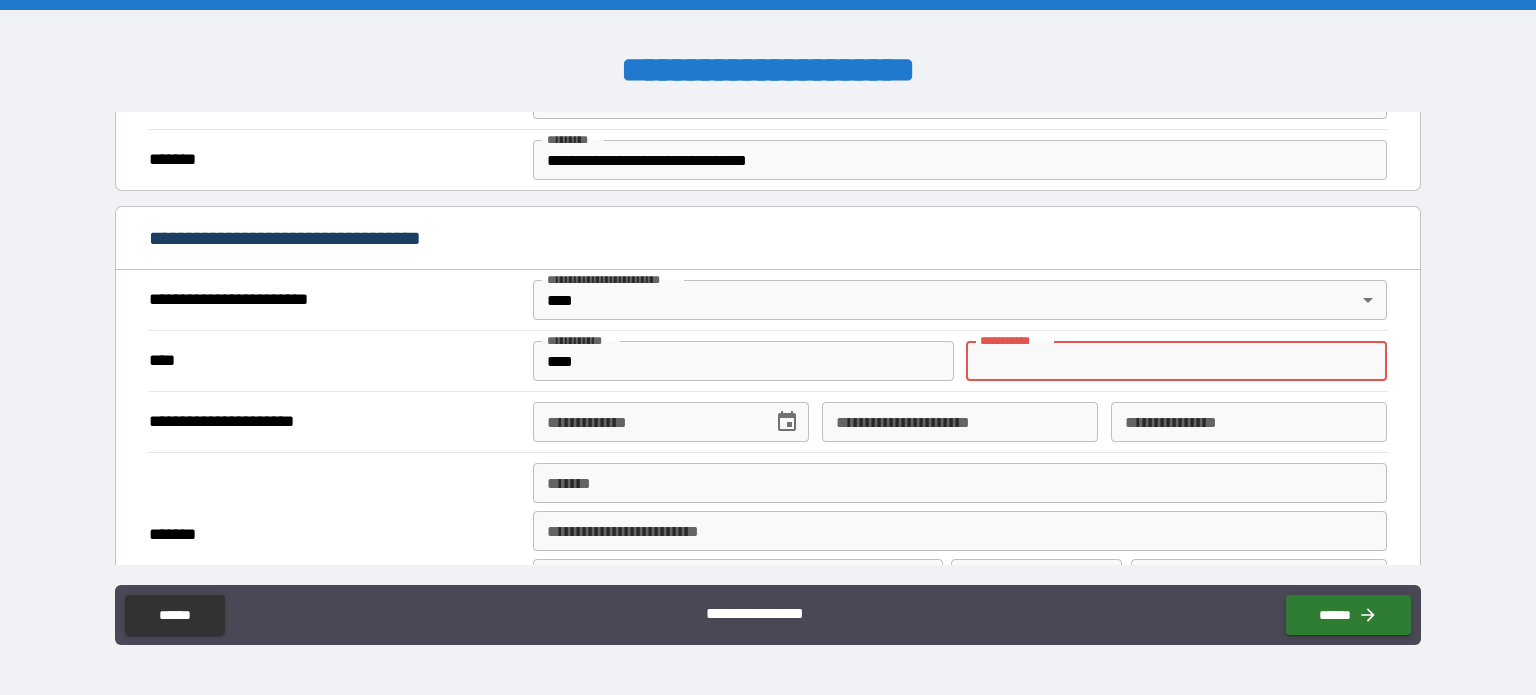 click on "*********   *" at bounding box center [1176, 361] 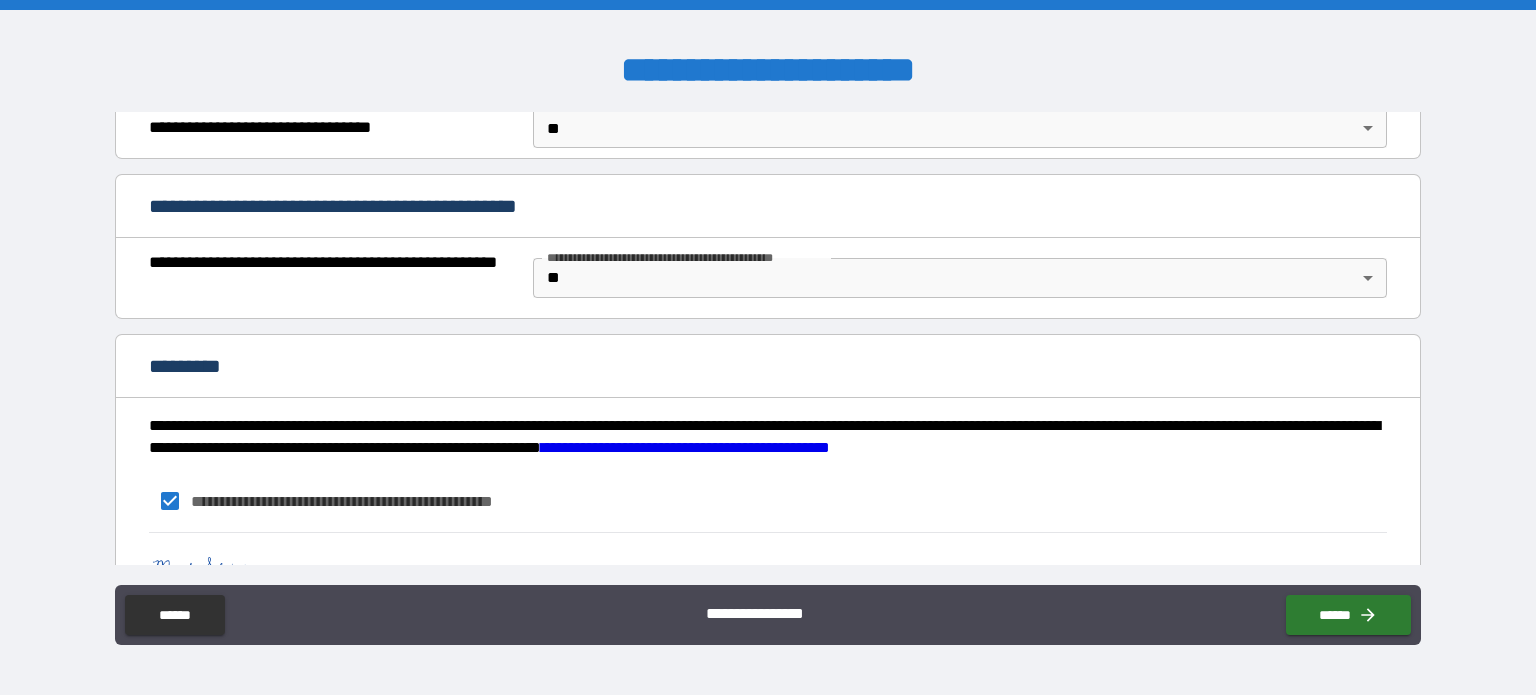 scroll, scrollTop: 1220, scrollLeft: 0, axis: vertical 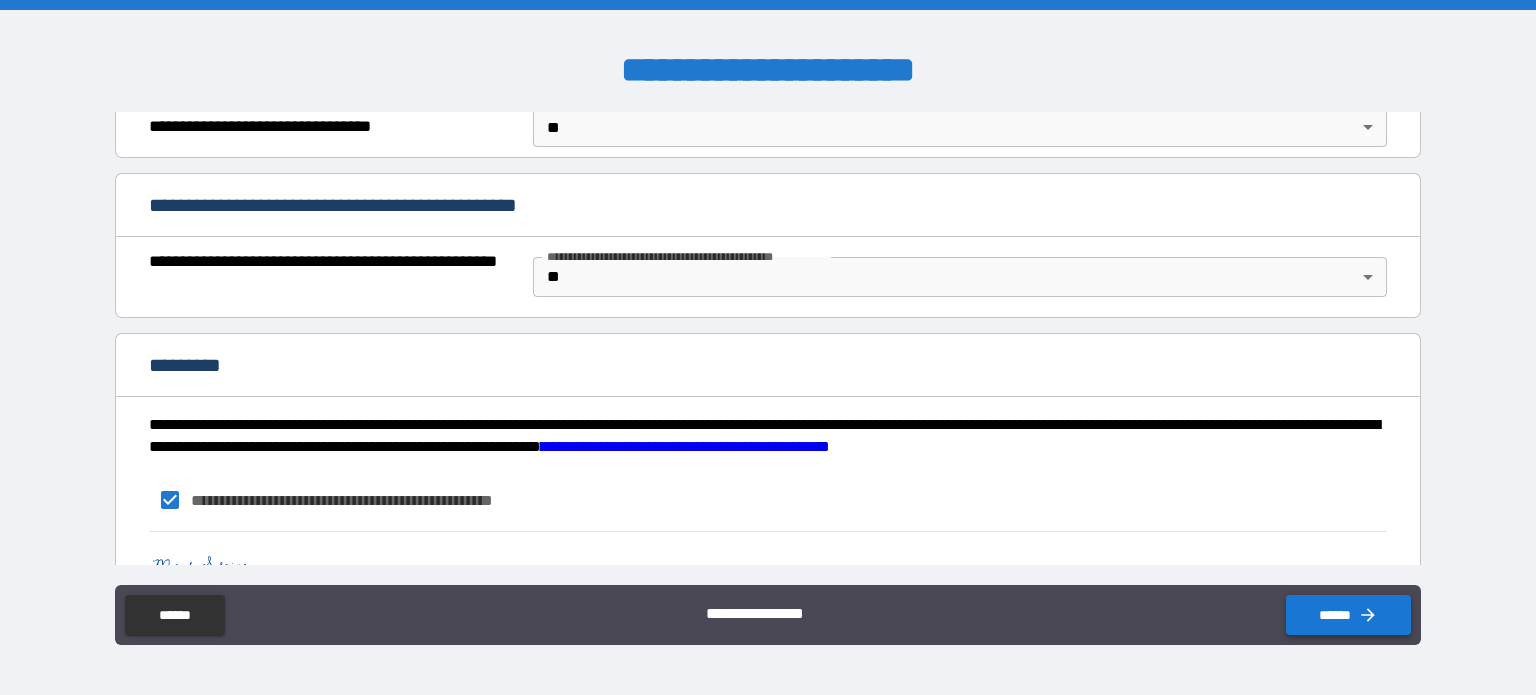 type on "*******" 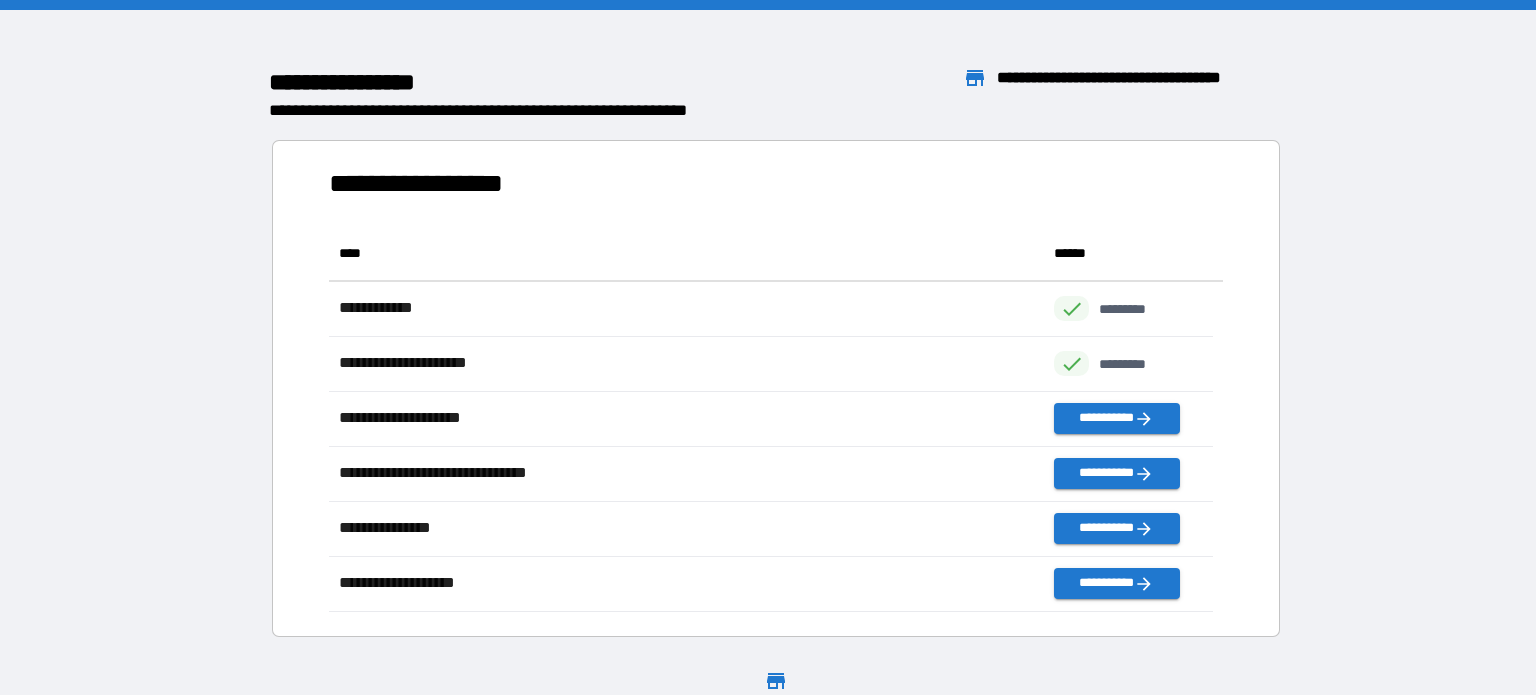 scroll, scrollTop: 16, scrollLeft: 16, axis: both 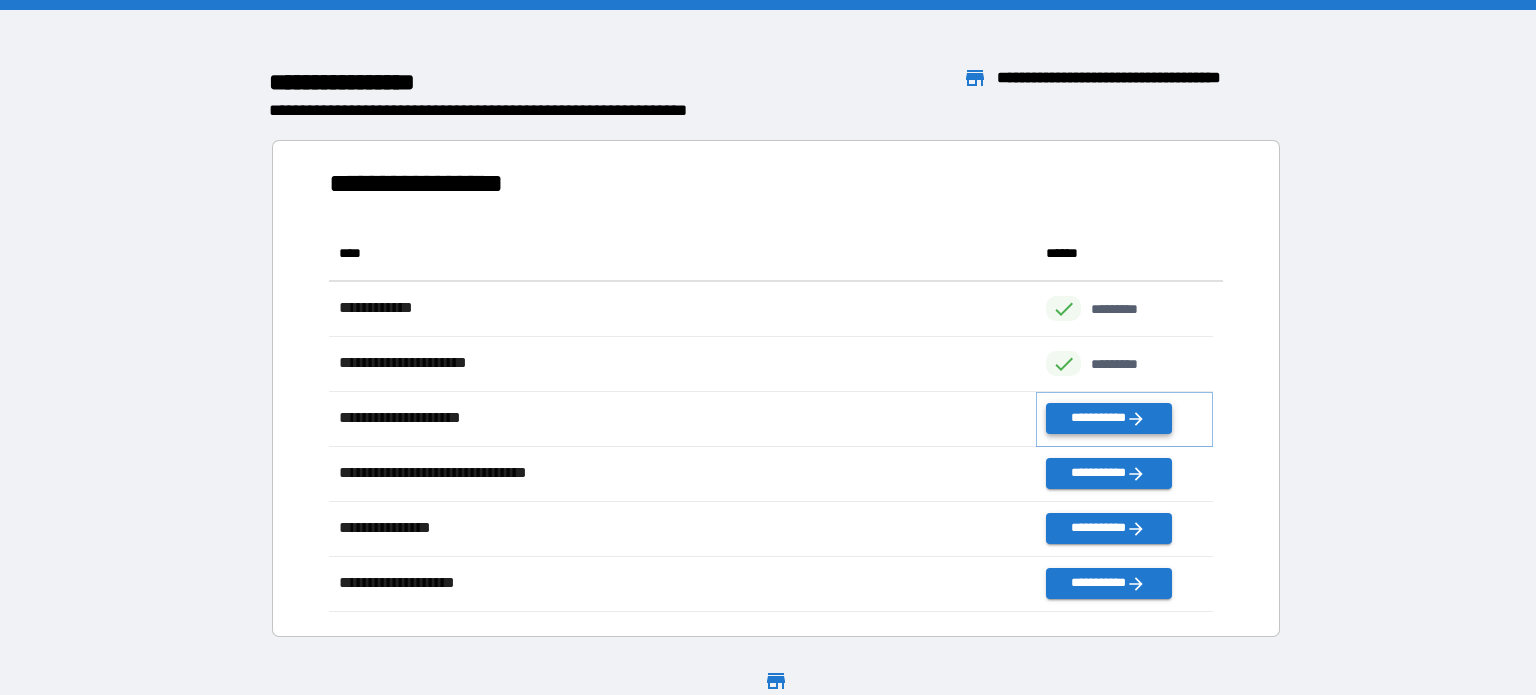 click on "**********" at bounding box center (1108, 418) 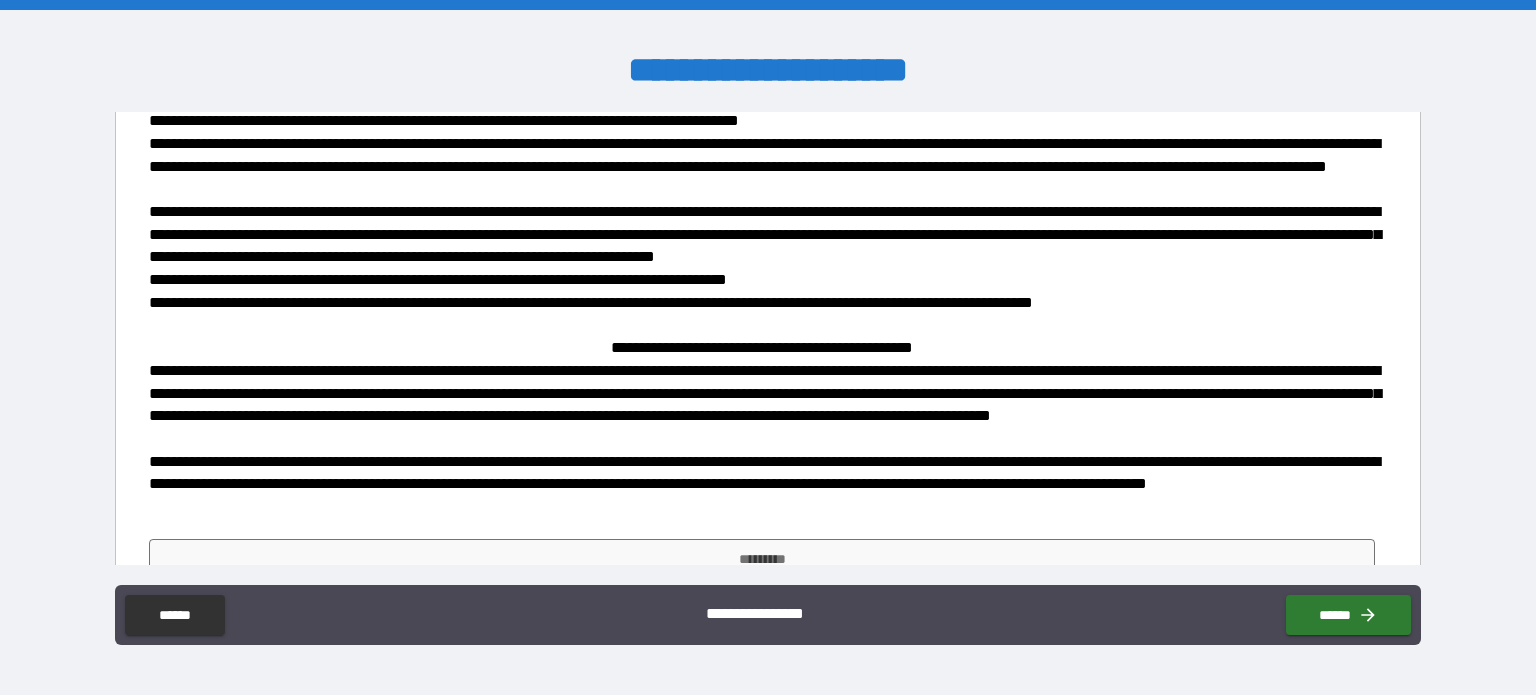 scroll, scrollTop: 244, scrollLeft: 0, axis: vertical 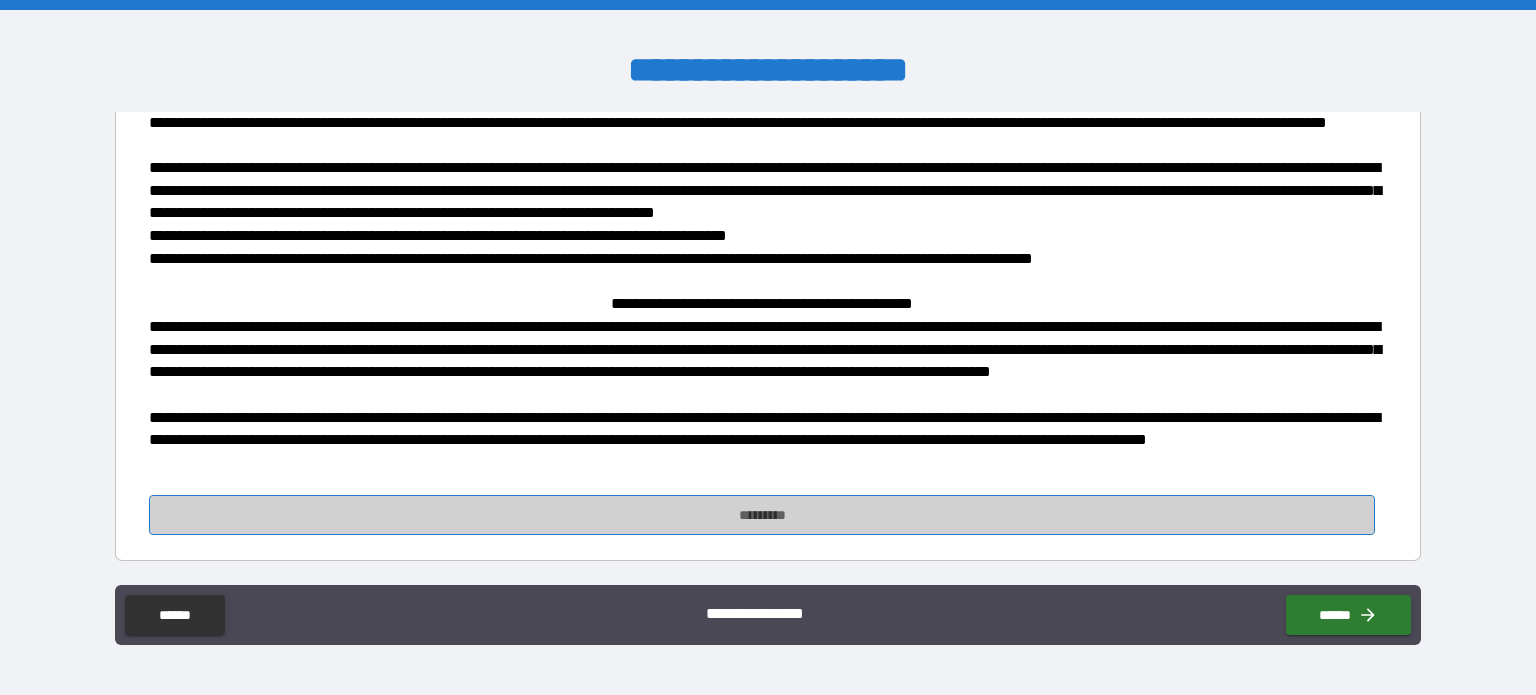 click on "*********" at bounding box center [762, 515] 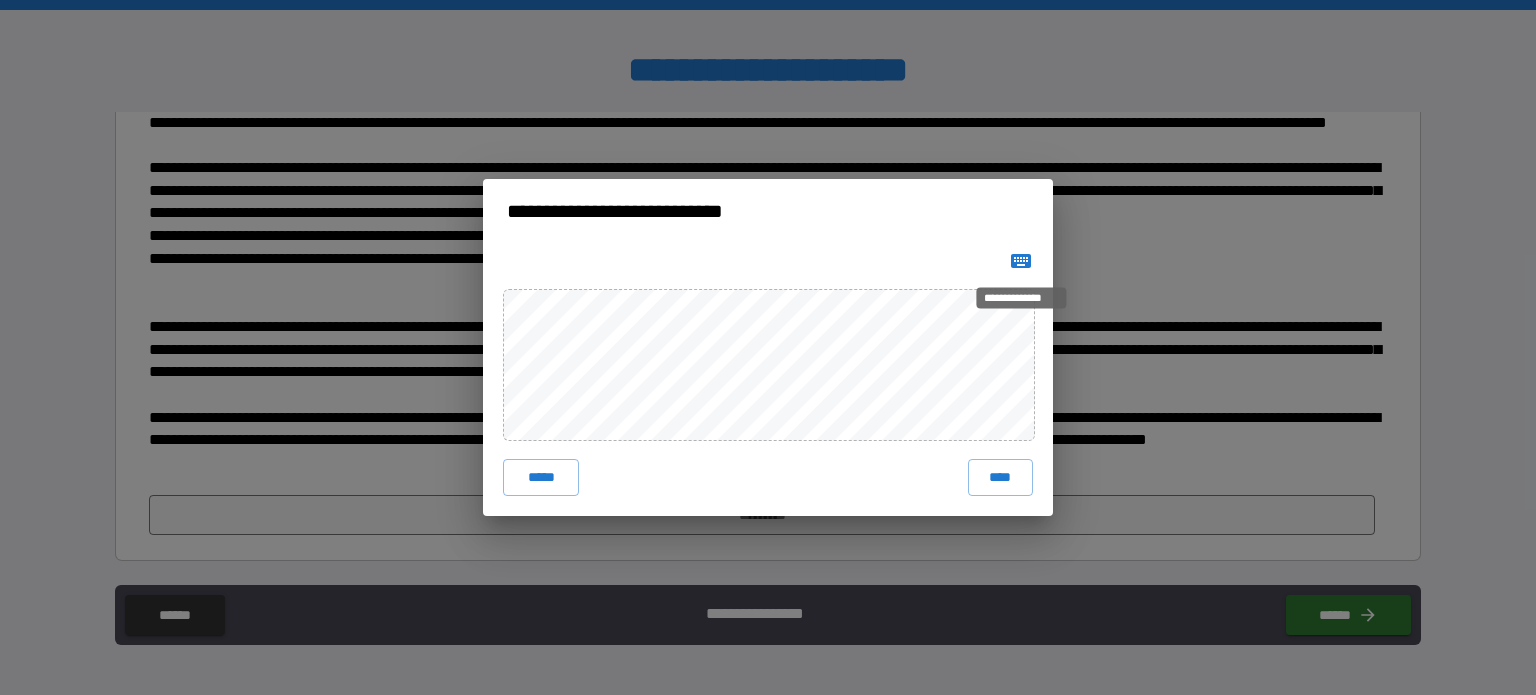 click 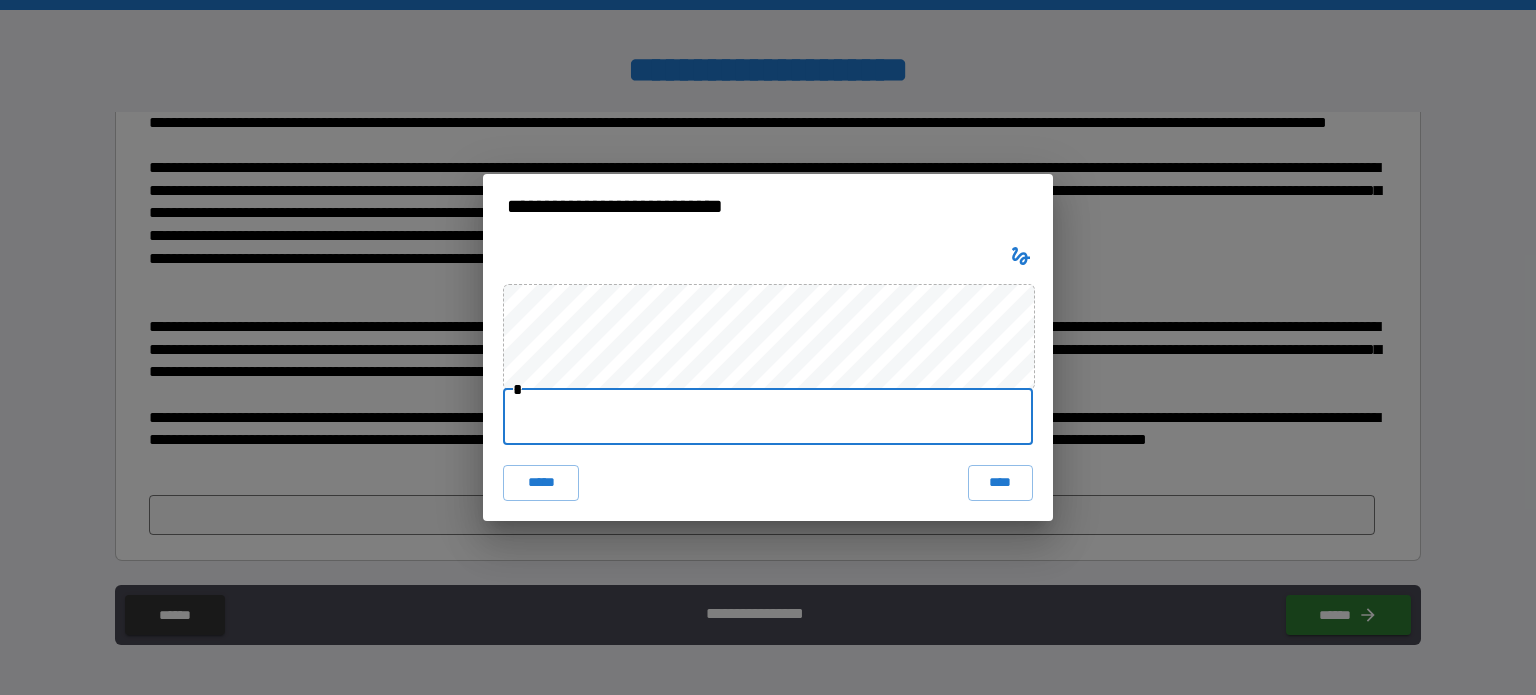 click at bounding box center [768, 417] 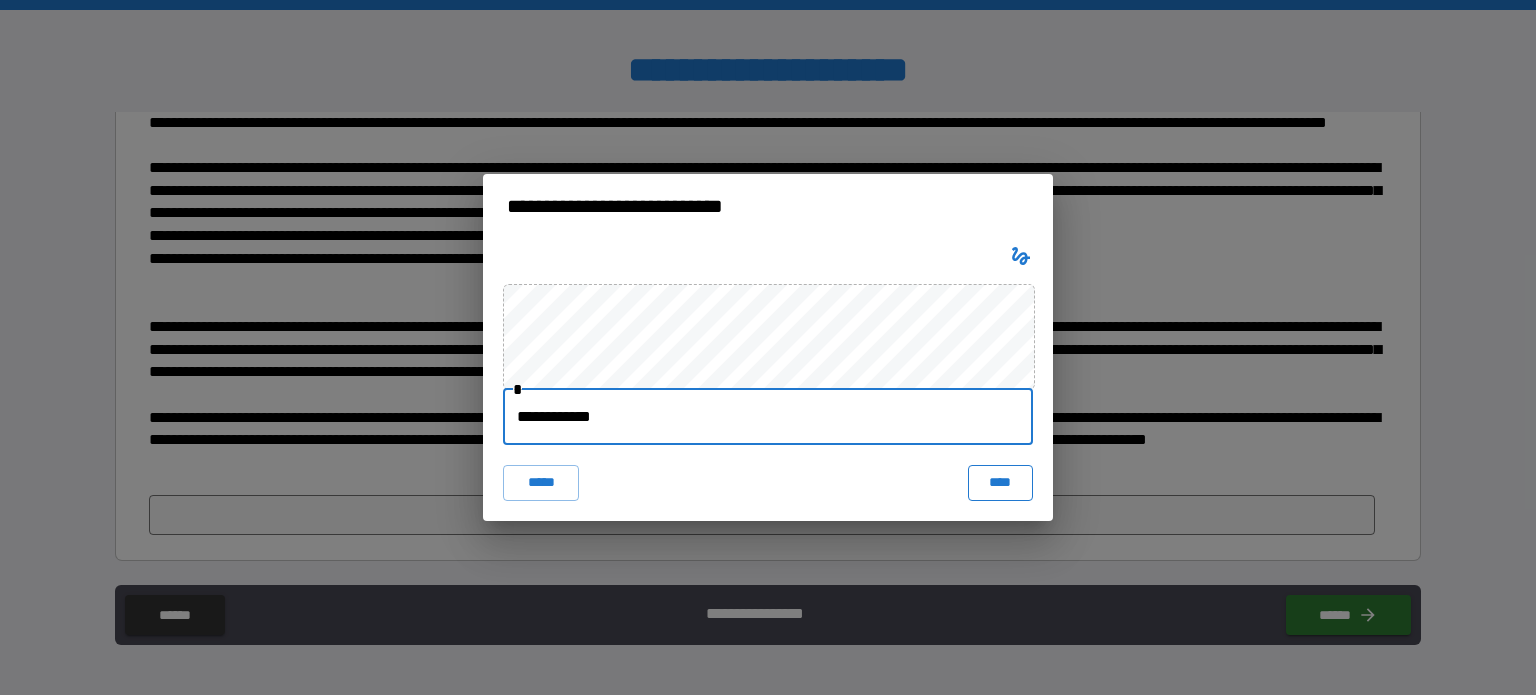 type on "**********" 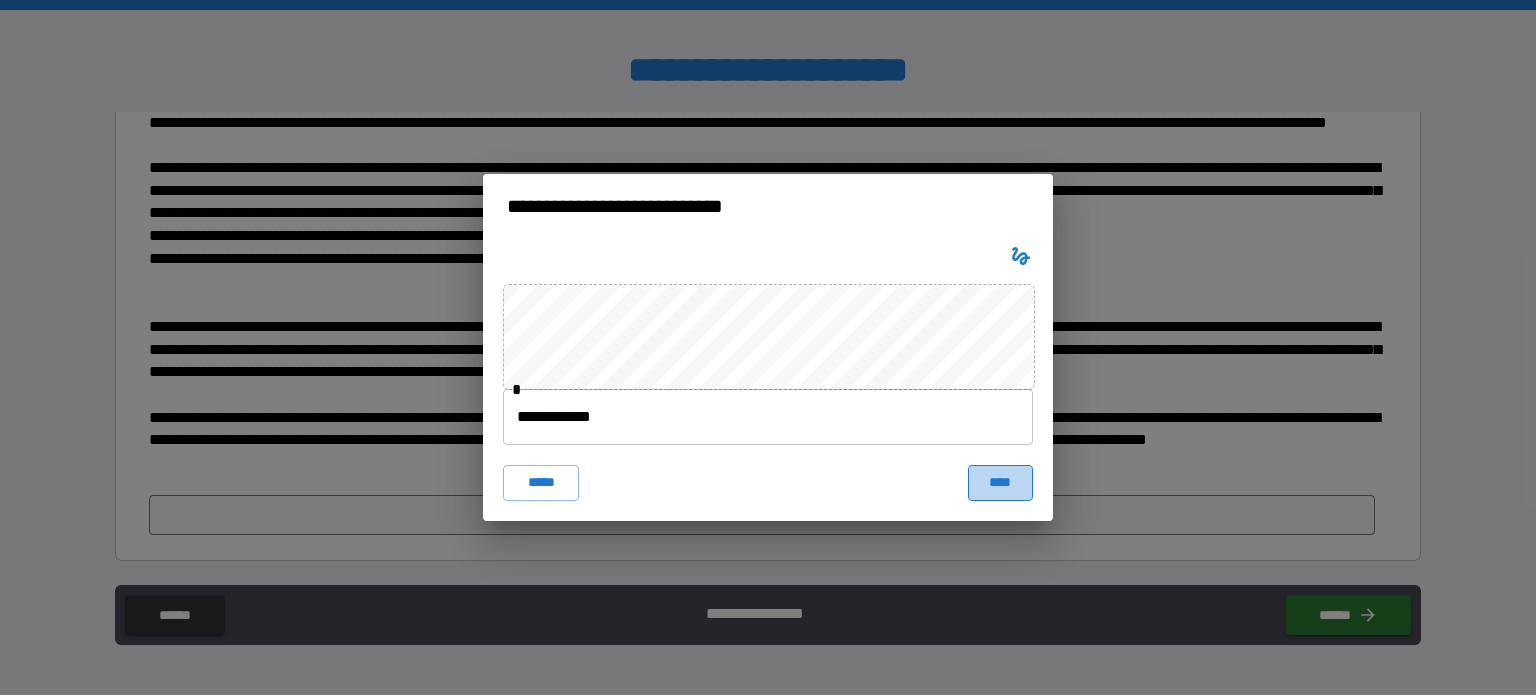 click on "****" at bounding box center [1000, 483] 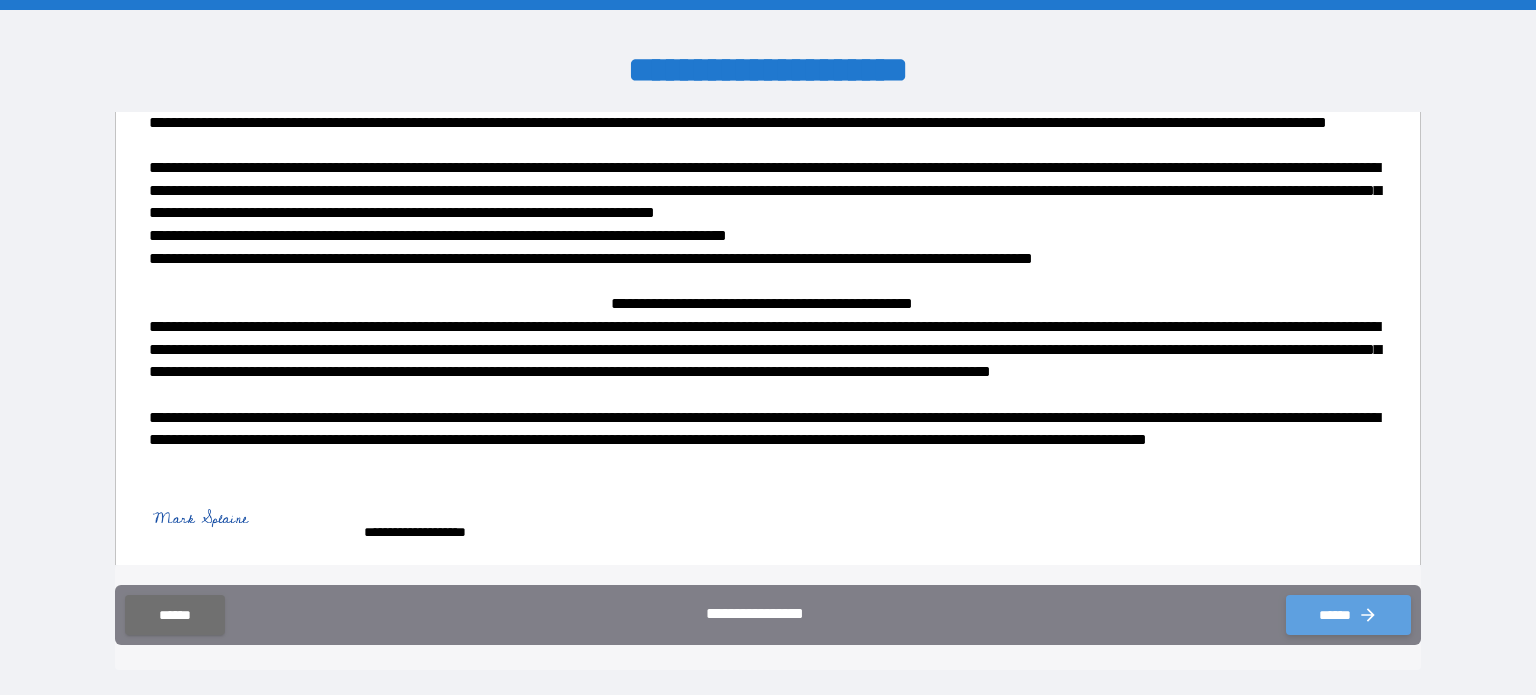 click on "******" at bounding box center [1348, 615] 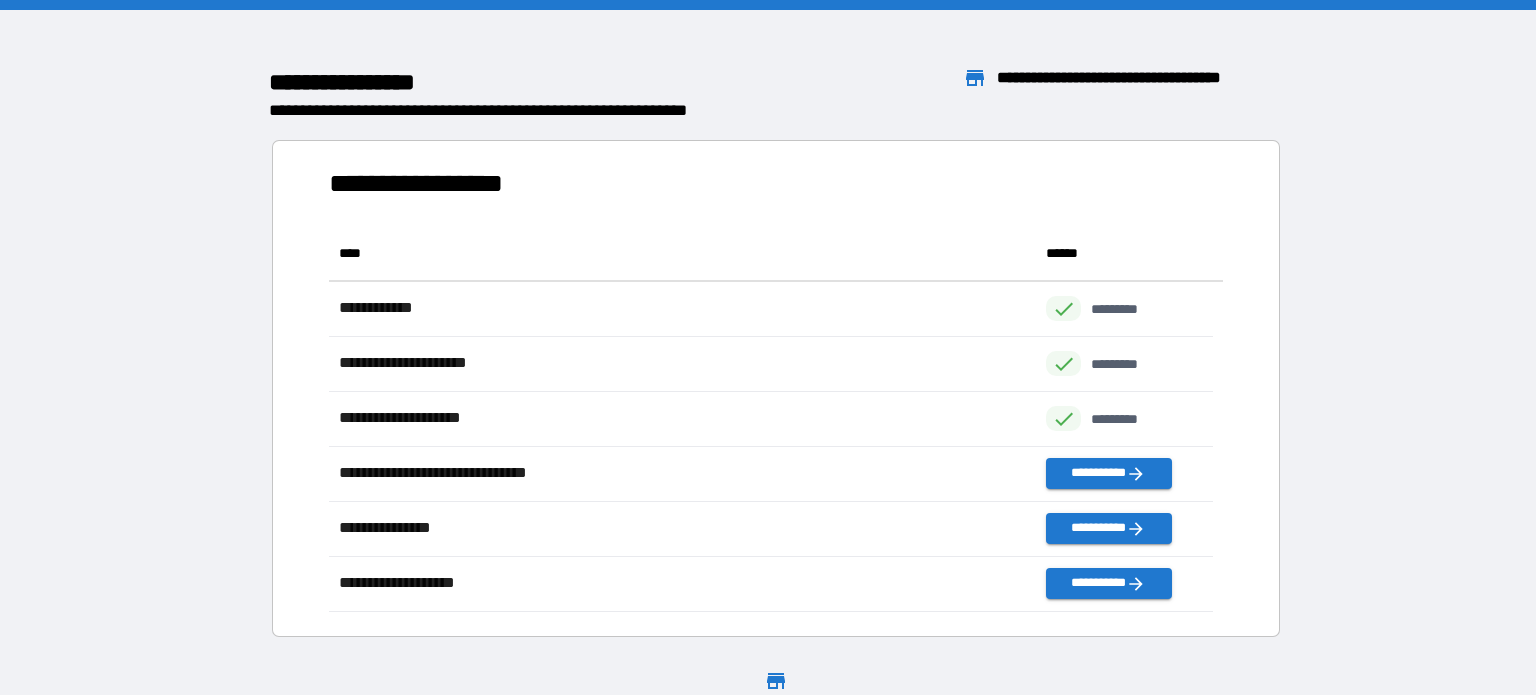 scroll, scrollTop: 16, scrollLeft: 16, axis: both 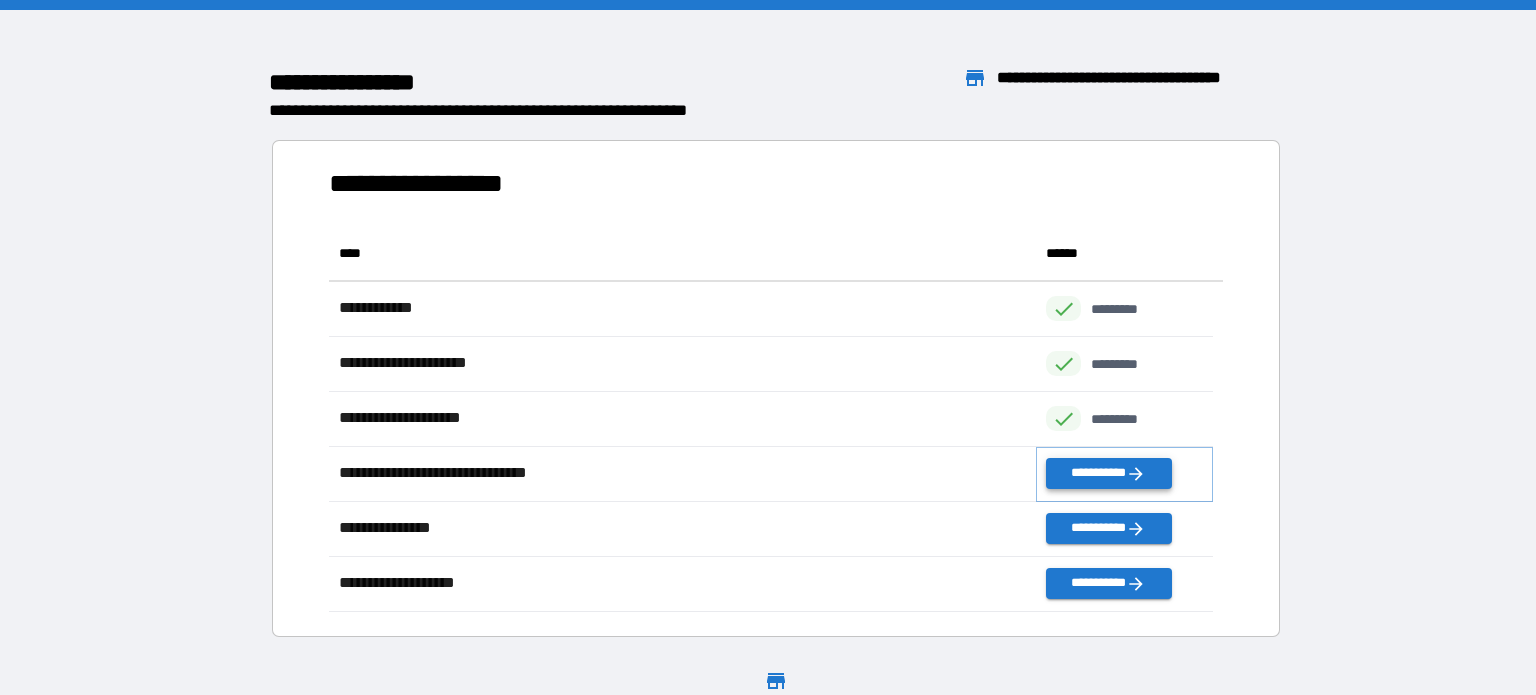 click on "**********" at bounding box center (1108, 473) 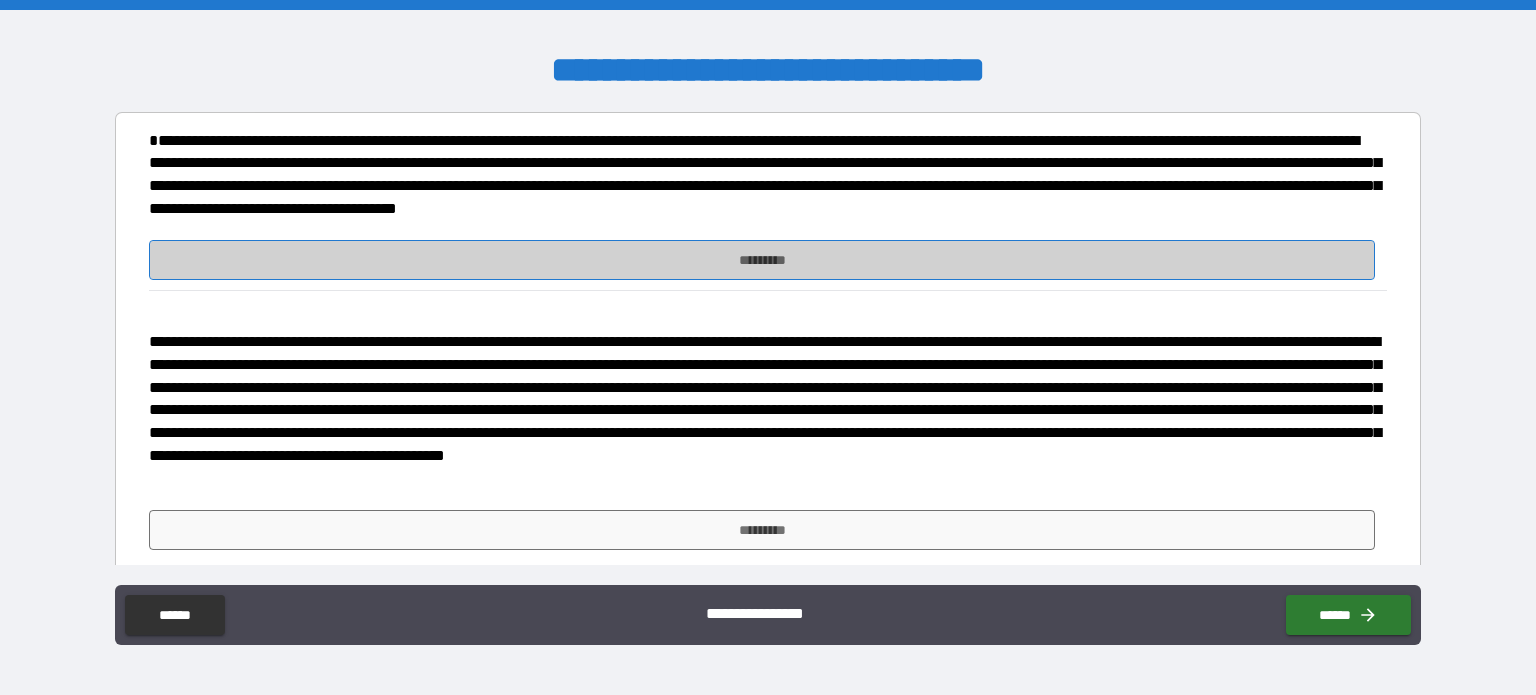 click on "*********" at bounding box center (762, 260) 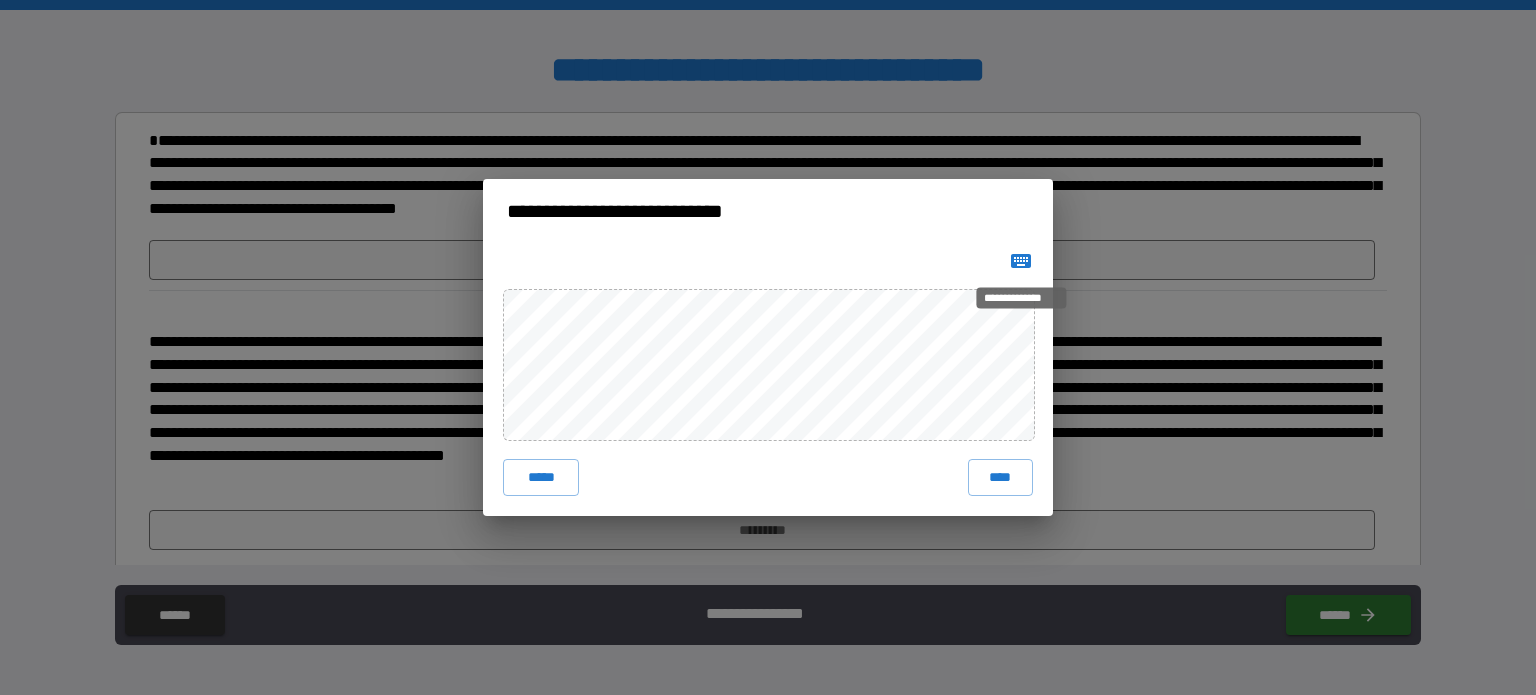 click 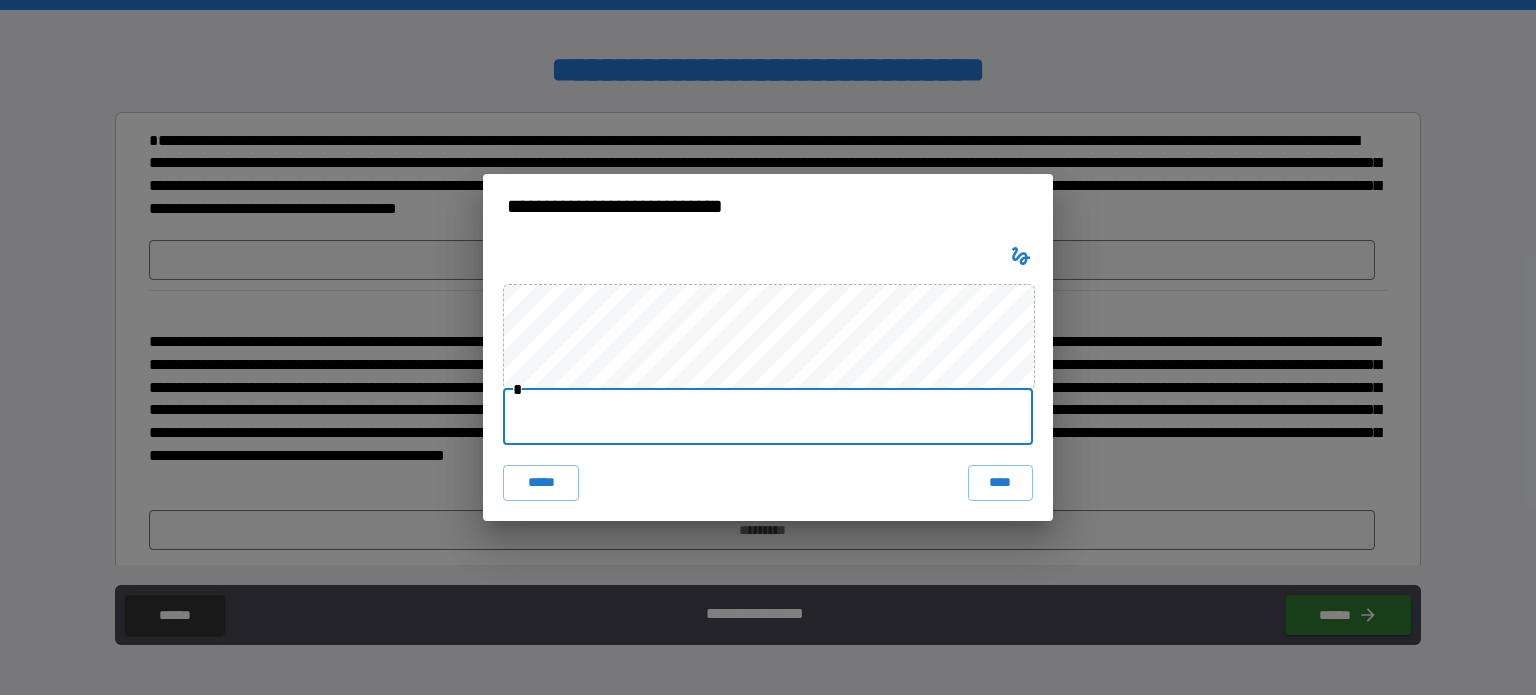 click at bounding box center [768, 417] 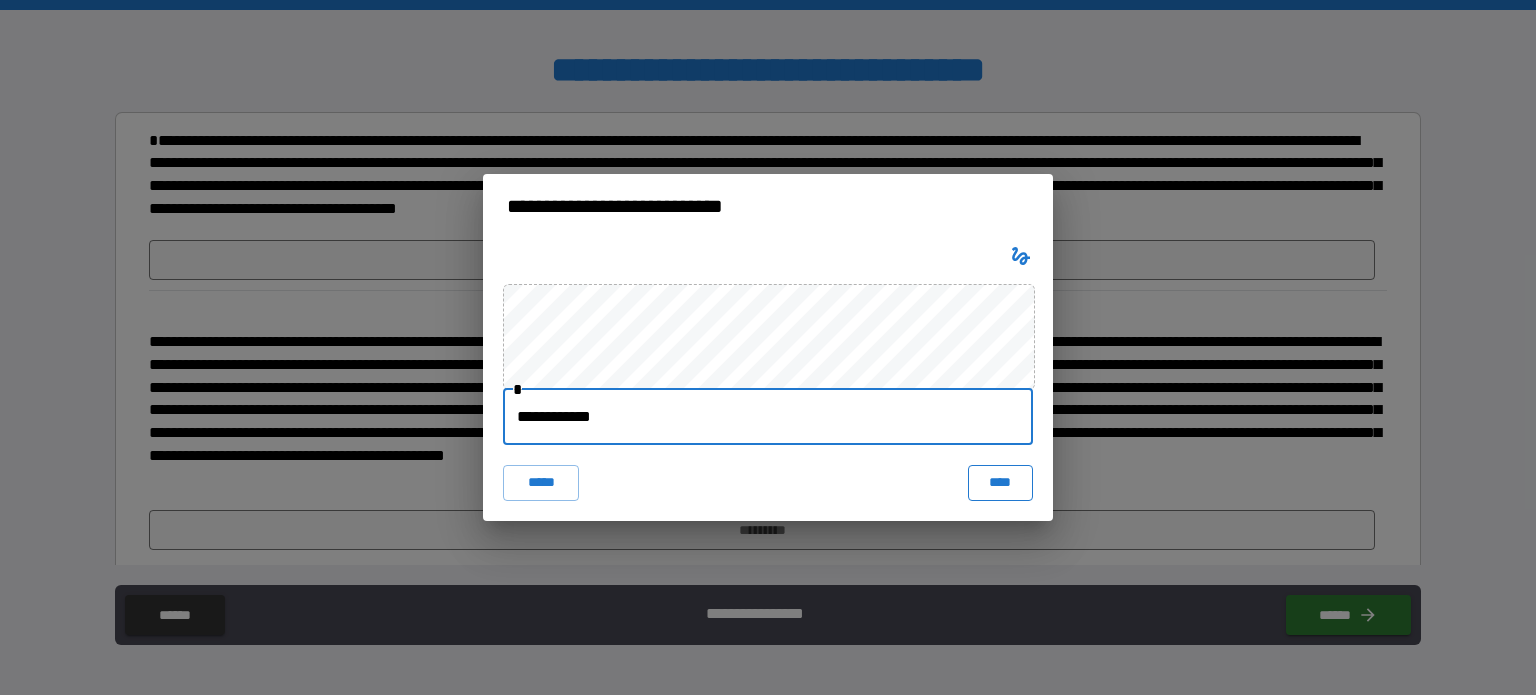 type on "**********" 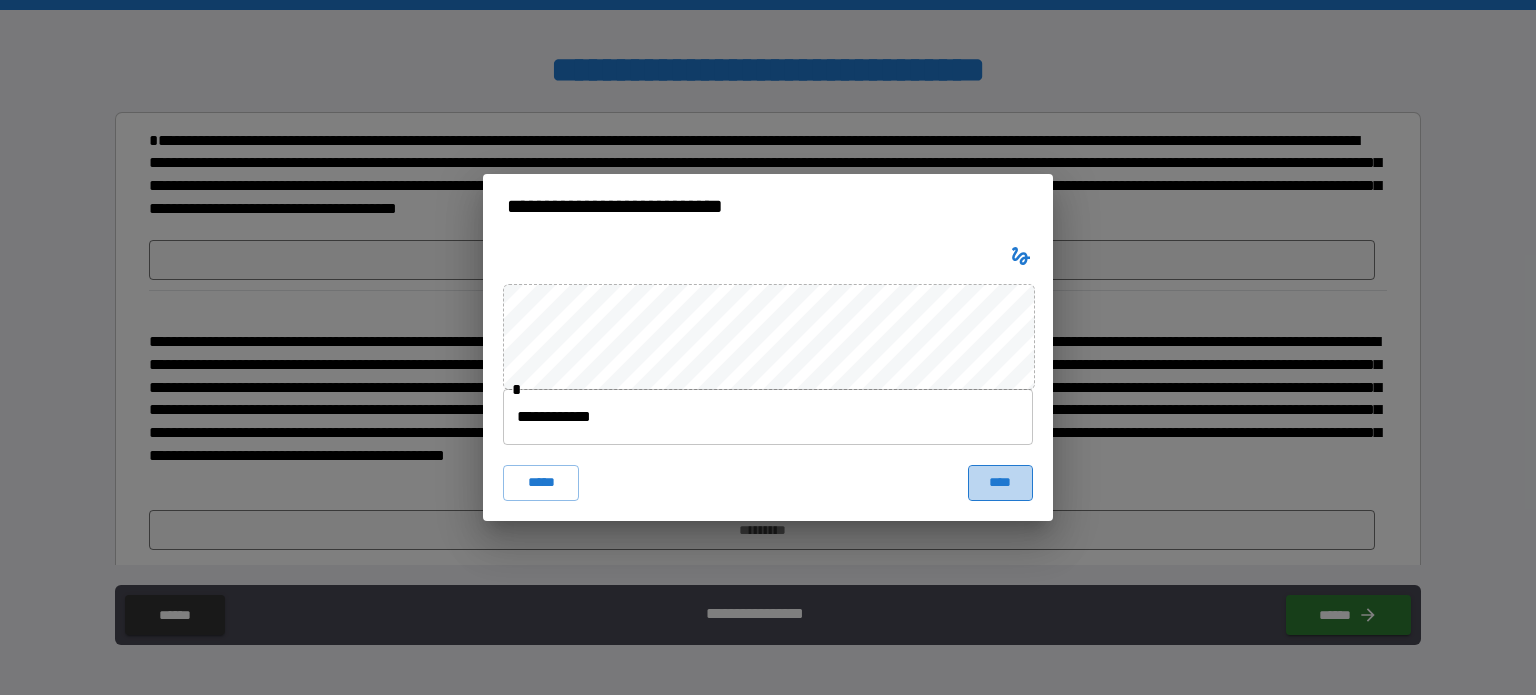 click on "****" at bounding box center [1000, 483] 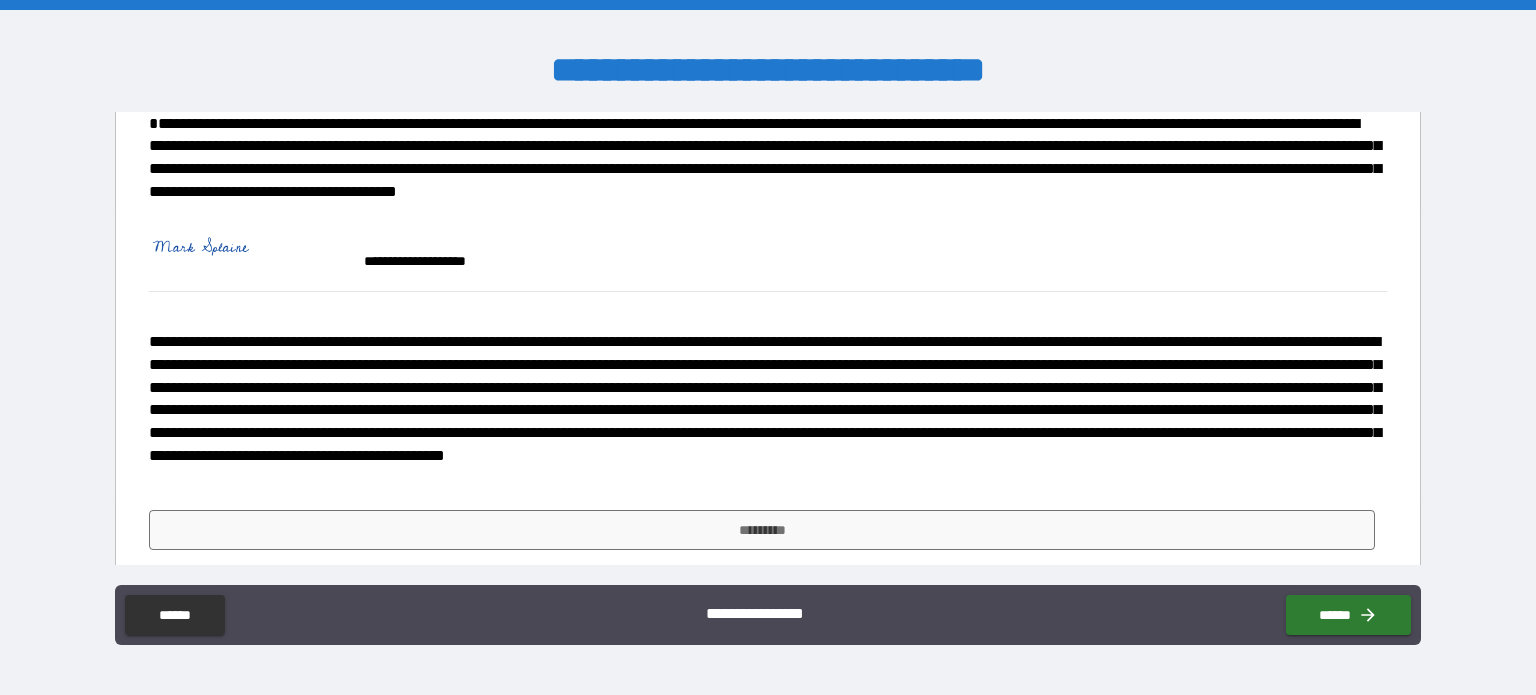 scroll, scrollTop: 32, scrollLeft: 0, axis: vertical 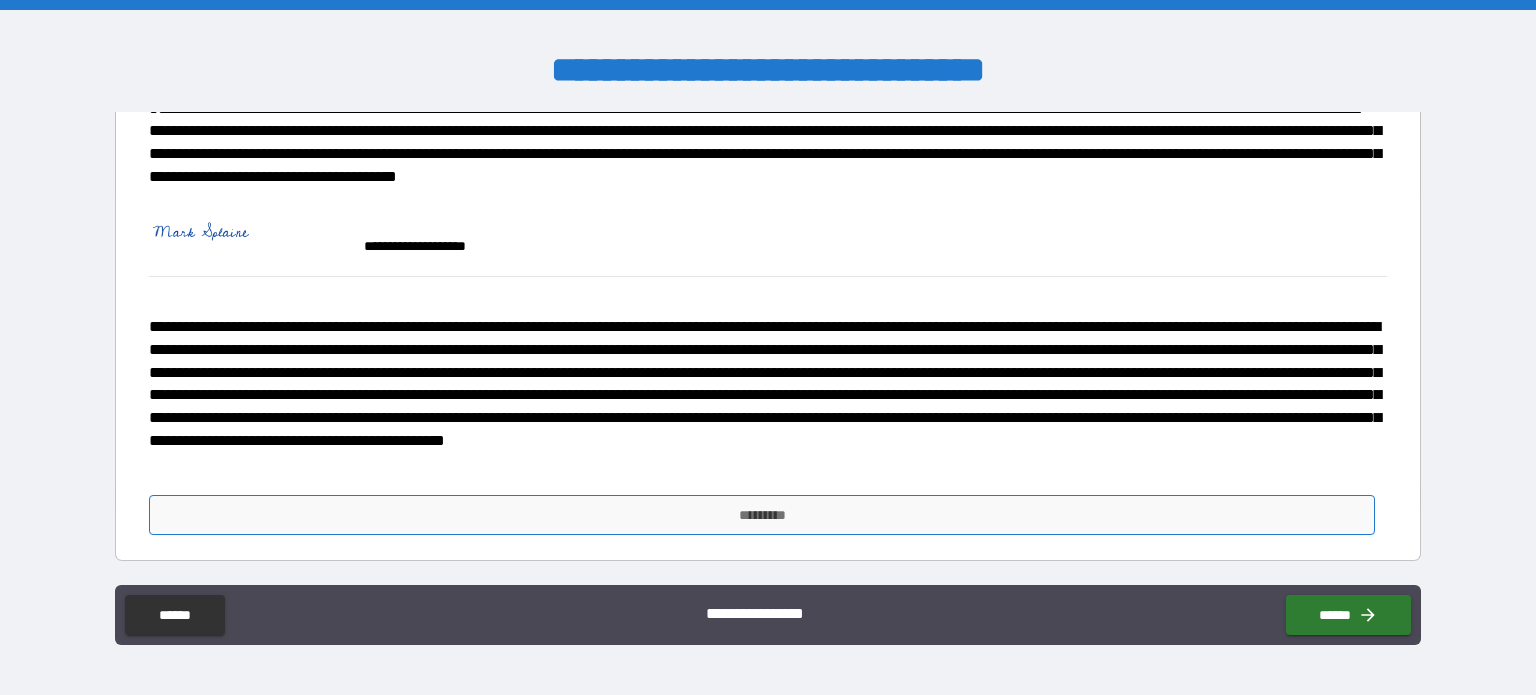 click on "*********" at bounding box center (762, 515) 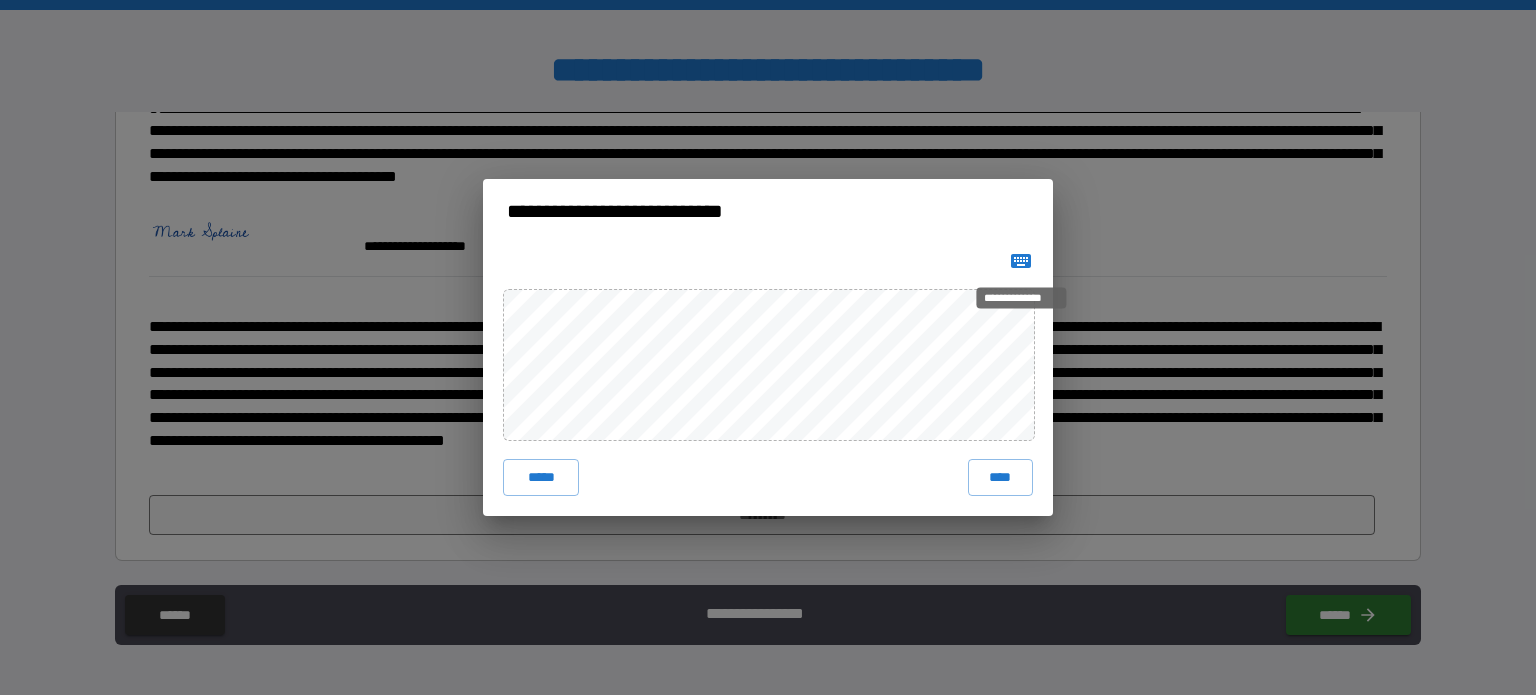 click 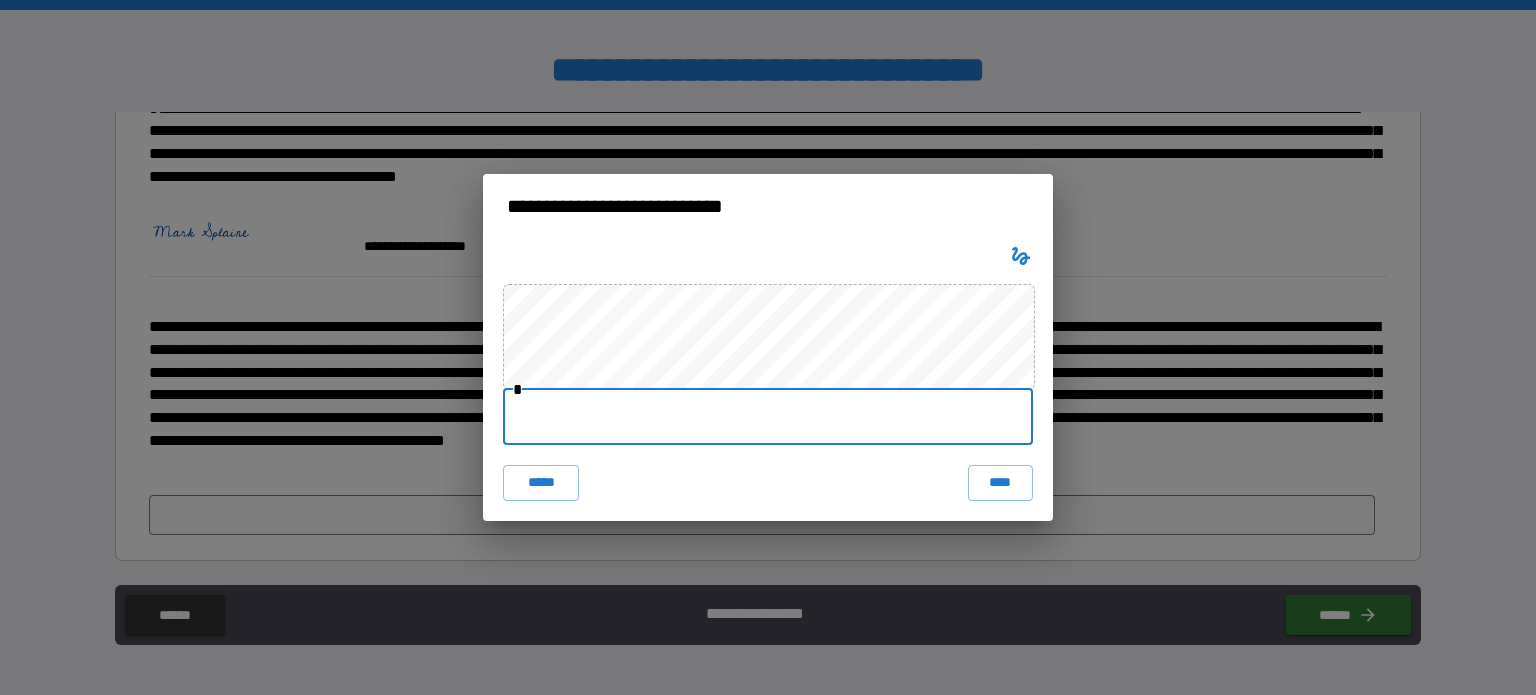click at bounding box center (768, 417) 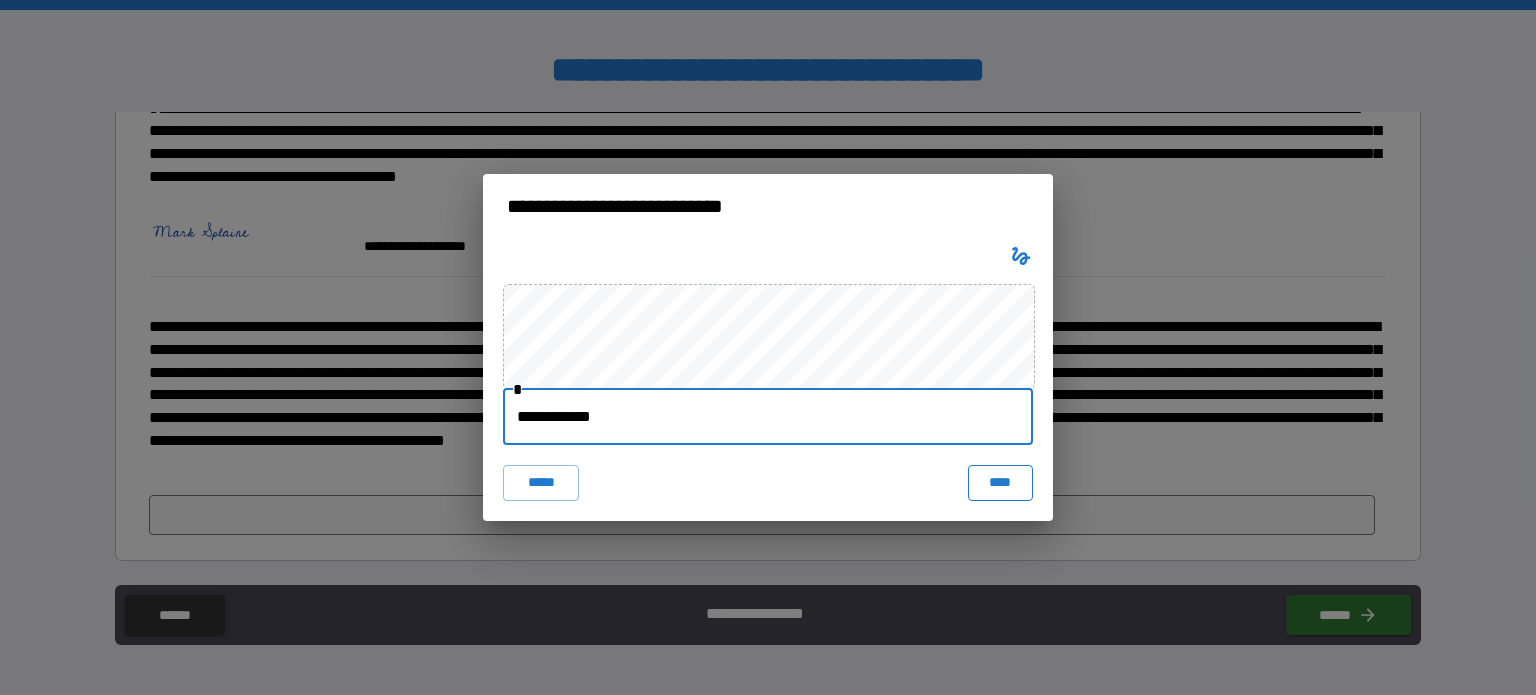 type on "**********" 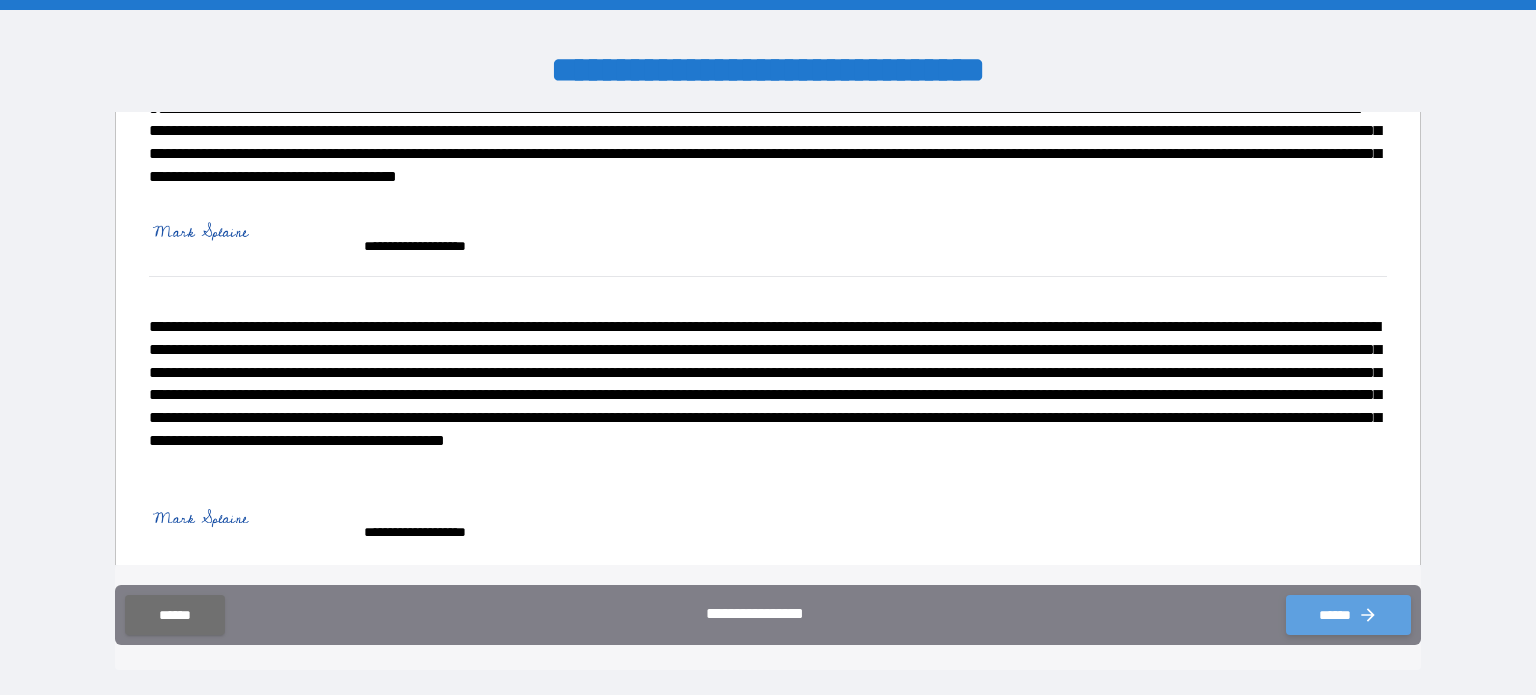 click on "******" at bounding box center (1348, 615) 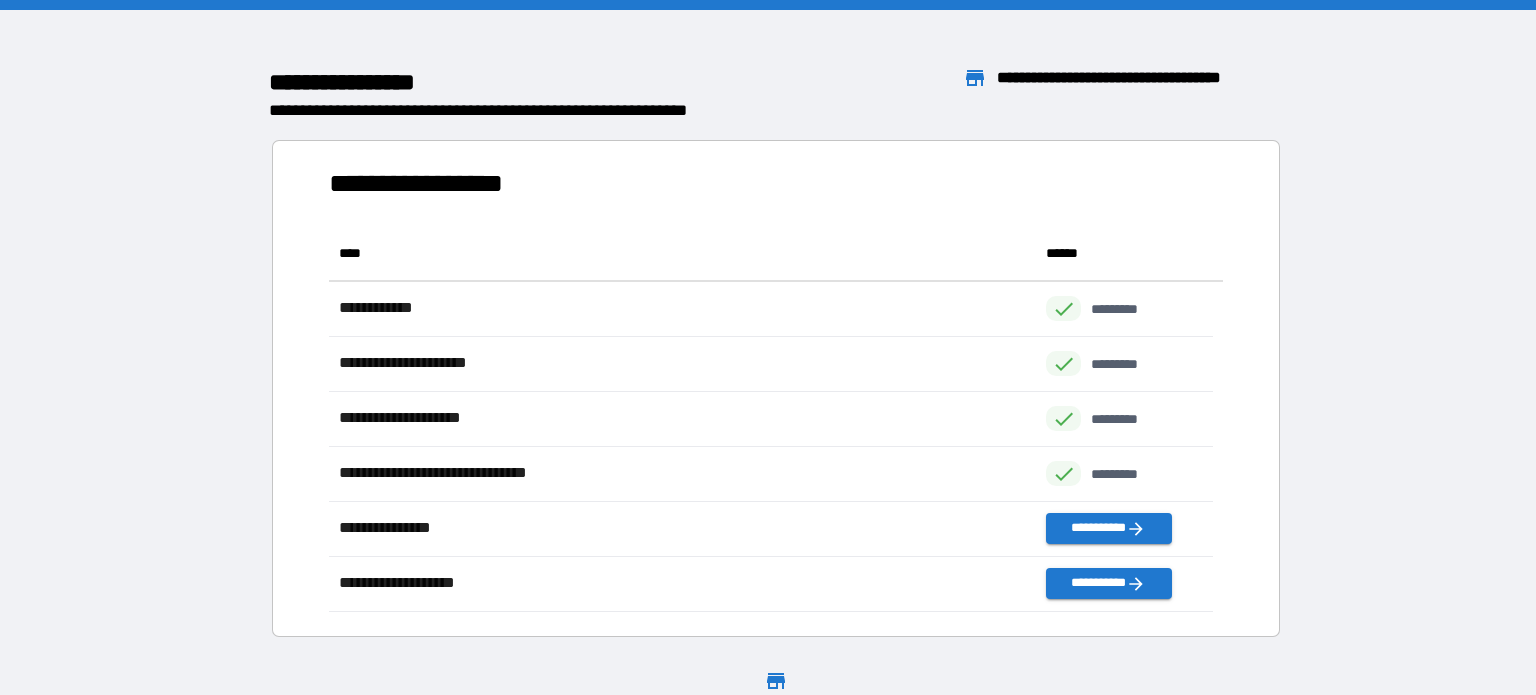 scroll, scrollTop: 16, scrollLeft: 16, axis: both 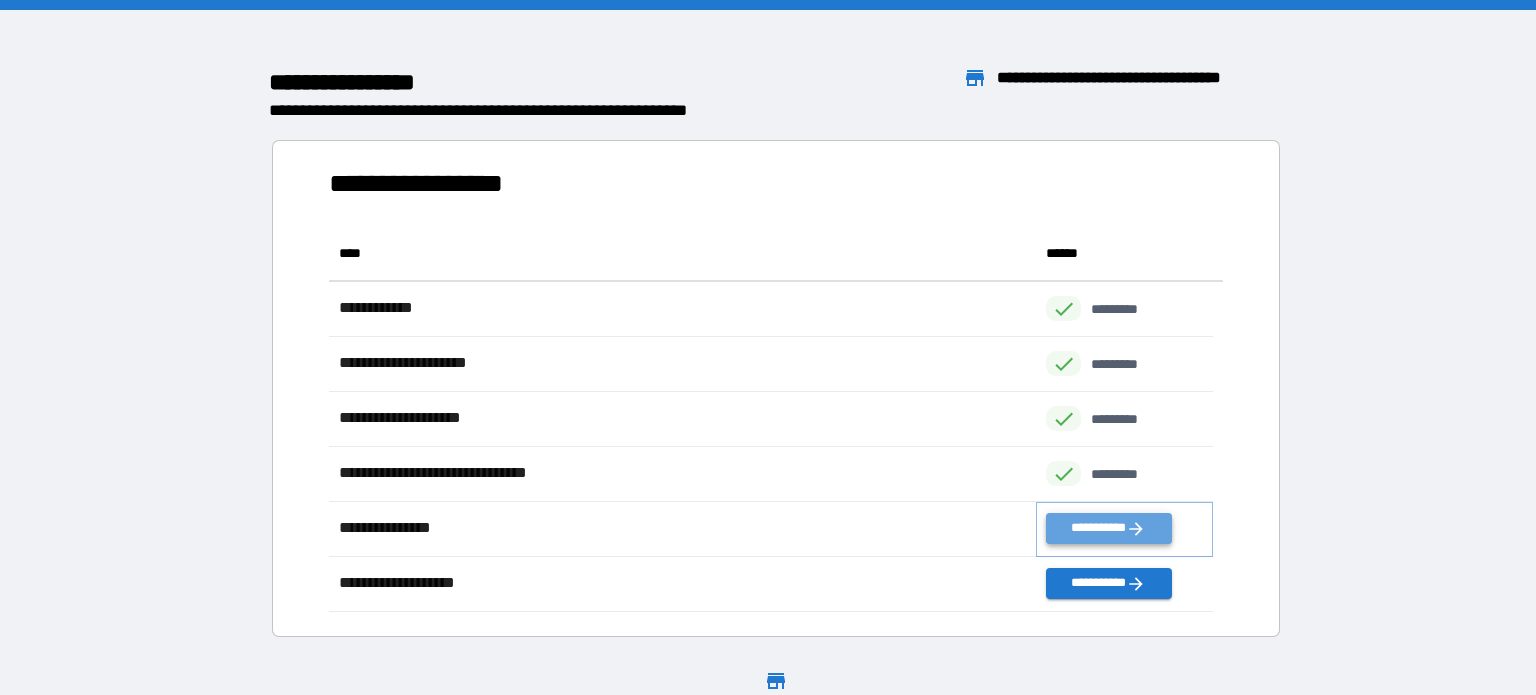 click on "**********" at bounding box center (1108, 528) 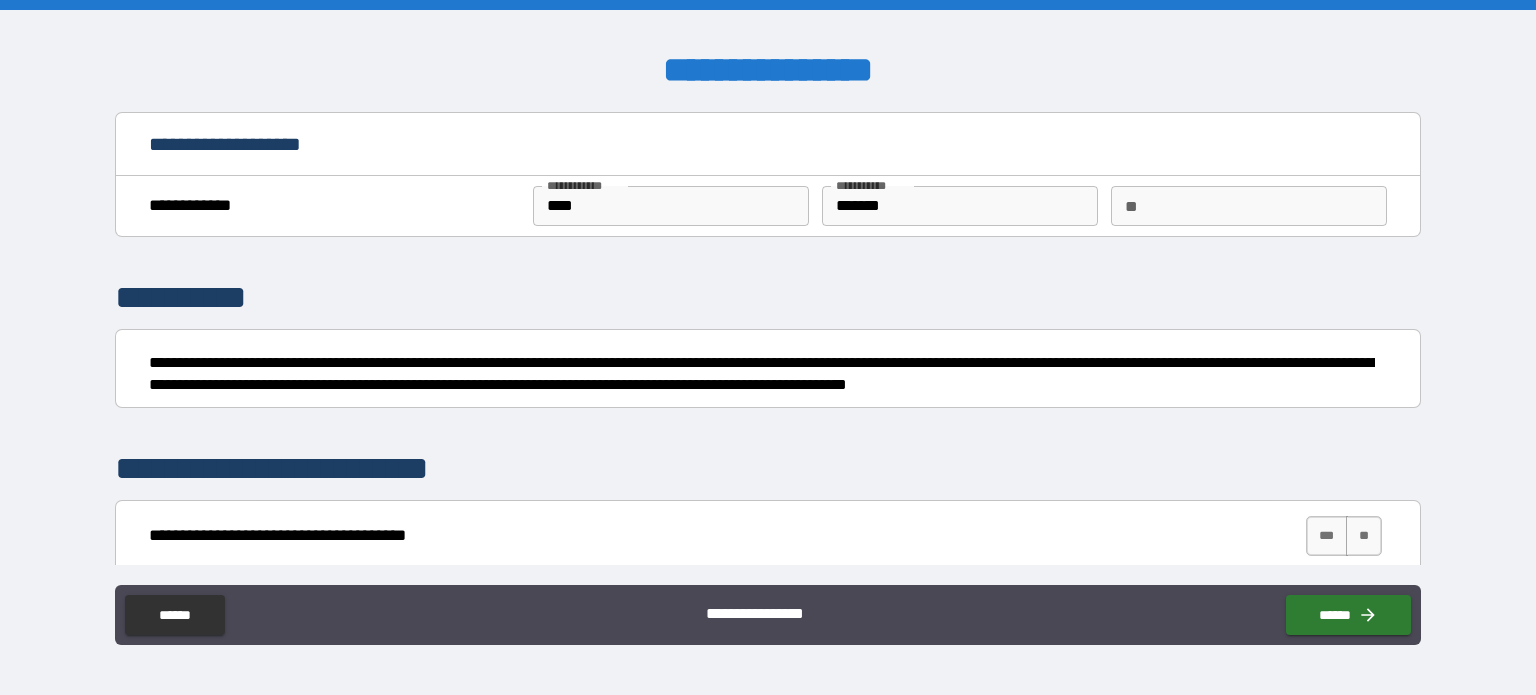 scroll, scrollTop: 100, scrollLeft: 0, axis: vertical 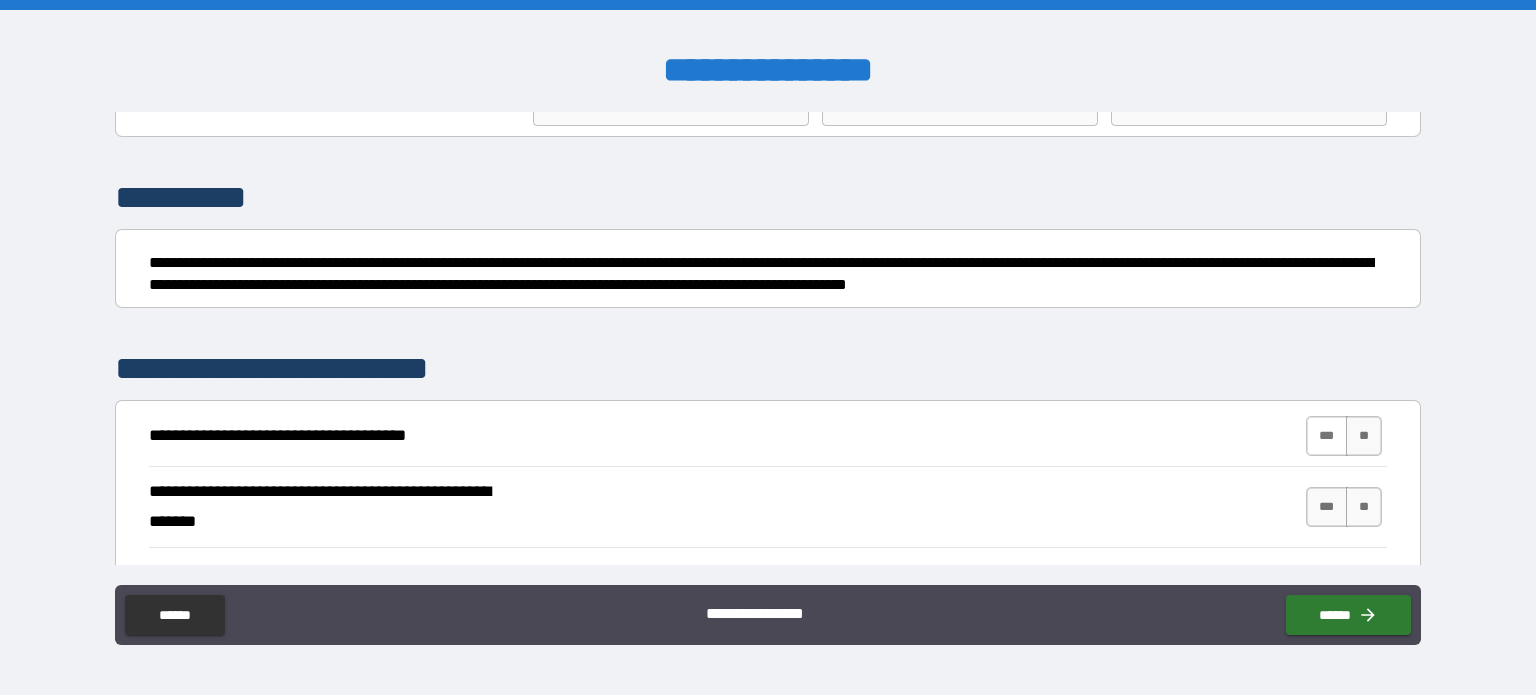 click on "***" at bounding box center (1327, 436) 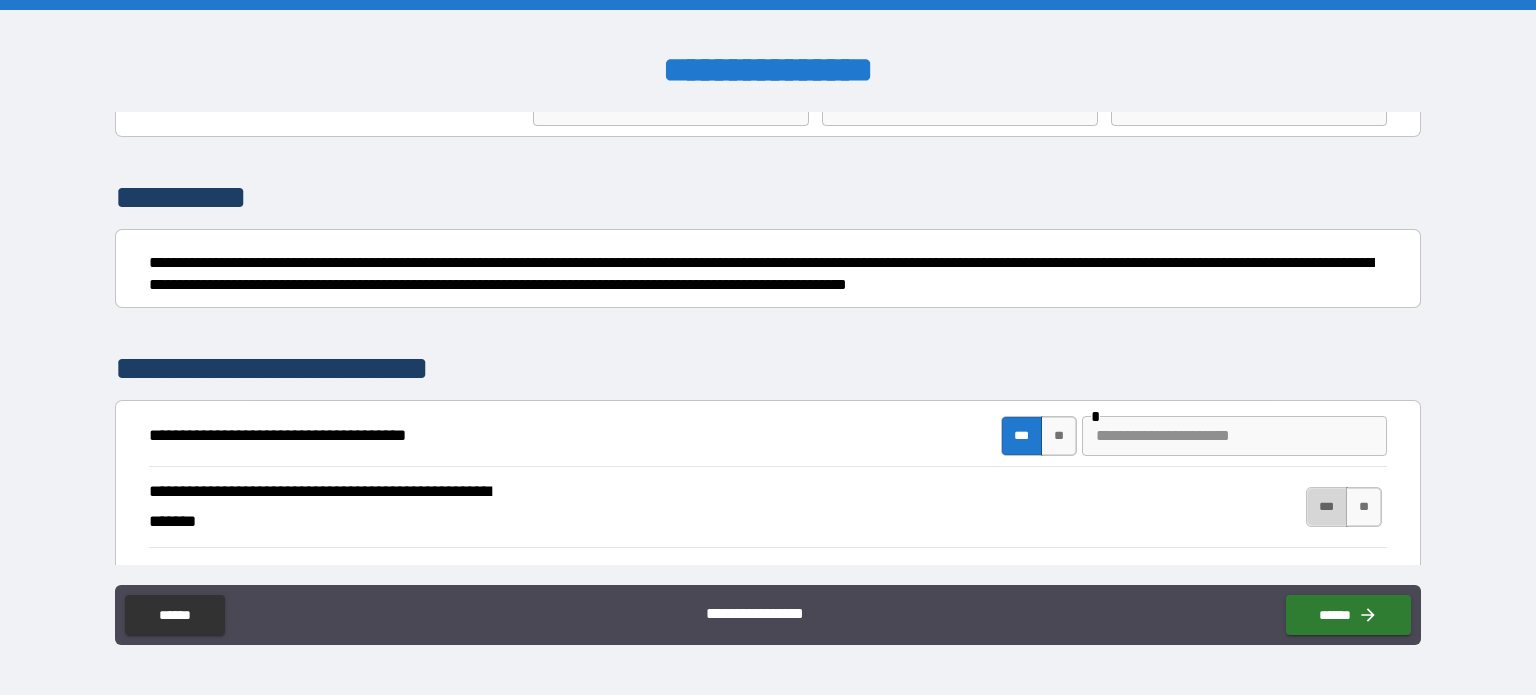 click on "***" at bounding box center [1327, 507] 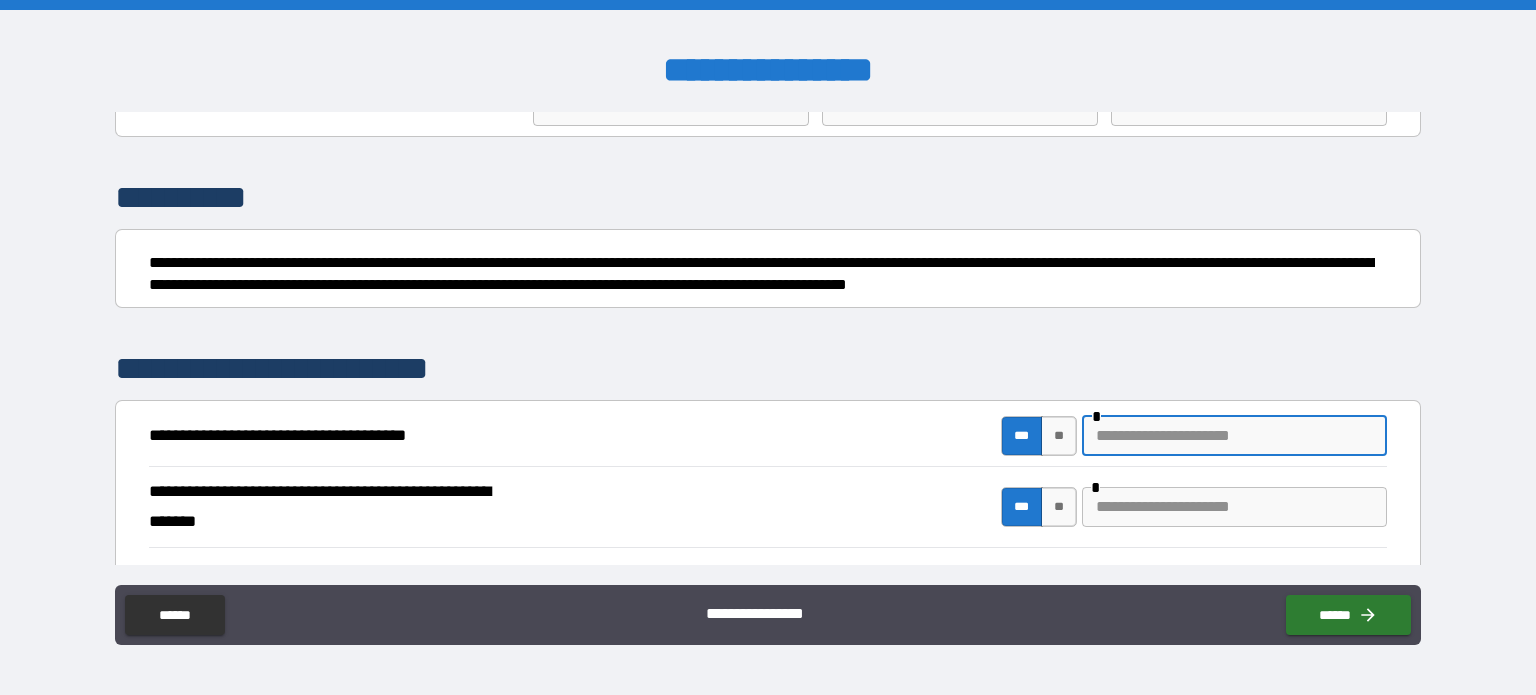 click at bounding box center [1234, 436] 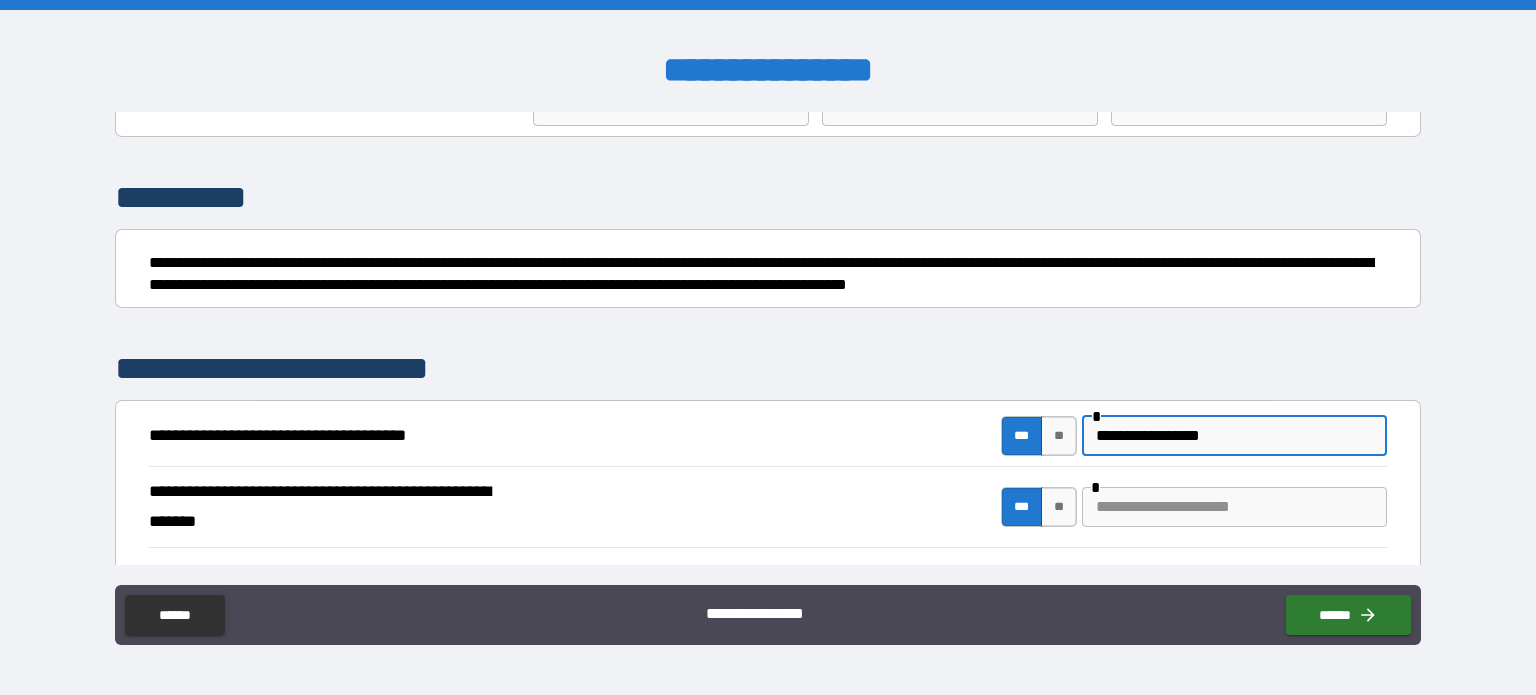 click on "**********" at bounding box center [1234, 436] 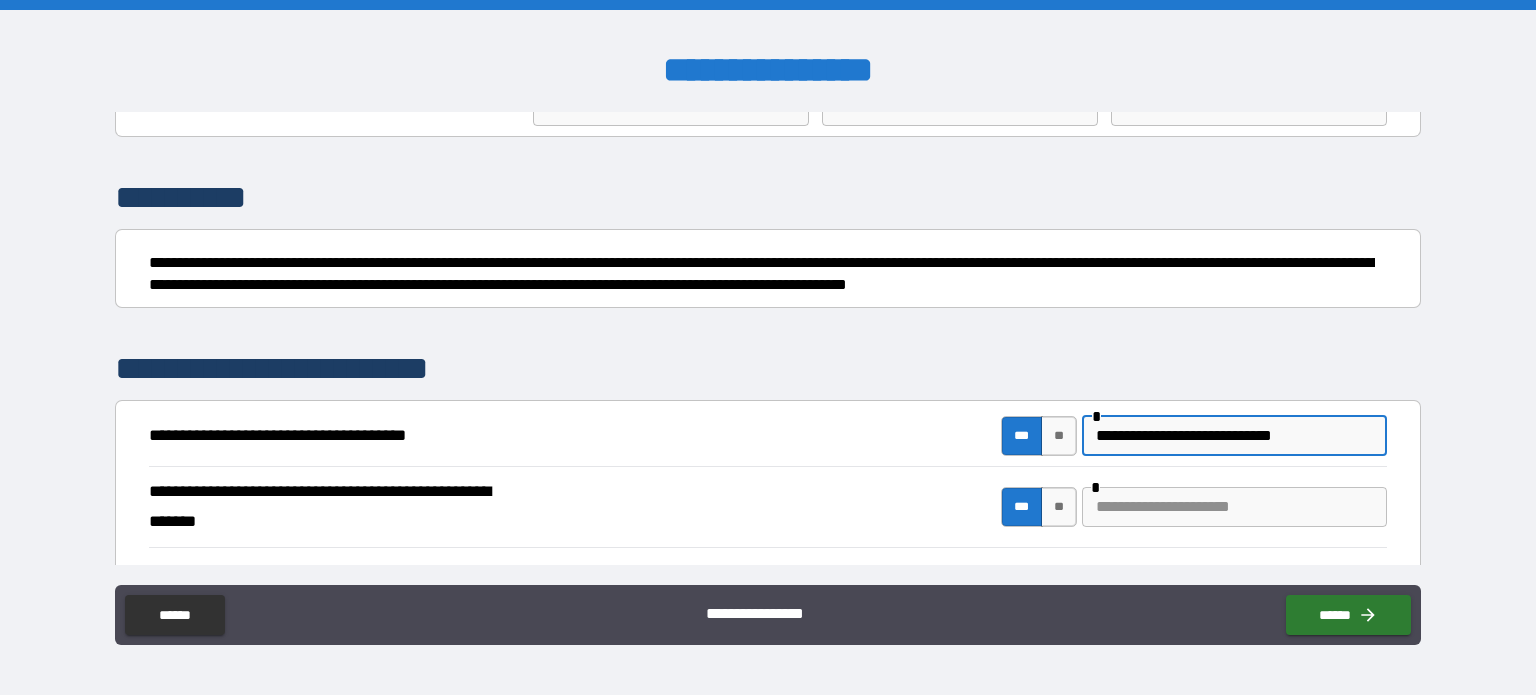 type on "**********" 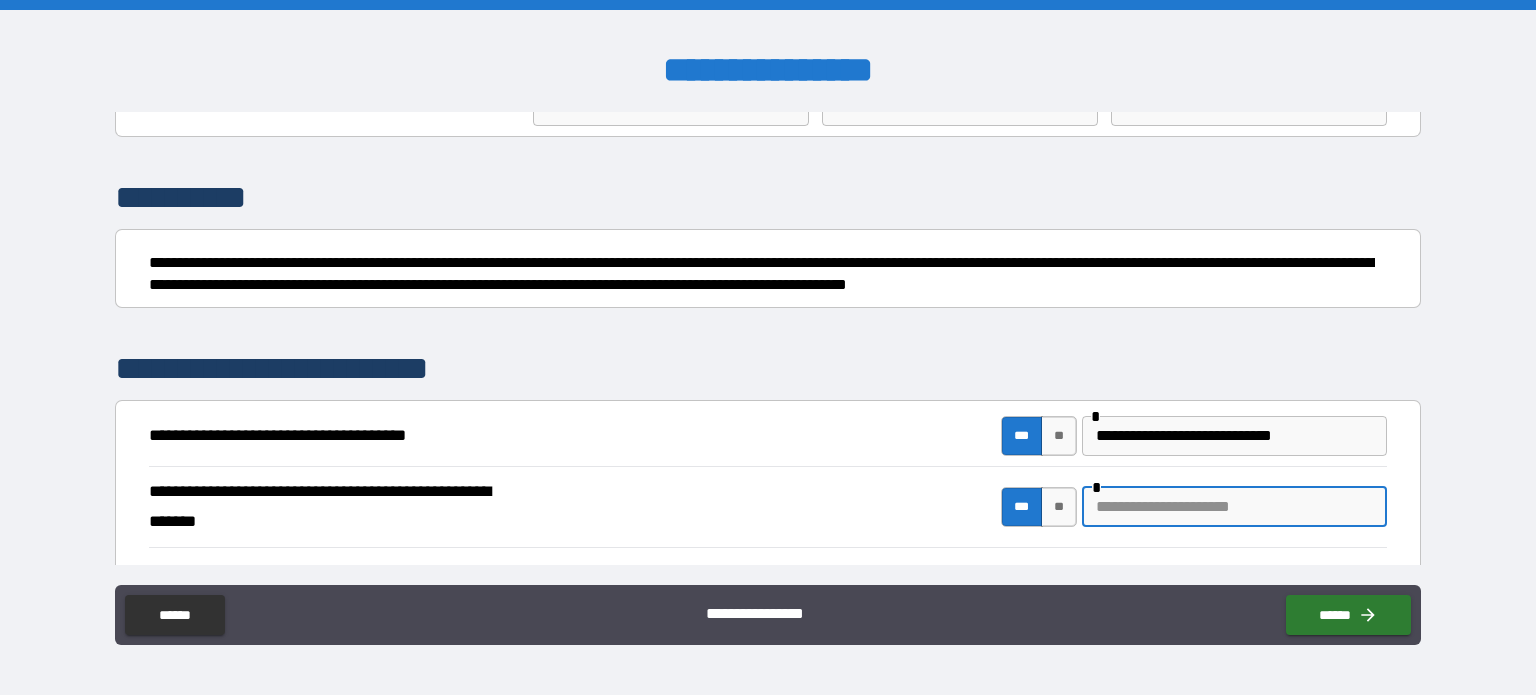 click at bounding box center [1234, 507] 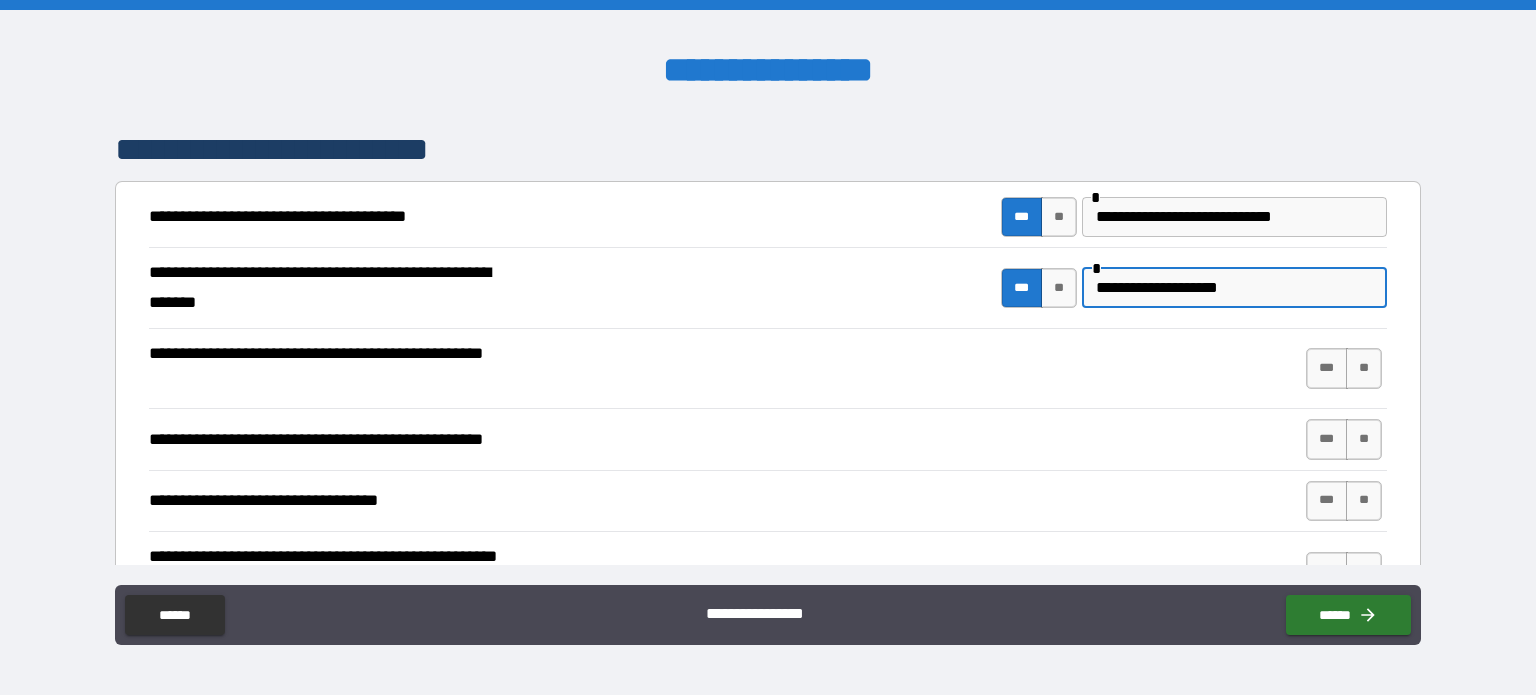 scroll, scrollTop: 400, scrollLeft: 0, axis: vertical 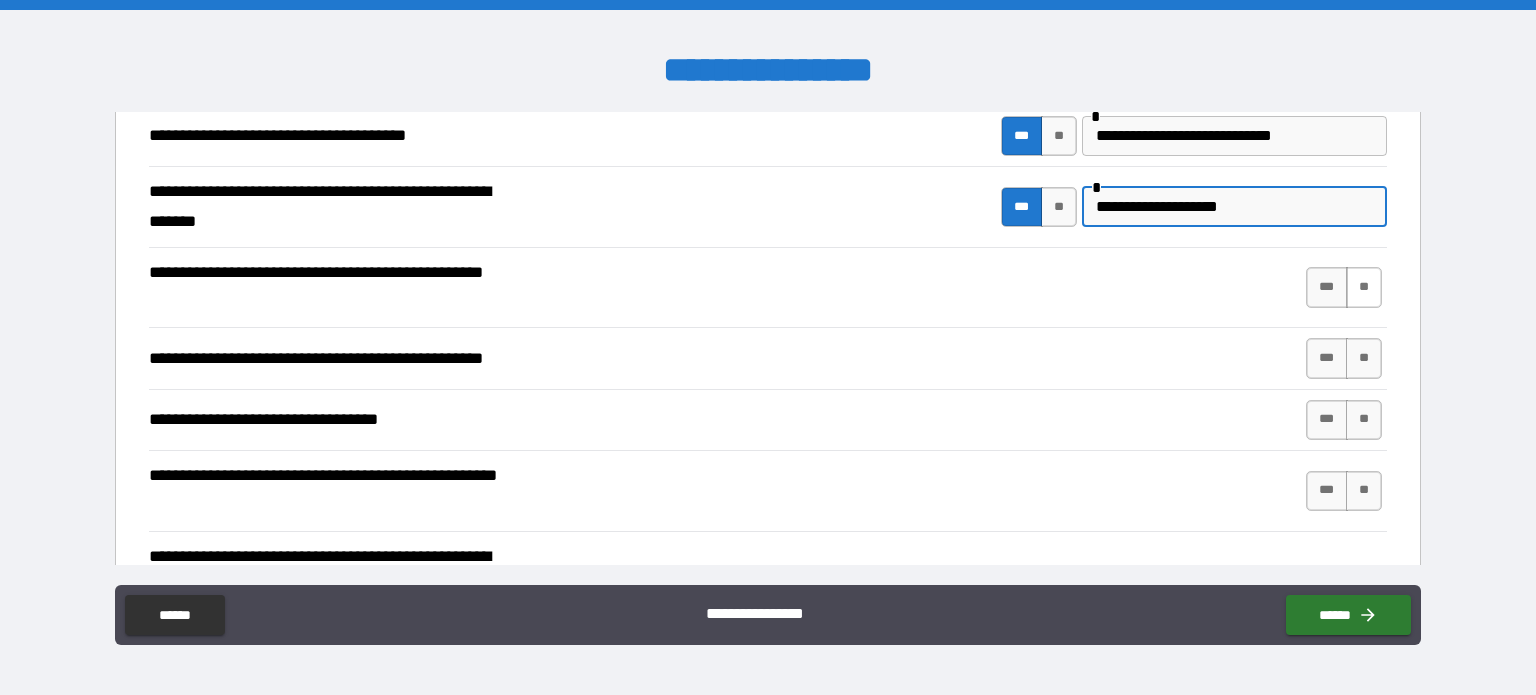 type on "**********" 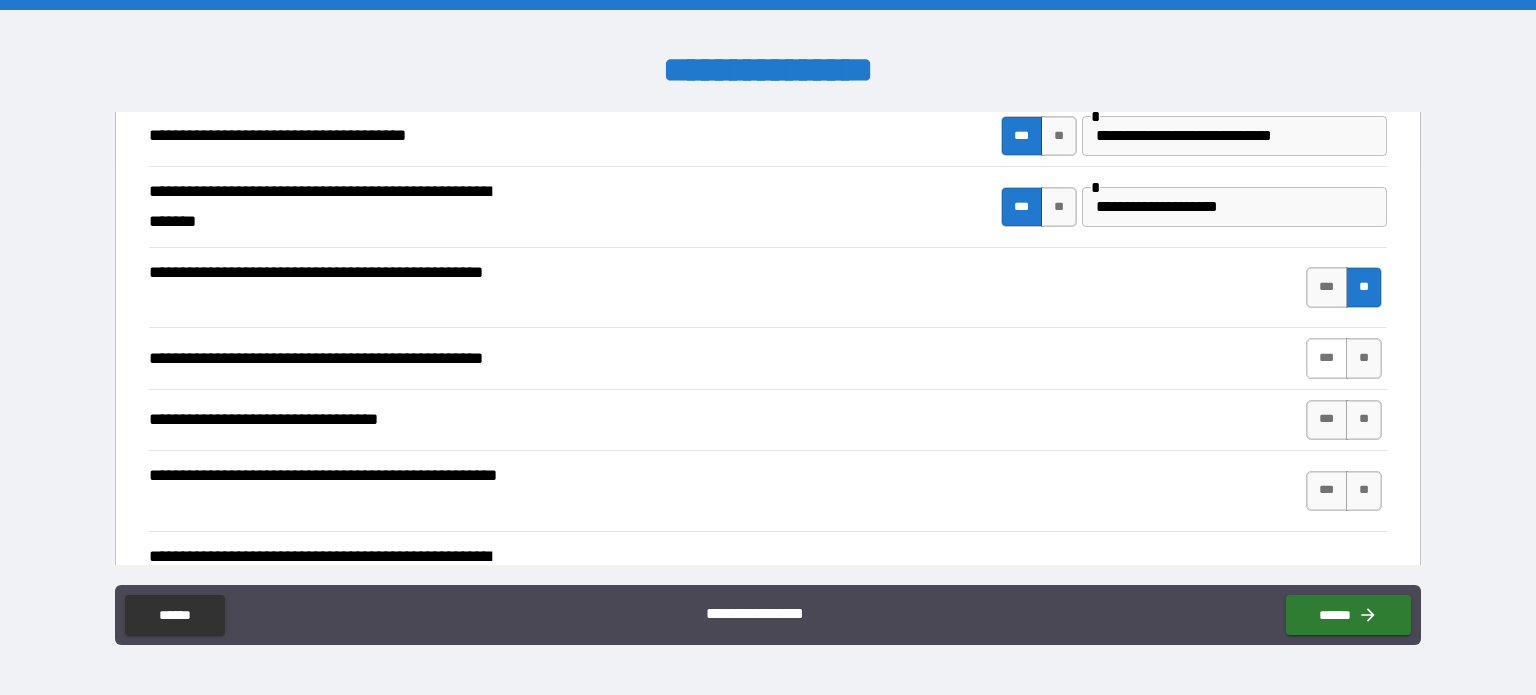 click on "***" at bounding box center (1327, 358) 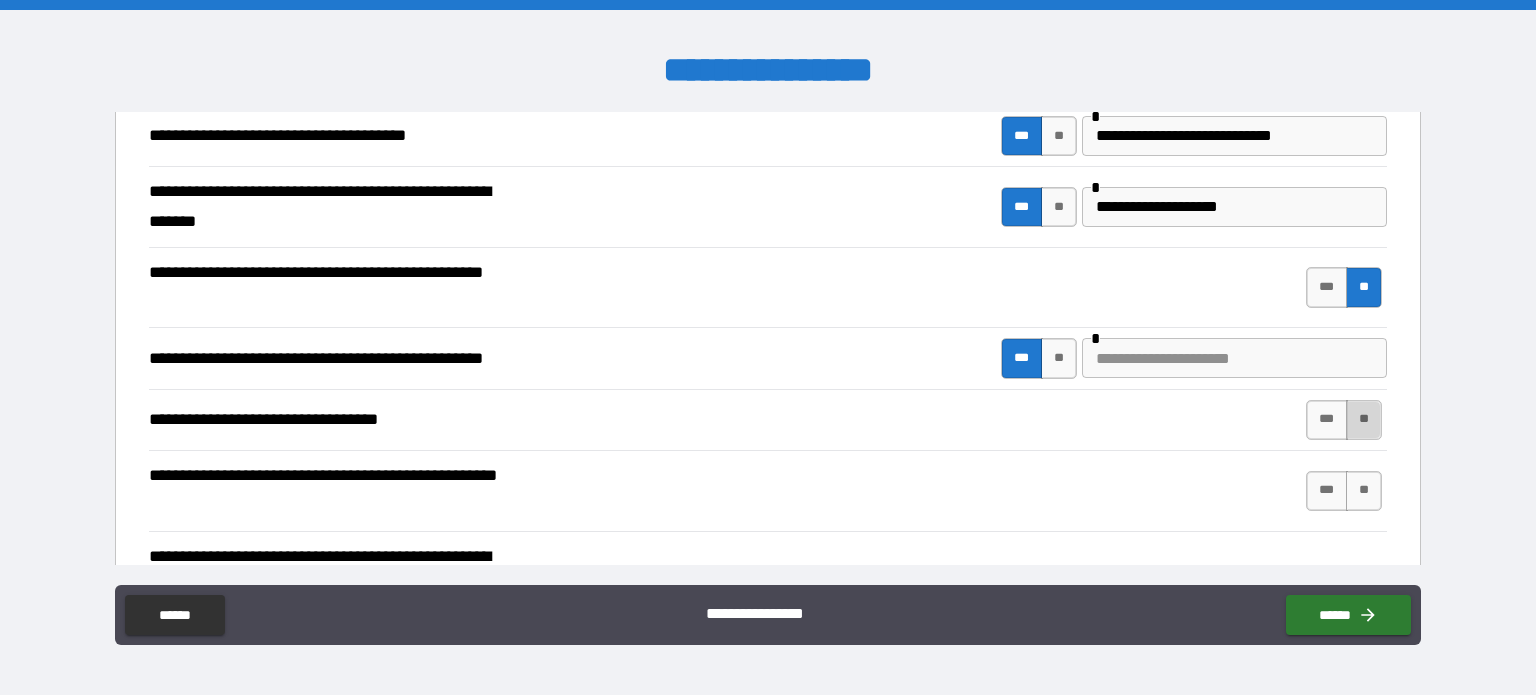 click on "**" at bounding box center (1364, 420) 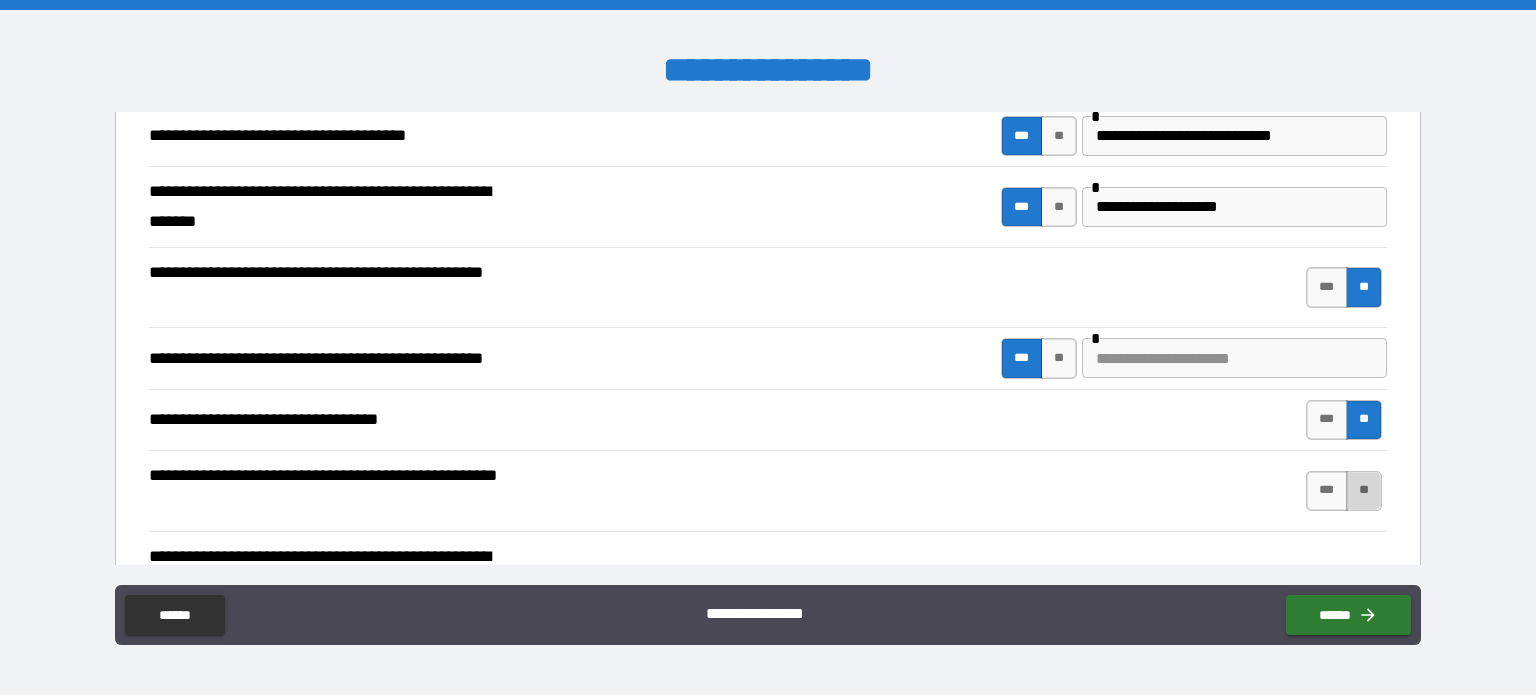 click on "**" at bounding box center [1364, 491] 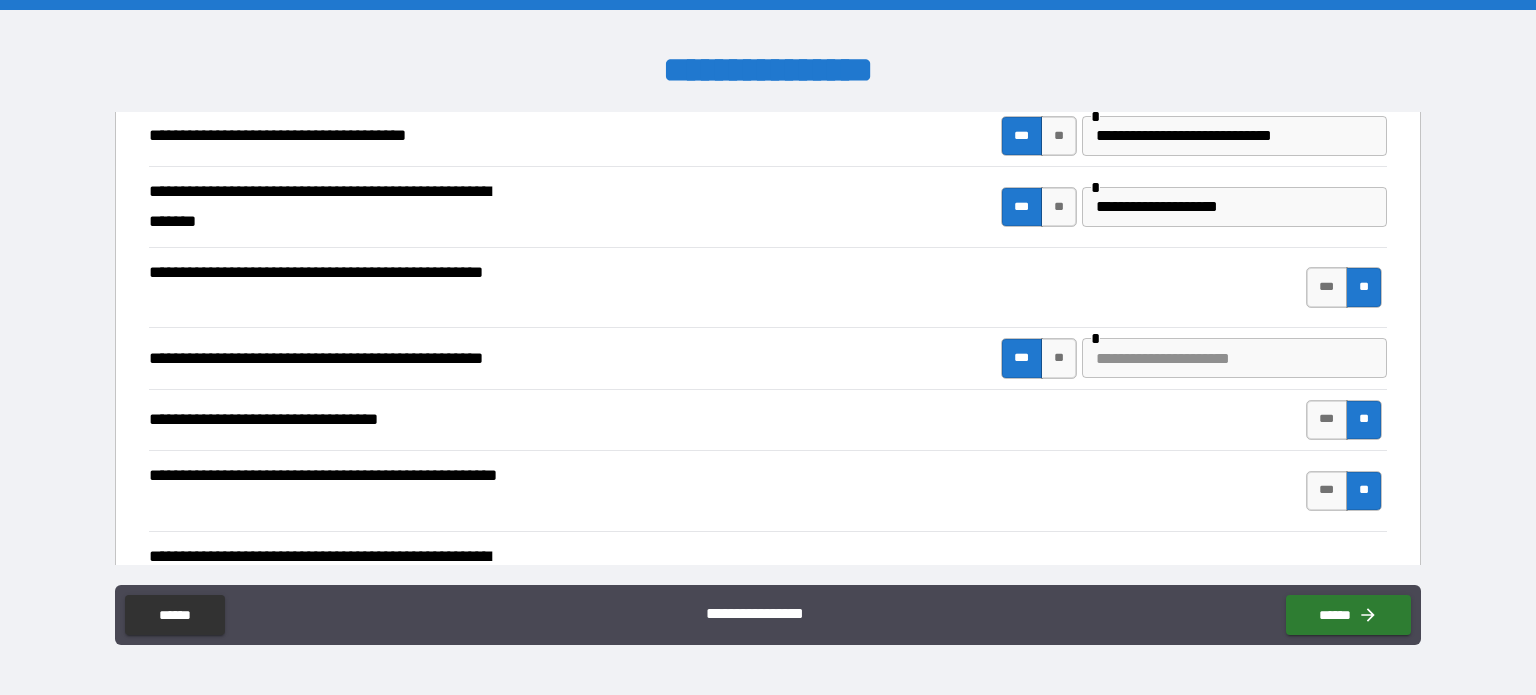 scroll, scrollTop: 500, scrollLeft: 0, axis: vertical 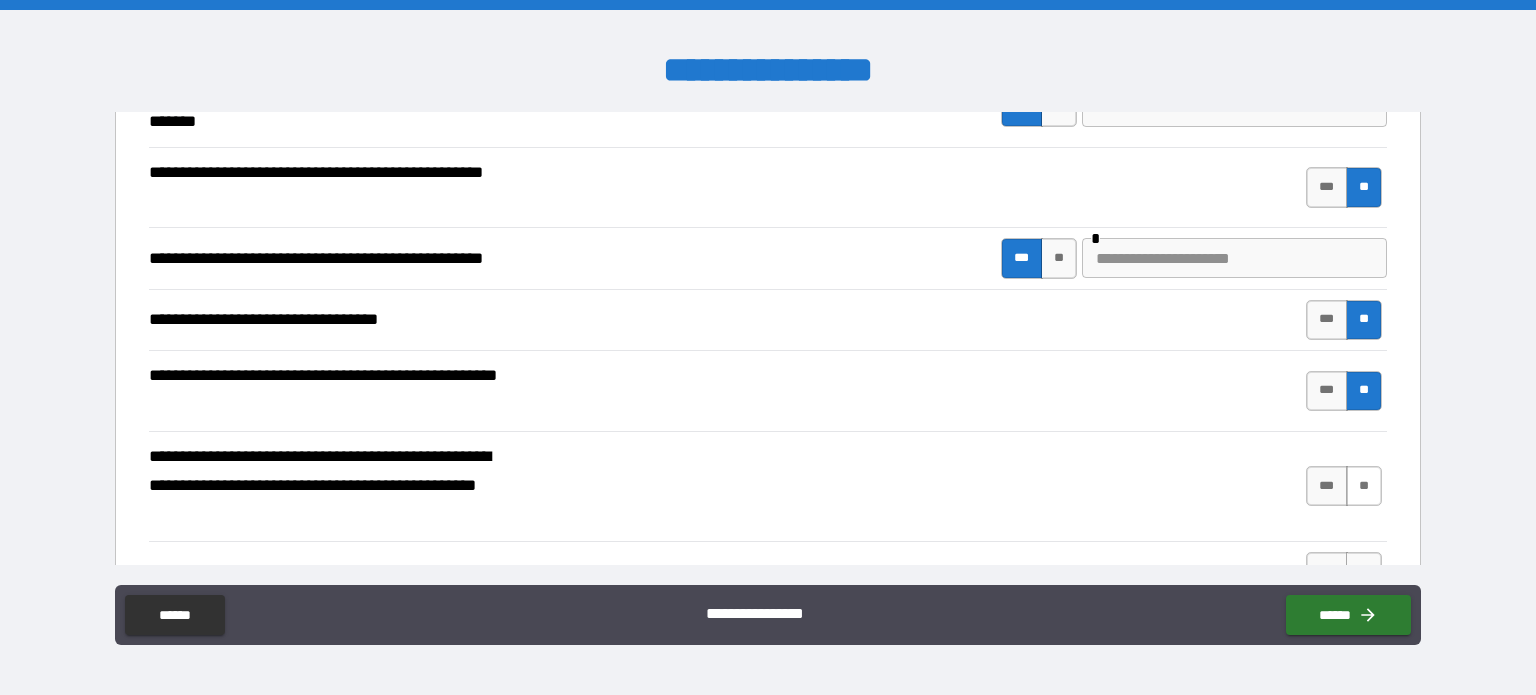 click on "**" at bounding box center (1364, 486) 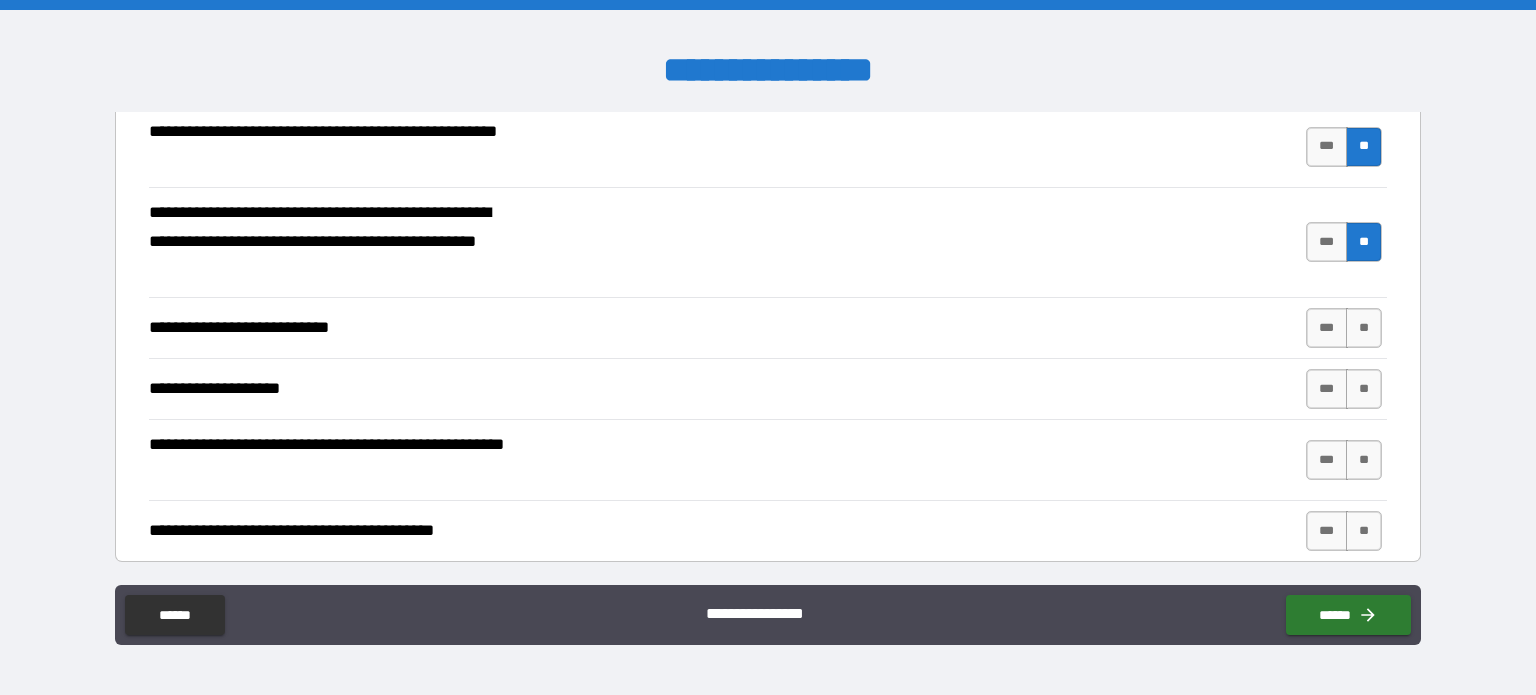 scroll, scrollTop: 800, scrollLeft: 0, axis: vertical 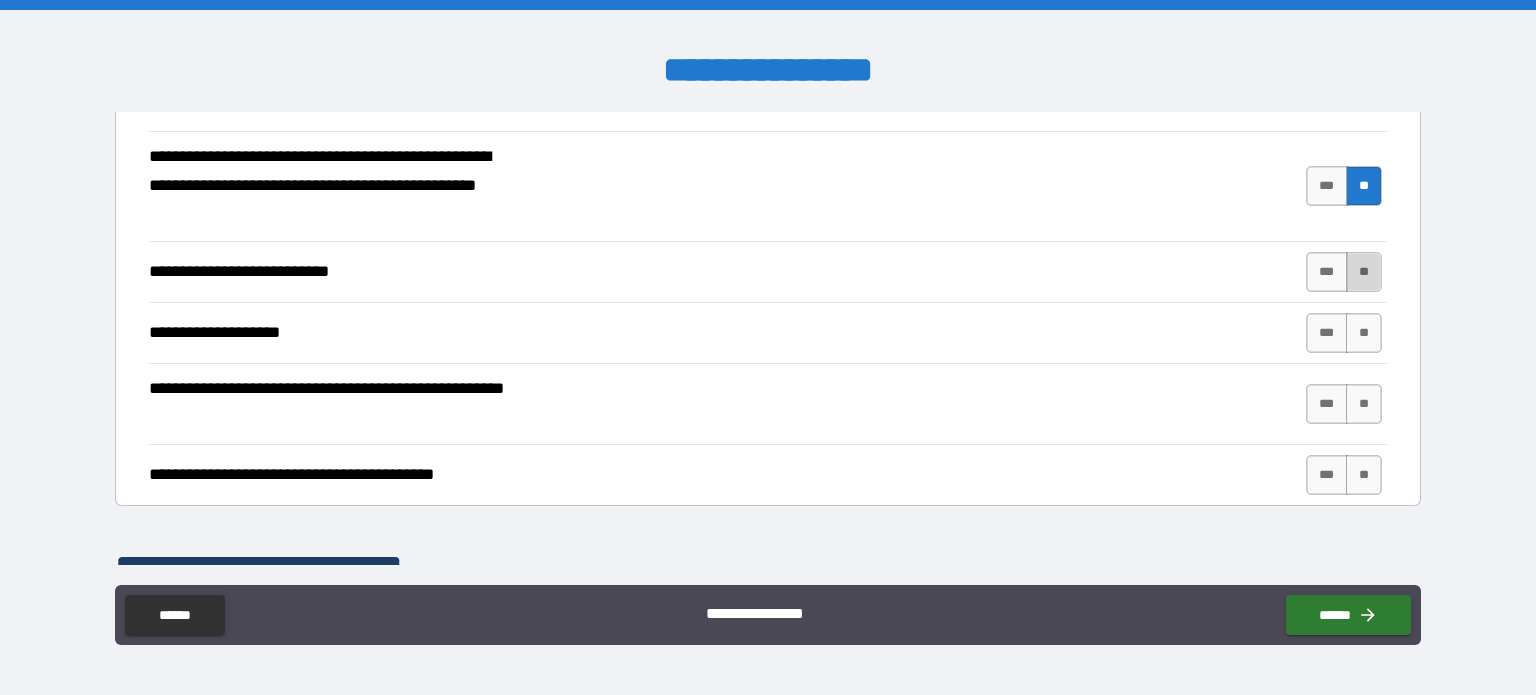 click on "**" at bounding box center (1364, 272) 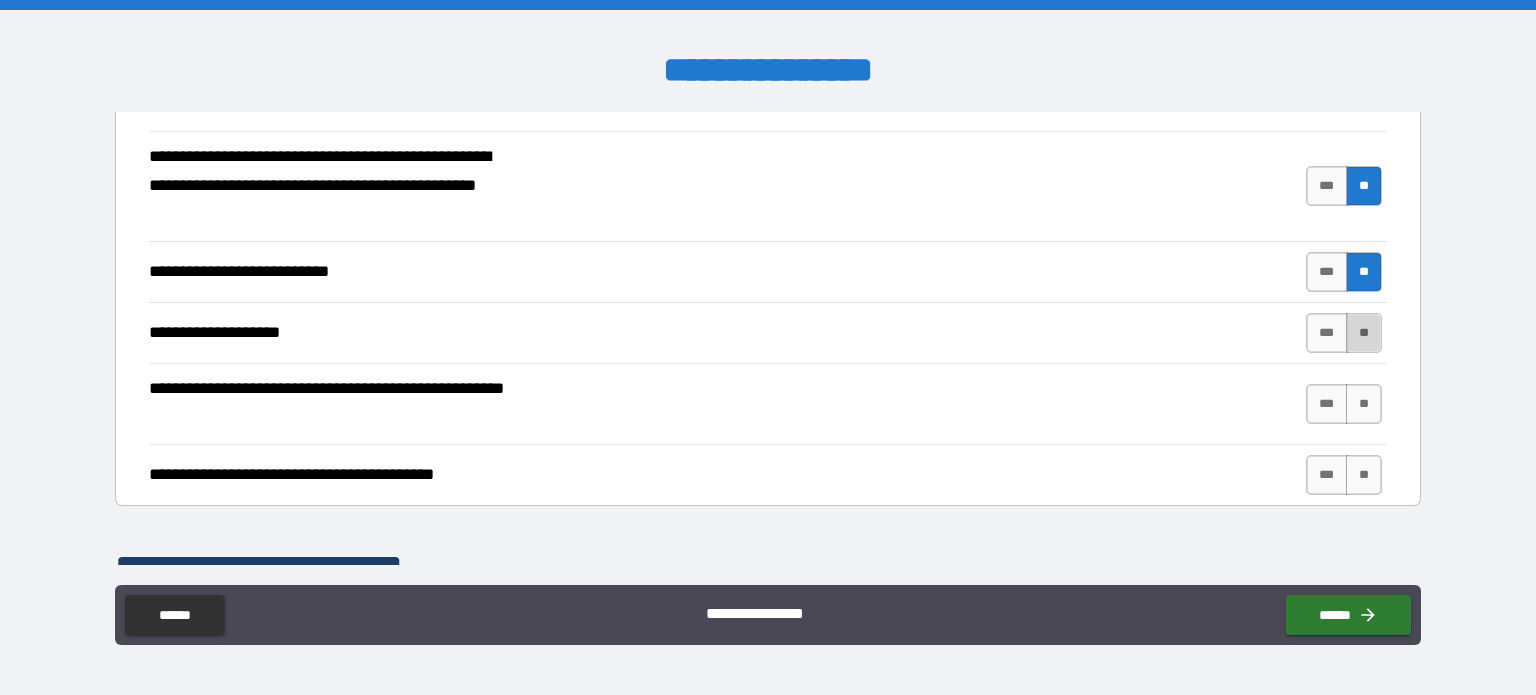 click on "**" at bounding box center (1364, 333) 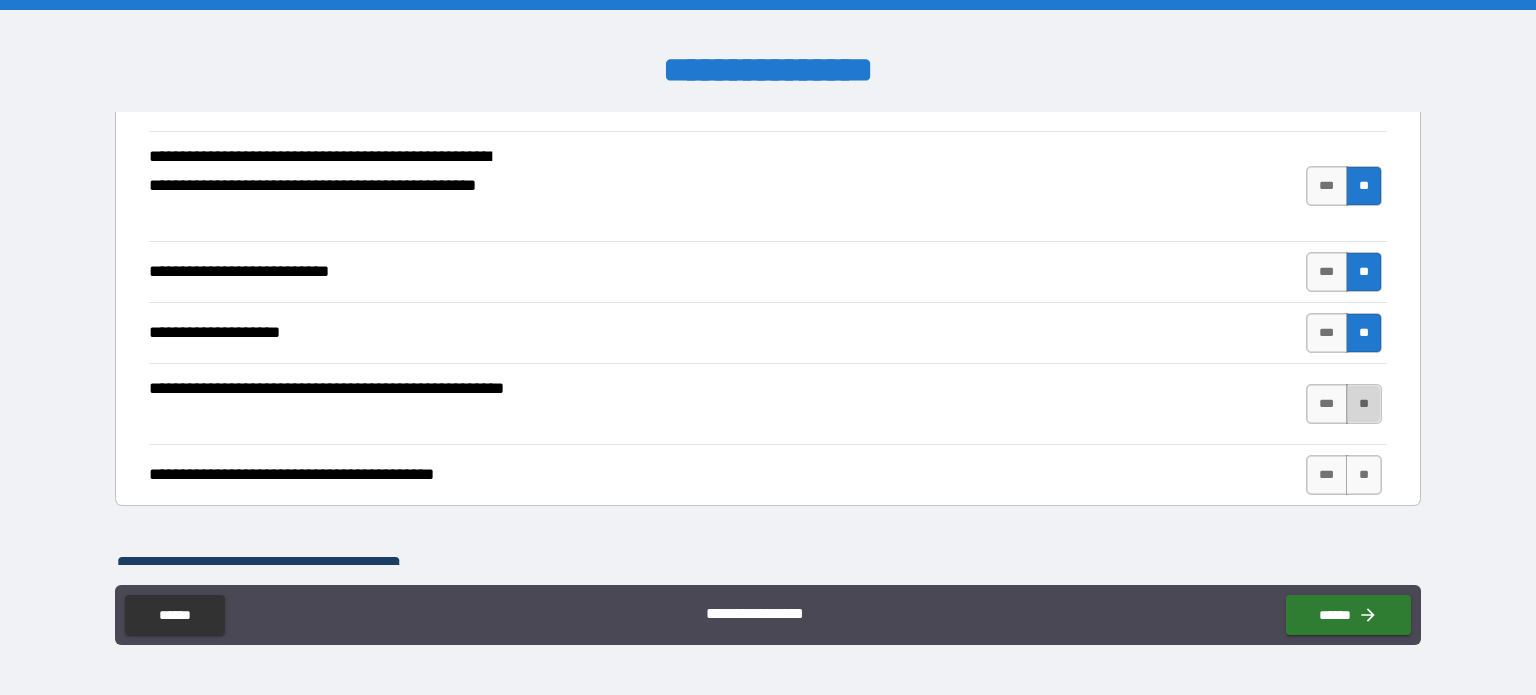 click on "**" at bounding box center [1364, 404] 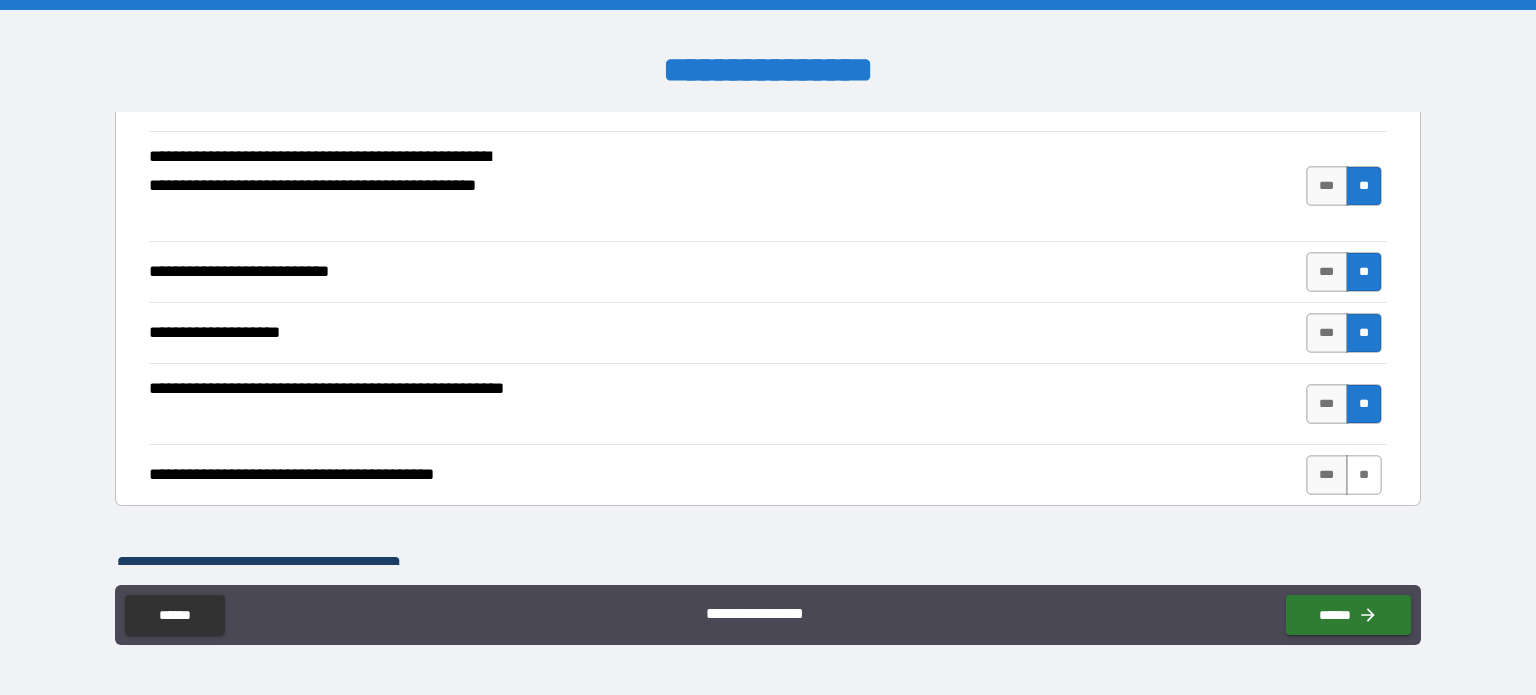 click on "**" at bounding box center [1364, 475] 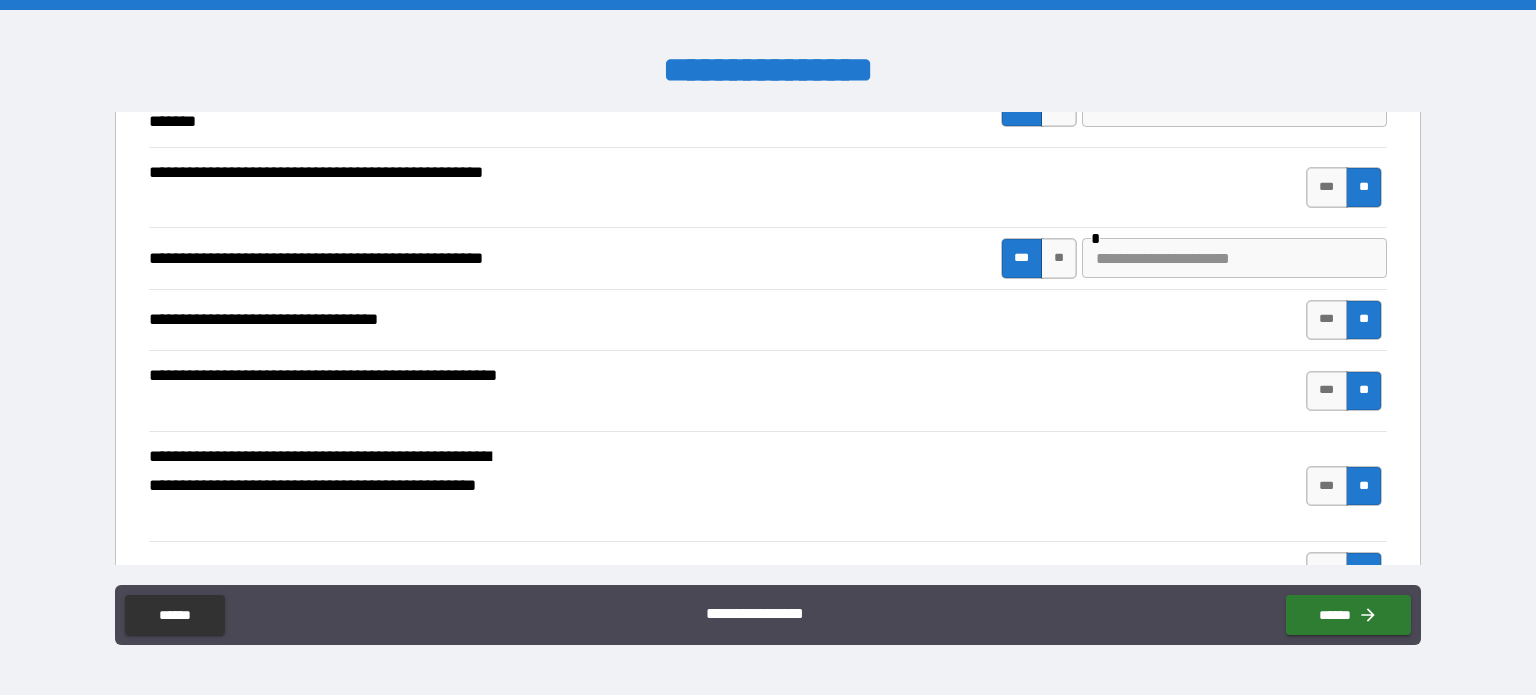 scroll, scrollTop: 400, scrollLeft: 0, axis: vertical 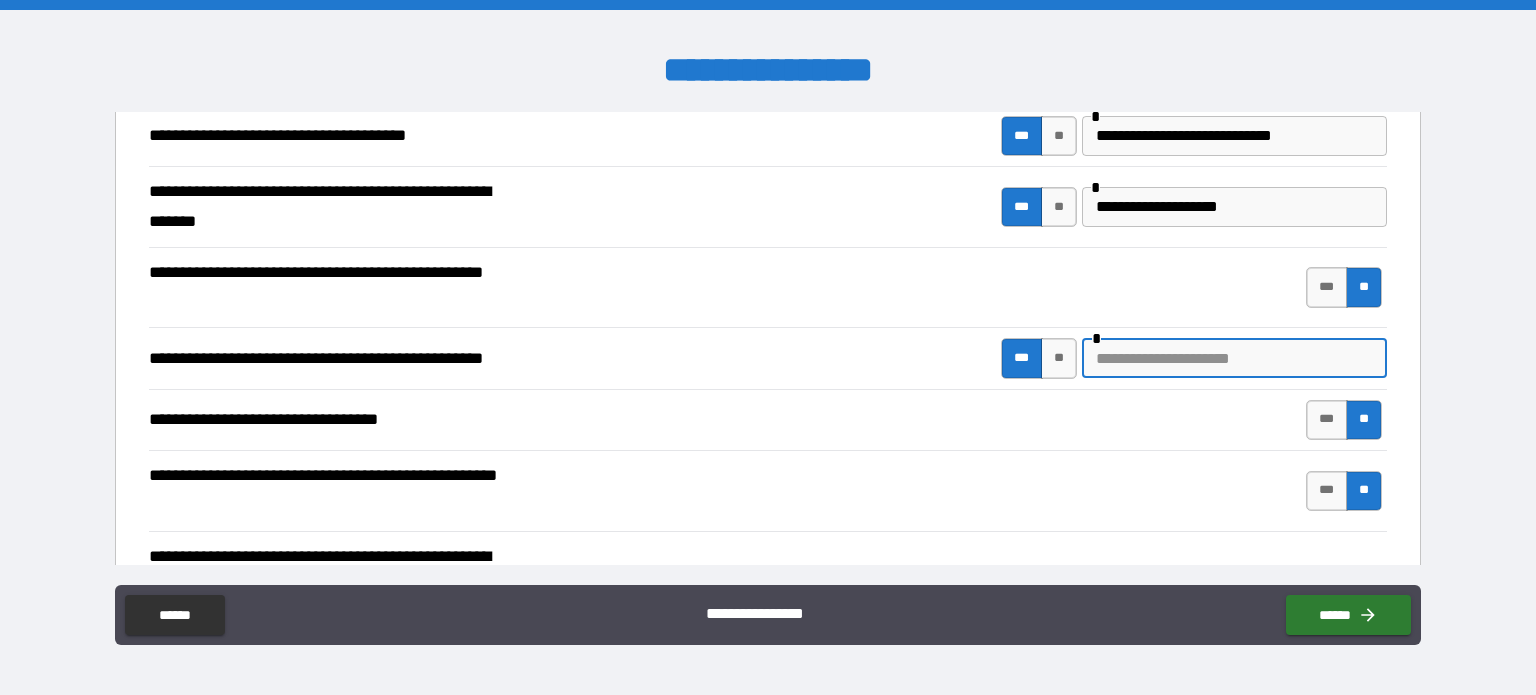 click at bounding box center [1234, 358] 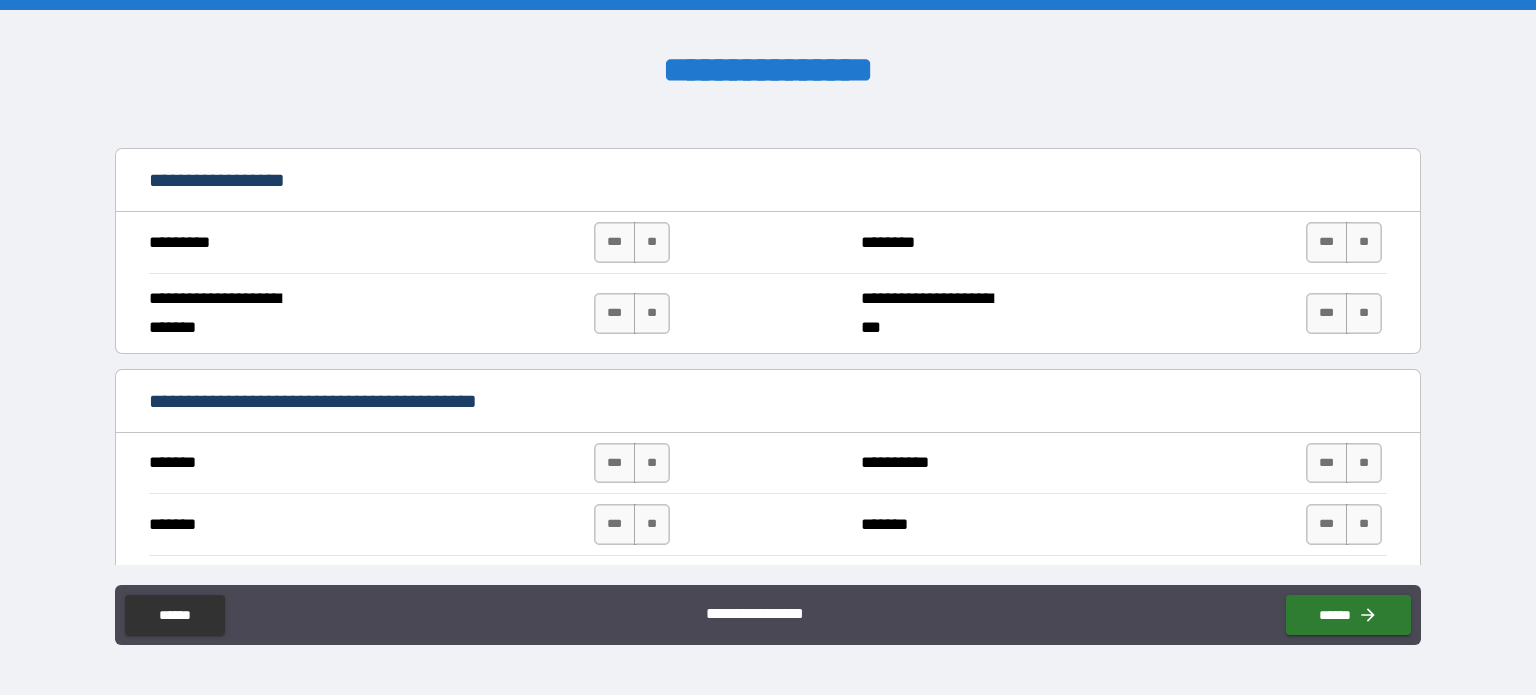 scroll, scrollTop: 1300, scrollLeft: 0, axis: vertical 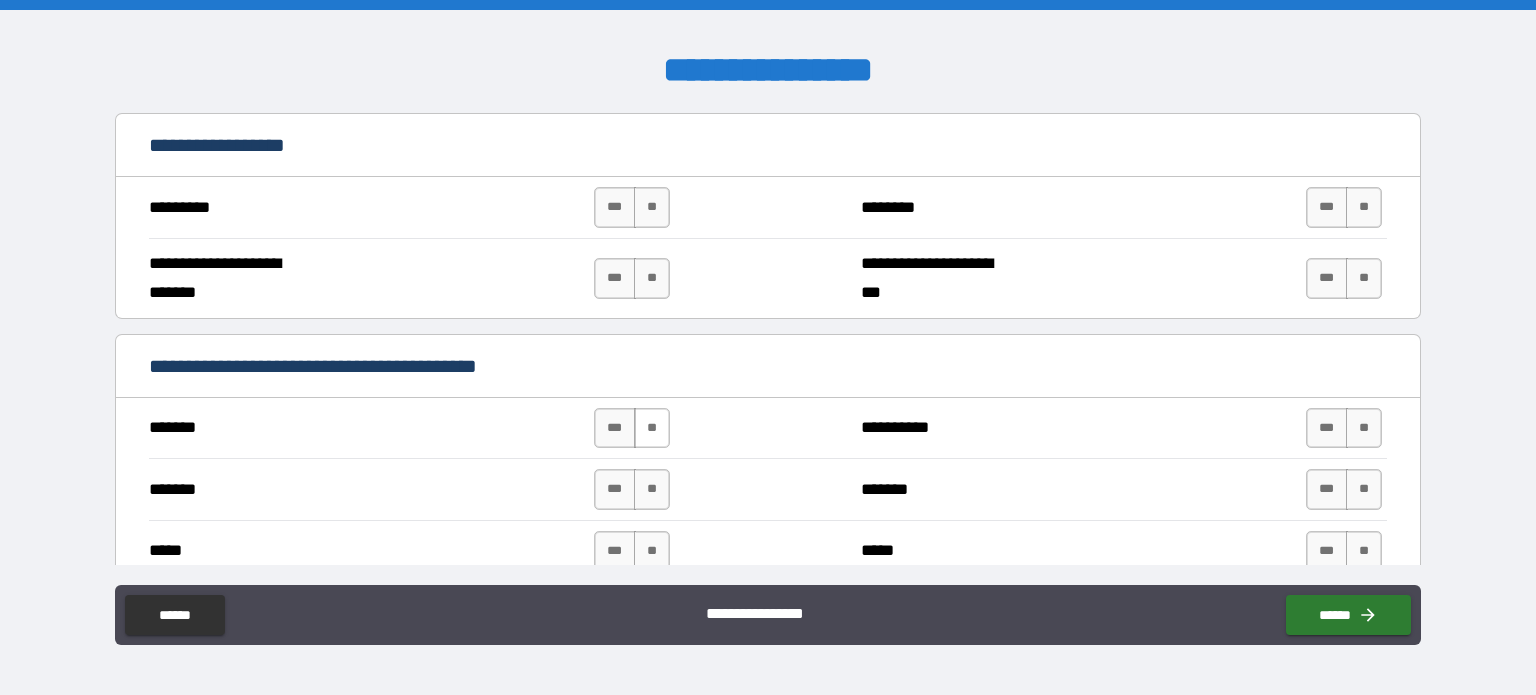 type on "**********" 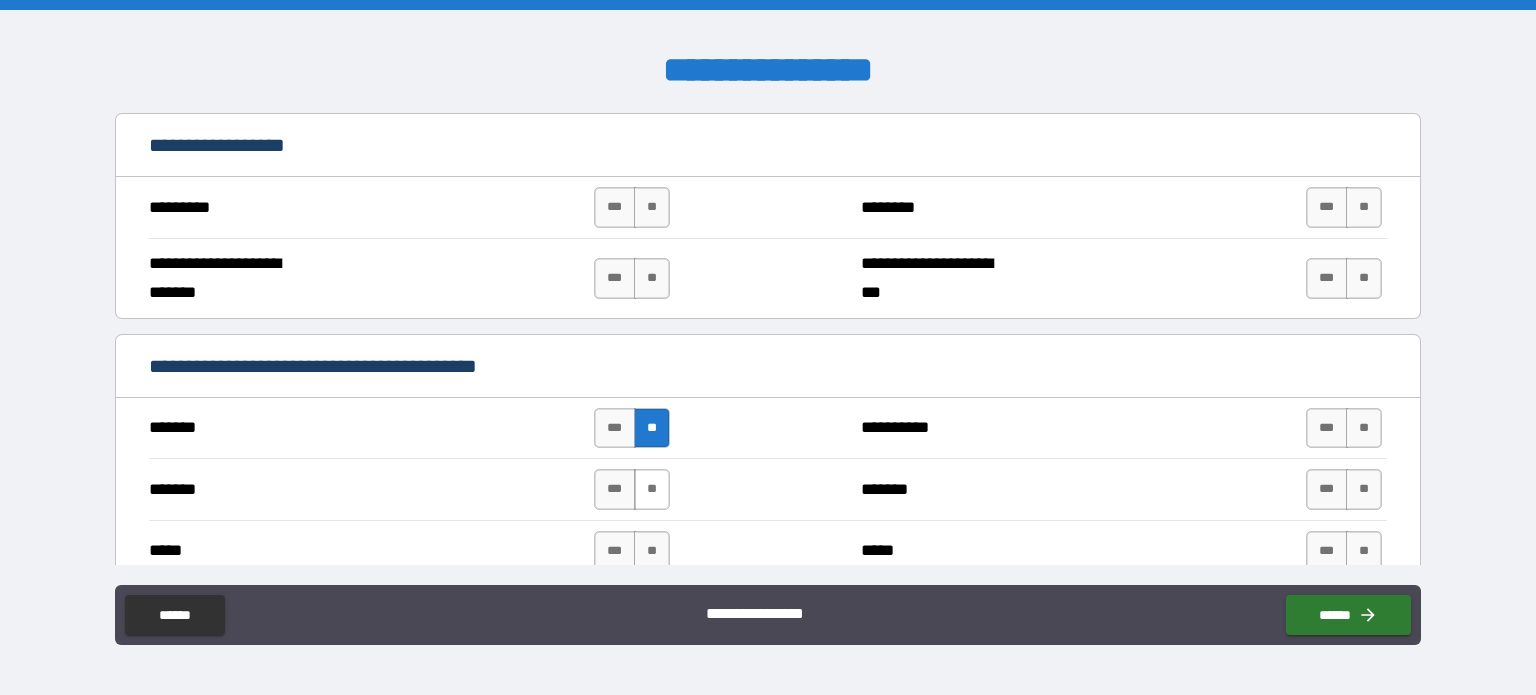 click on "**" at bounding box center [652, 489] 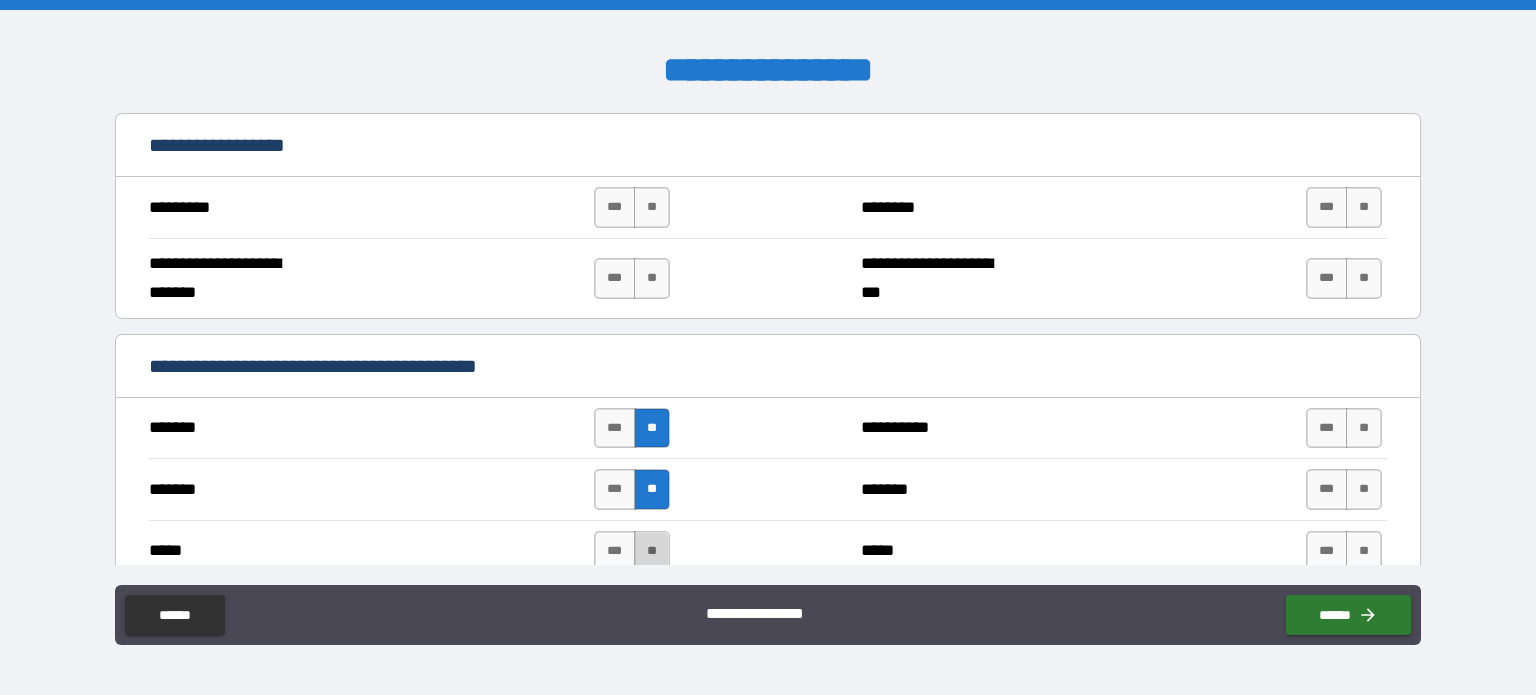 click on "**" at bounding box center [652, 551] 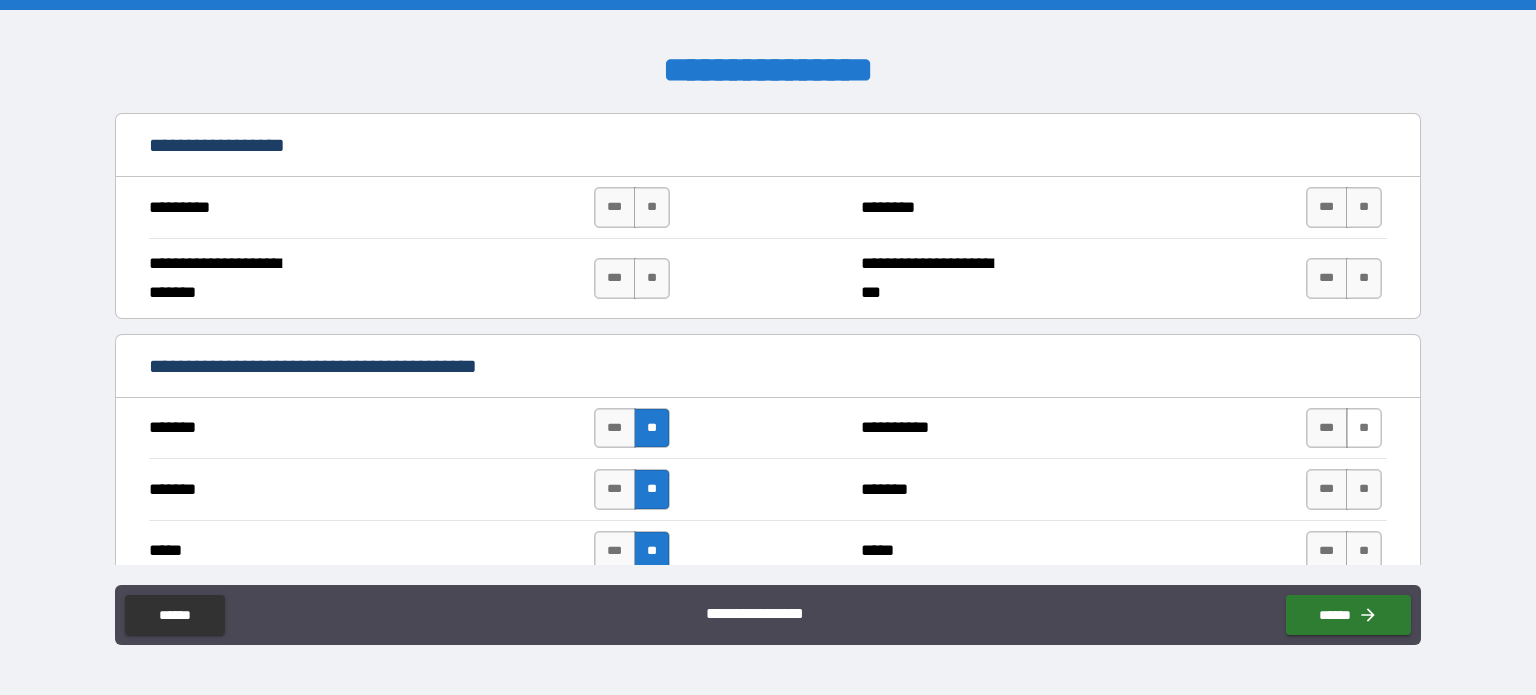 click on "**" at bounding box center [1364, 428] 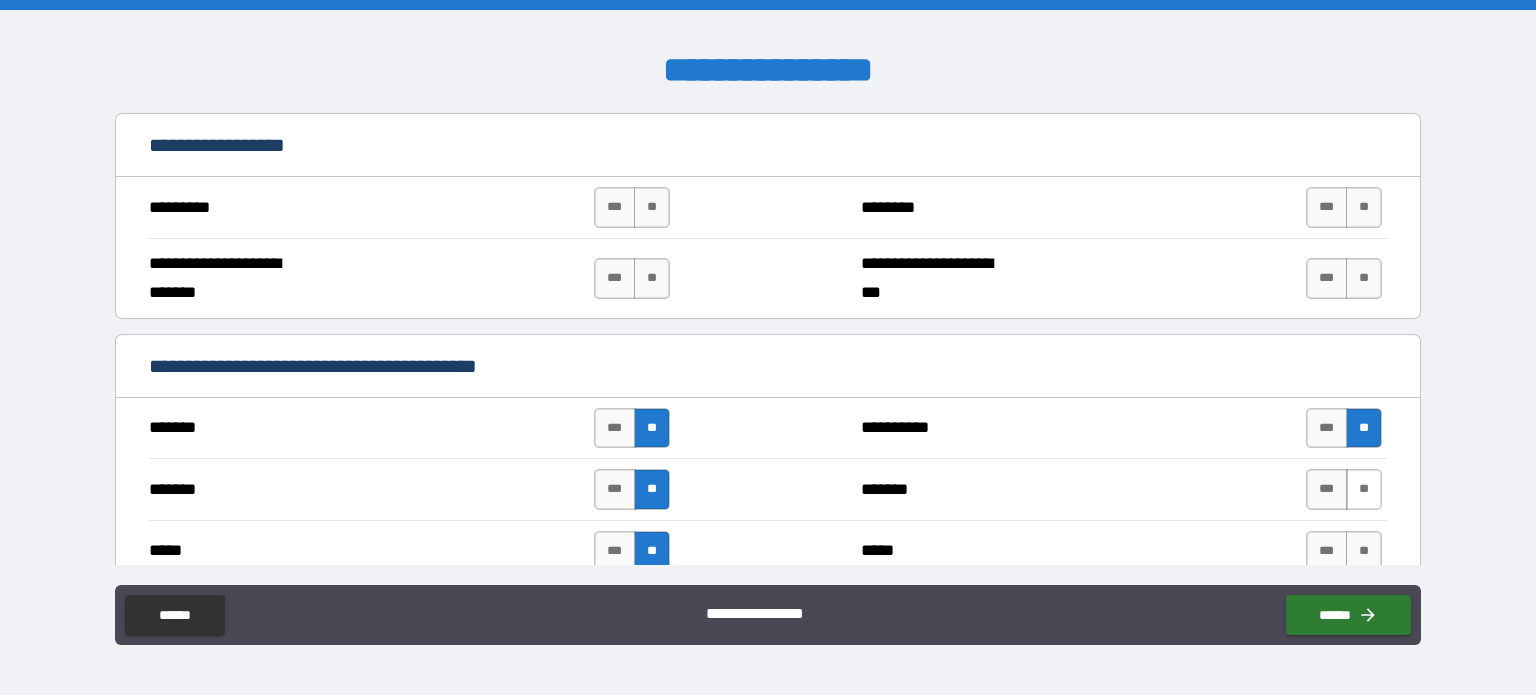 click on "**" at bounding box center [1364, 489] 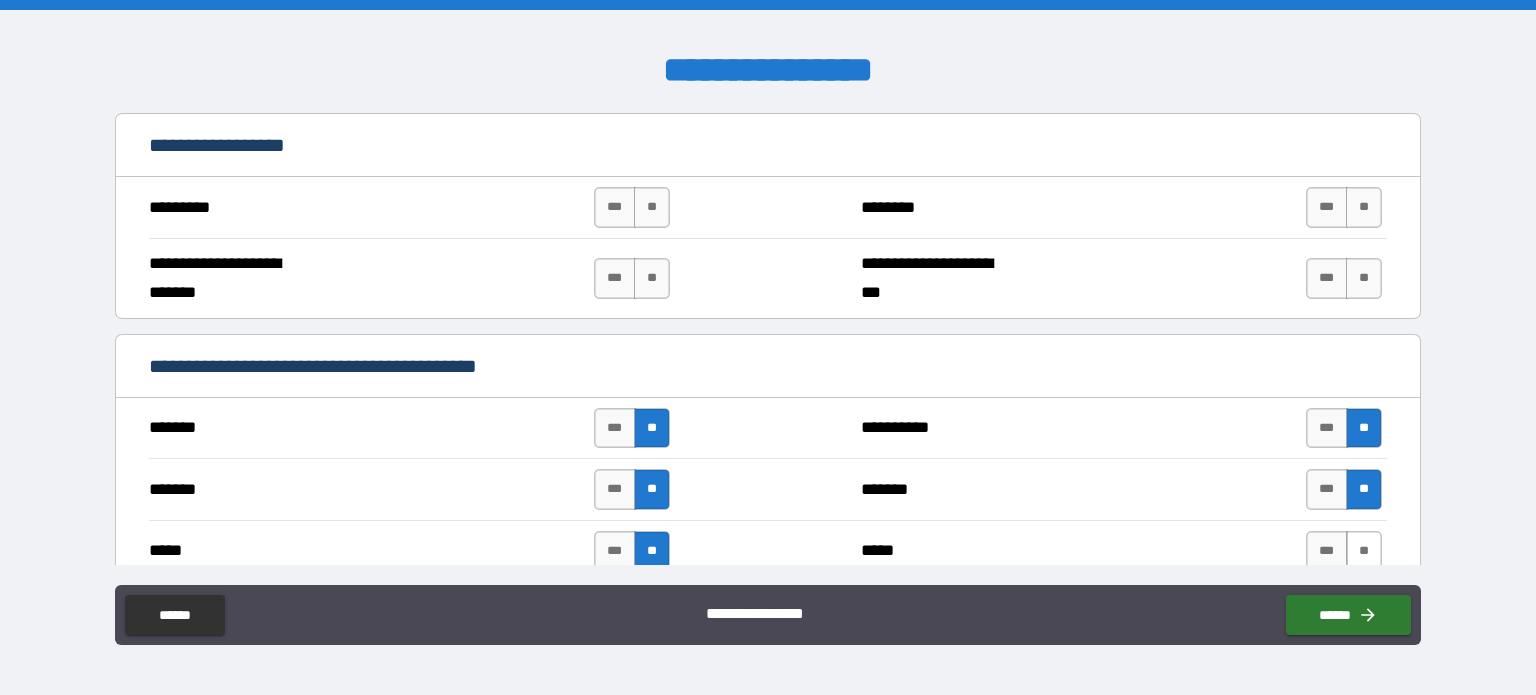 click on "**" at bounding box center [1364, 551] 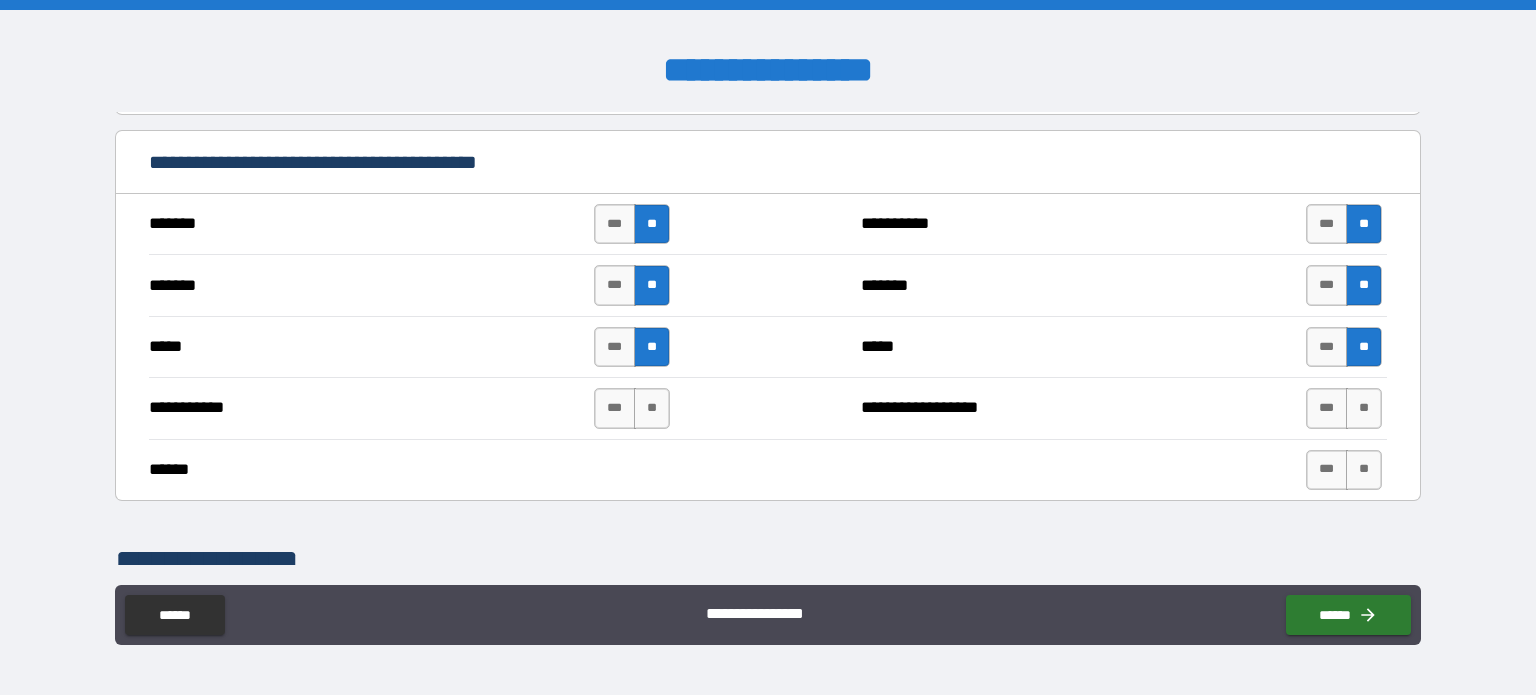 scroll, scrollTop: 1600, scrollLeft: 0, axis: vertical 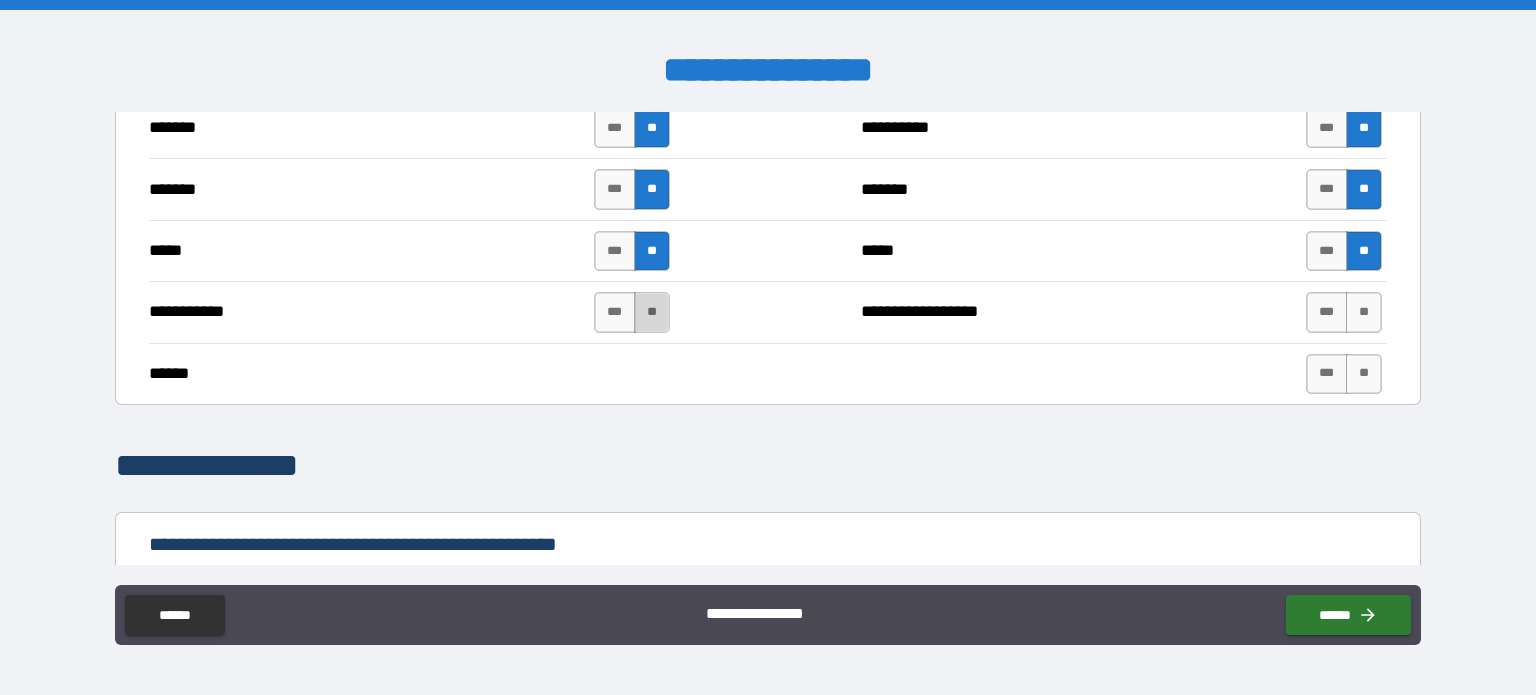 click on "**" at bounding box center (652, 312) 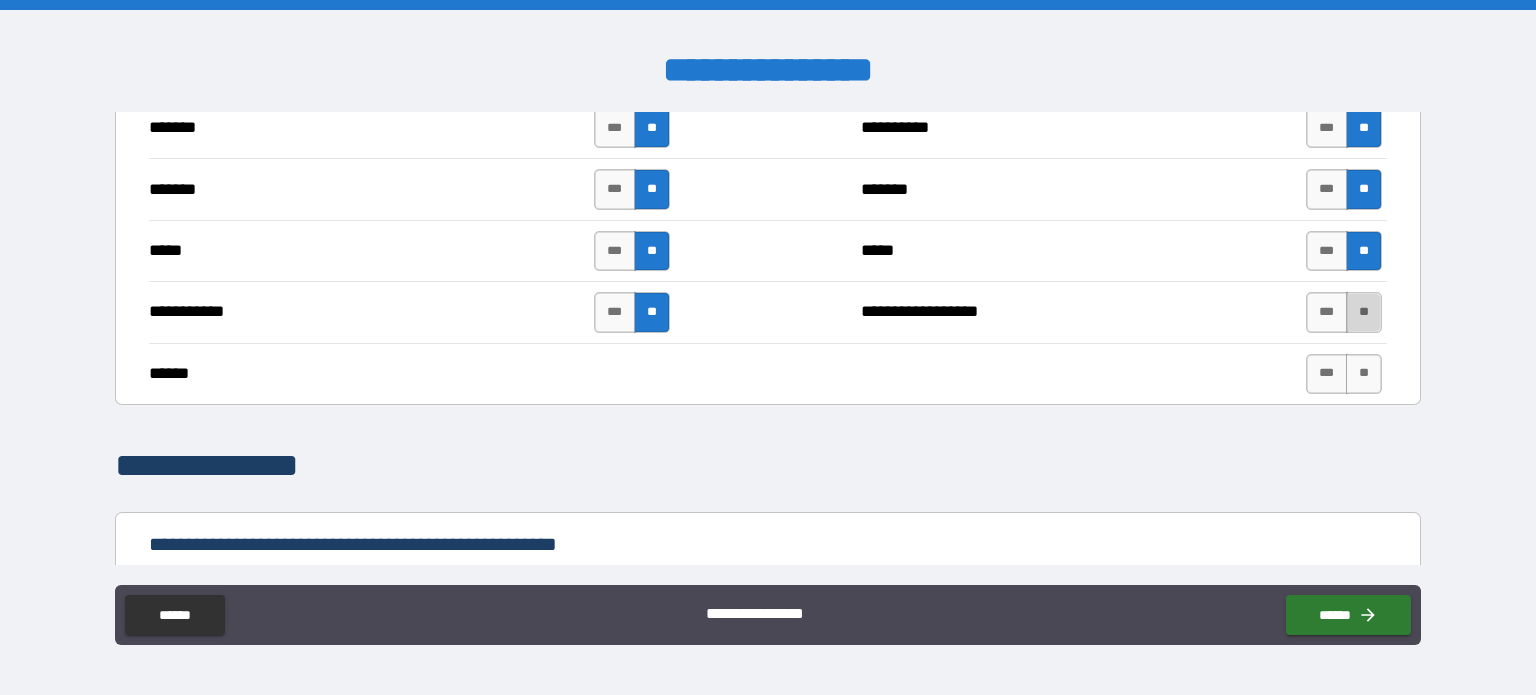 click on "**" at bounding box center (1364, 312) 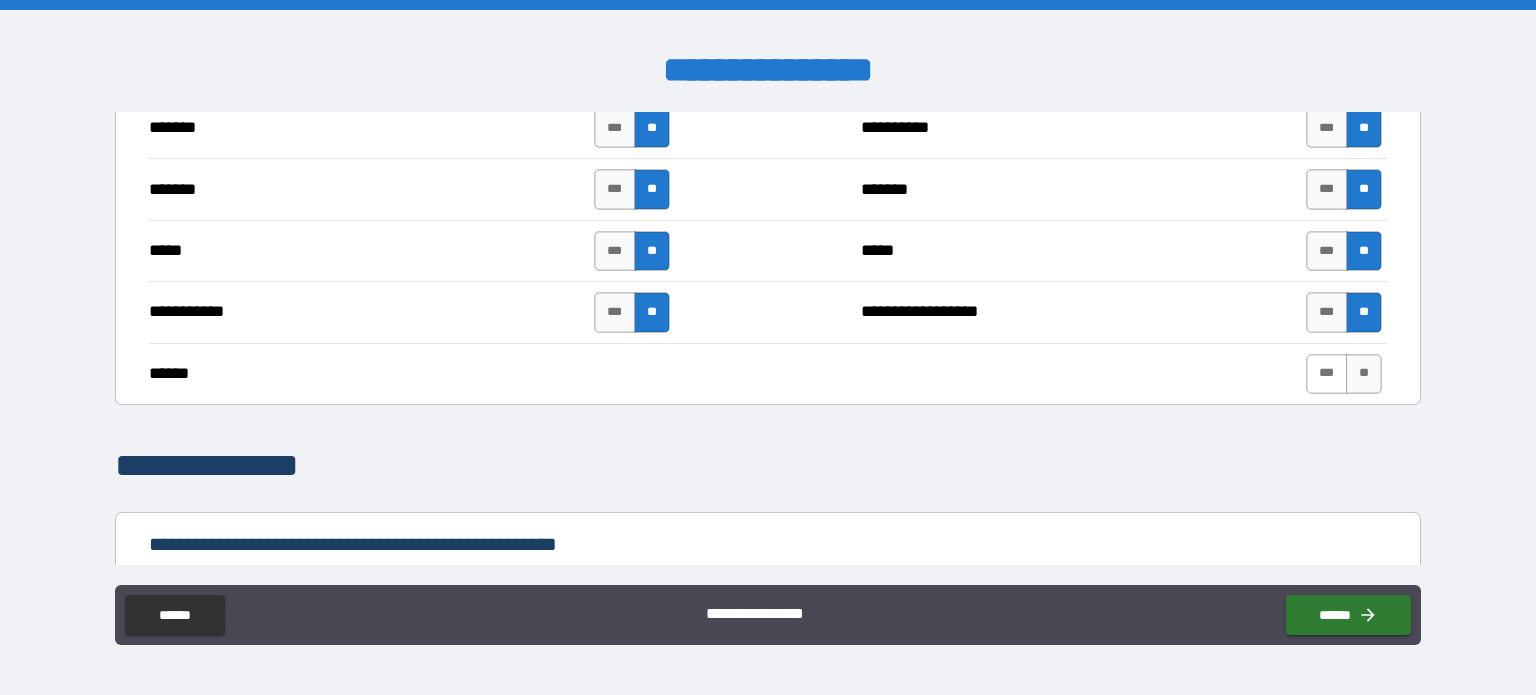 click on "***" at bounding box center (1327, 374) 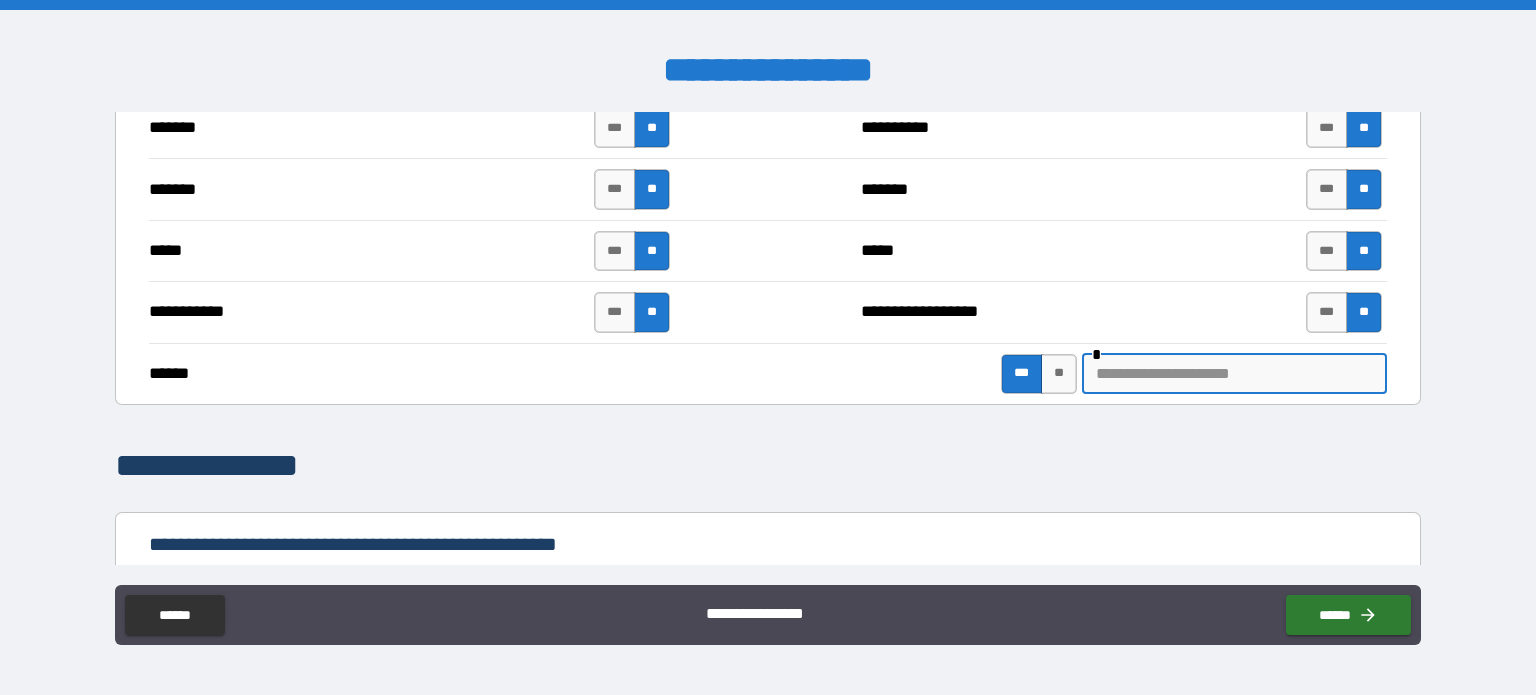 click at bounding box center [1234, 374] 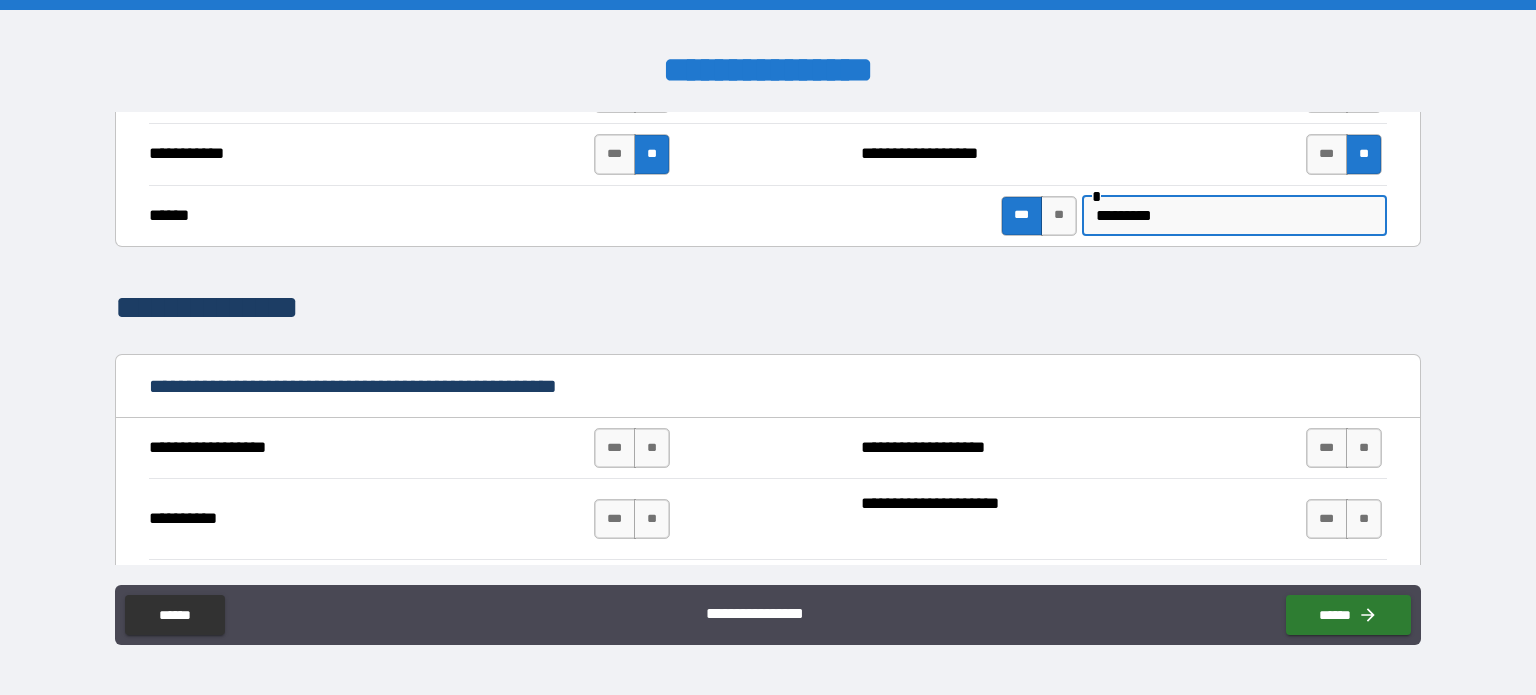 scroll, scrollTop: 1900, scrollLeft: 0, axis: vertical 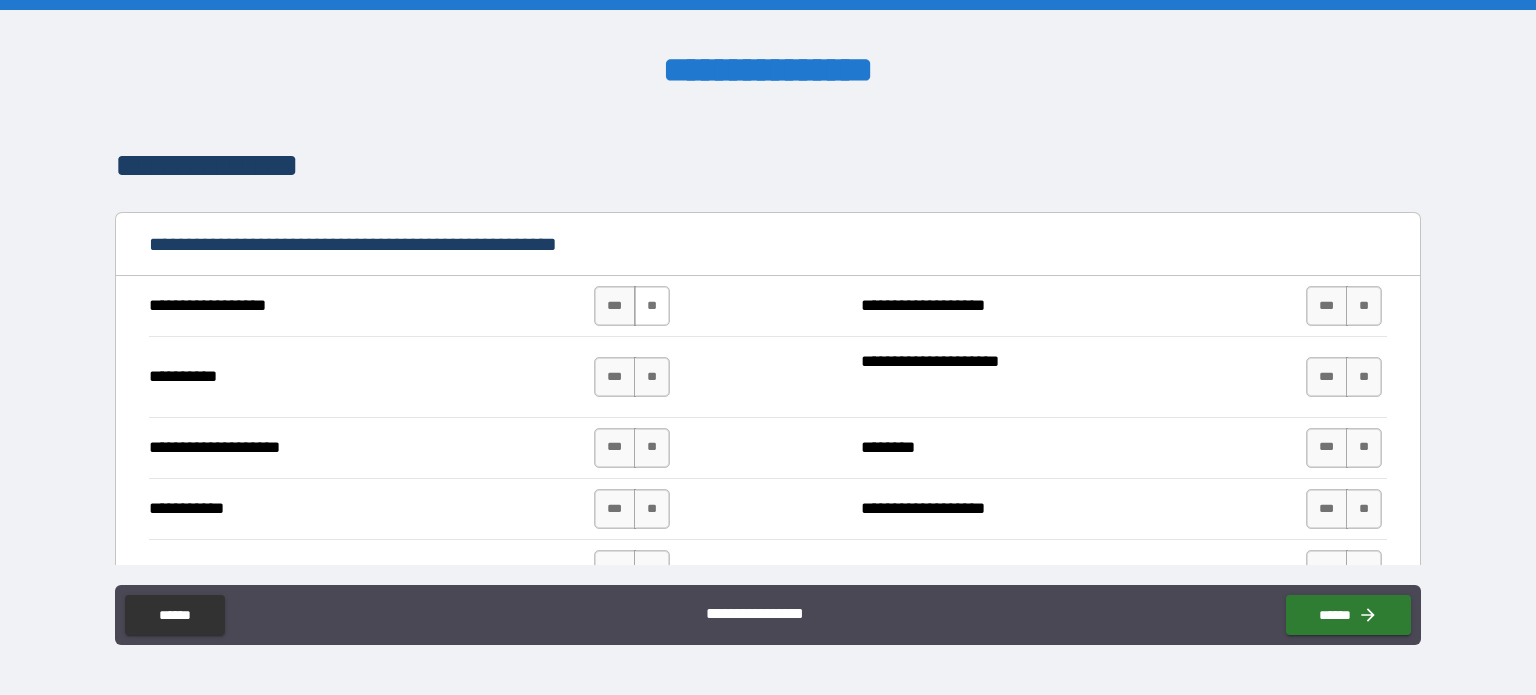 type on "*********" 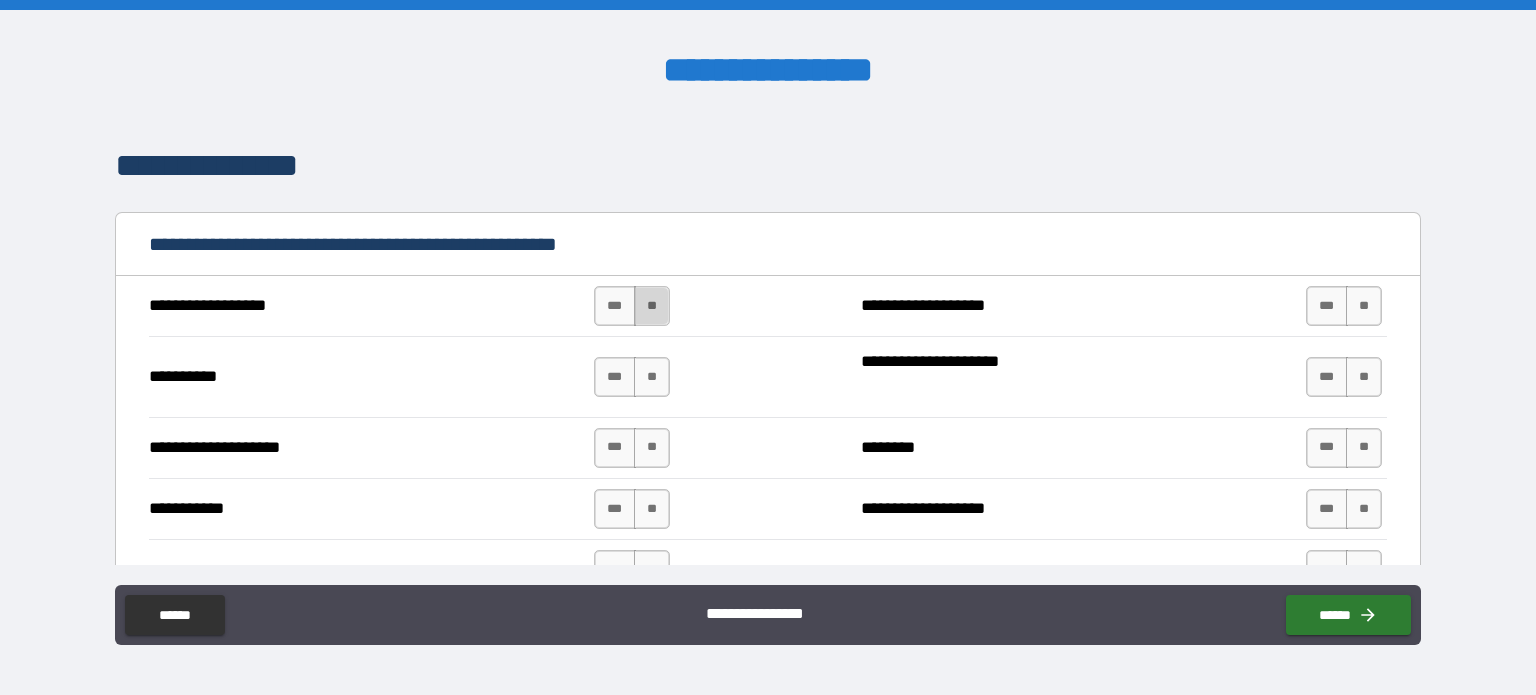 click on "**" at bounding box center [652, 306] 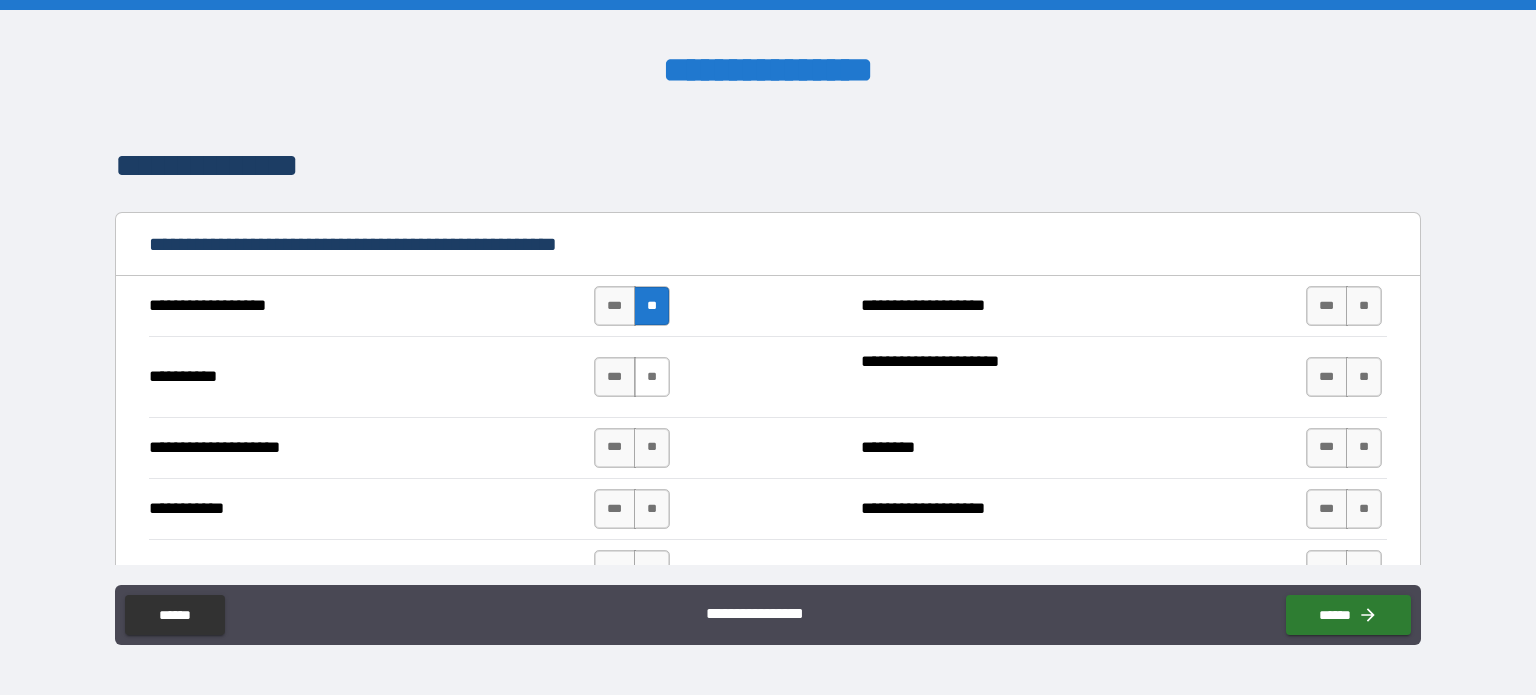 click on "**" at bounding box center (652, 377) 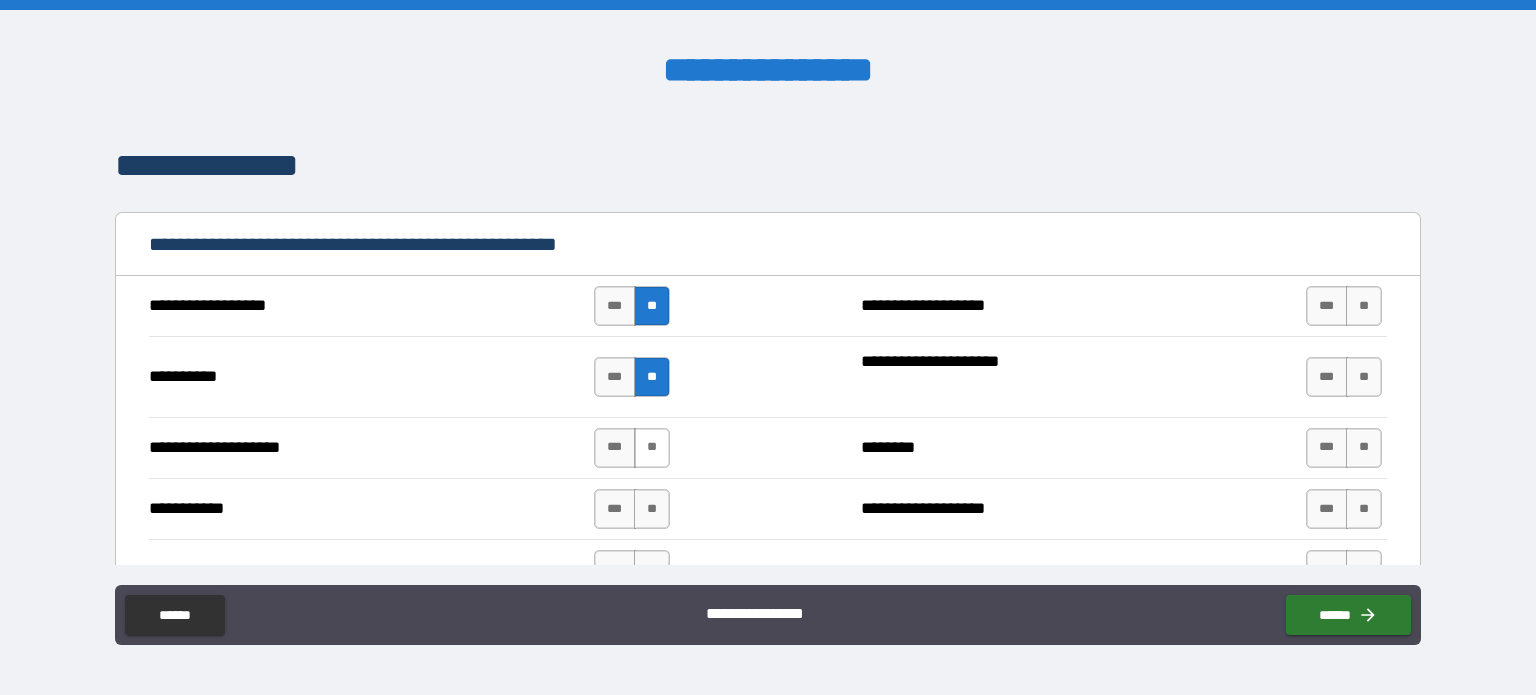 click on "**" at bounding box center [652, 448] 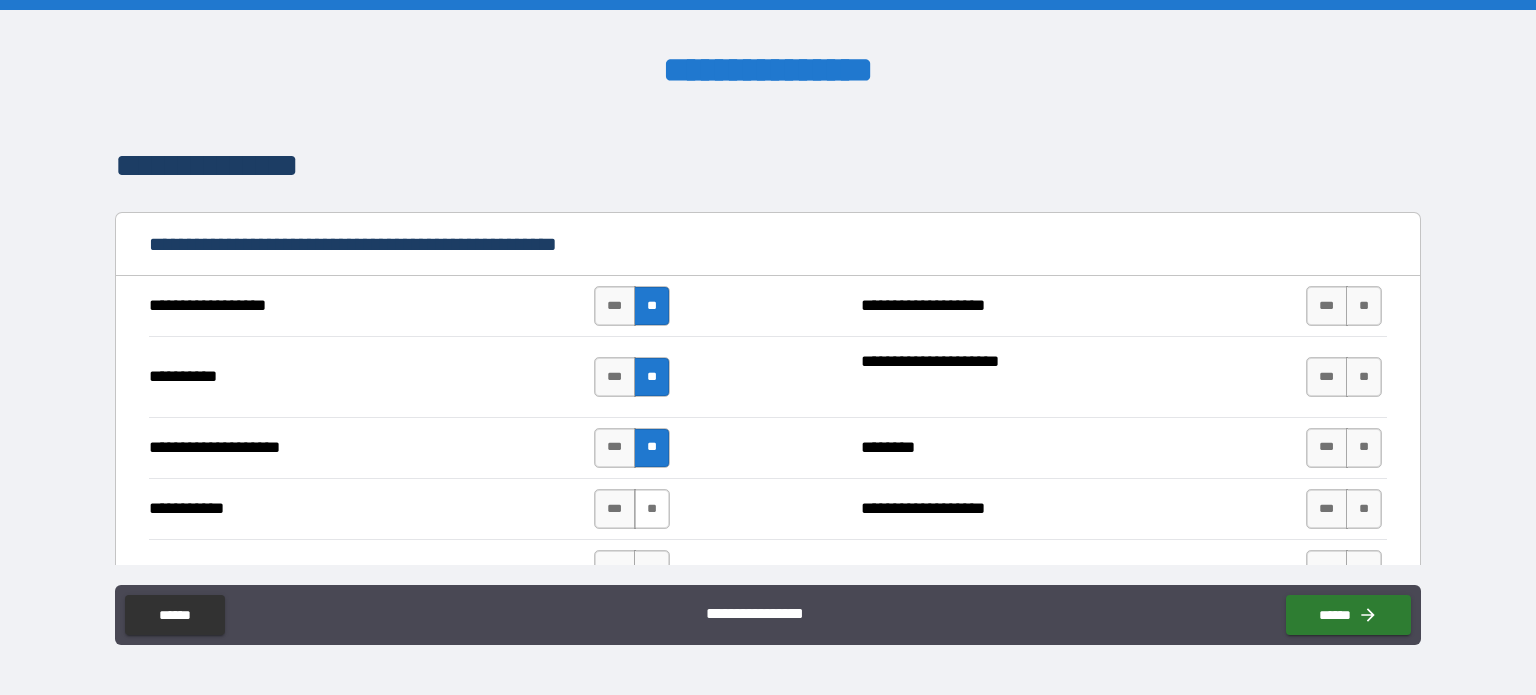 click on "**" at bounding box center [652, 509] 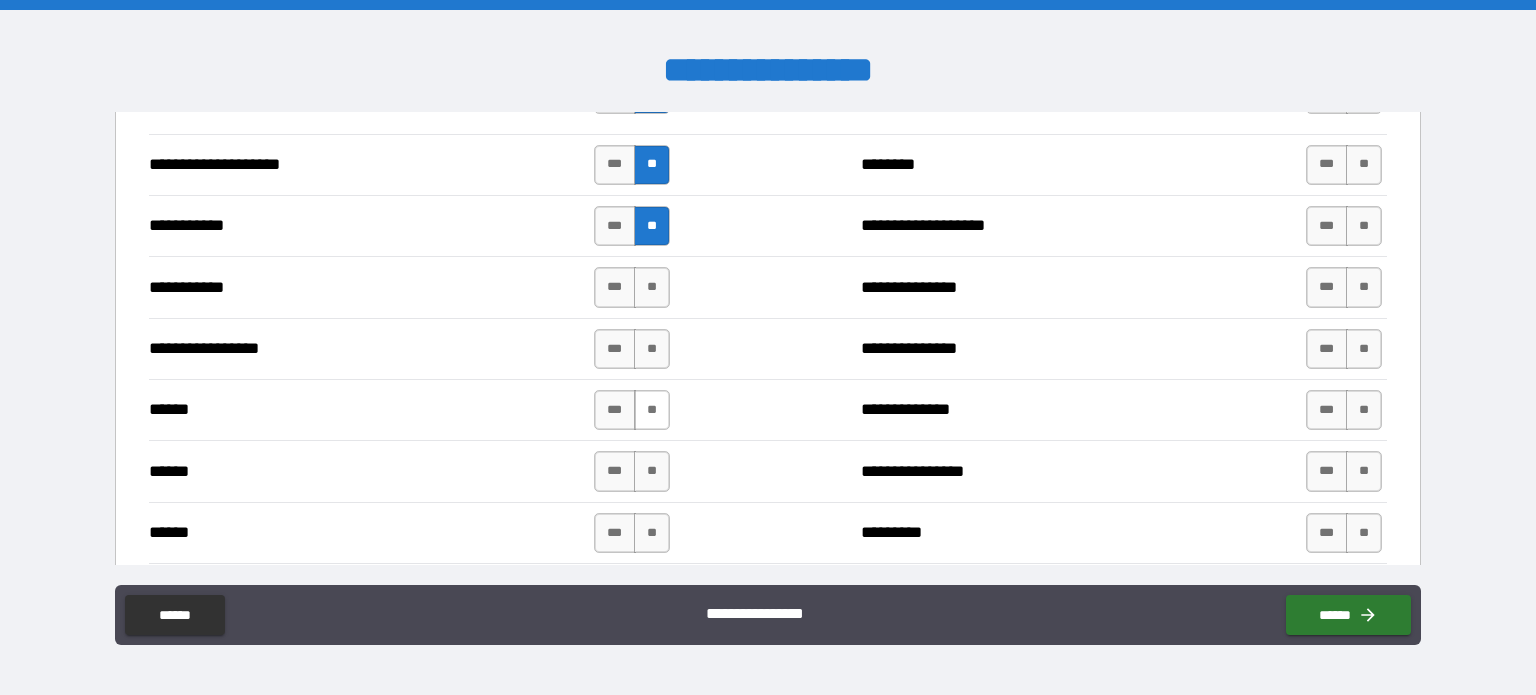 scroll, scrollTop: 2200, scrollLeft: 0, axis: vertical 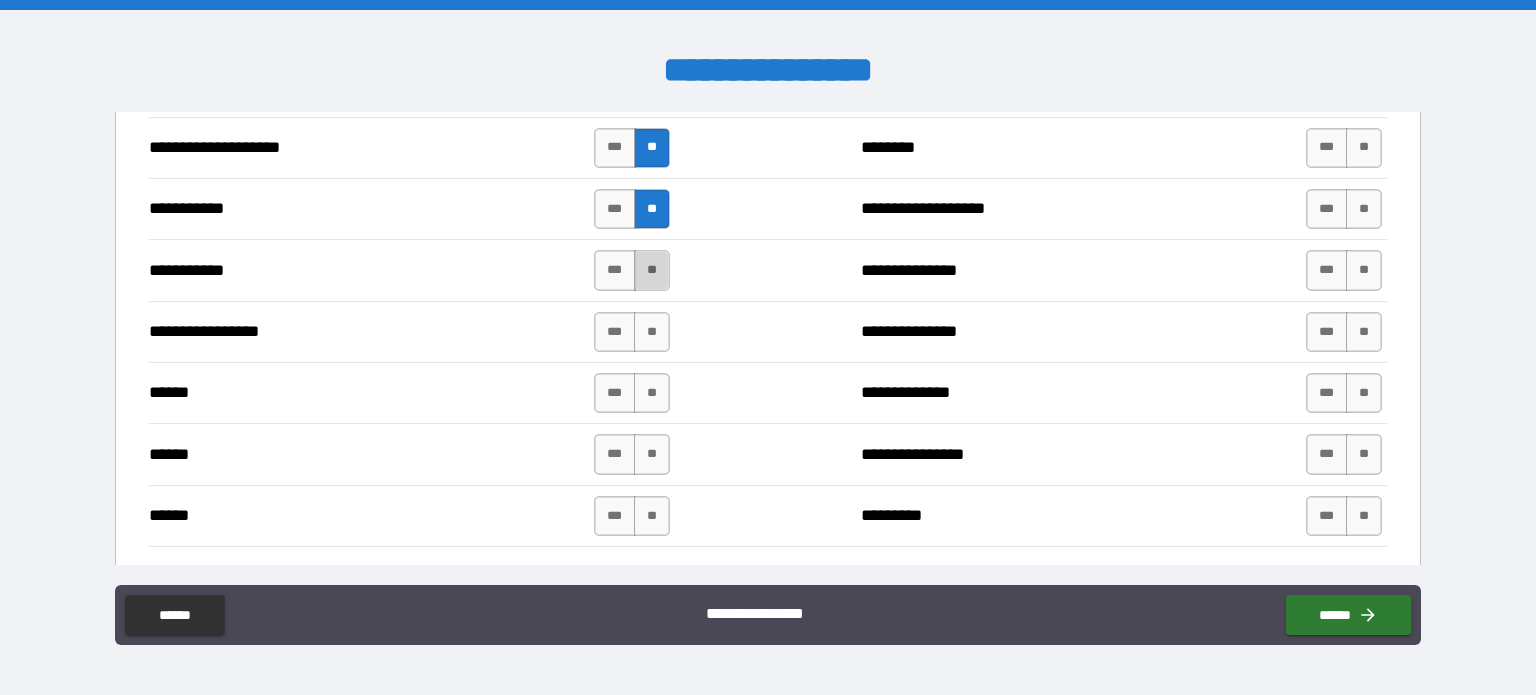 click on "**" at bounding box center [652, 270] 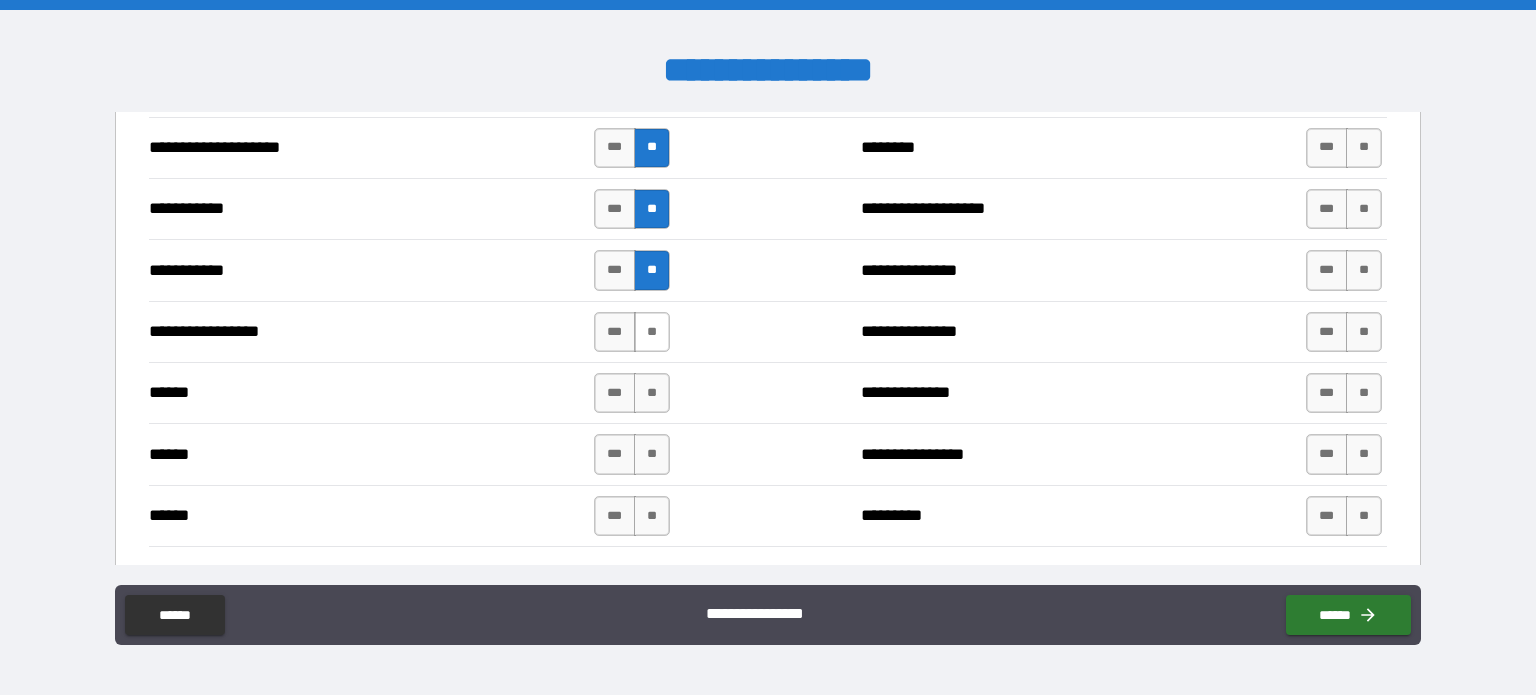 click on "**" at bounding box center [652, 332] 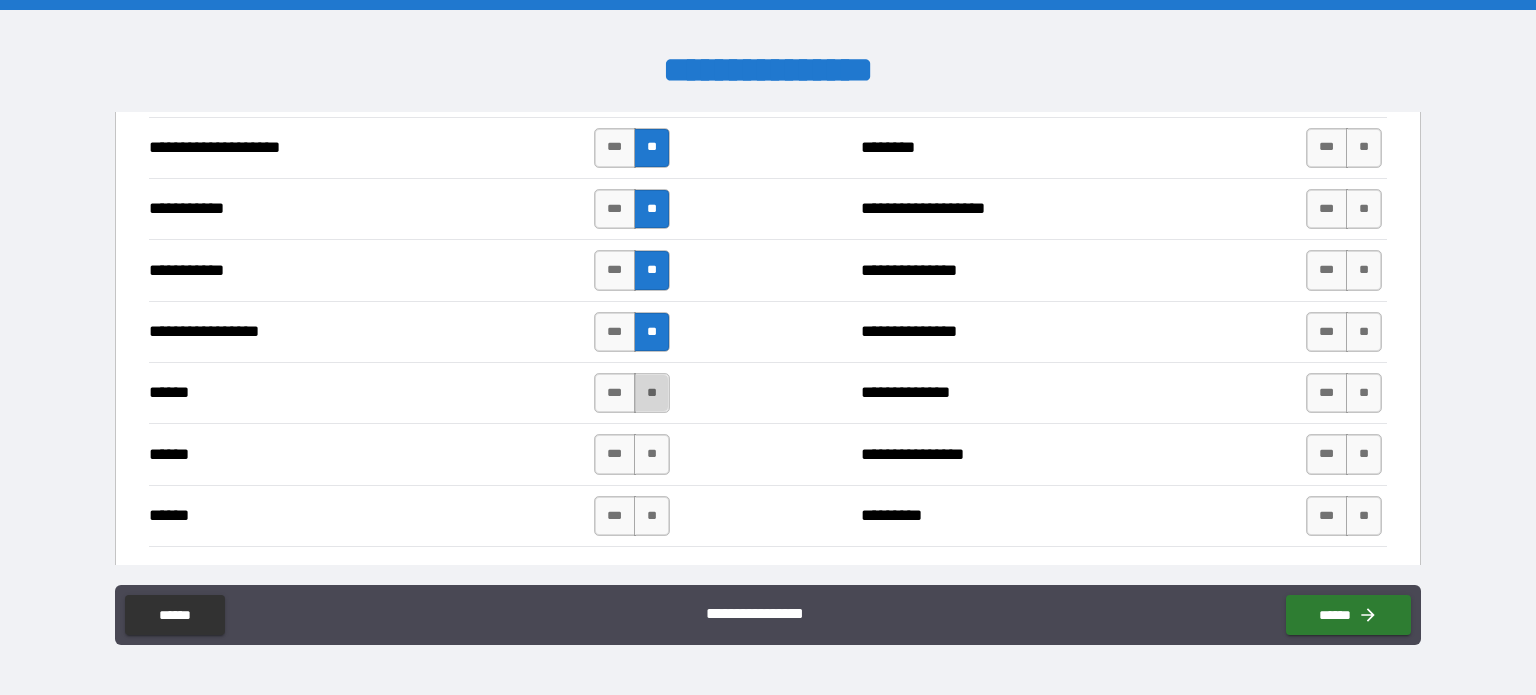click on "**" at bounding box center (652, 393) 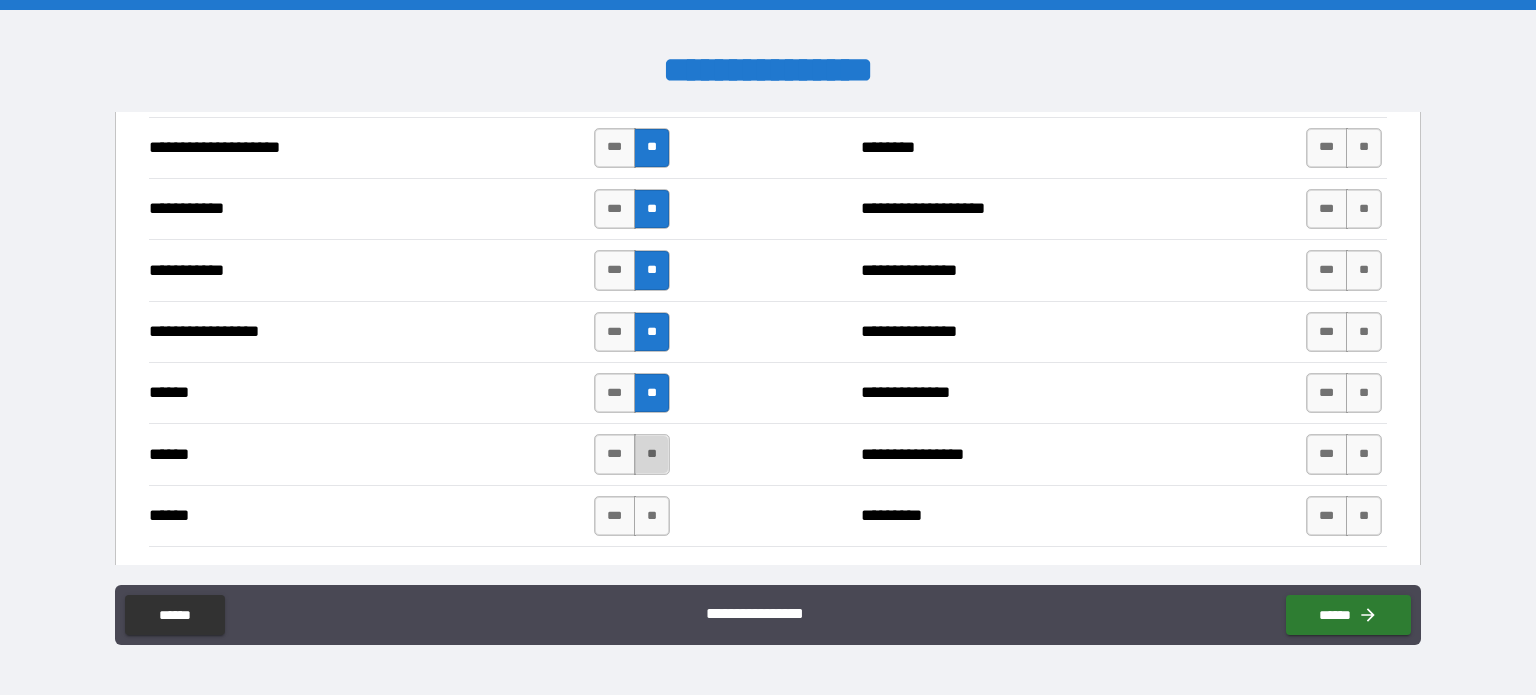 click on "**" at bounding box center (652, 454) 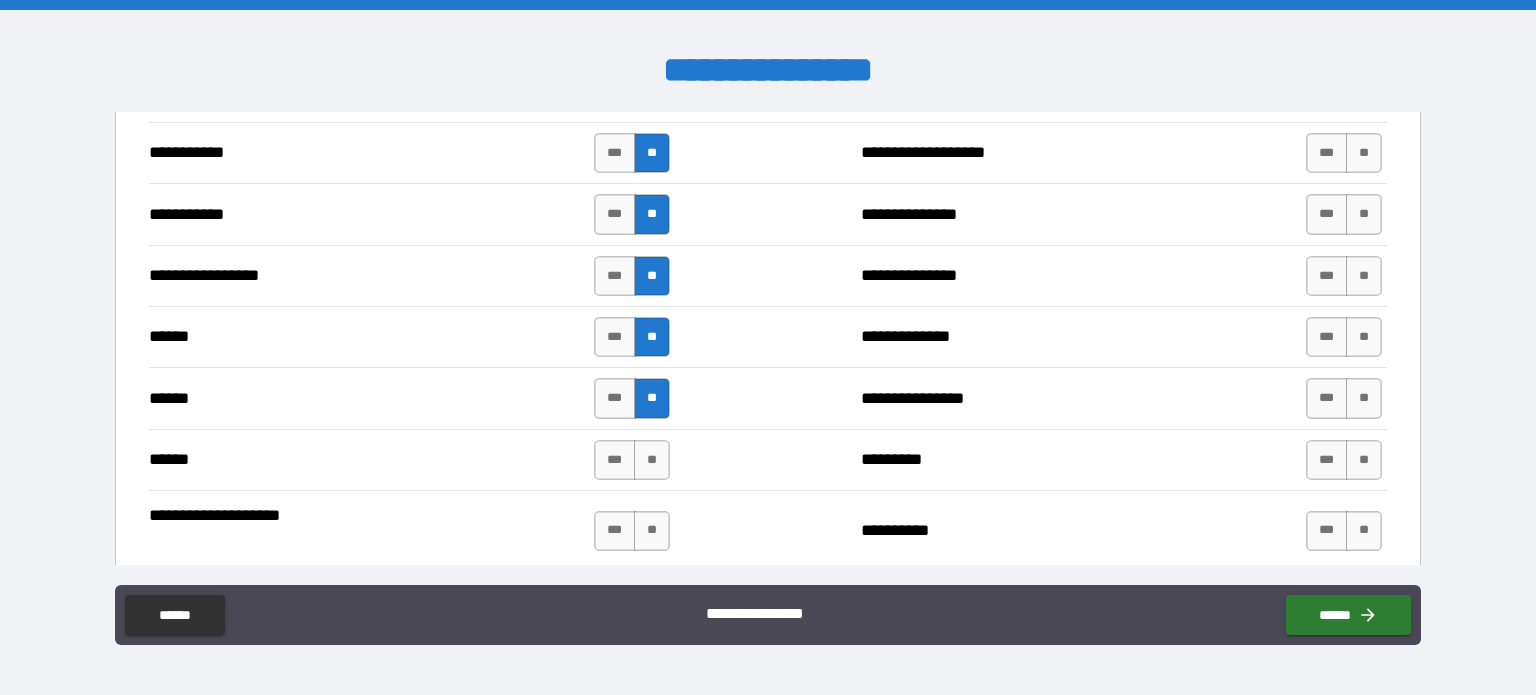 scroll, scrollTop: 2300, scrollLeft: 0, axis: vertical 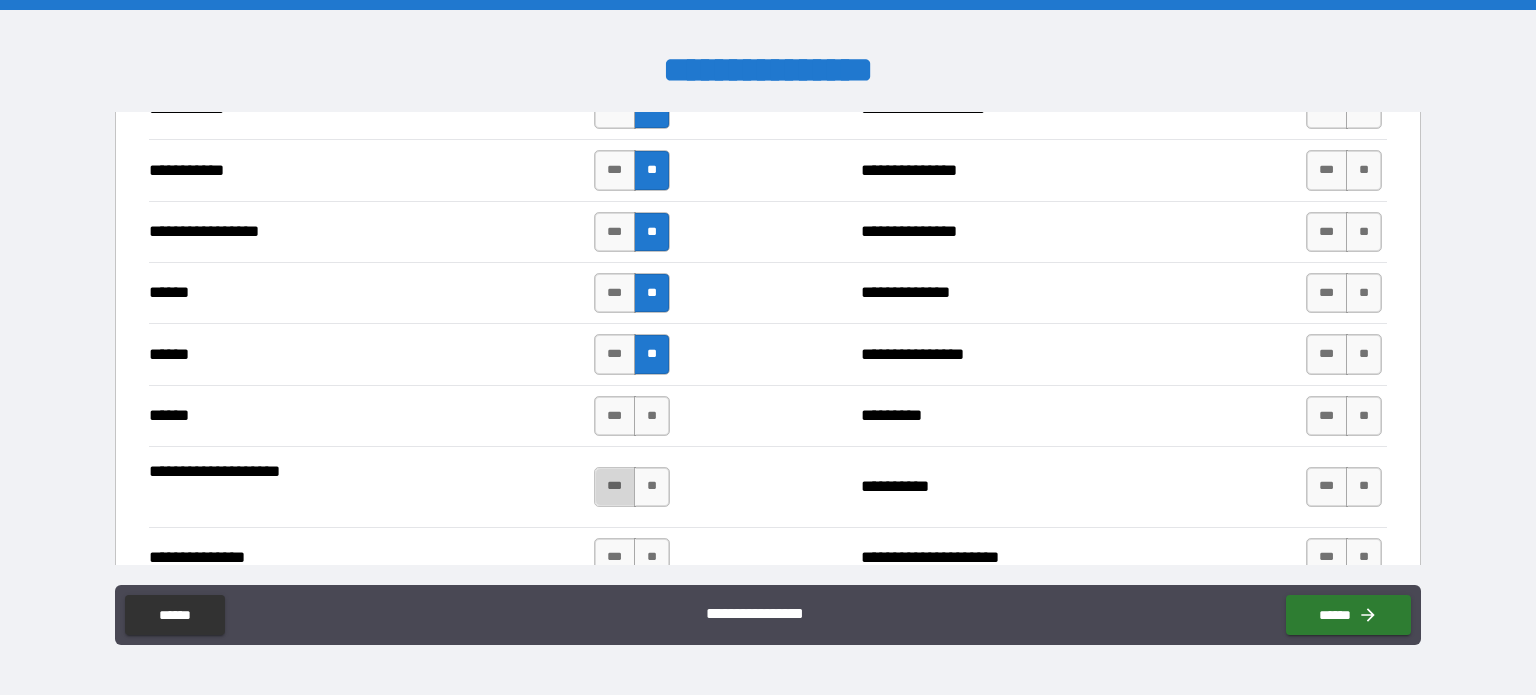 click on "***" at bounding box center [615, 487] 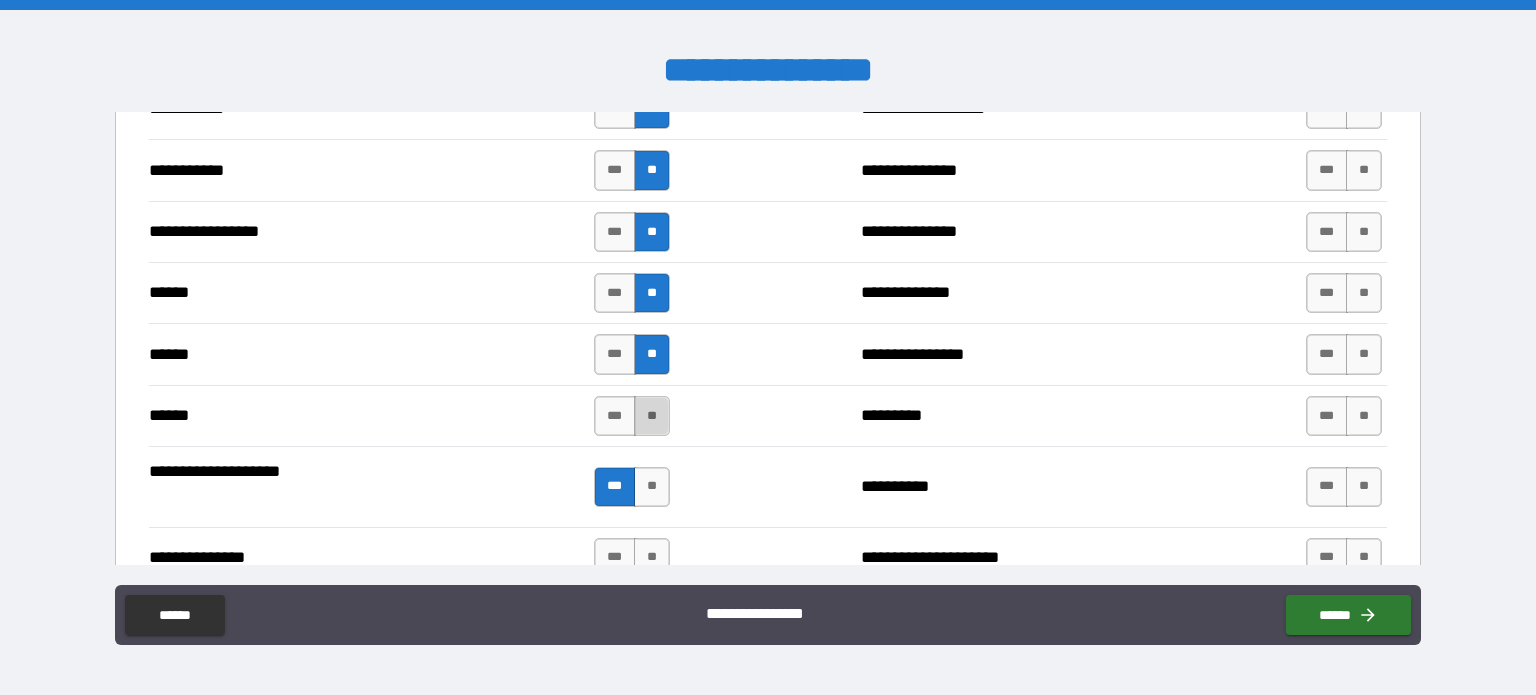 click on "**" at bounding box center (652, 416) 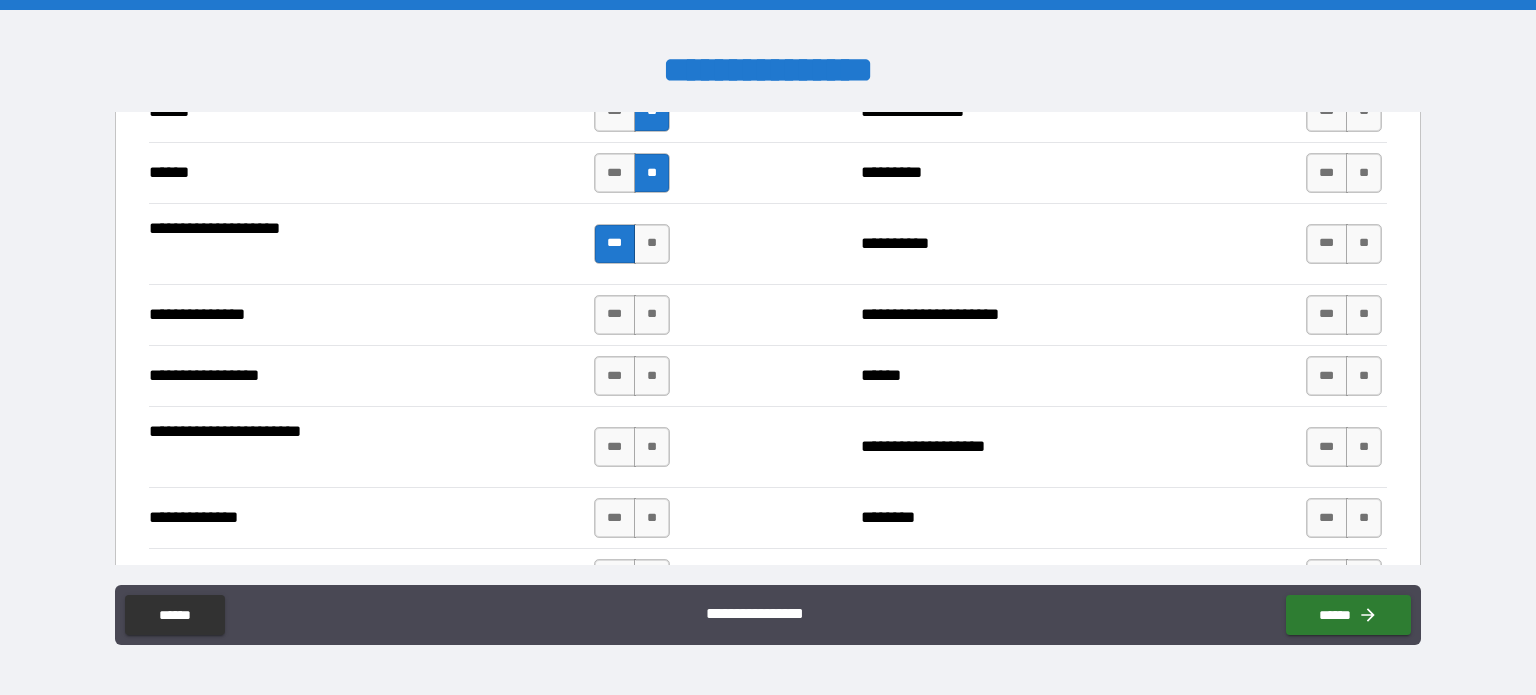 scroll, scrollTop: 2600, scrollLeft: 0, axis: vertical 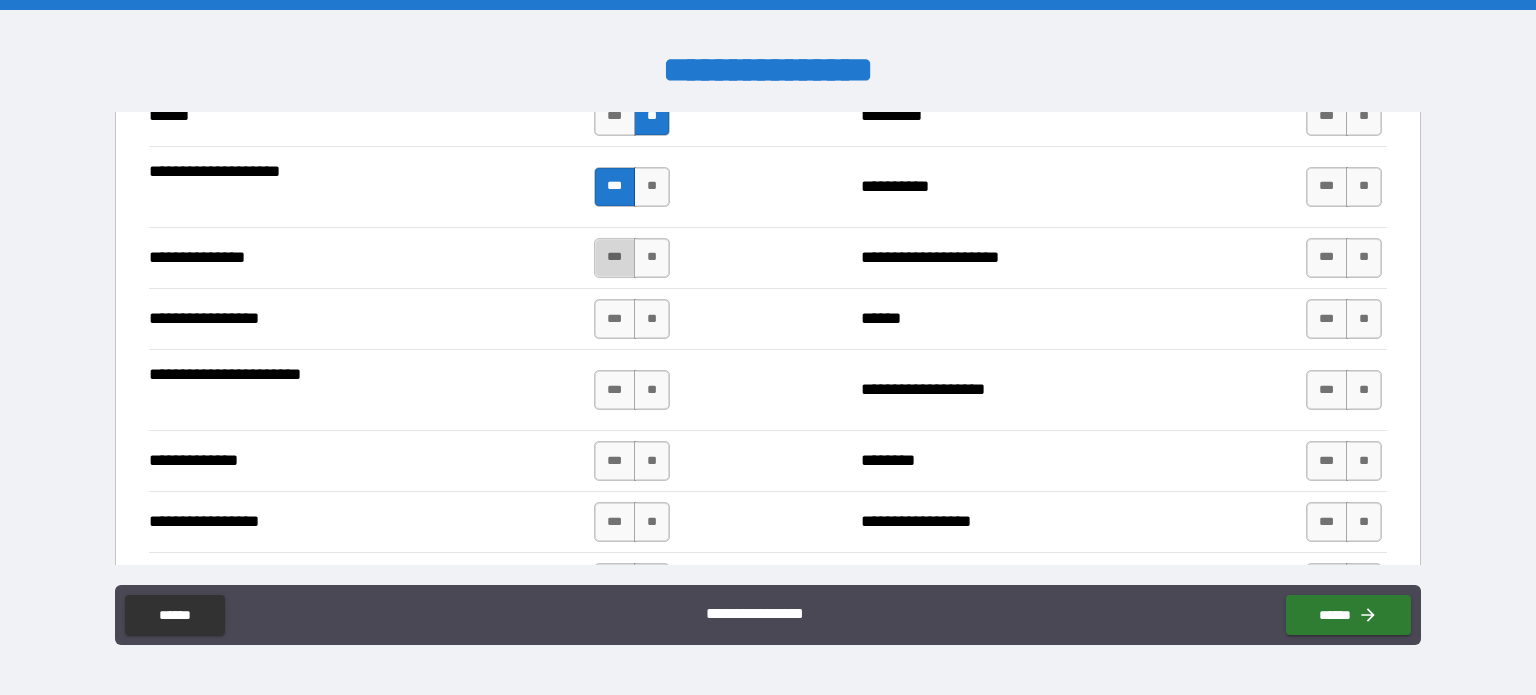 click on "***" at bounding box center [615, 258] 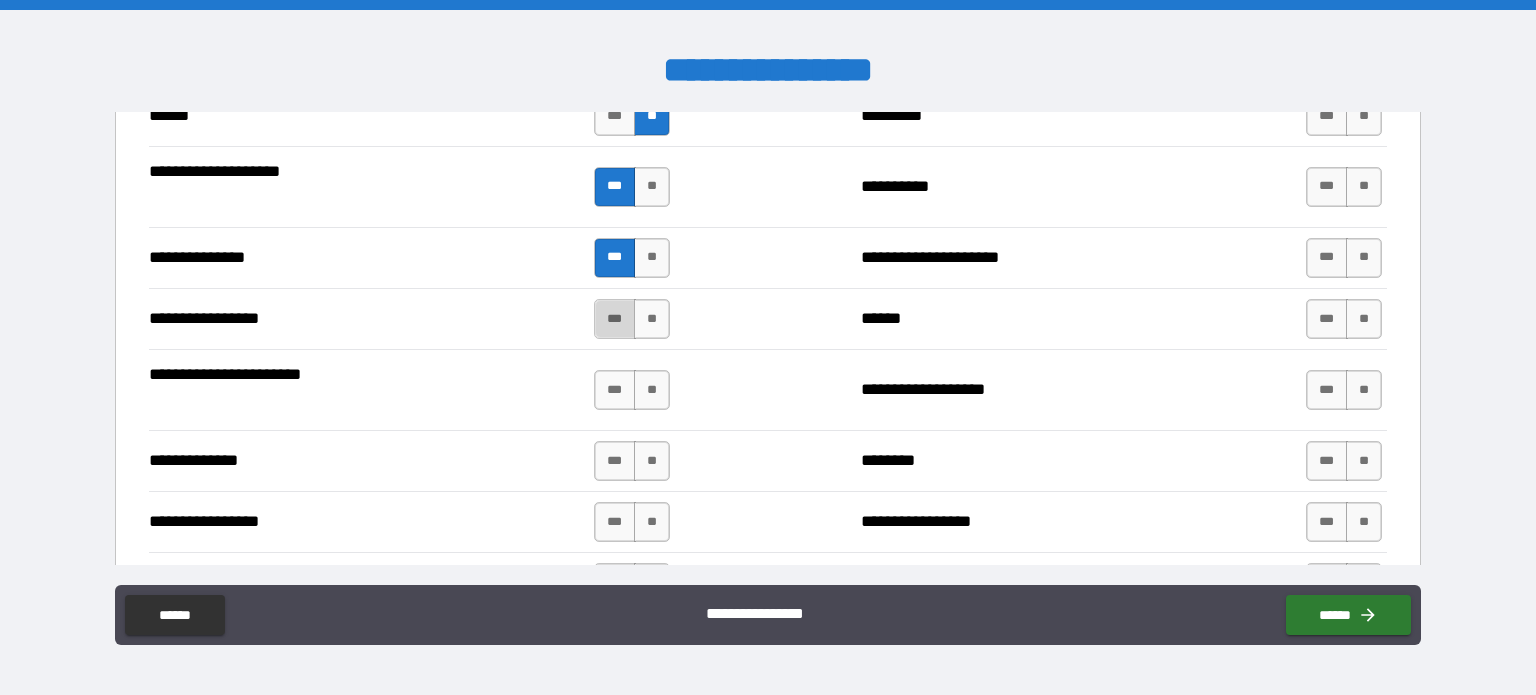 click on "***" at bounding box center (615, 319) 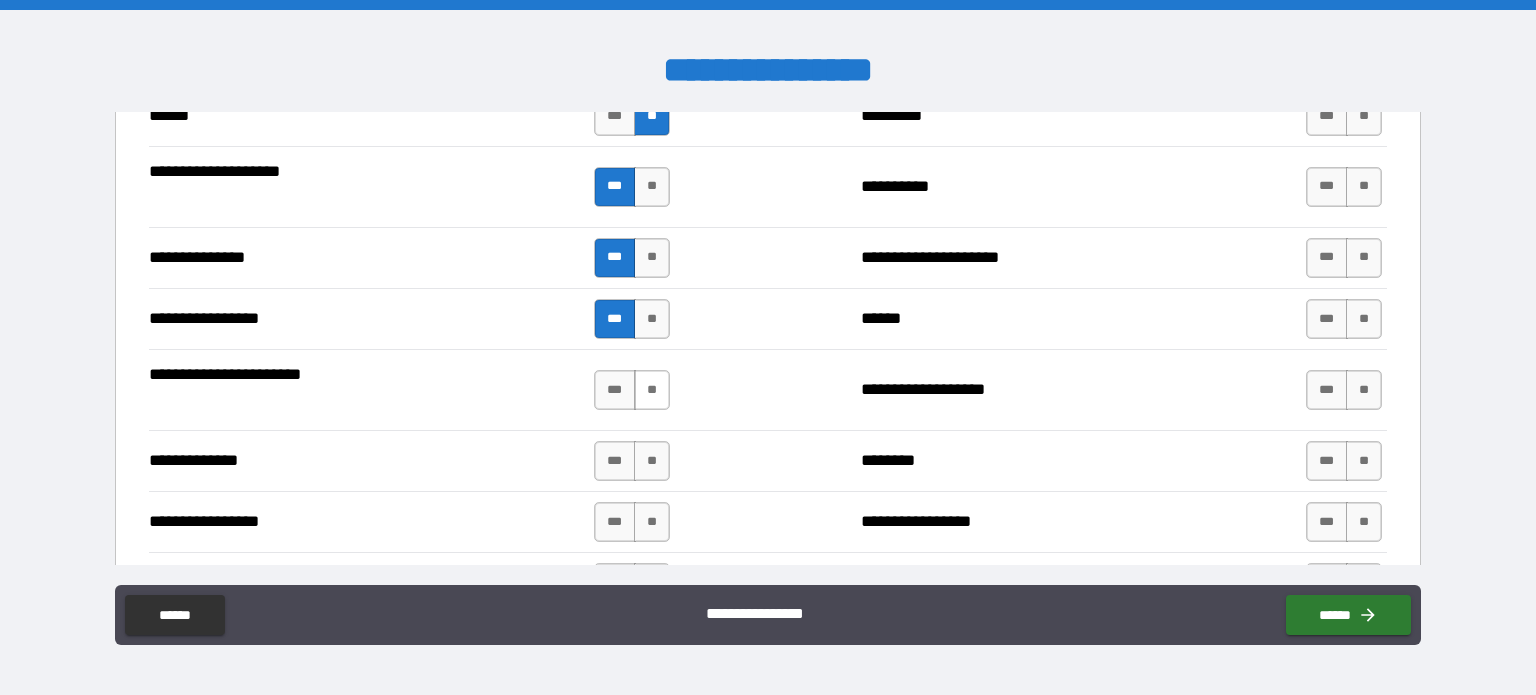 click on "**" at bounding box center [652, 390] 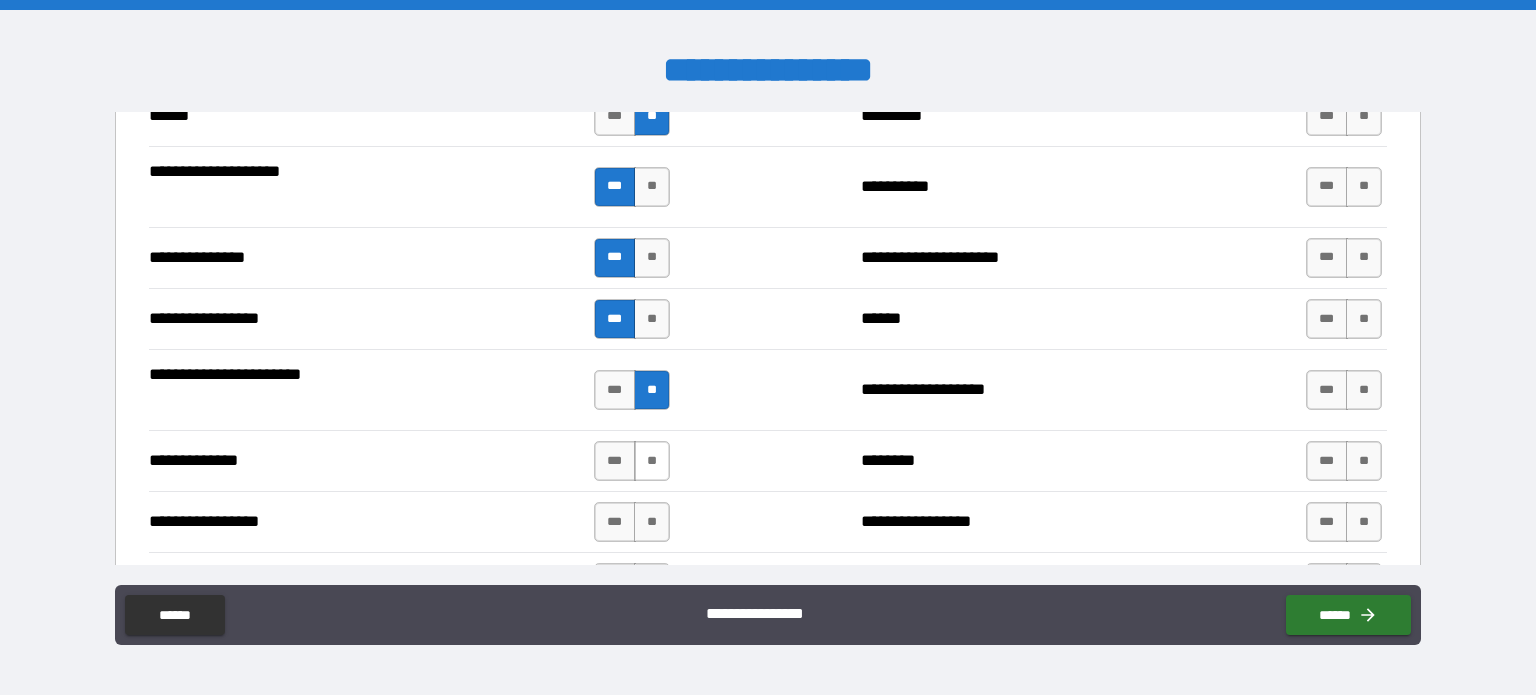 click on "**" at bounding box center [652, 461] 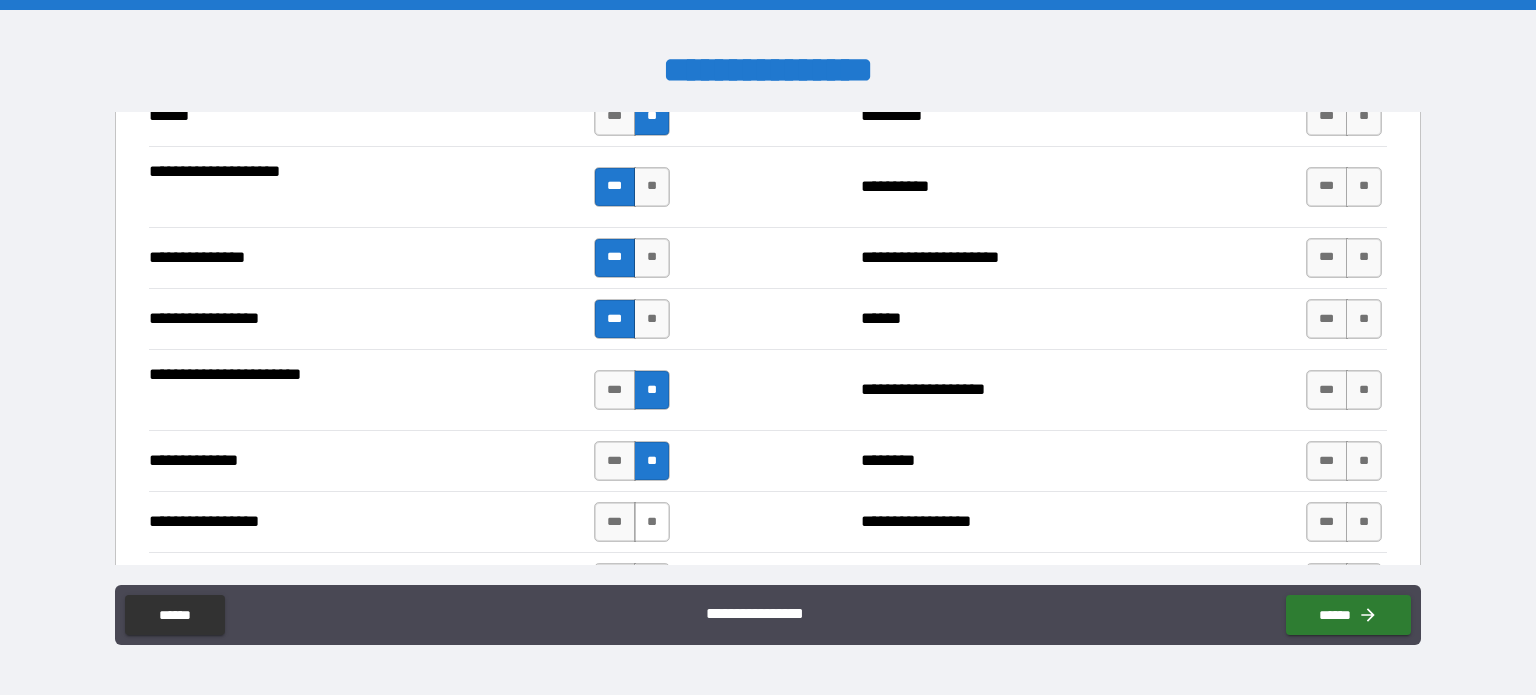 click on "**" at bounding box center (652, 522) 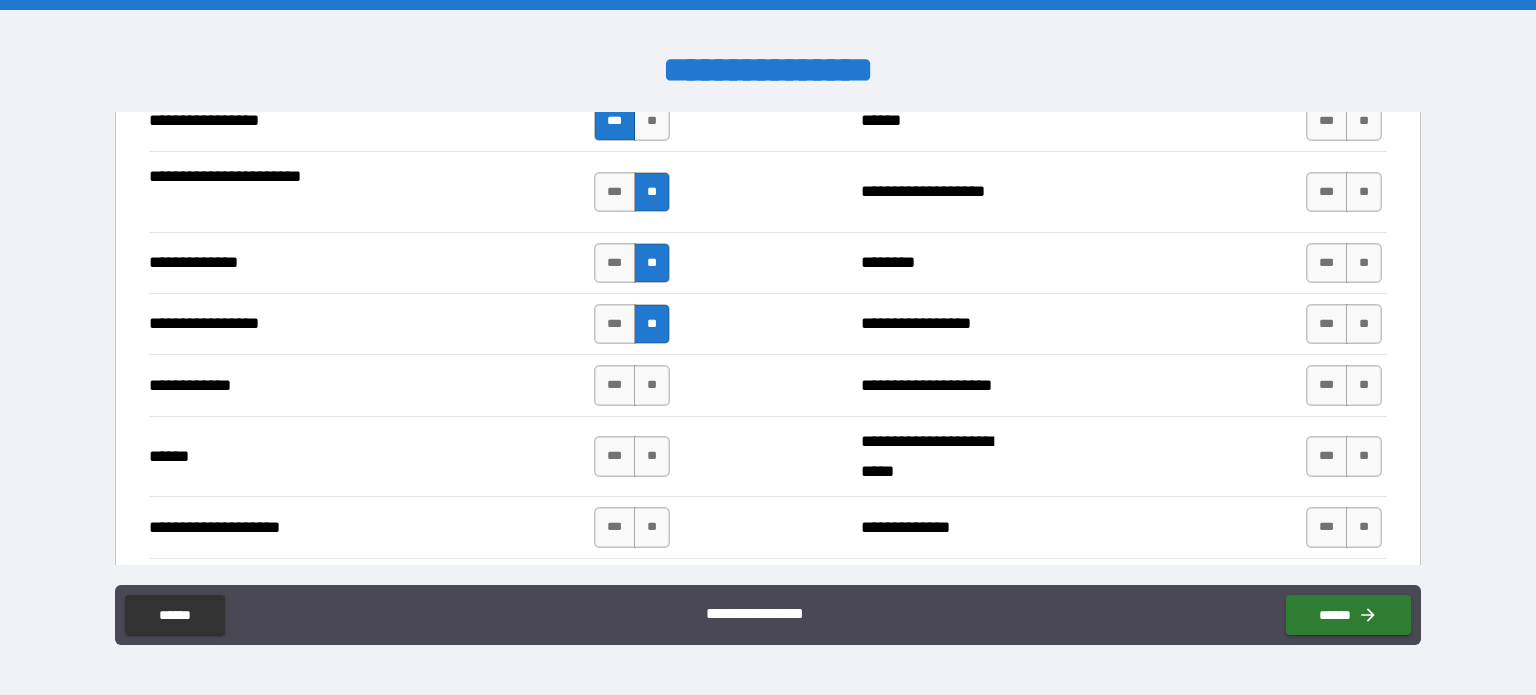scroll, scrollTop: 2800, scrollLeft: 0, axis: vertical 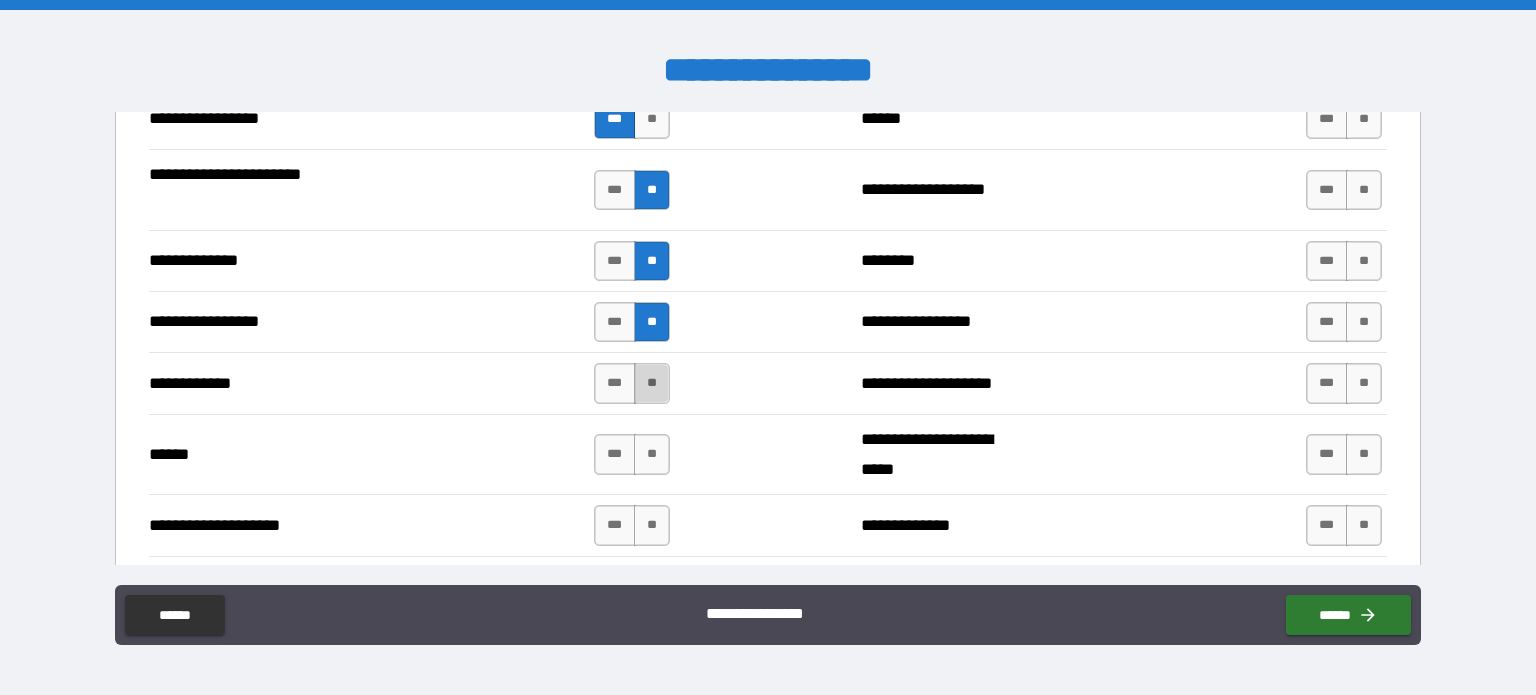 click on "**" at bounding box center [652, 383] 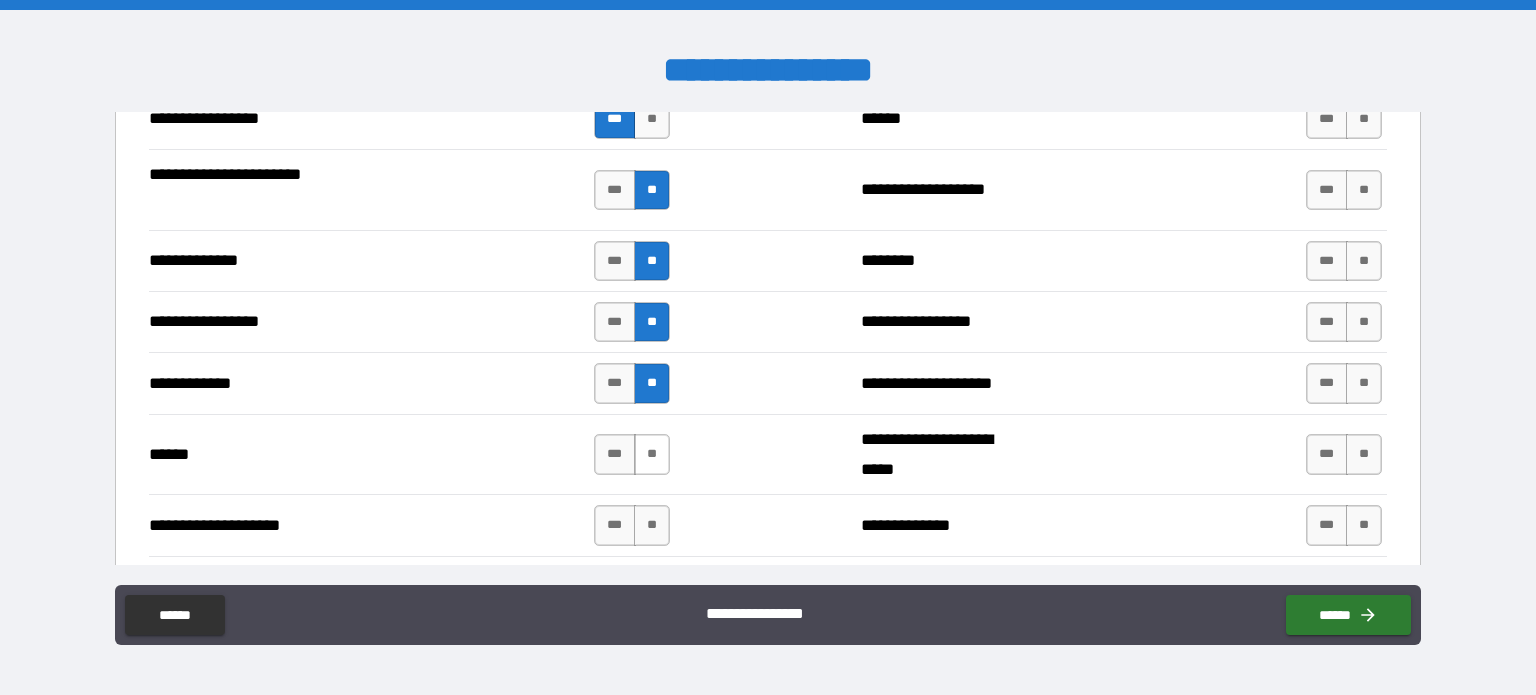 click on "**" at bounding box center (652, 454) 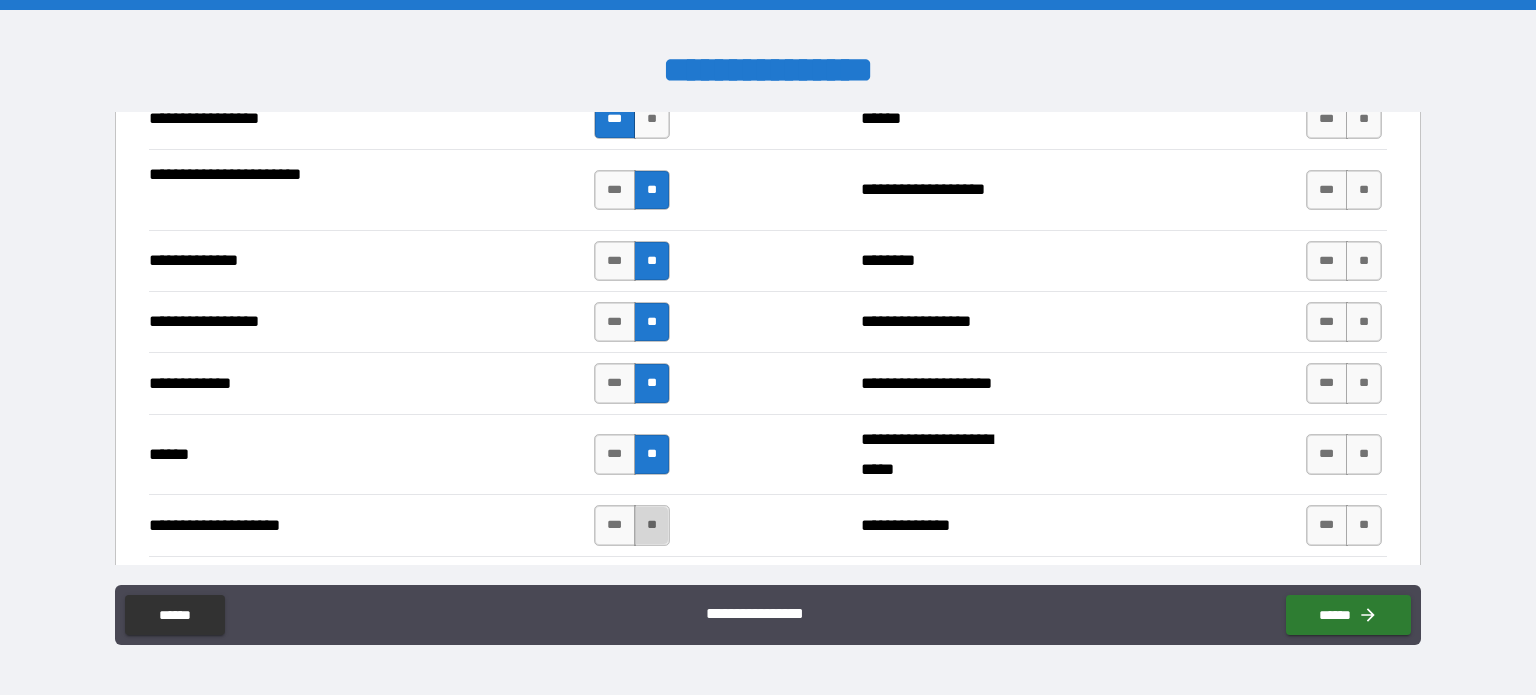click on "**" at bounding box center (652, 525) 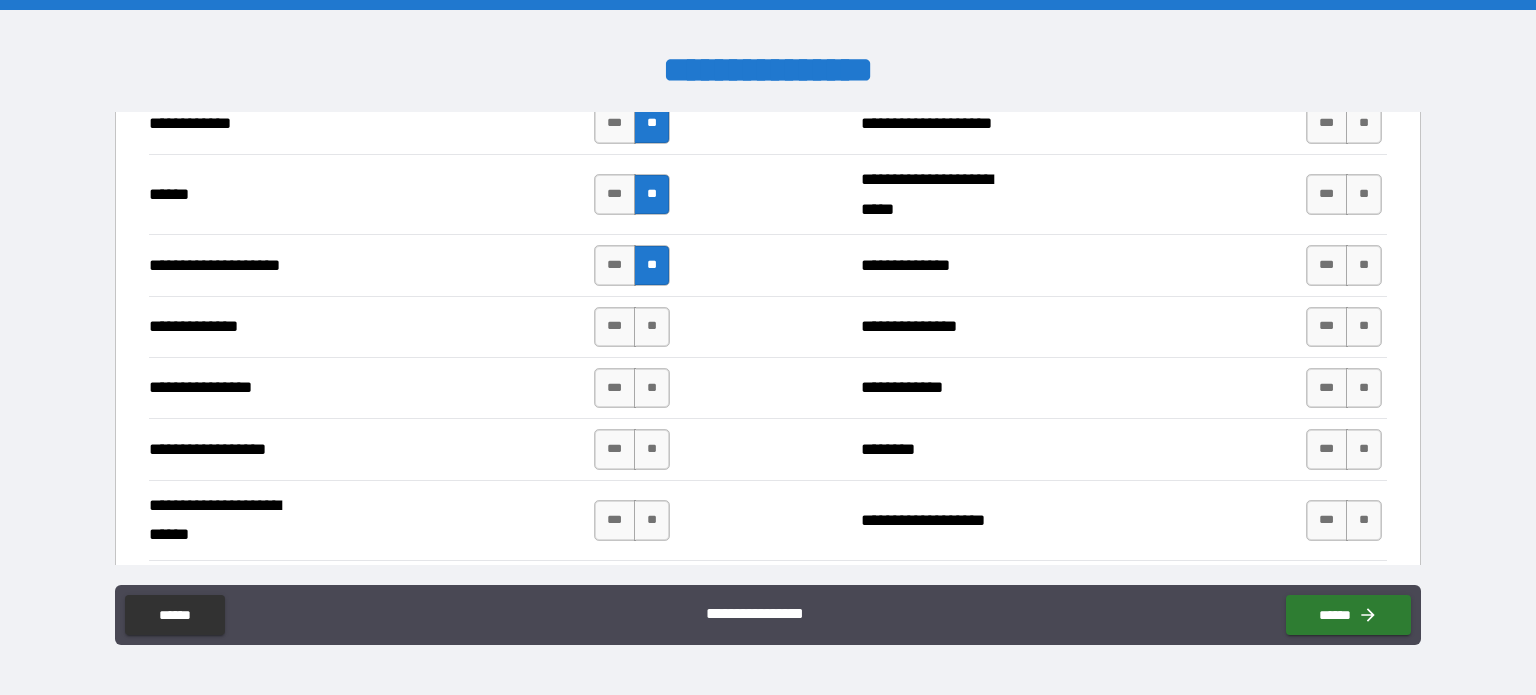 scroll, scrollTop: 3100, scrollLeft: 0, axis: vertical 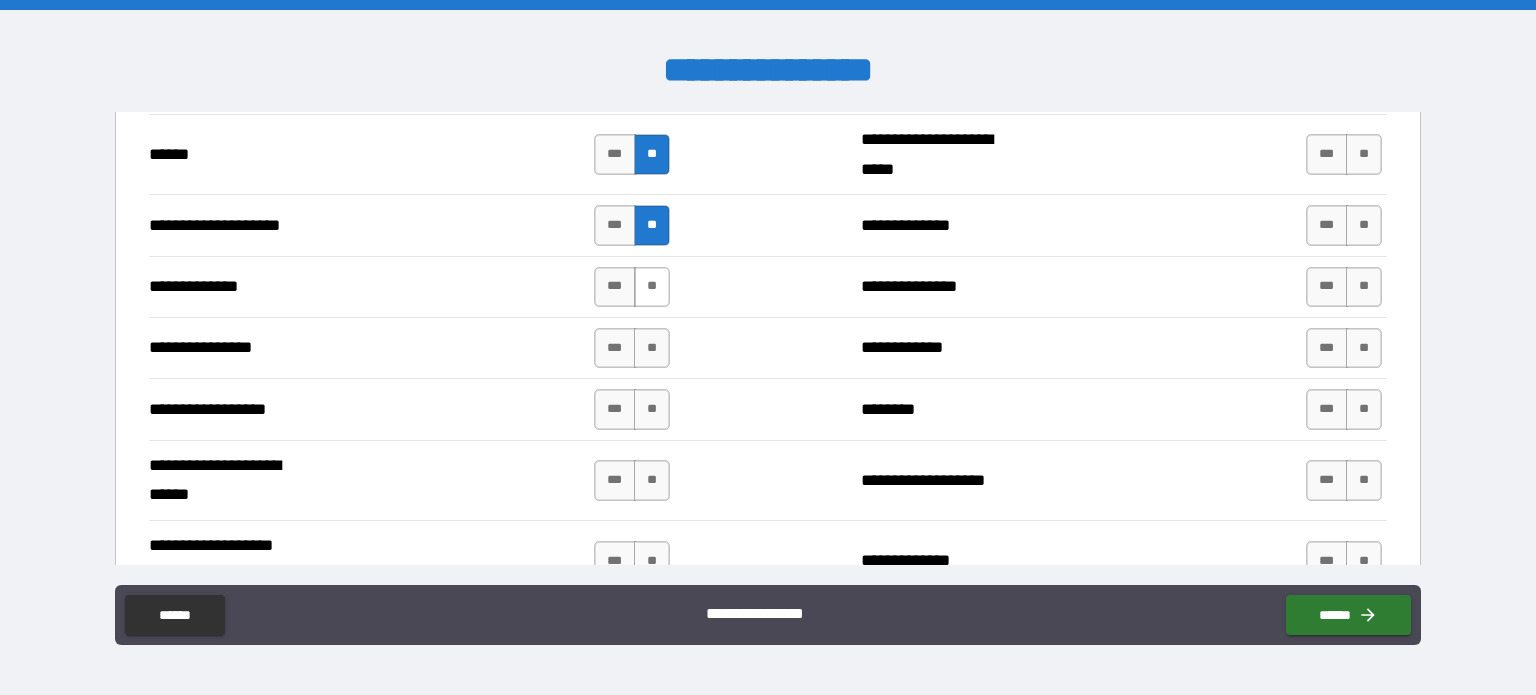 click on "**" at bounding box center [652, 287] 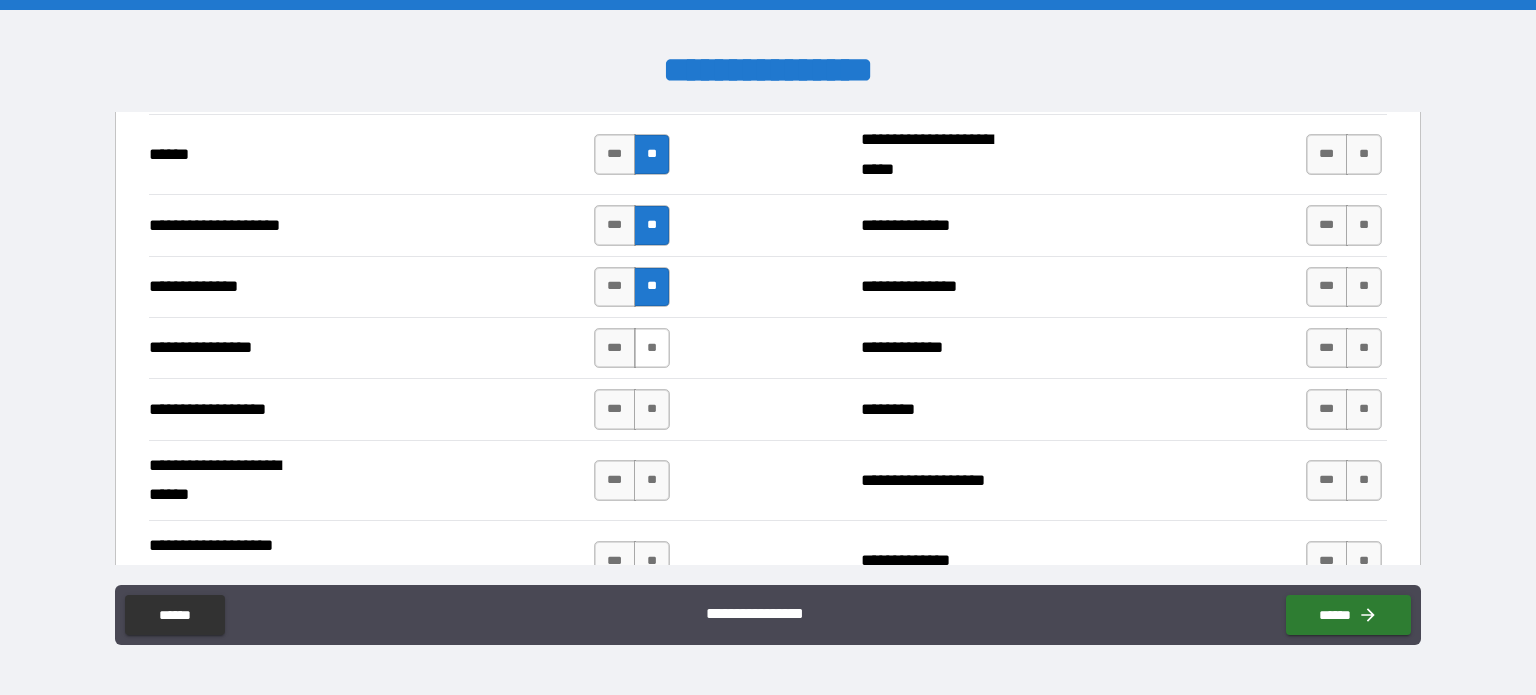 click on "**" at bounding box center [652, 348] 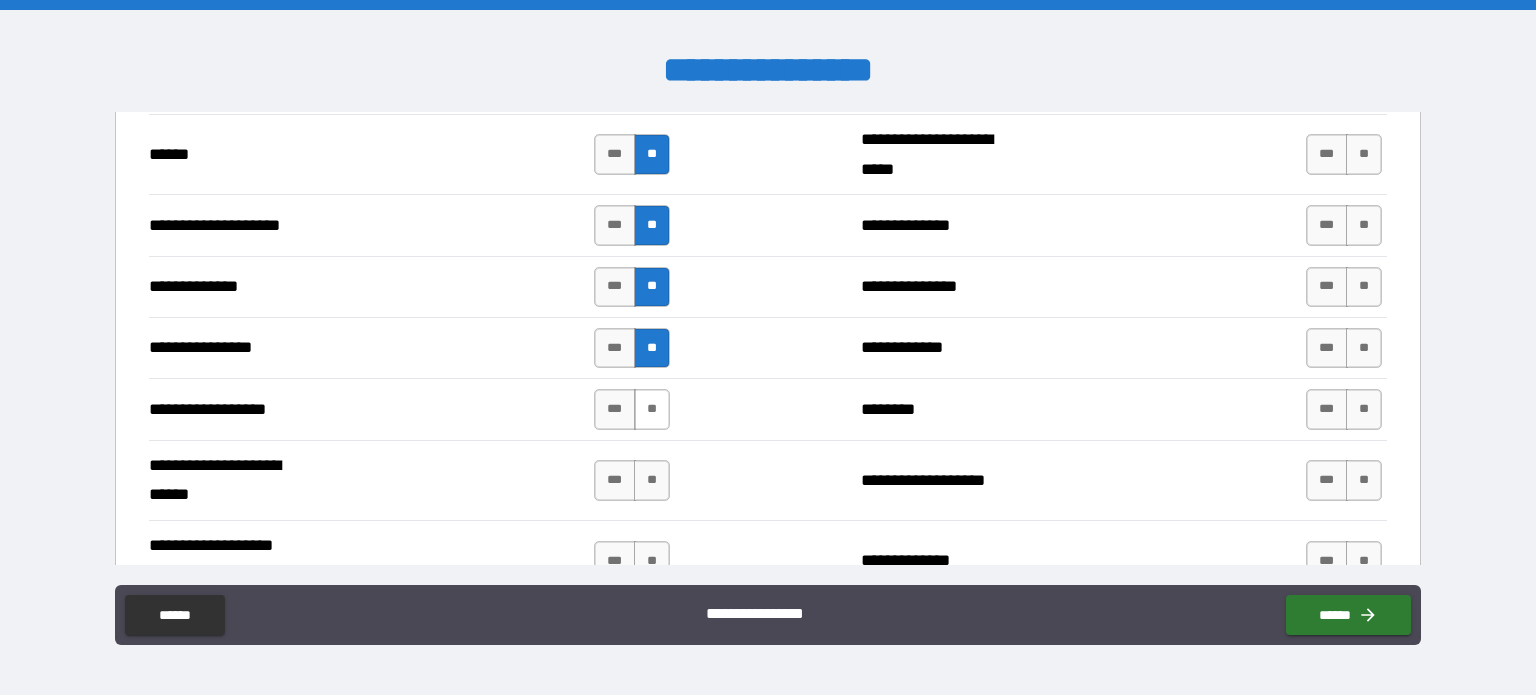 click on "**" at bounding box center [652, 409] 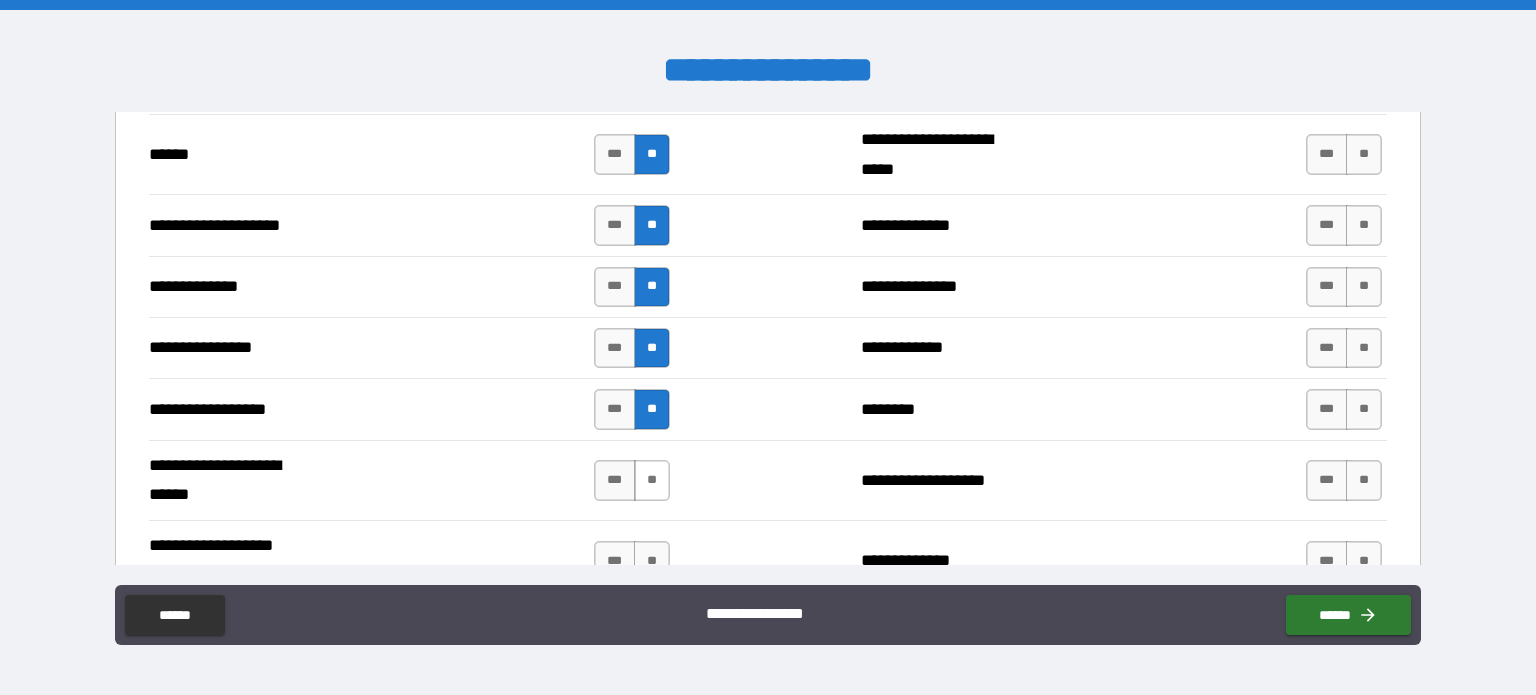 click on "**" at bounding box center [652, 480] 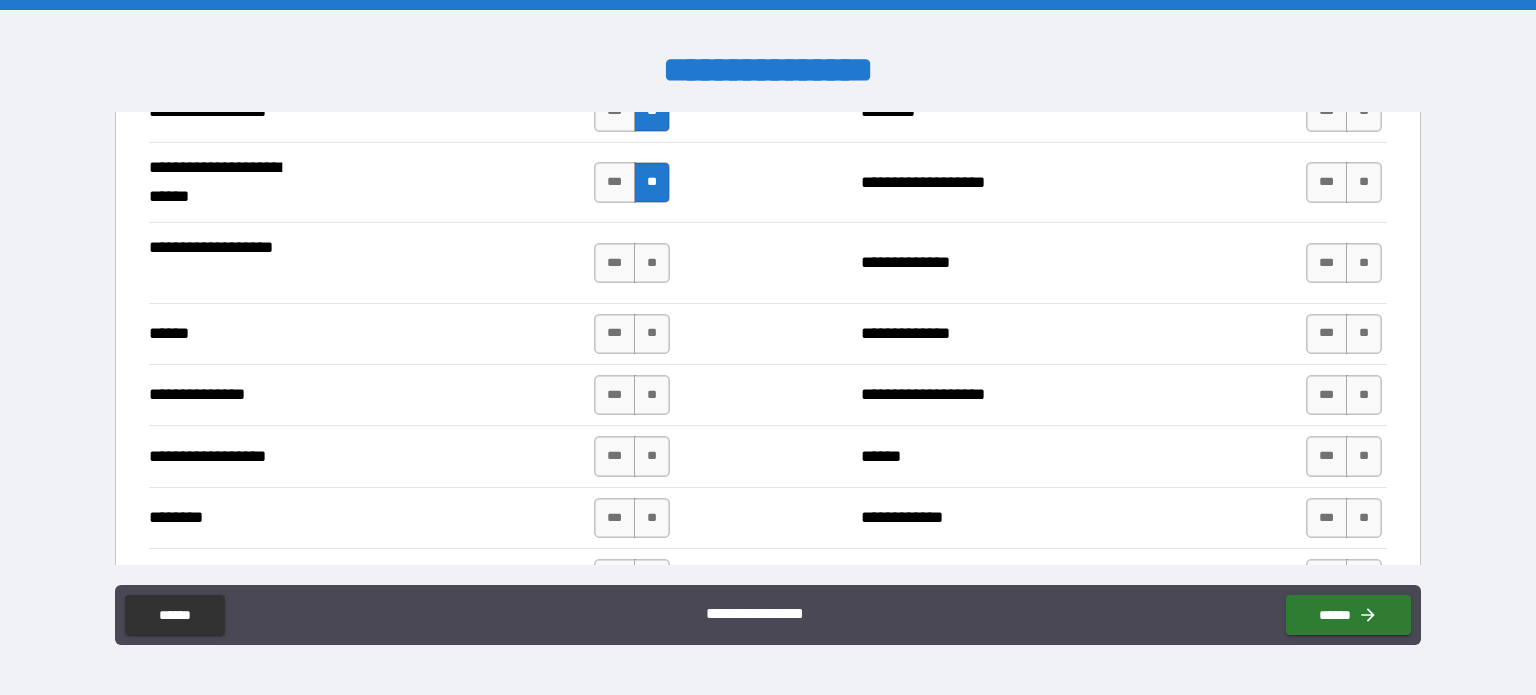 scroll, scrollTop: 3400, scrollLeft: 0, axis: vertical 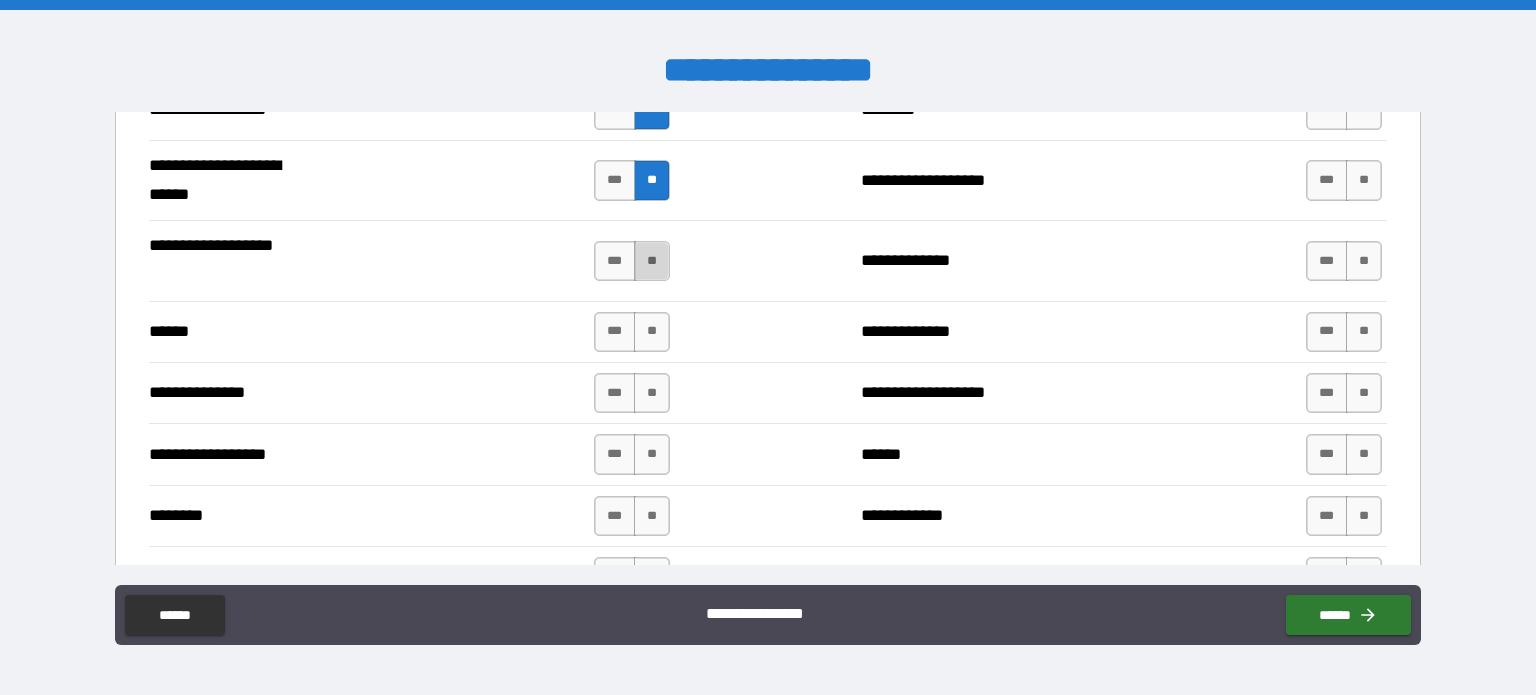 click on "**" at bounding box center (652, 261) 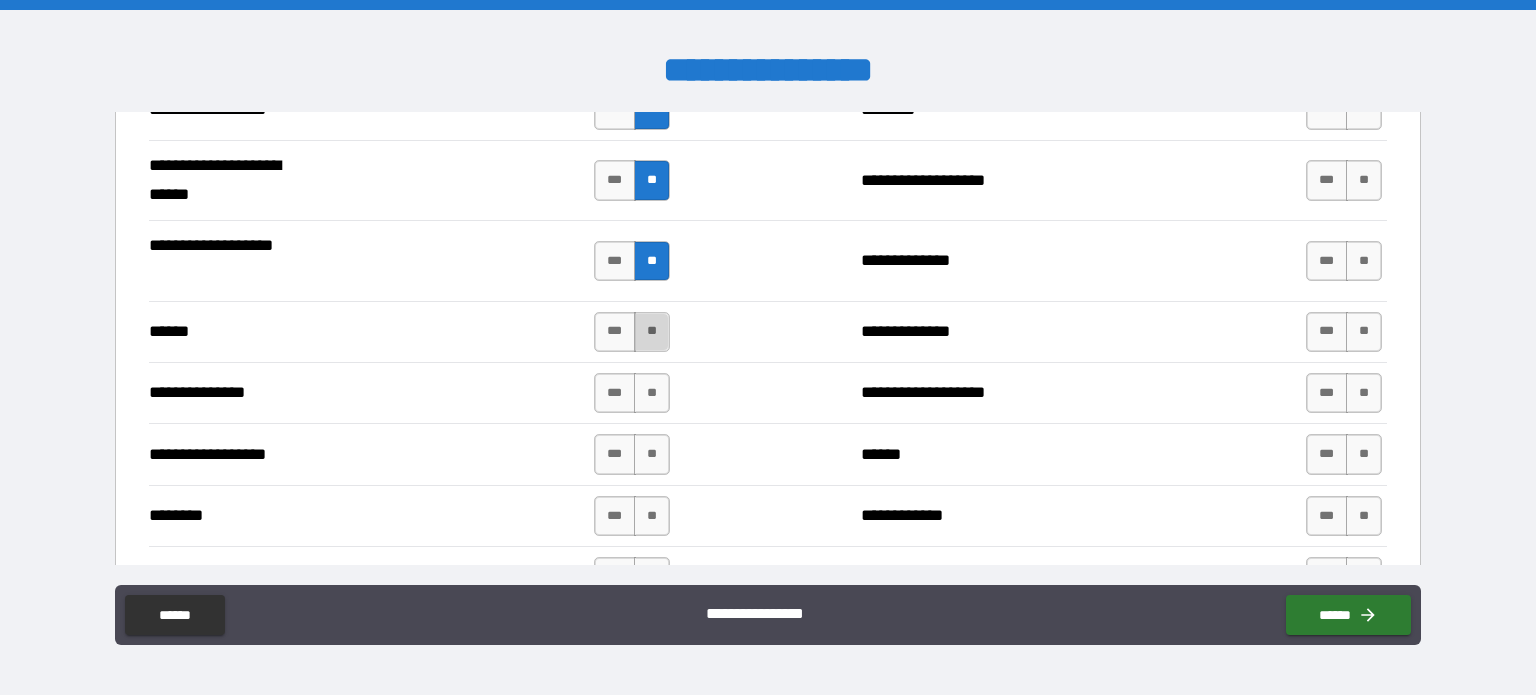 click on "**" at bounding box center (652, 332) 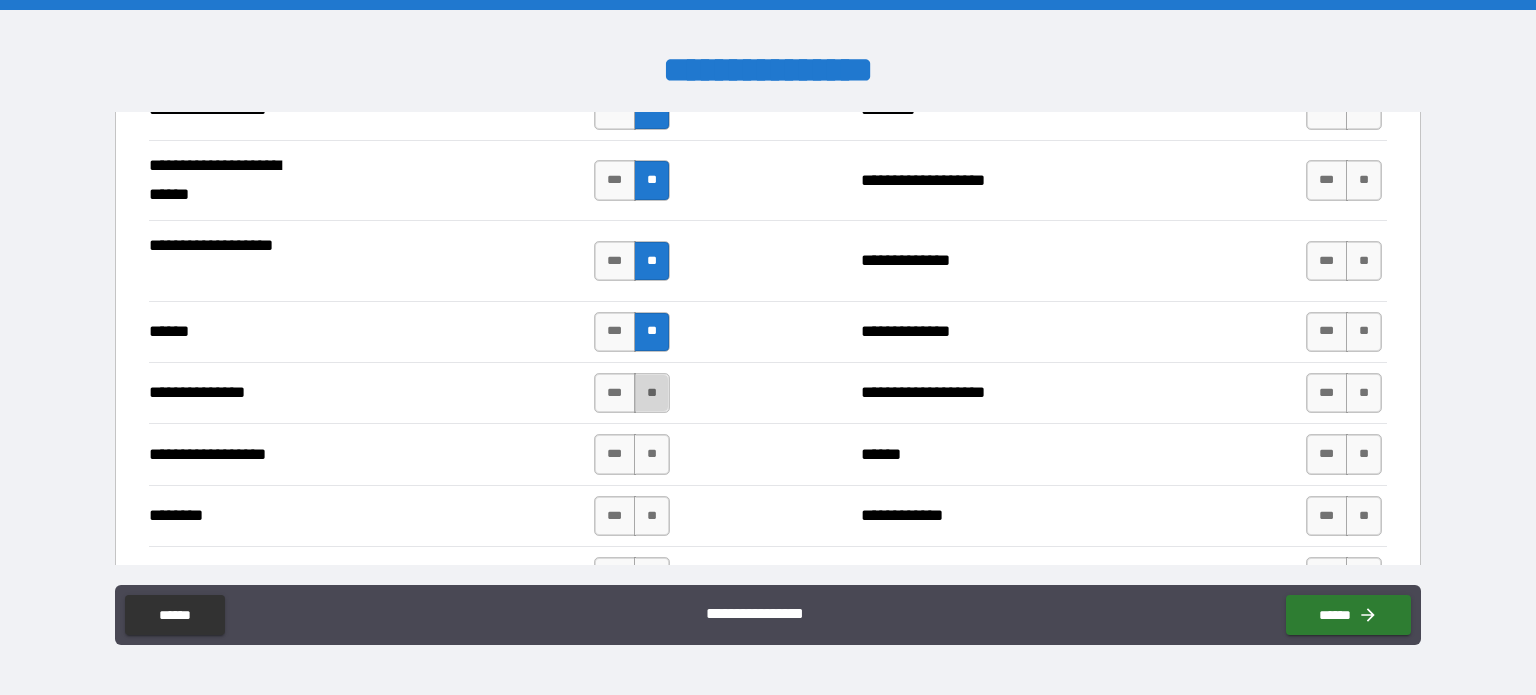 click on "**" at bounding box center [652, 393] 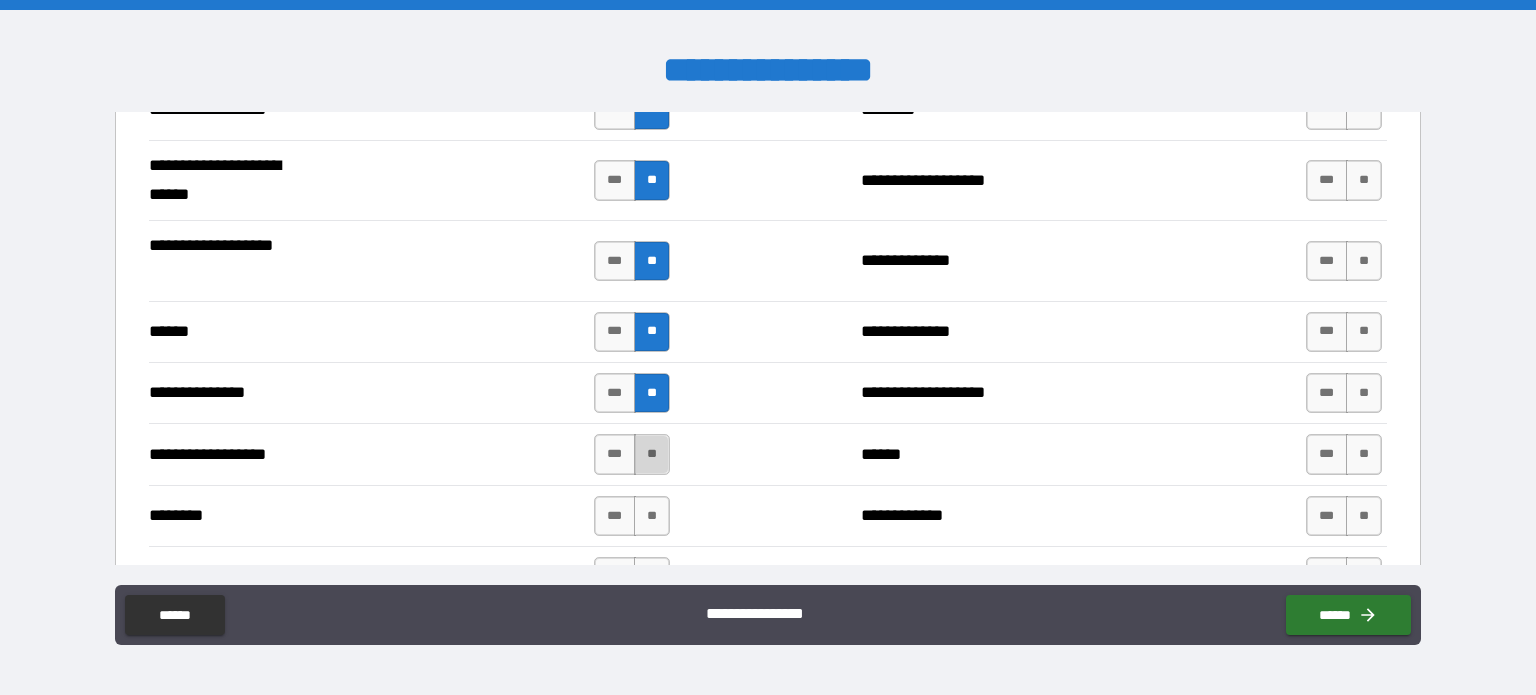 click on "**" at bounding box center [652, 454] 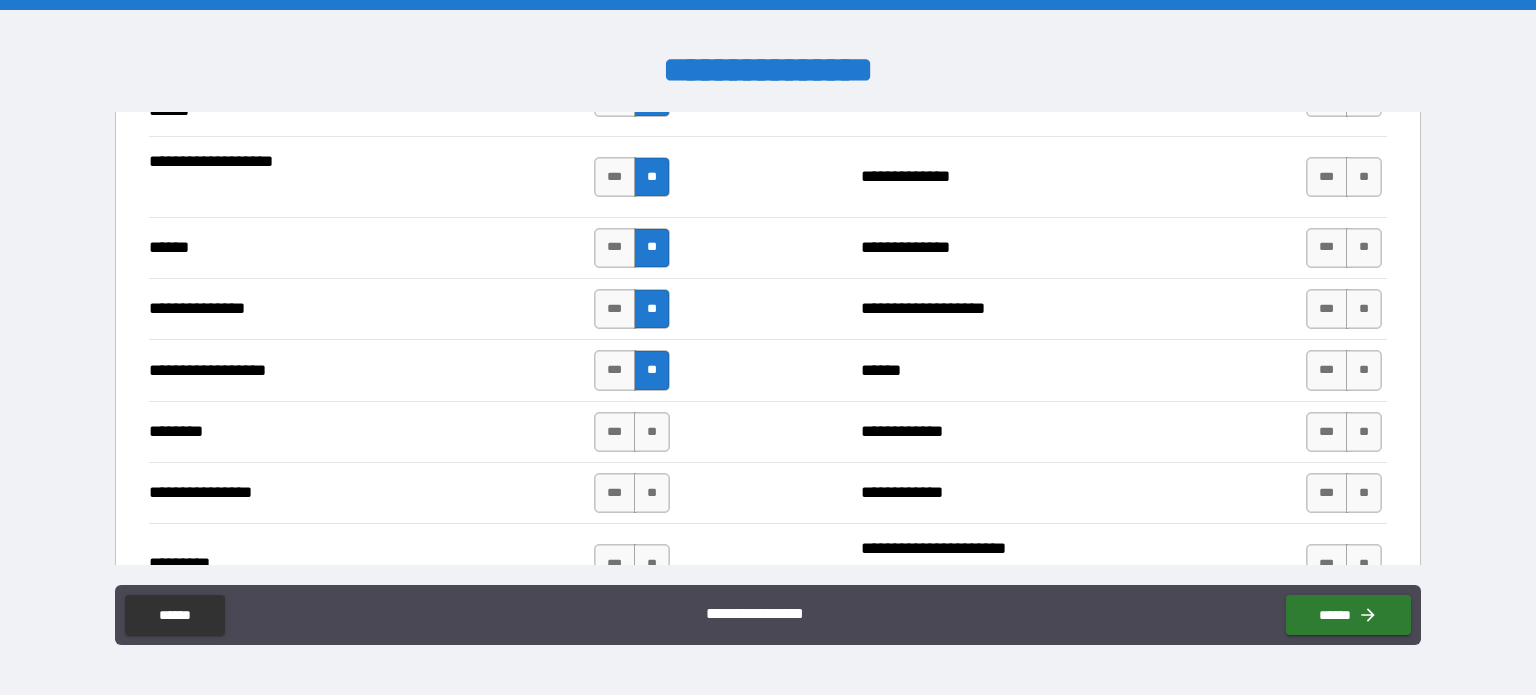 scroll, scrollTop: 3600, scrollLeft: 0, axis: vertical 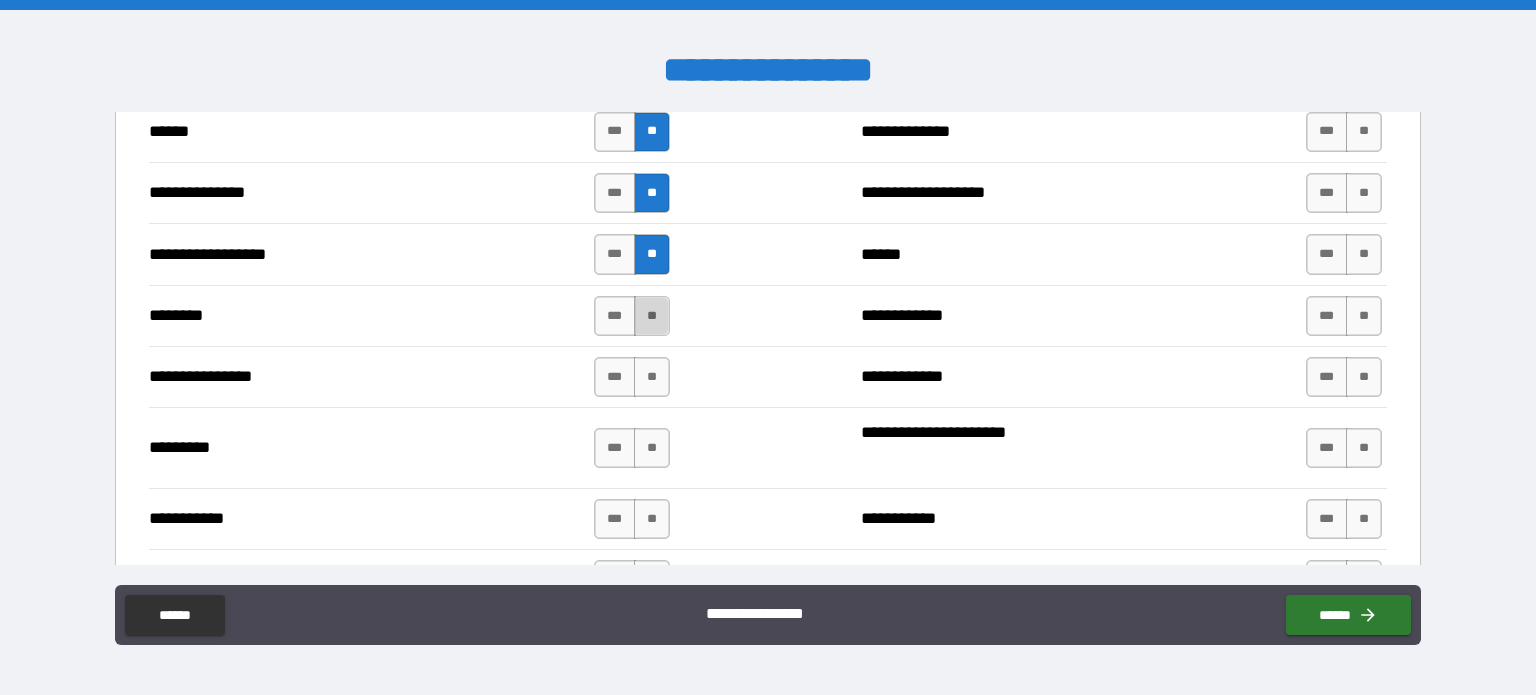 click on "**" at bounding box center [652, 316] 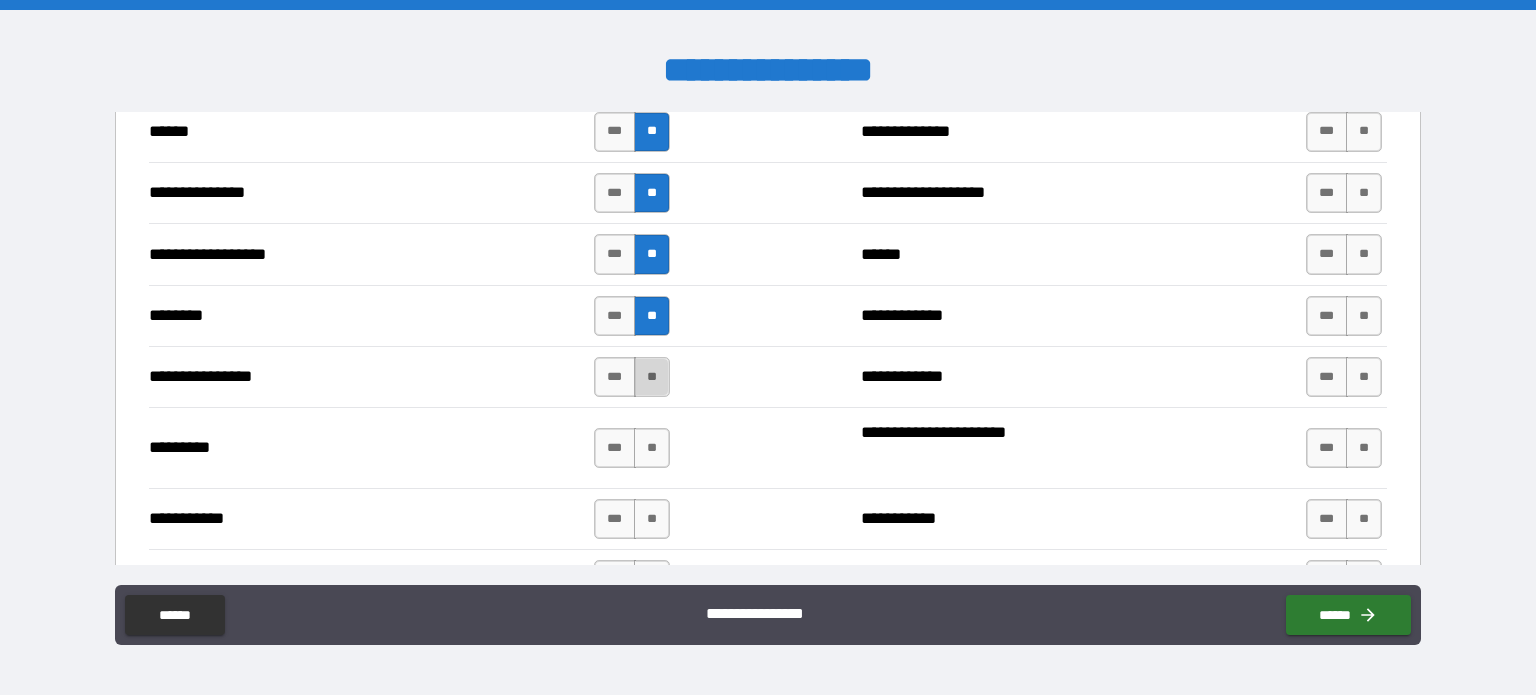 click on "**" at bounding box center [652, 377] 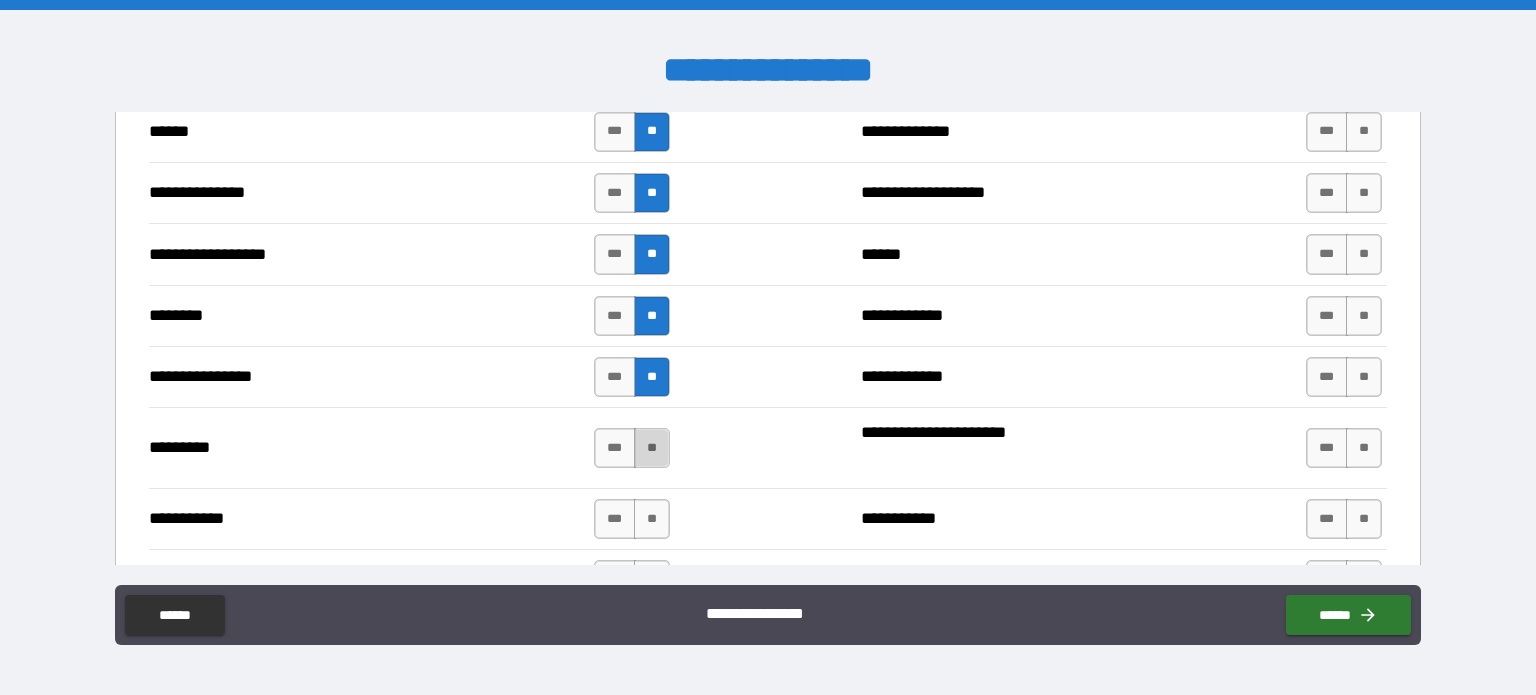 click on "**" at bounding box center (652, 448) 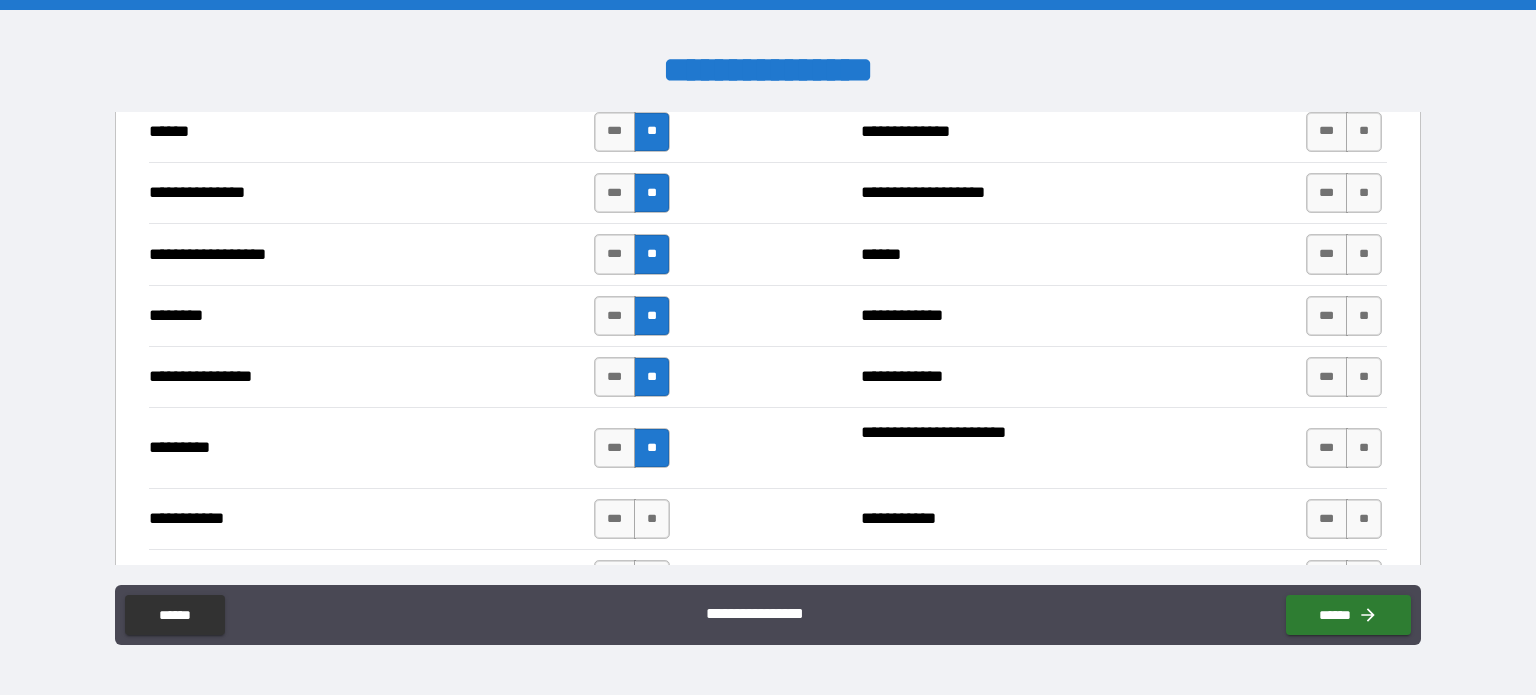 scroll, scrollTop: 3800, scrollLeft: 0, axis: vertical 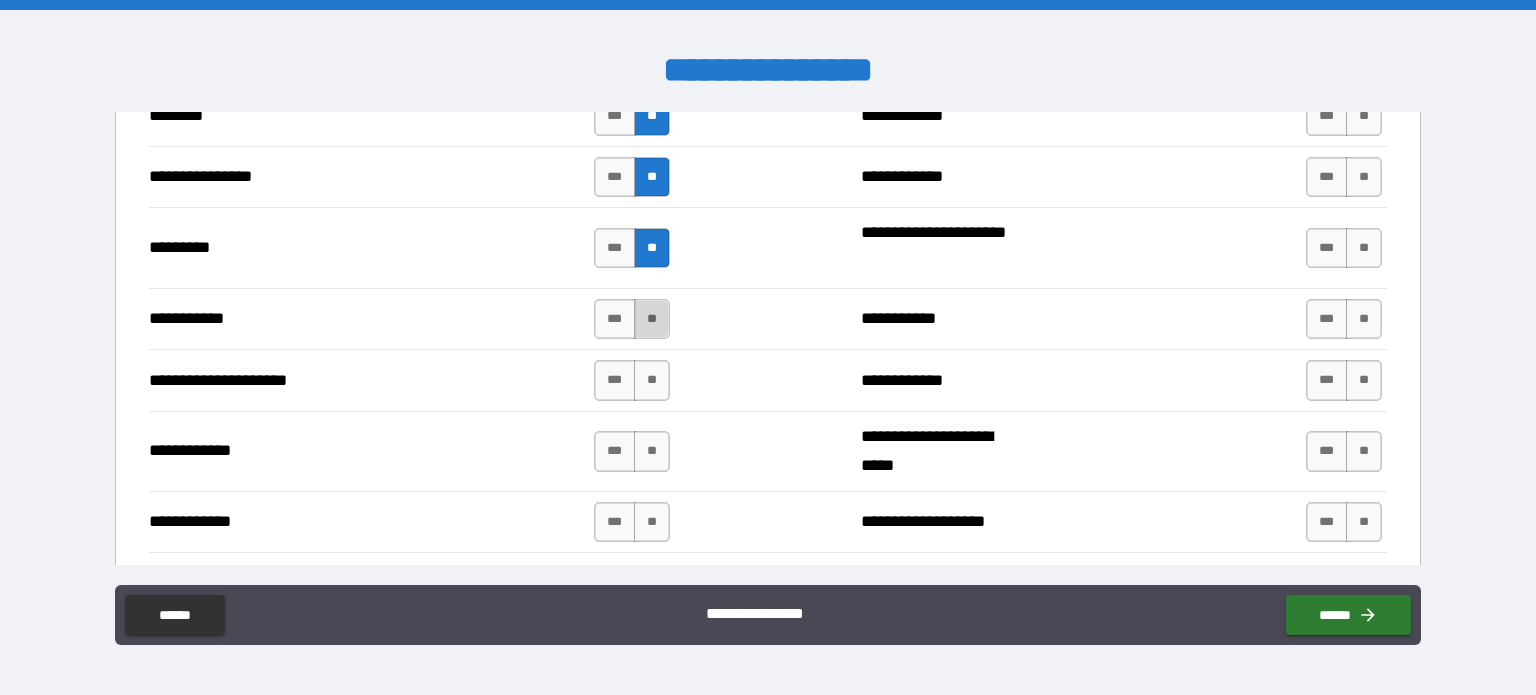 click on "**" at bounding box center [652, 319] 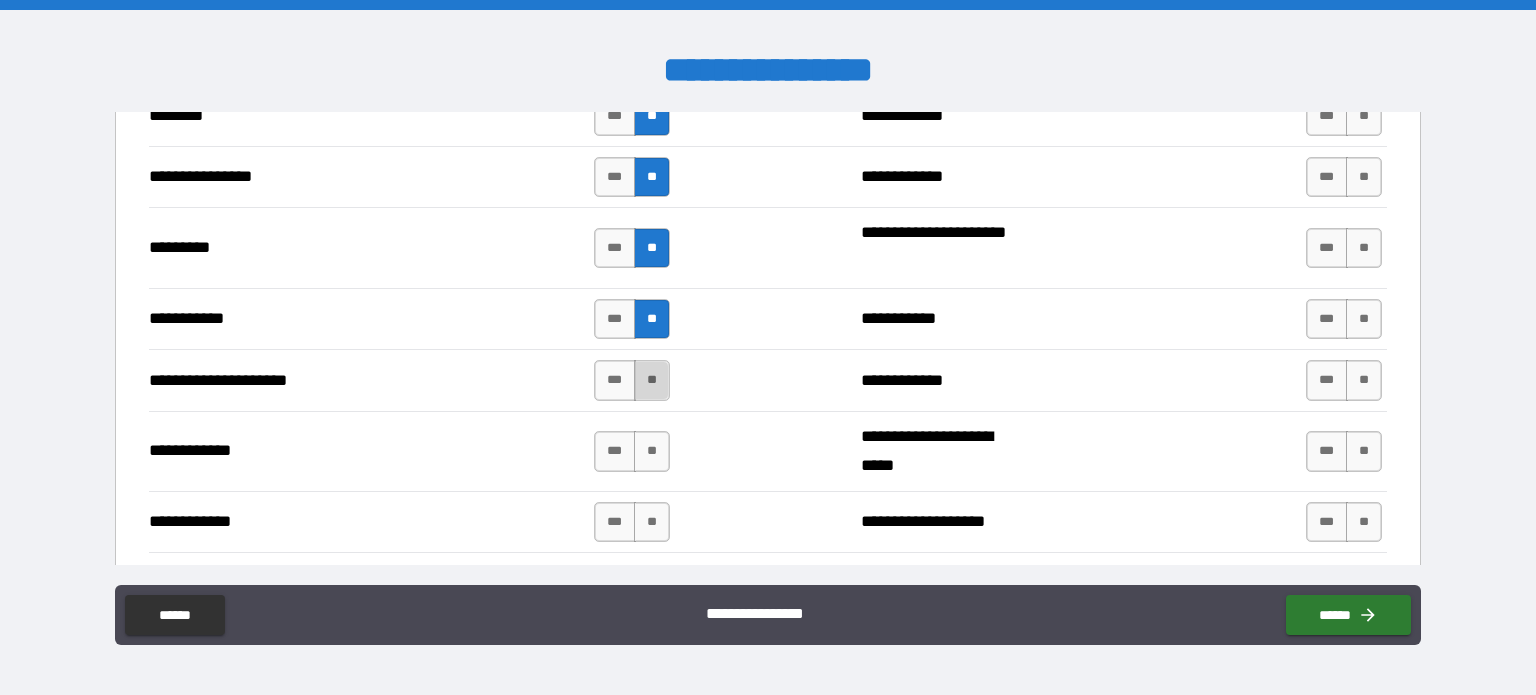click on "**" at bounding box center [652, 380] 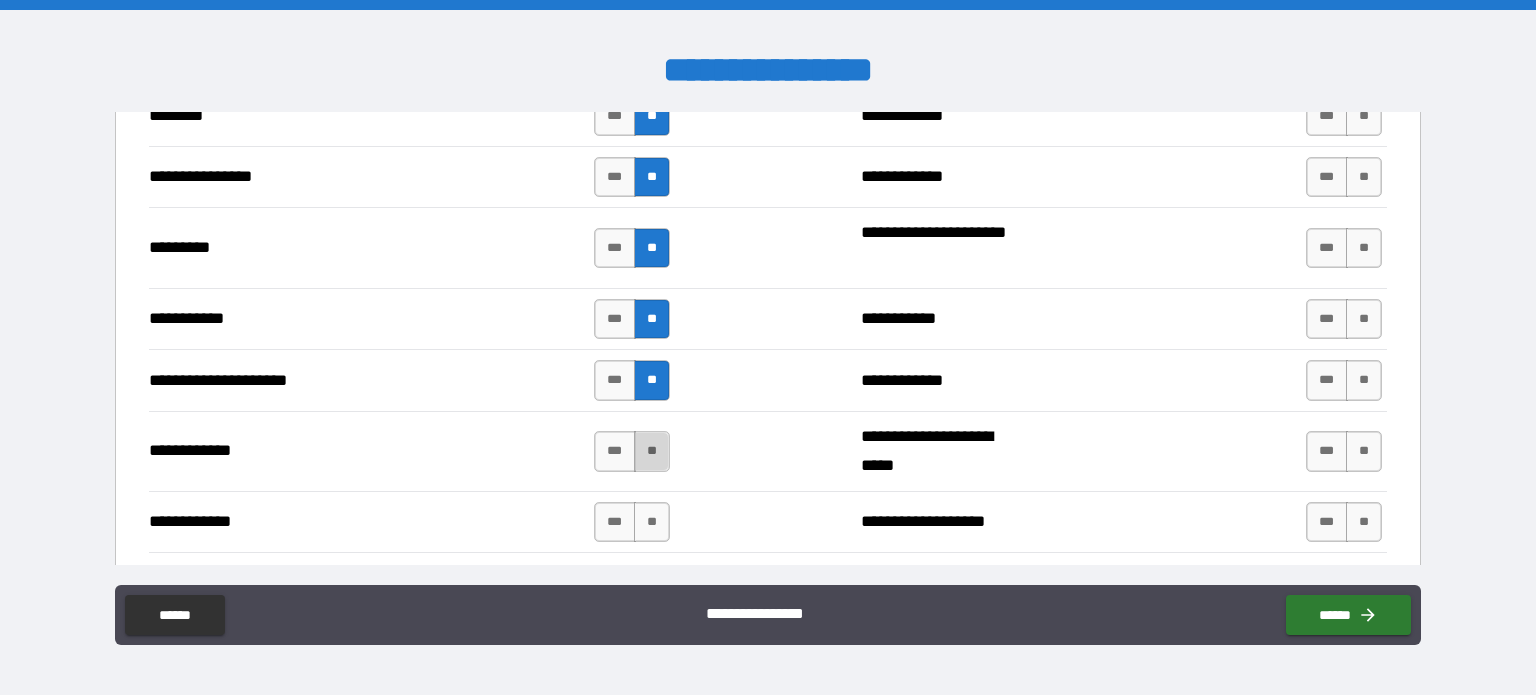 click on "**" at bounding box center [652, 451] 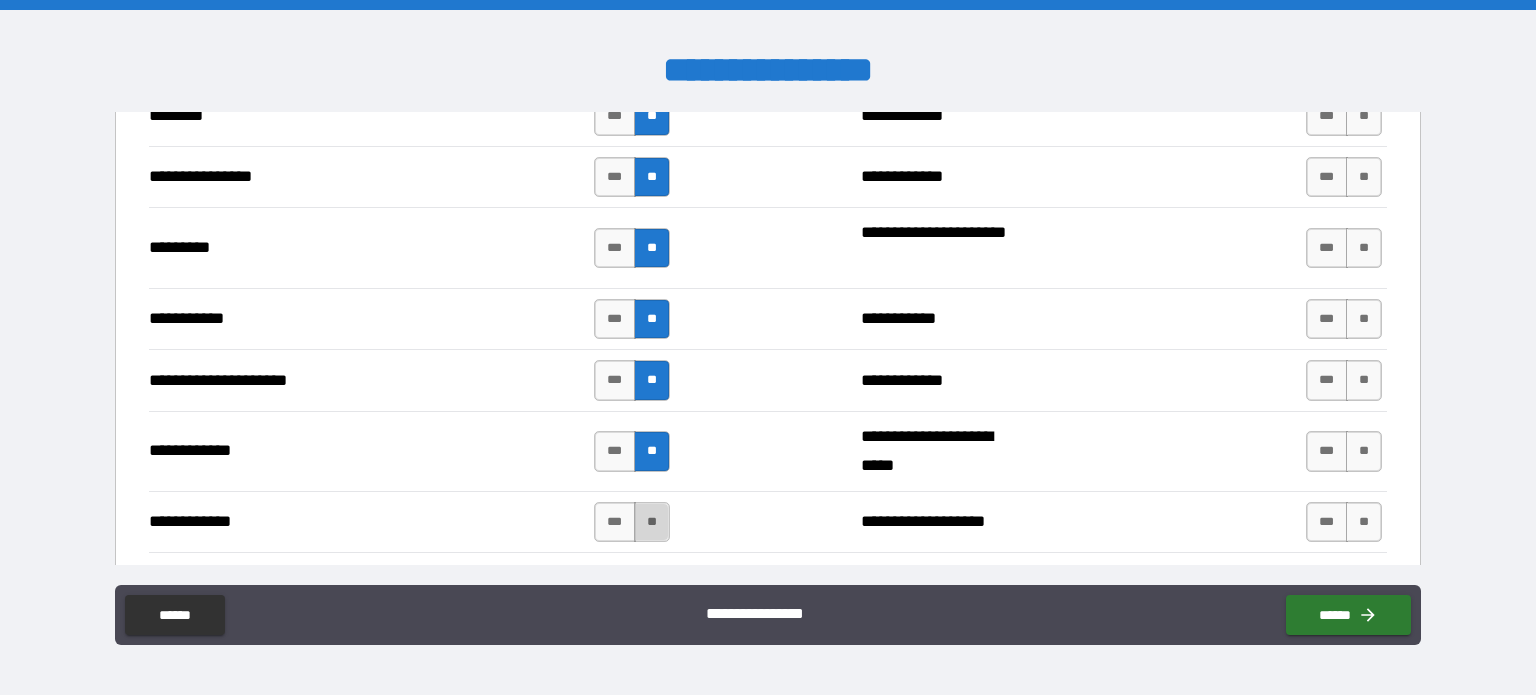 click on "**" at bounding box center (652, 522) 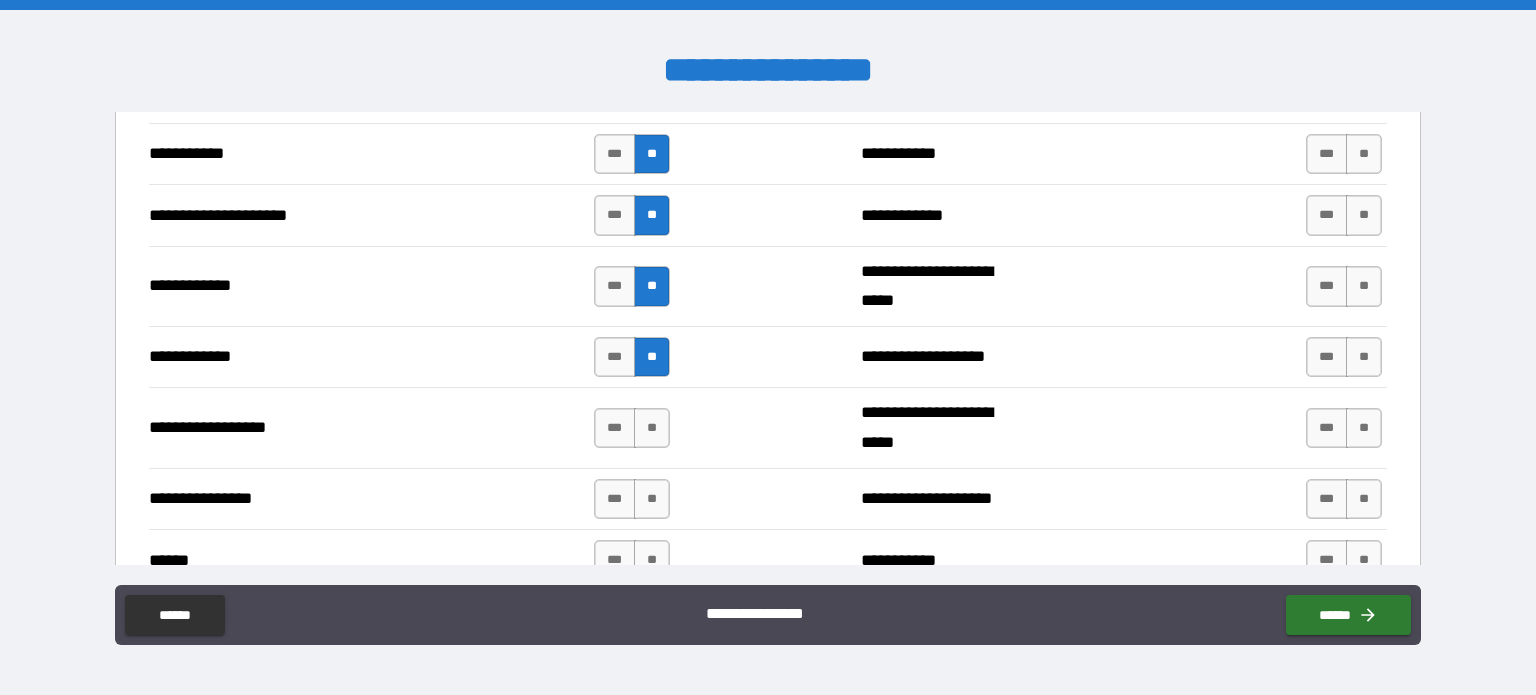 scroll, scrollTop: 4000, scrollLeft: 0, axis: vertical 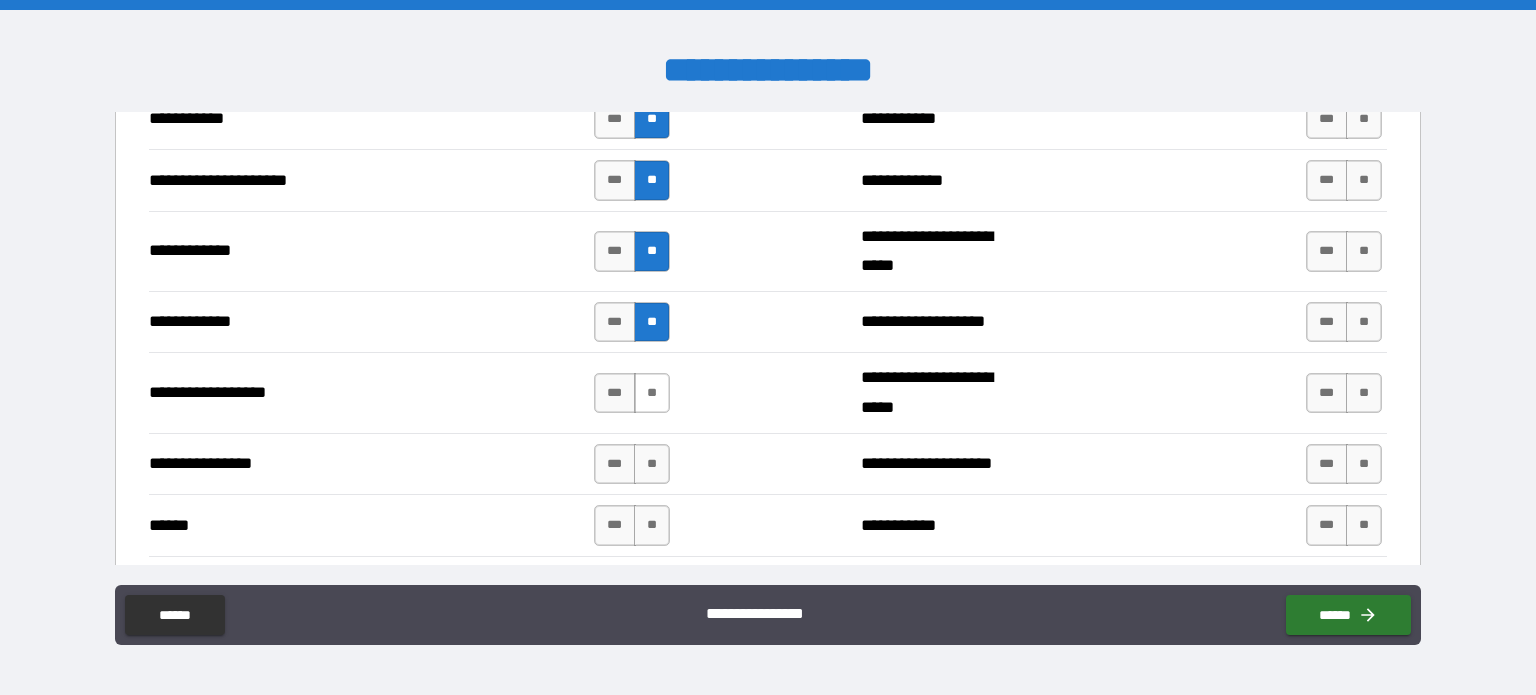 click on "**" at bounding box center [652, 393] 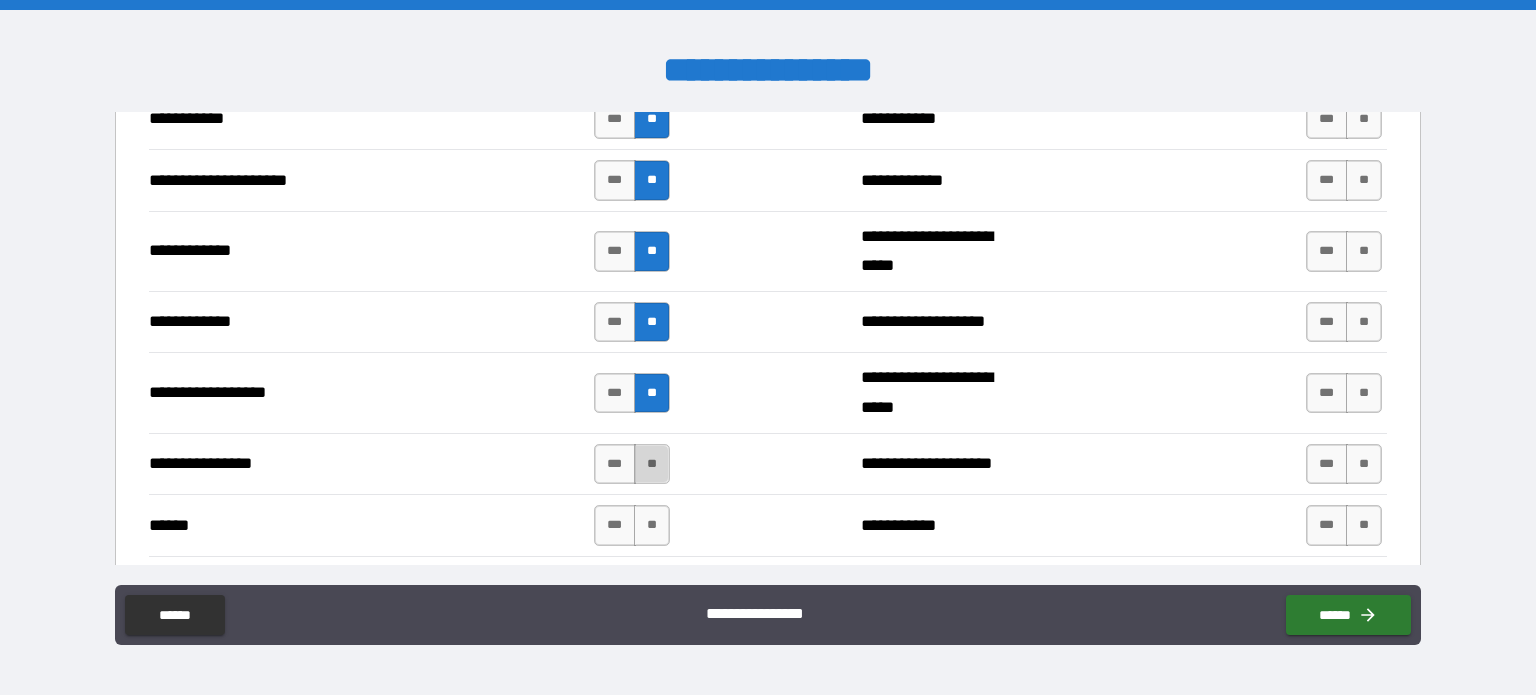 click on "**" at bounding box center (652, 464) 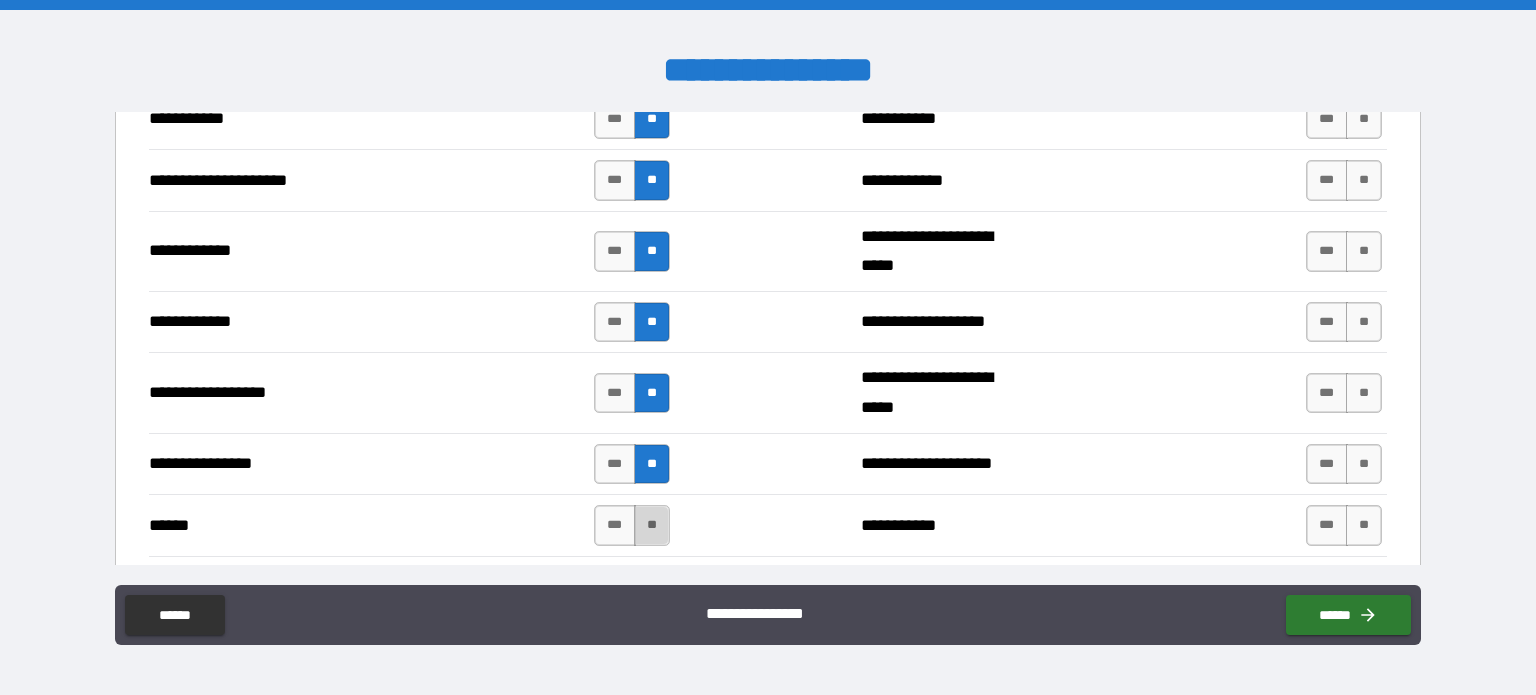 click on "**" at bounding box center (652, 525) 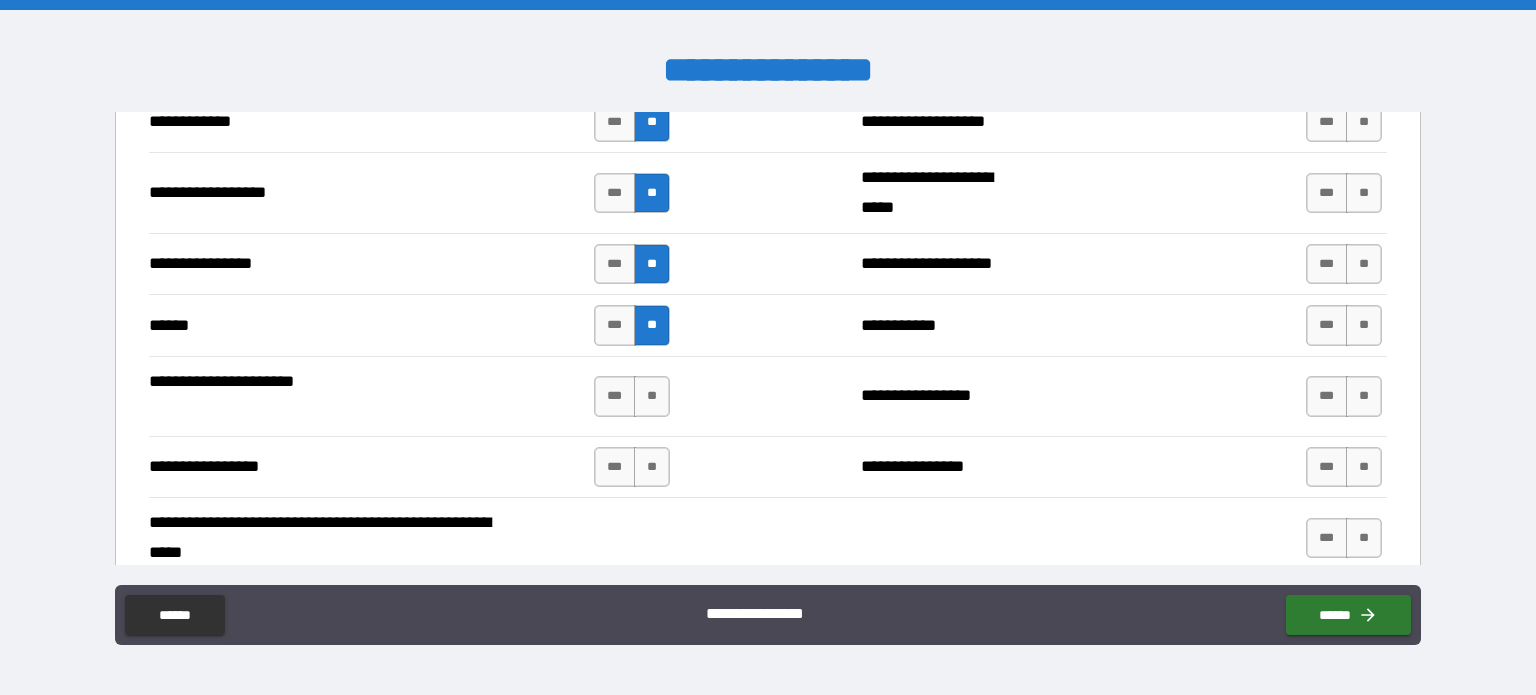 scroll, scrollTop: 4300, scrollLeft: 0, axis: vertical 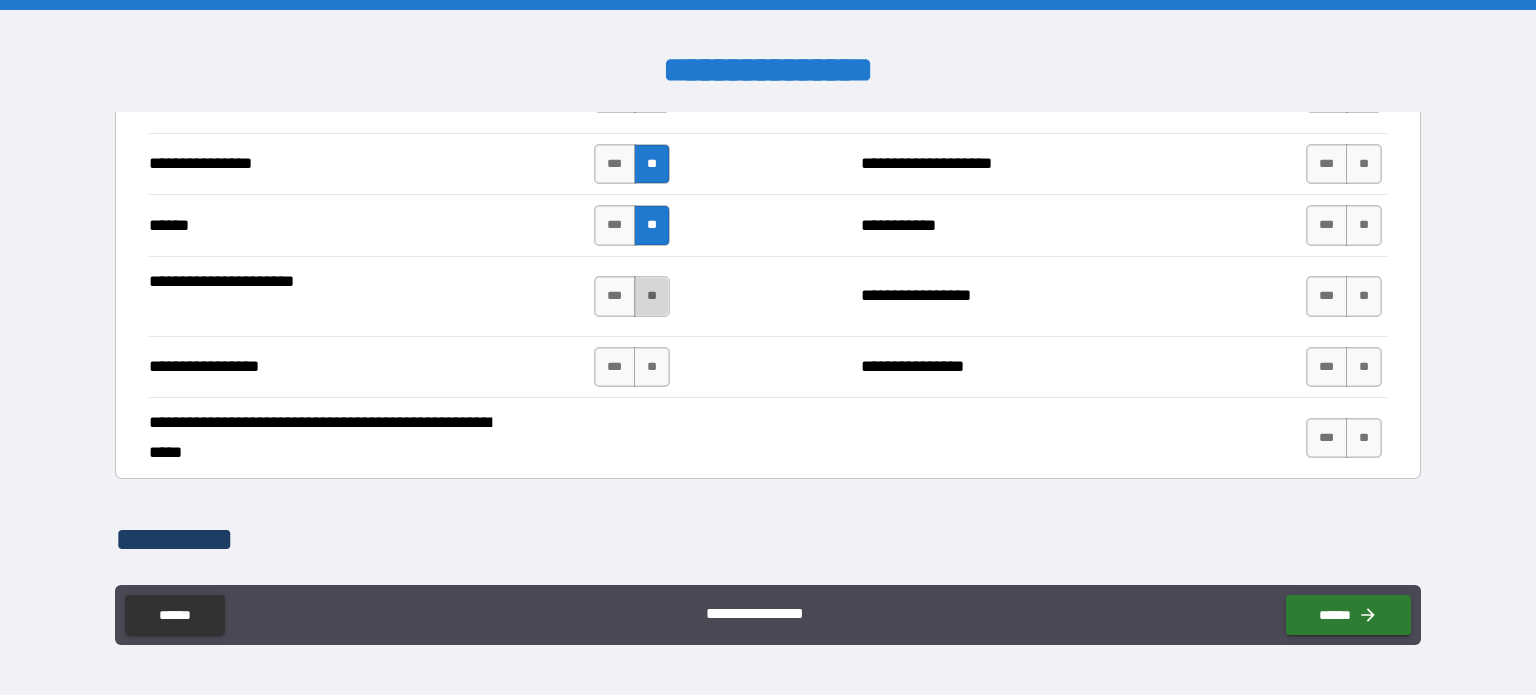 click on "**" at bounding box center (652, 296) 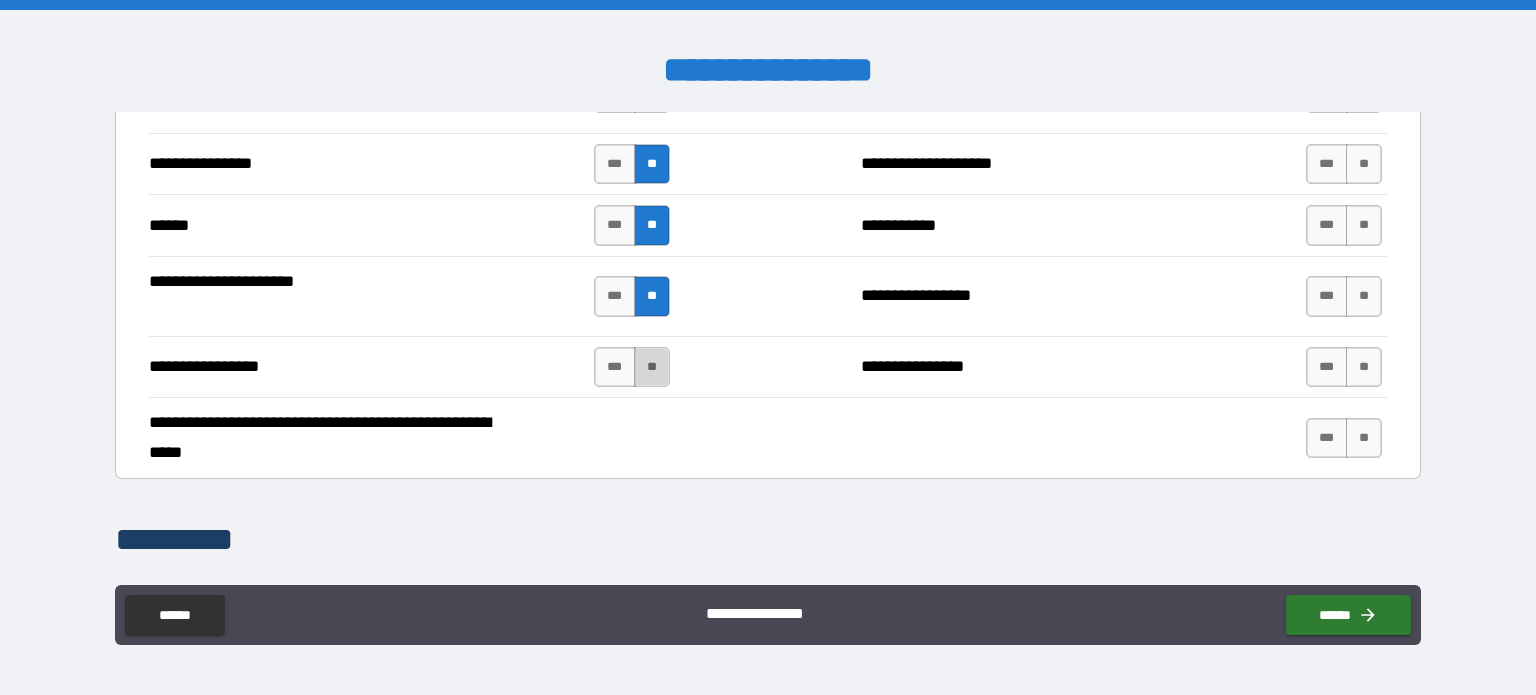 click on "**" at bounding box center [652, 367] 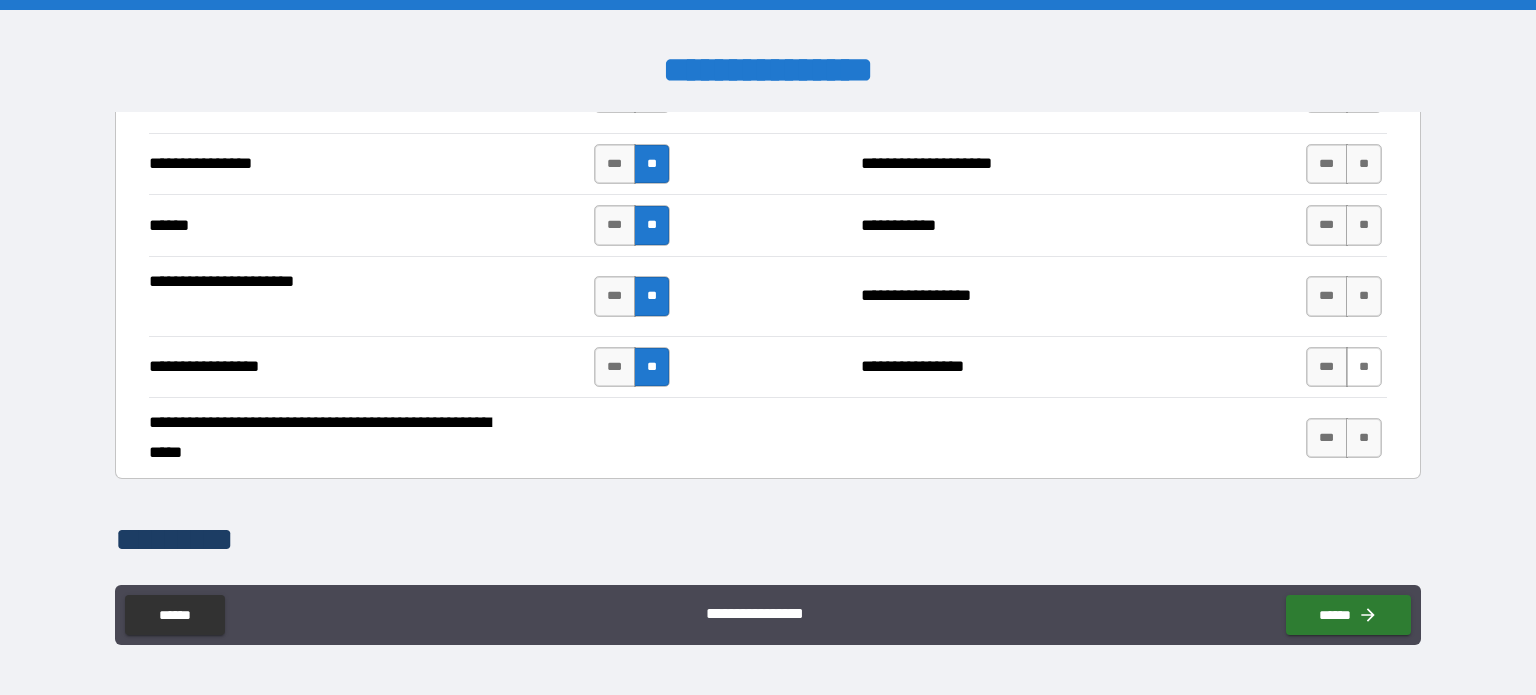 drag, startPoint x: 1356, startPoint y: 360, endPoint x: 1349, endPoint y: 337, distance: 24.04163 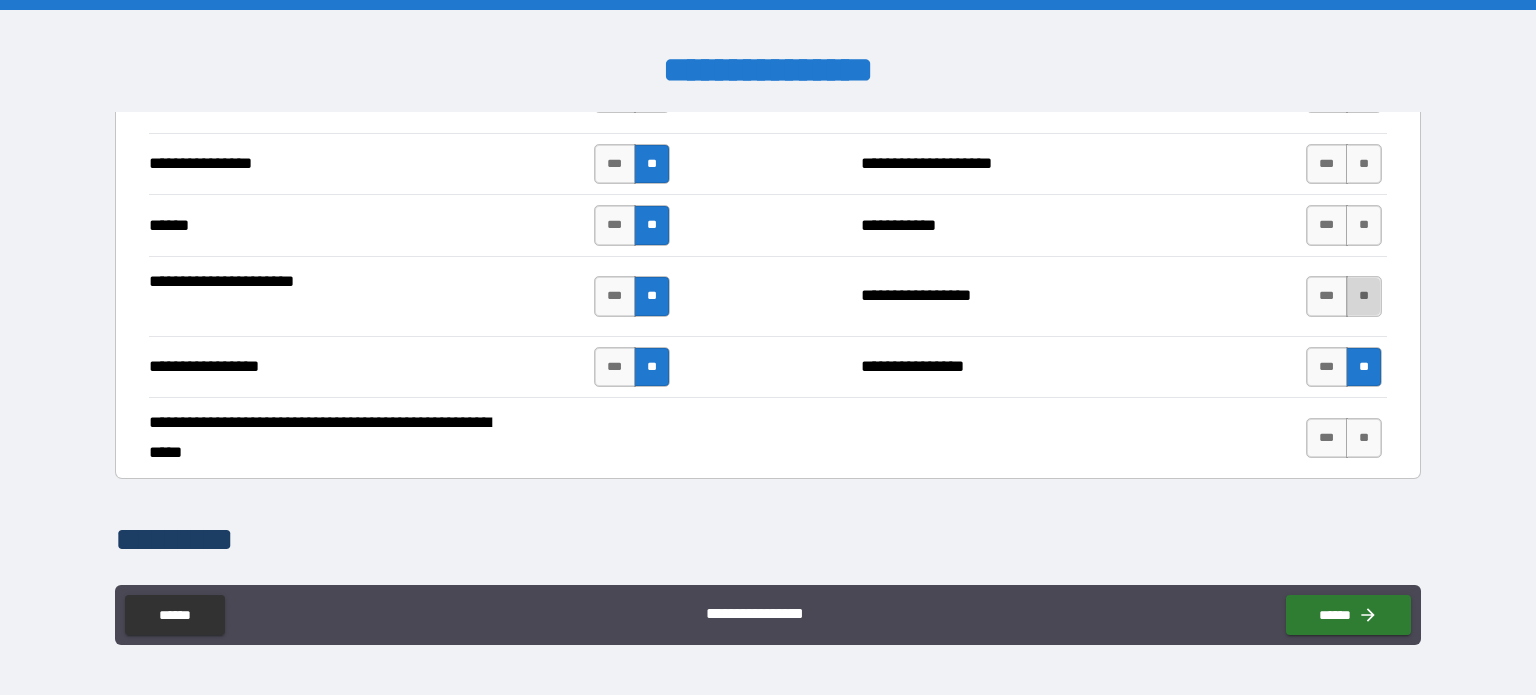 click on "**" at bounding box center [1364, 296] 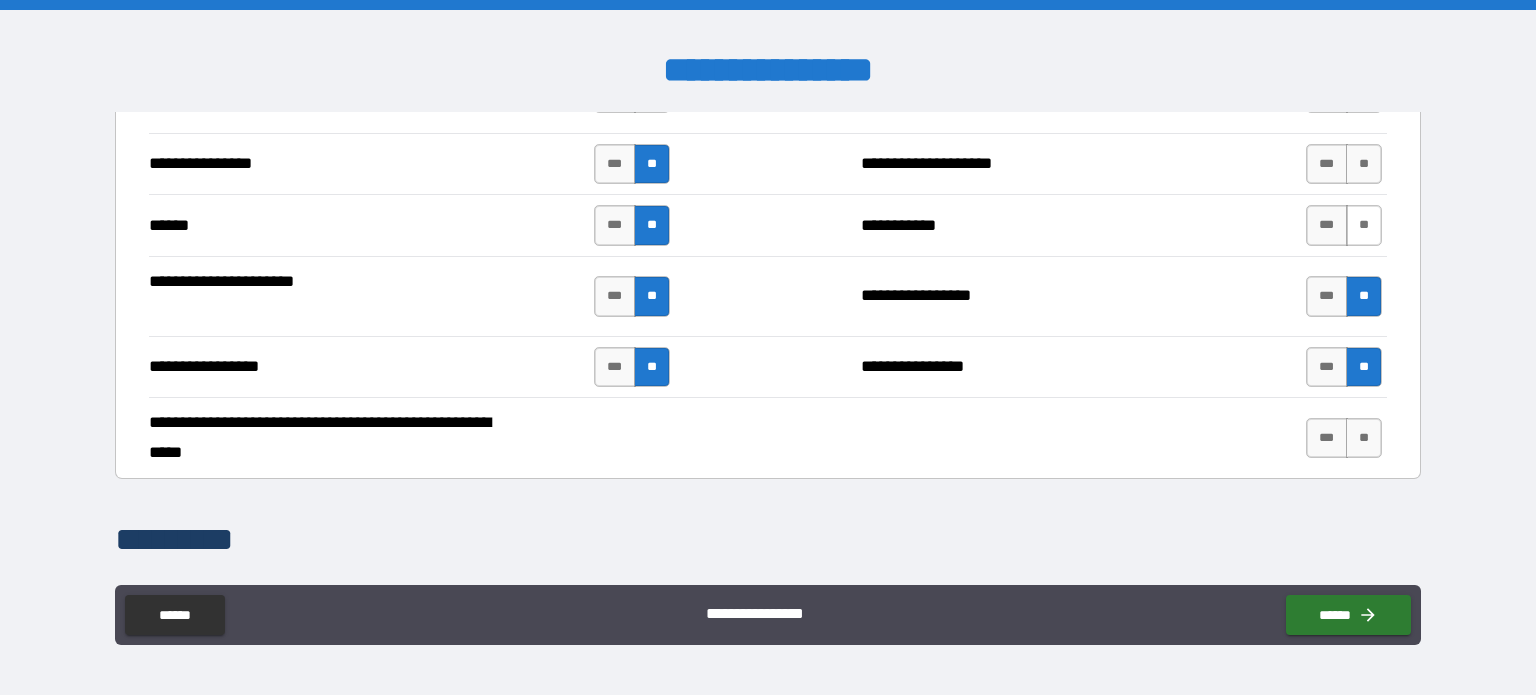 click on "**" at bounding box center [1364, 225] 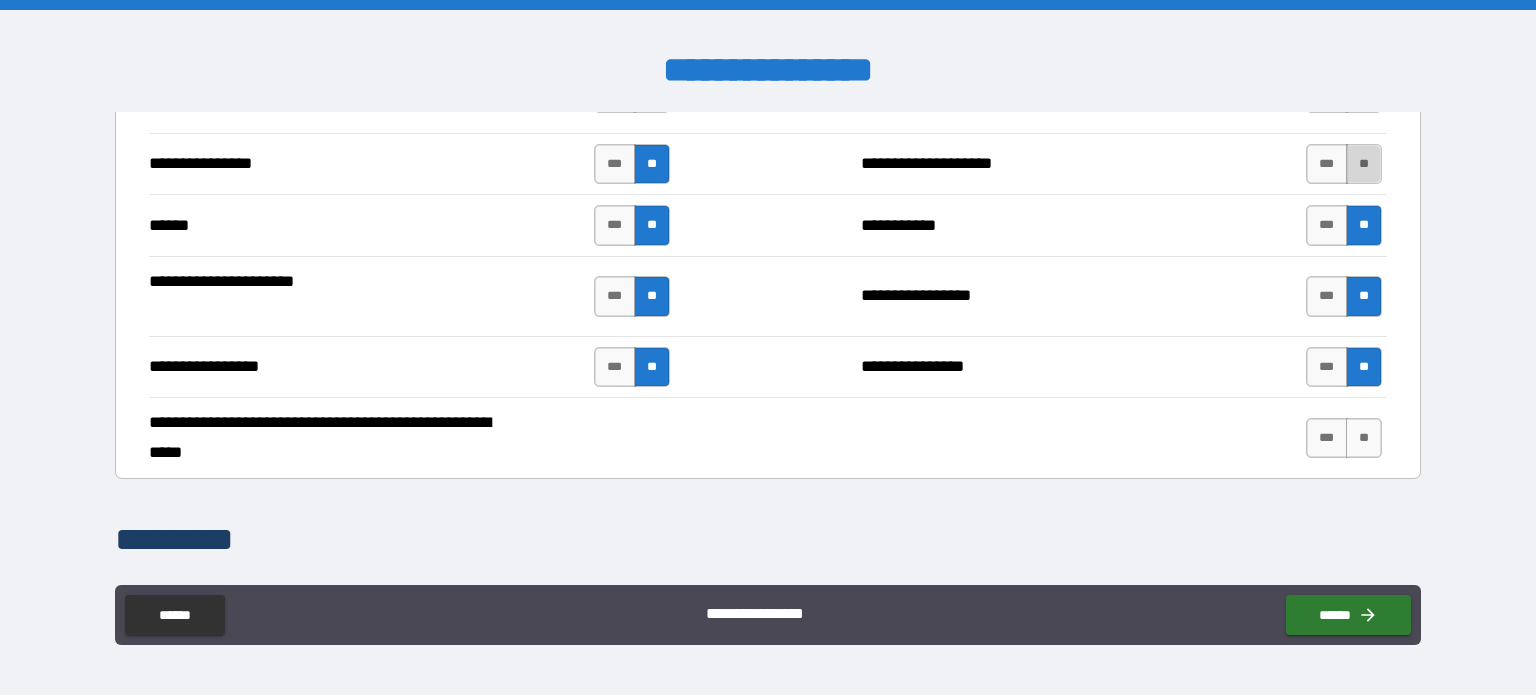 click on "**" at bounding box center [1364, 164] 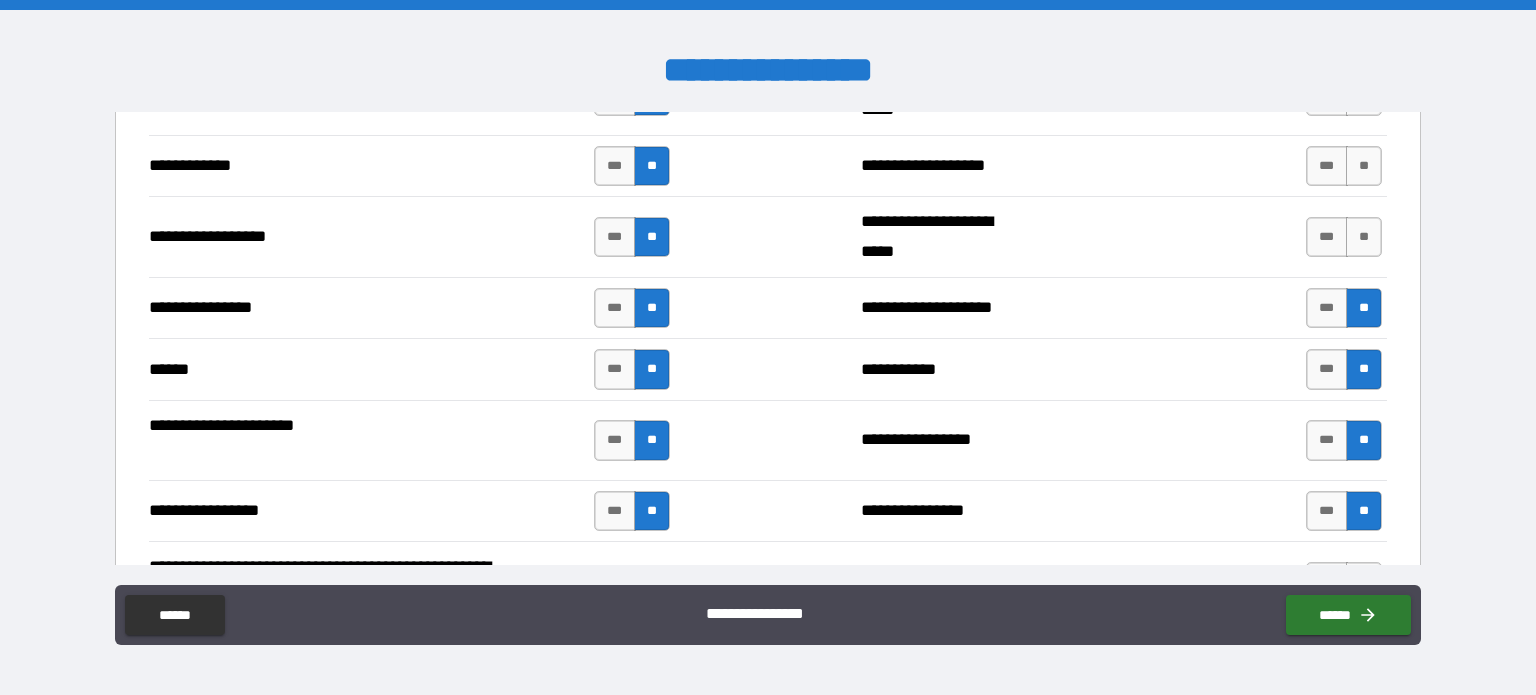 scroll, scrollTop: 4100, scrollLeft: 0, axis: vertical 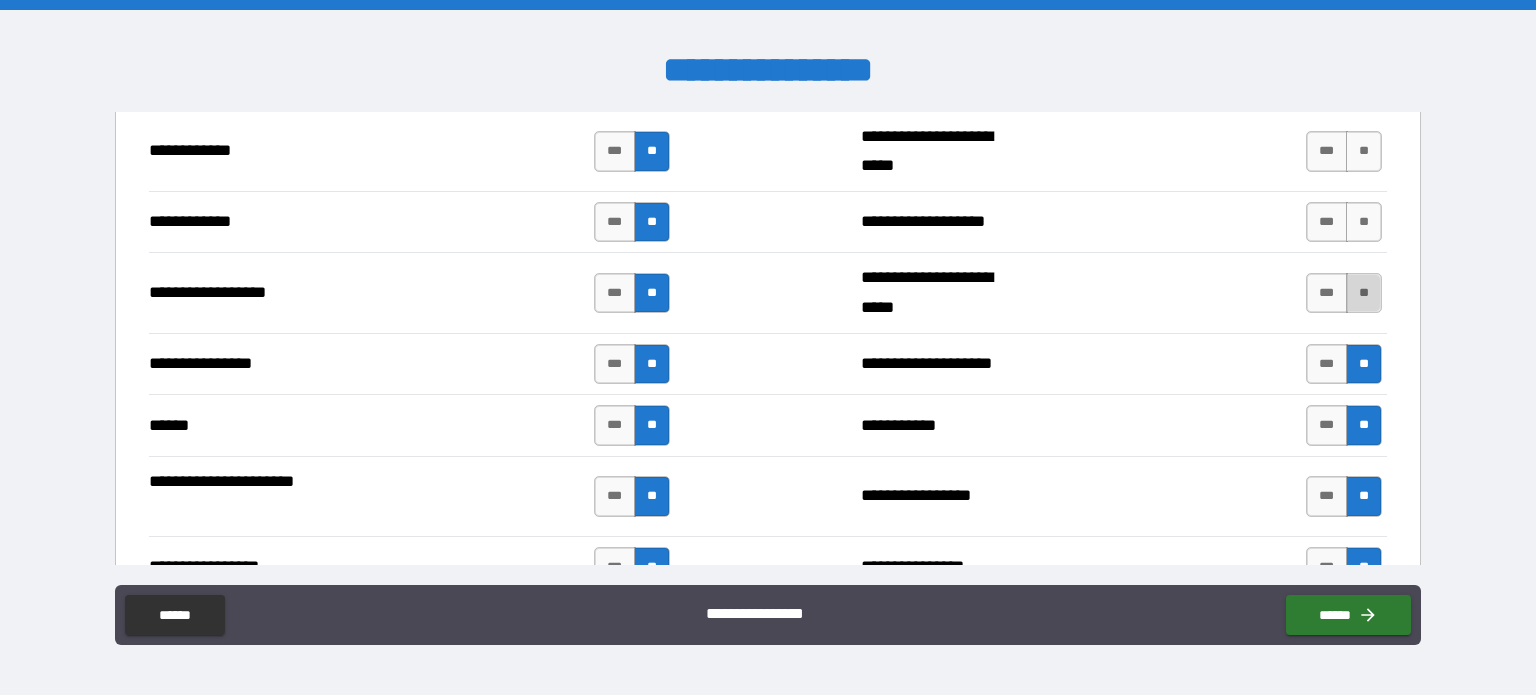 click on "**" at bounding box center [1364, 293] 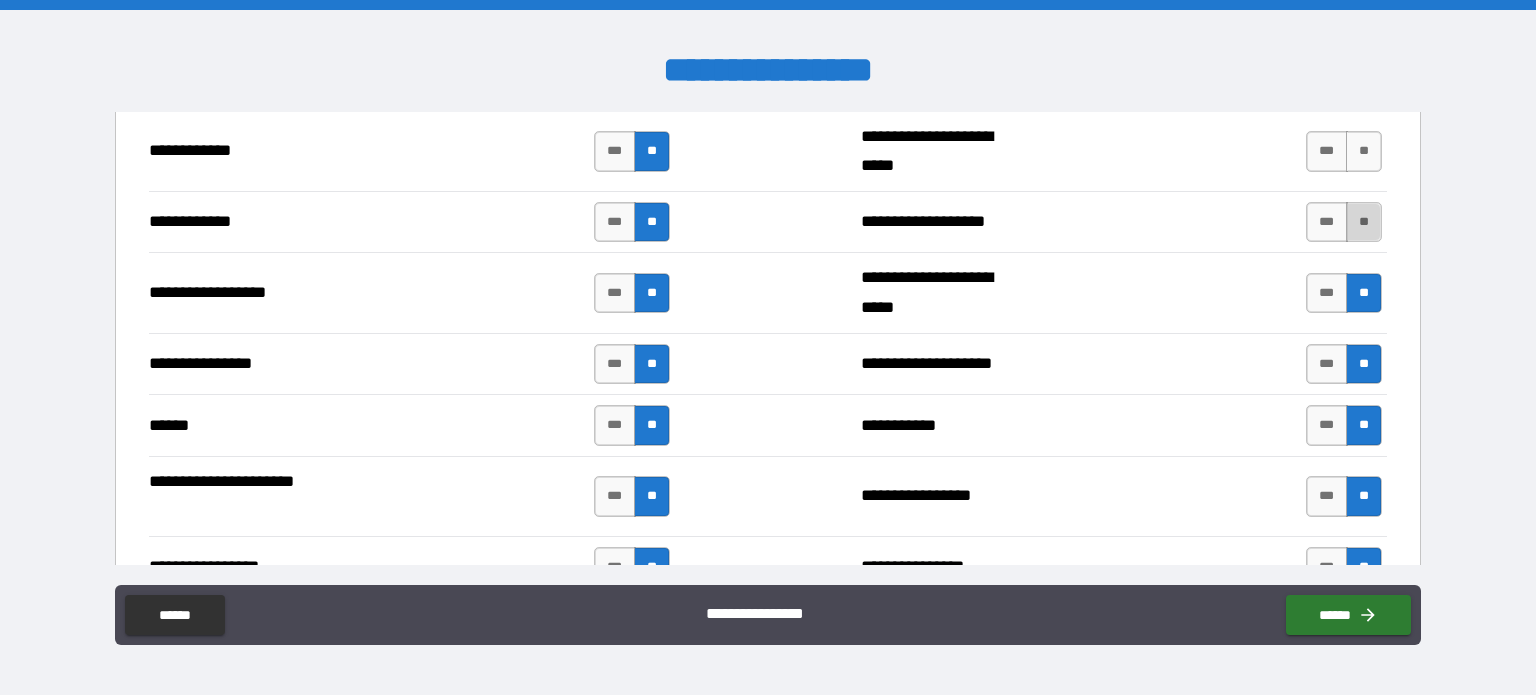 click on "**" at bounding box center (1364, 222) 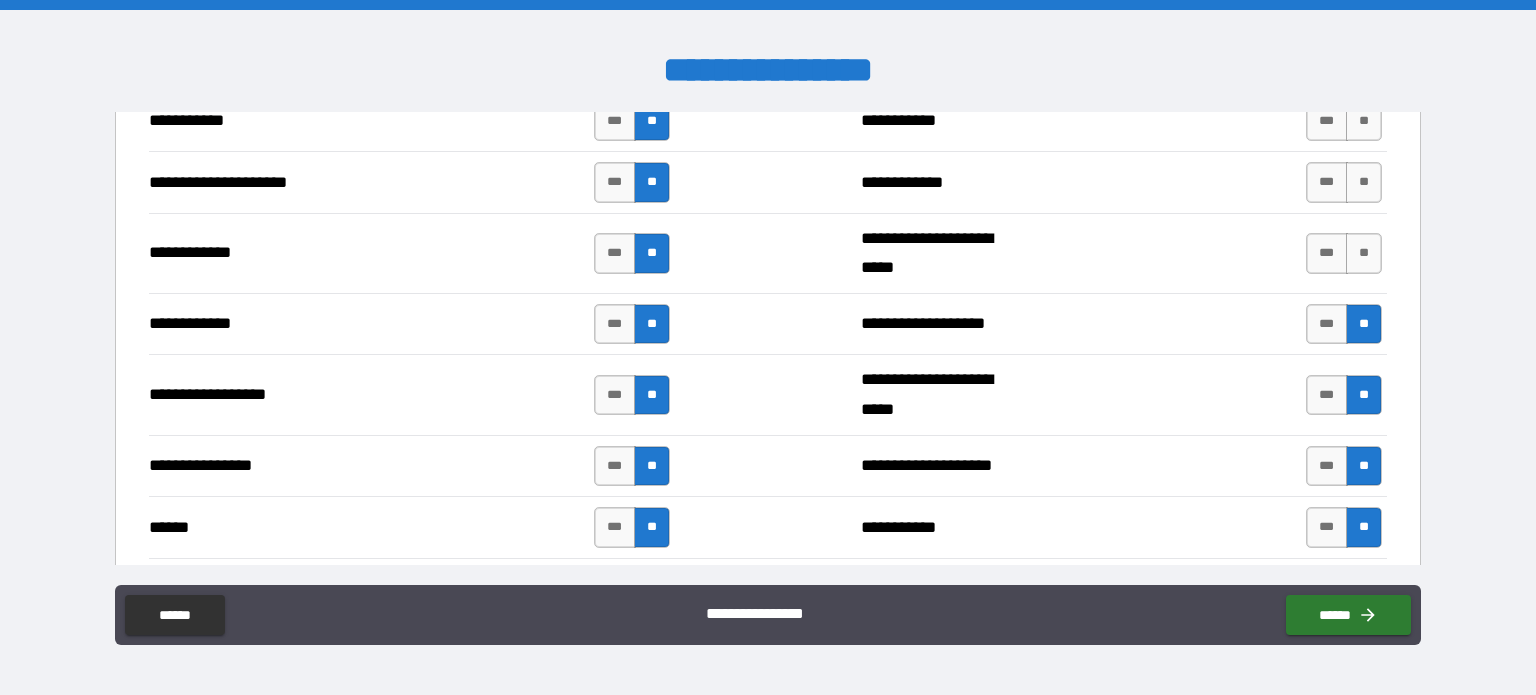 scroll, scrollTop: 3900, scrollLeft: 0, axis: vertical 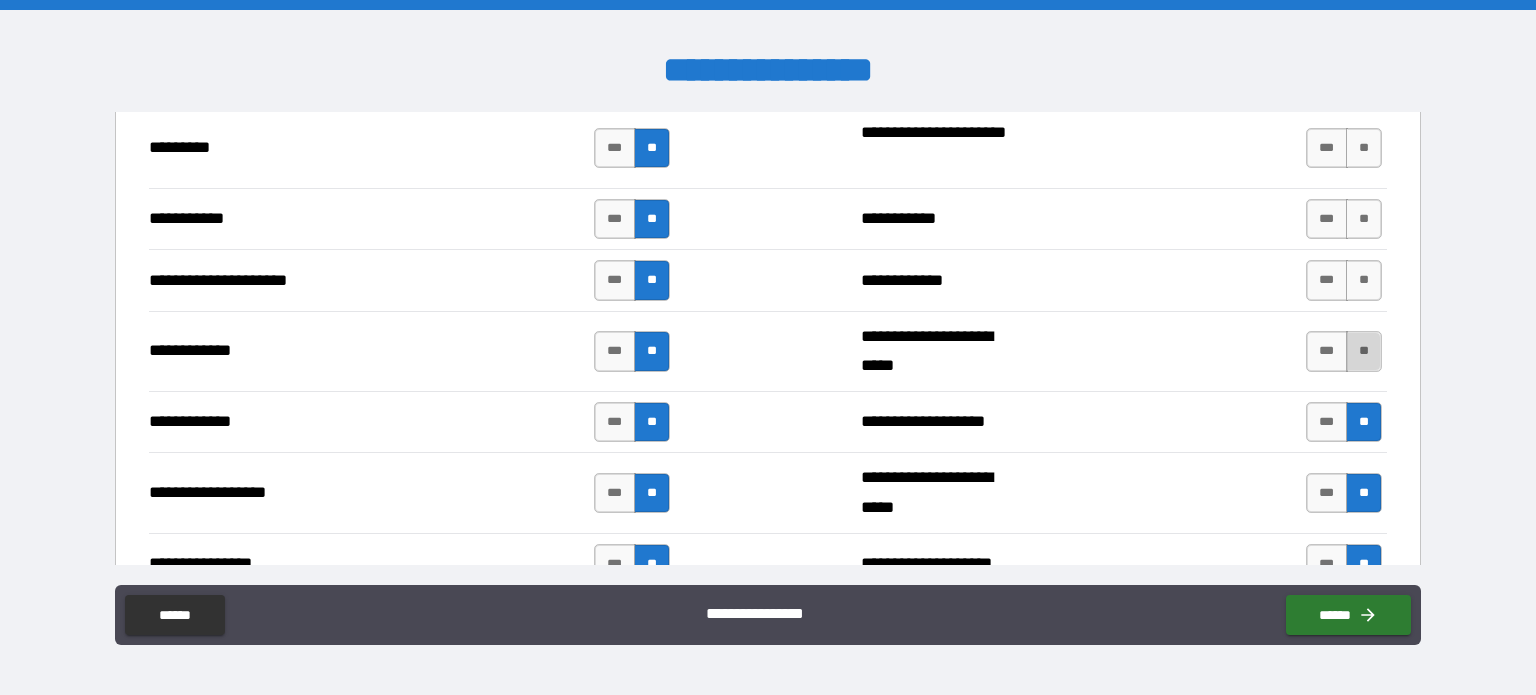 click on "**" at bounding box center (1364, 351) 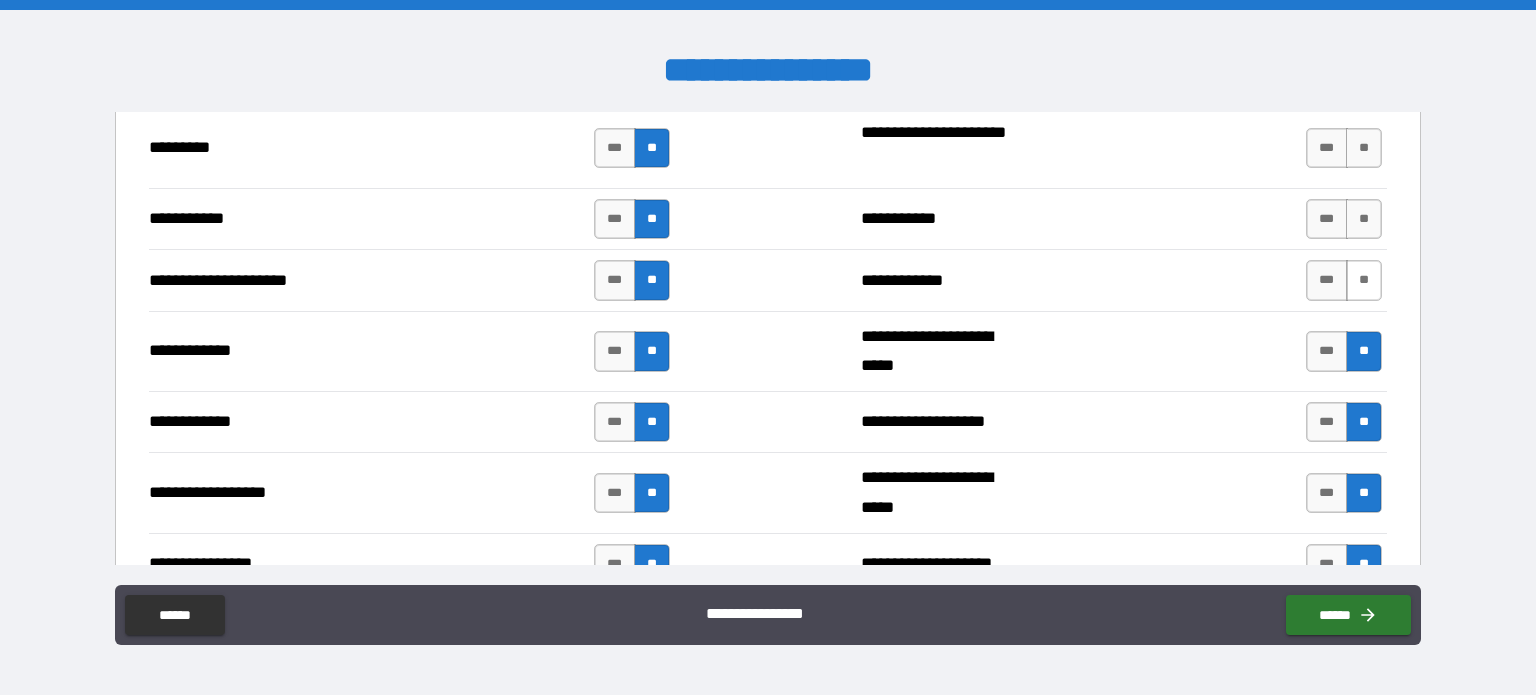 click on "**" at bounding box center [1364, 280] 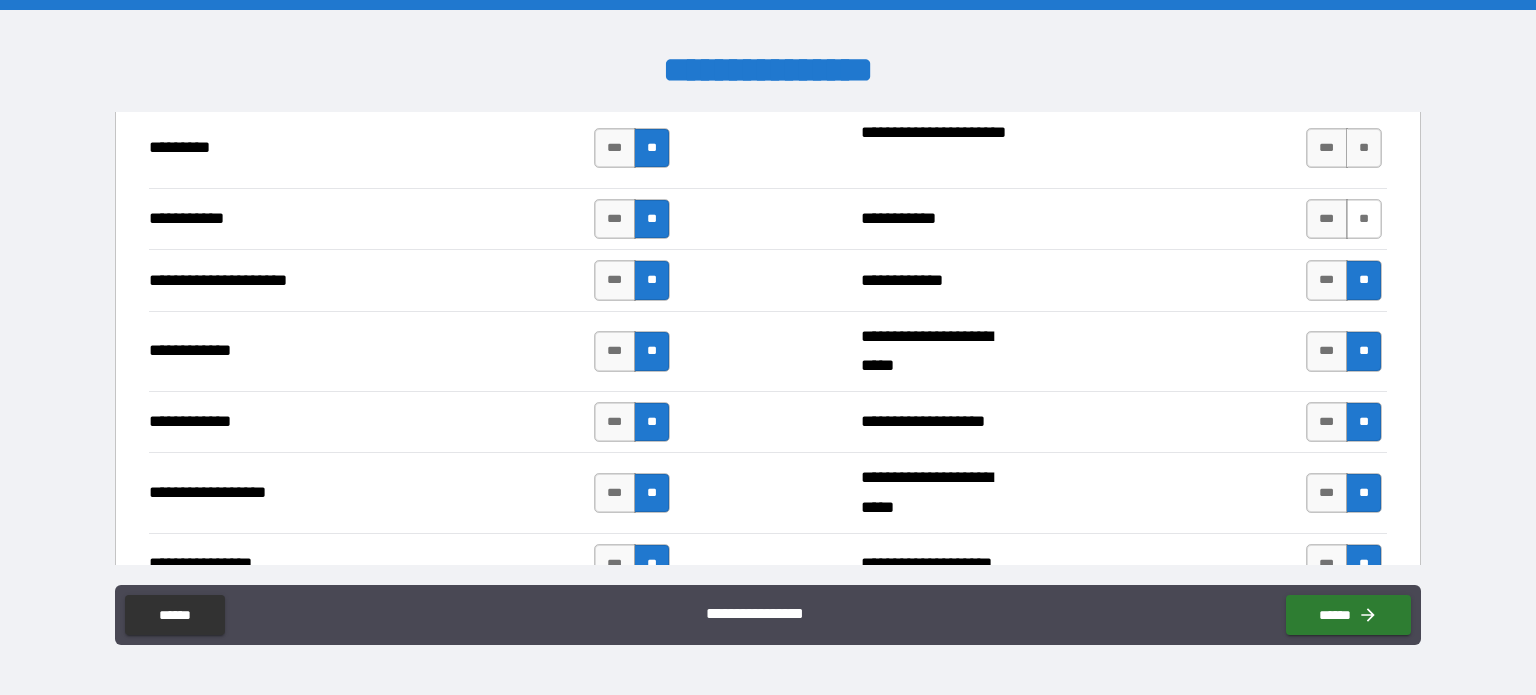 click on "**" at bounding box center [1364, 219] 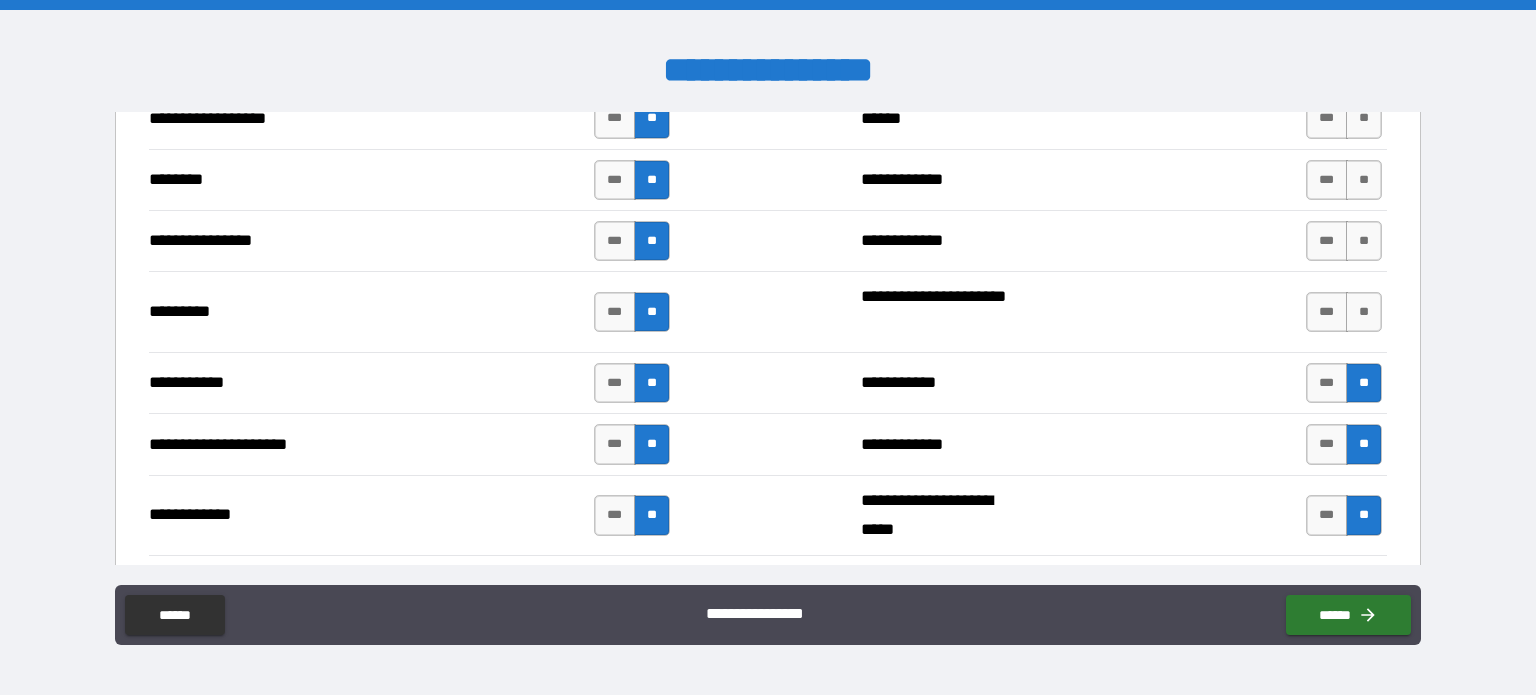 scroll, scrollTop: 3700, scrollLeft: 0, axis: vertical 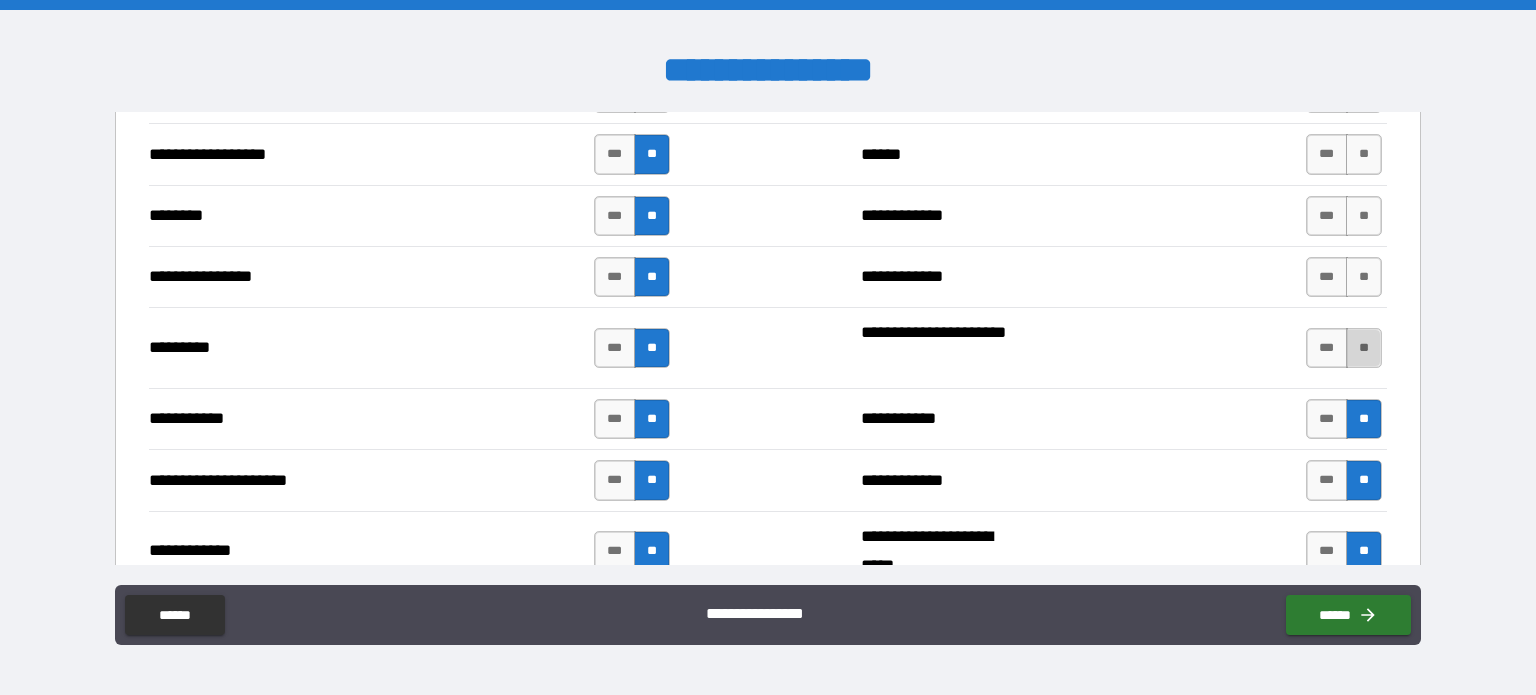 click on "**" at bounding box center (1364, 348) 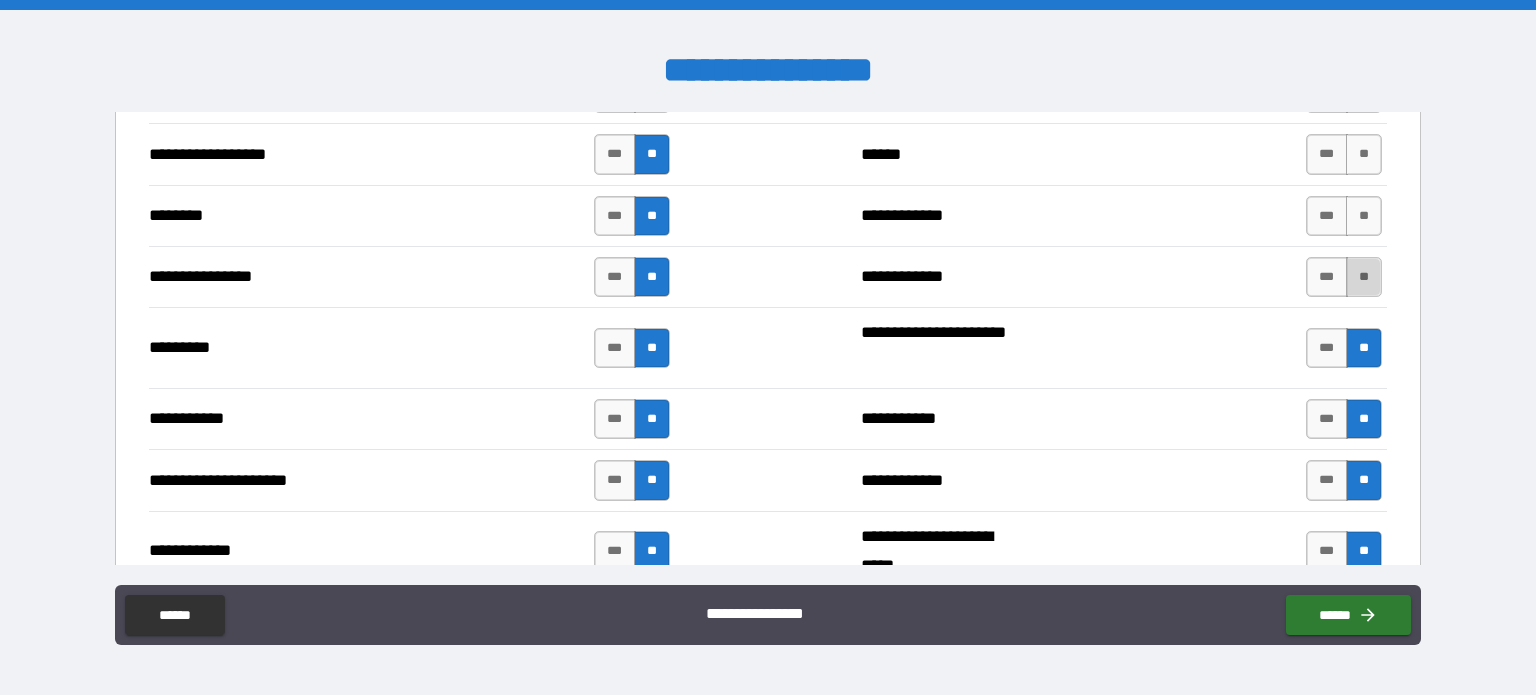 click on "**" at bounding box center (1364, 277) 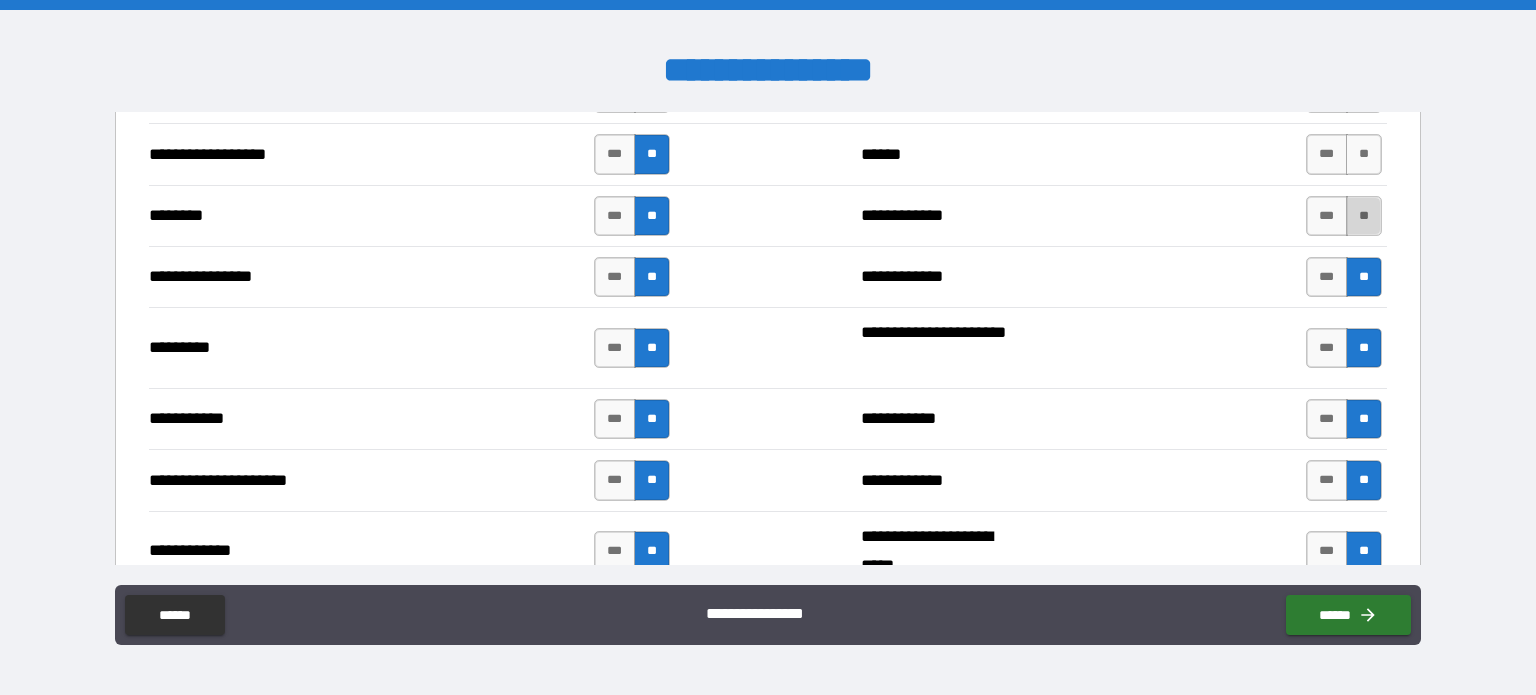click on "**" at bounding box center [1364, 216] 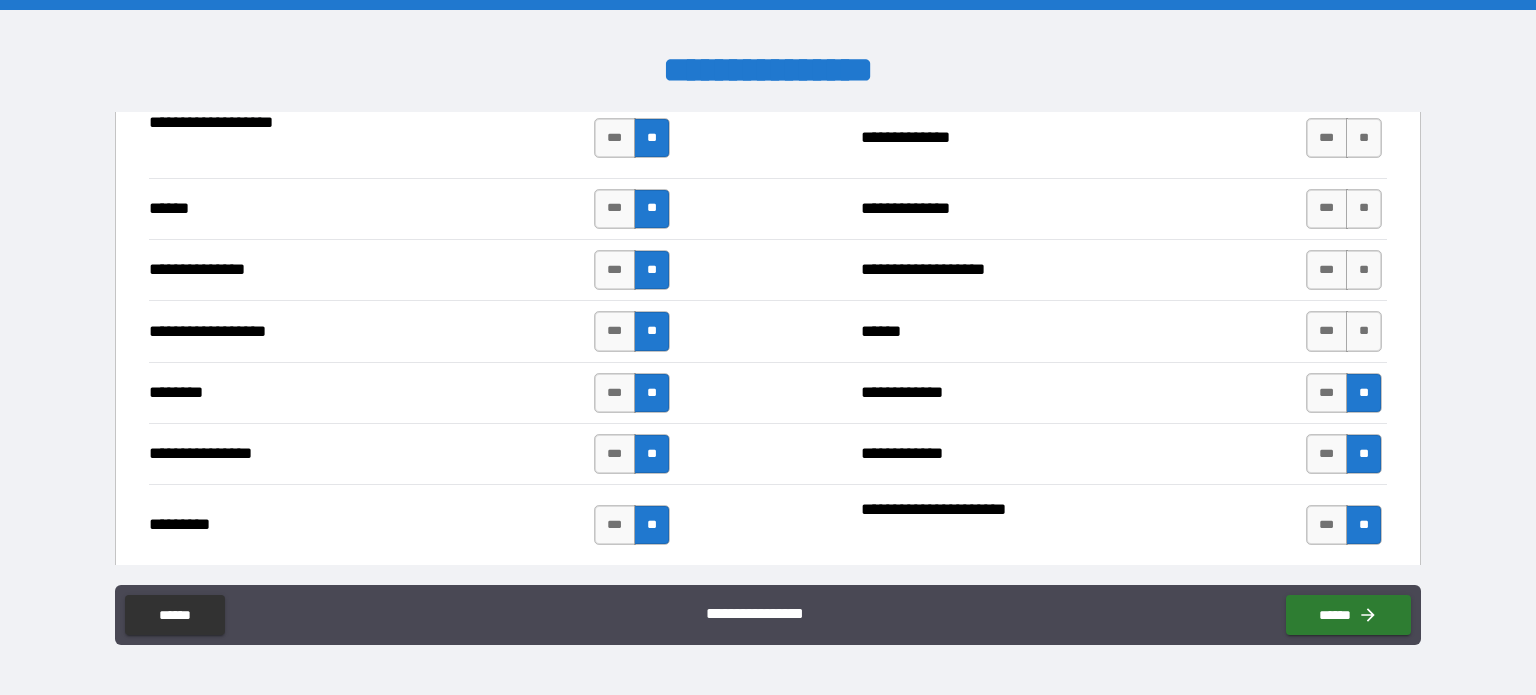 scroll, scrollTop: 3500, scrollLeft: 0, axis: vertical 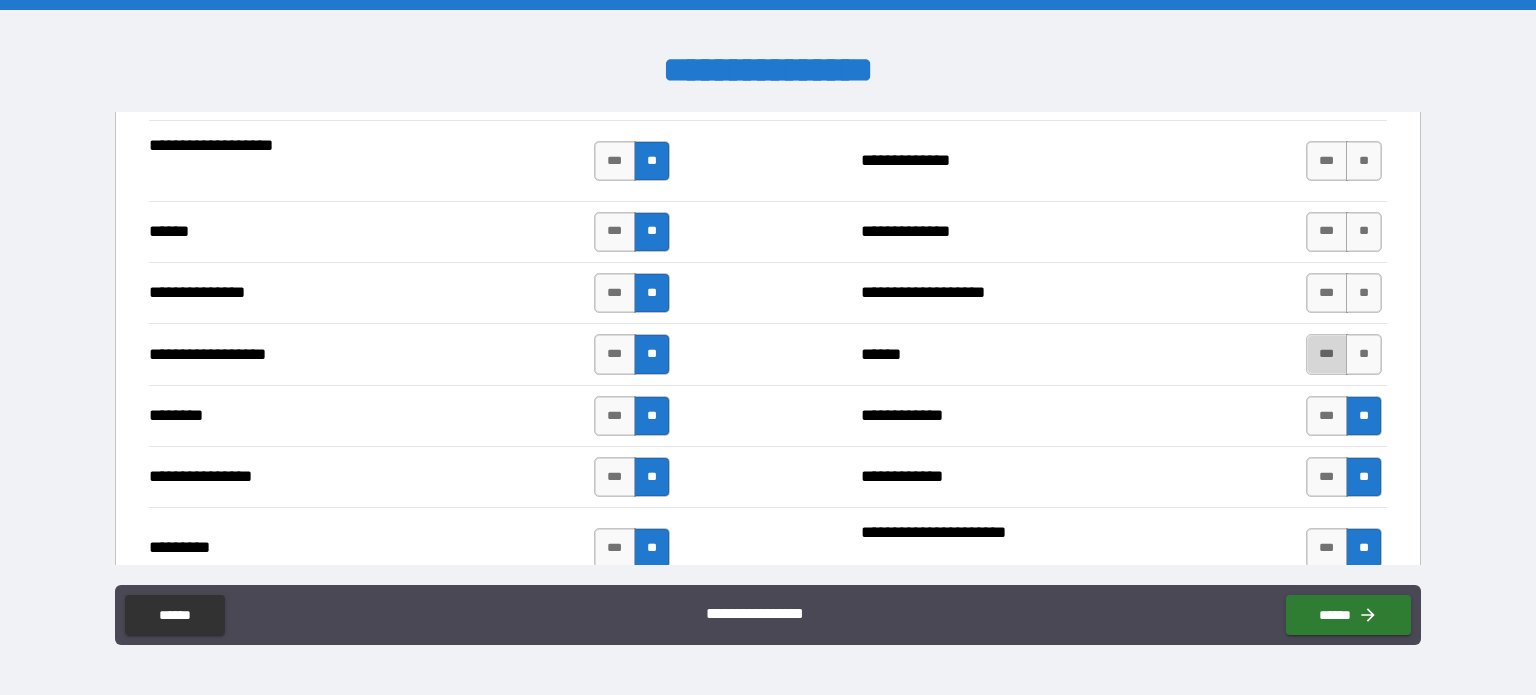 click on "***" at bounding box center [1327, 354] 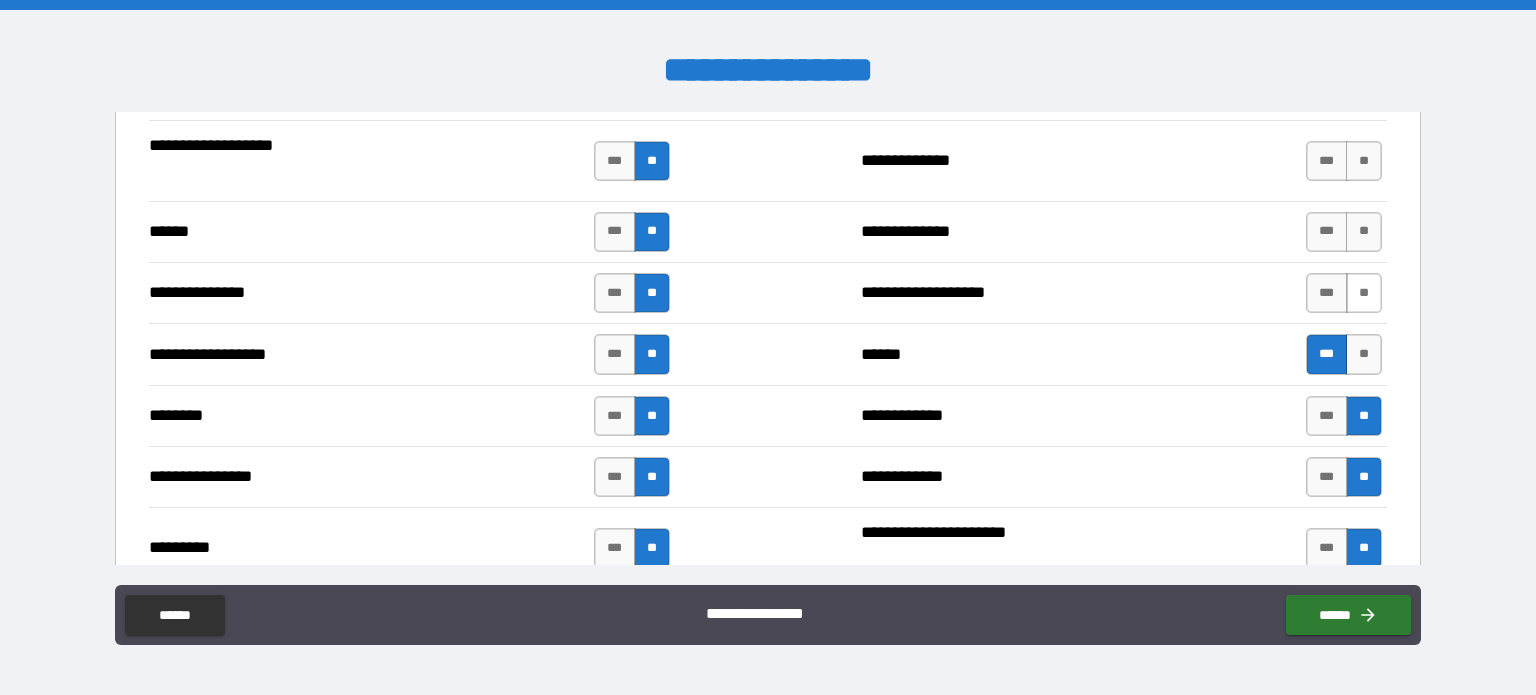 click on "**" at bounding box center [1364, 293] 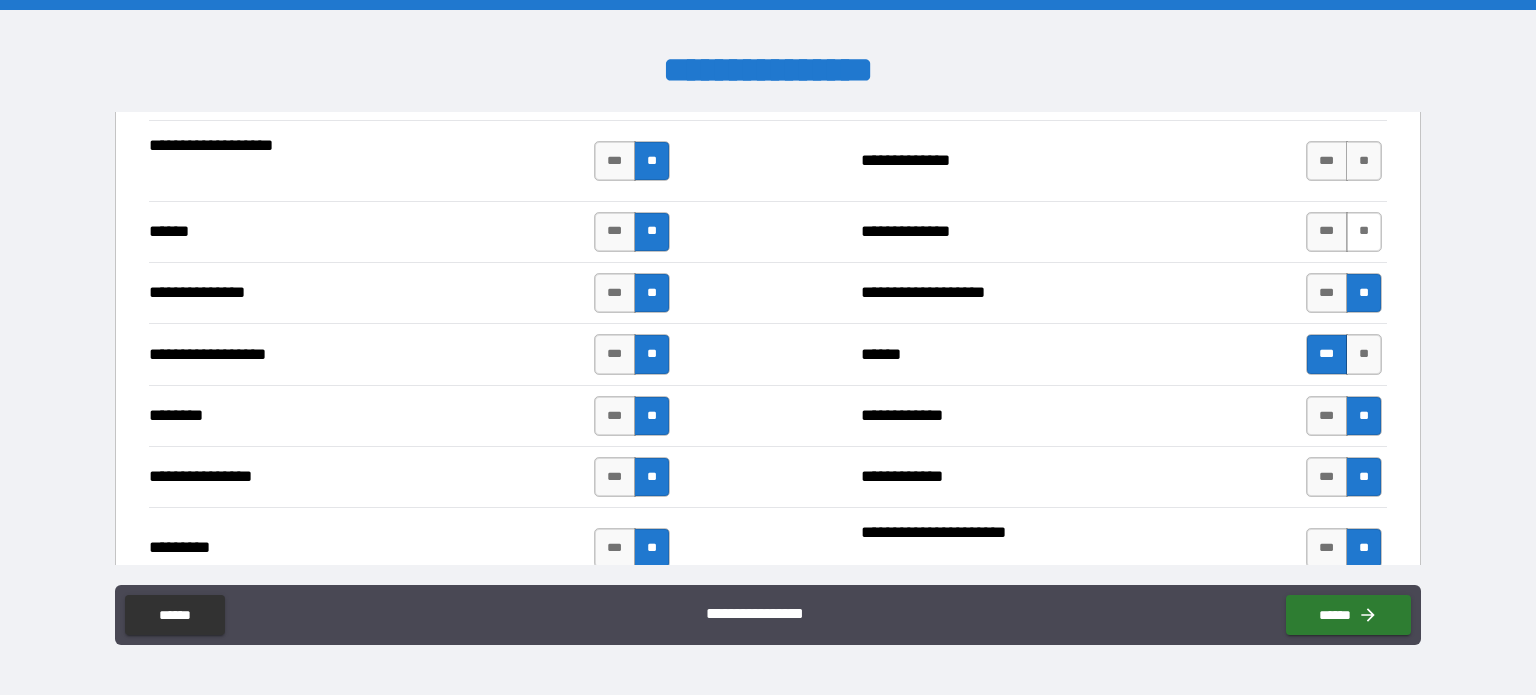 click on "**" at bounding box center (1364, 232) 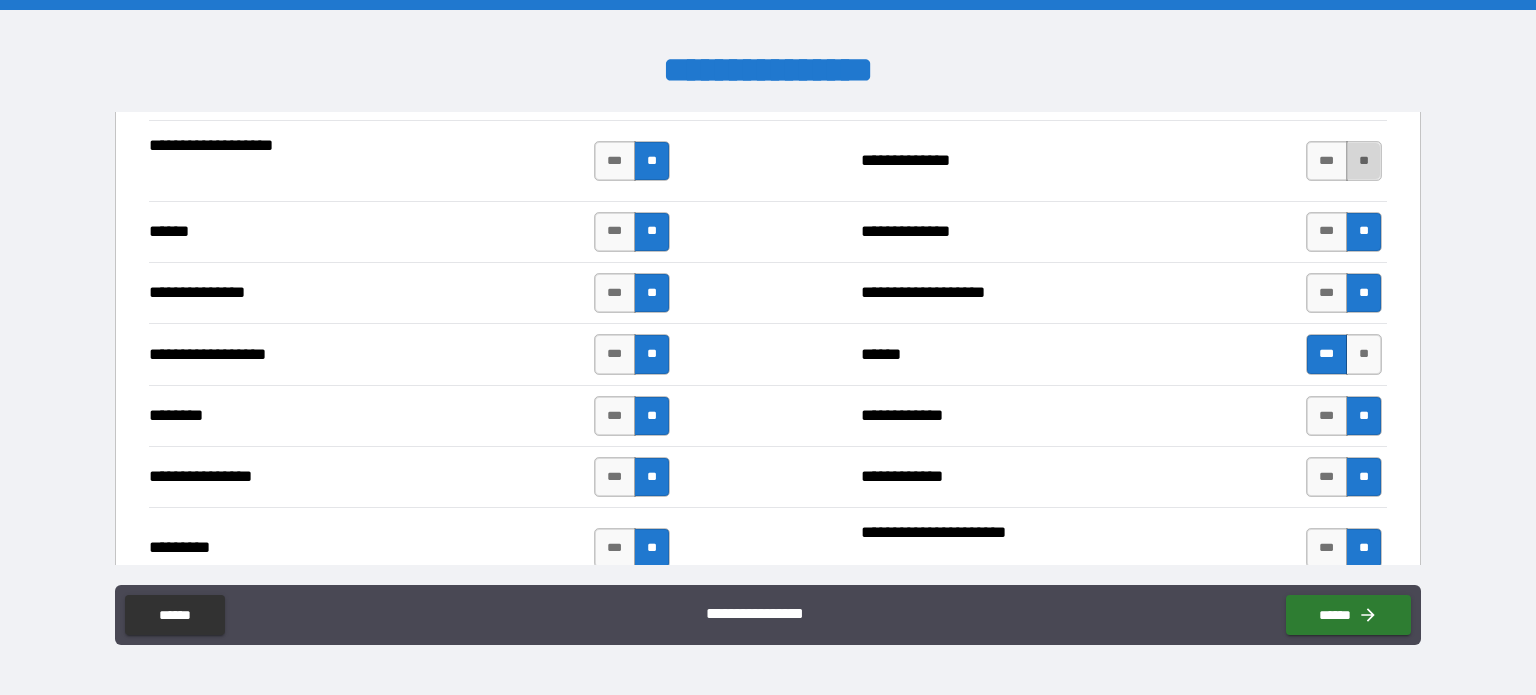 click on "**" at bounding box center (1364, 161) 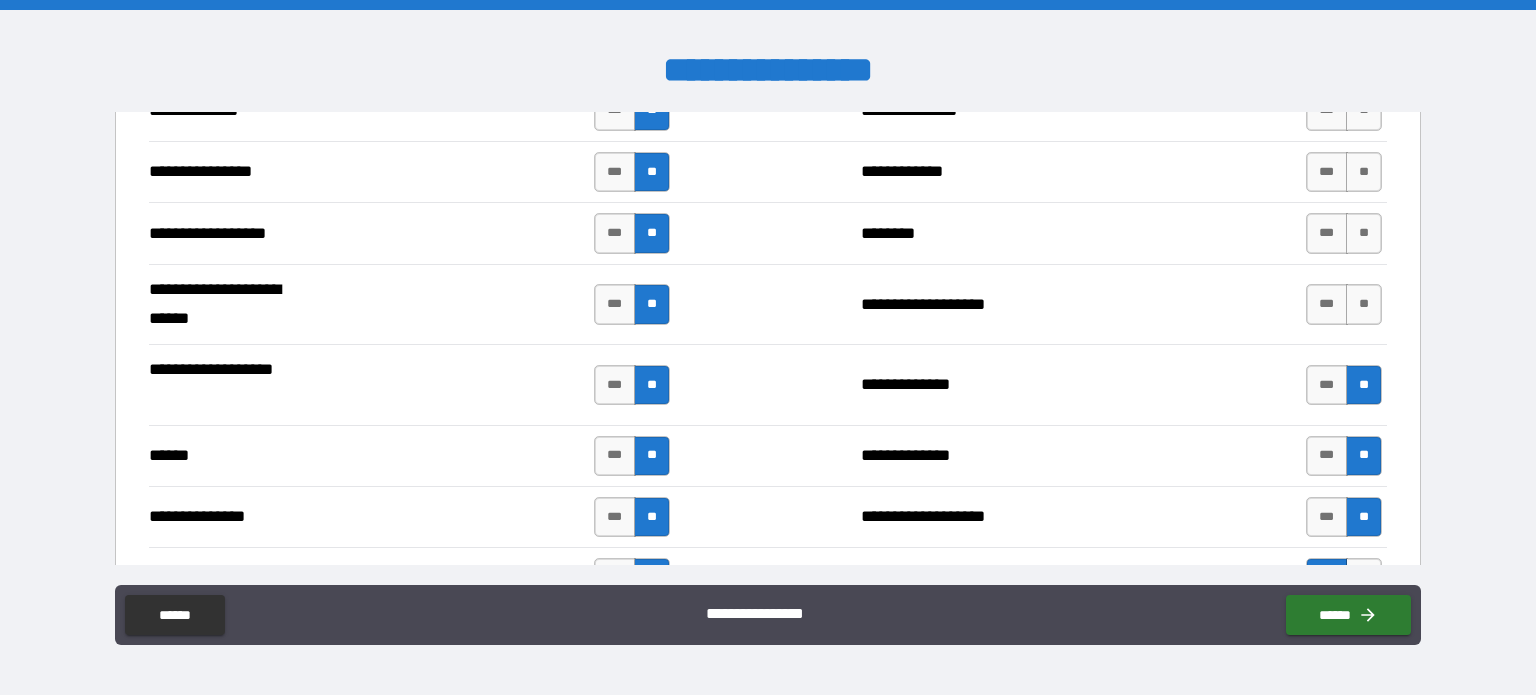scroll, scrollTop: 3200, scrollLeft: 0, axis: vertical 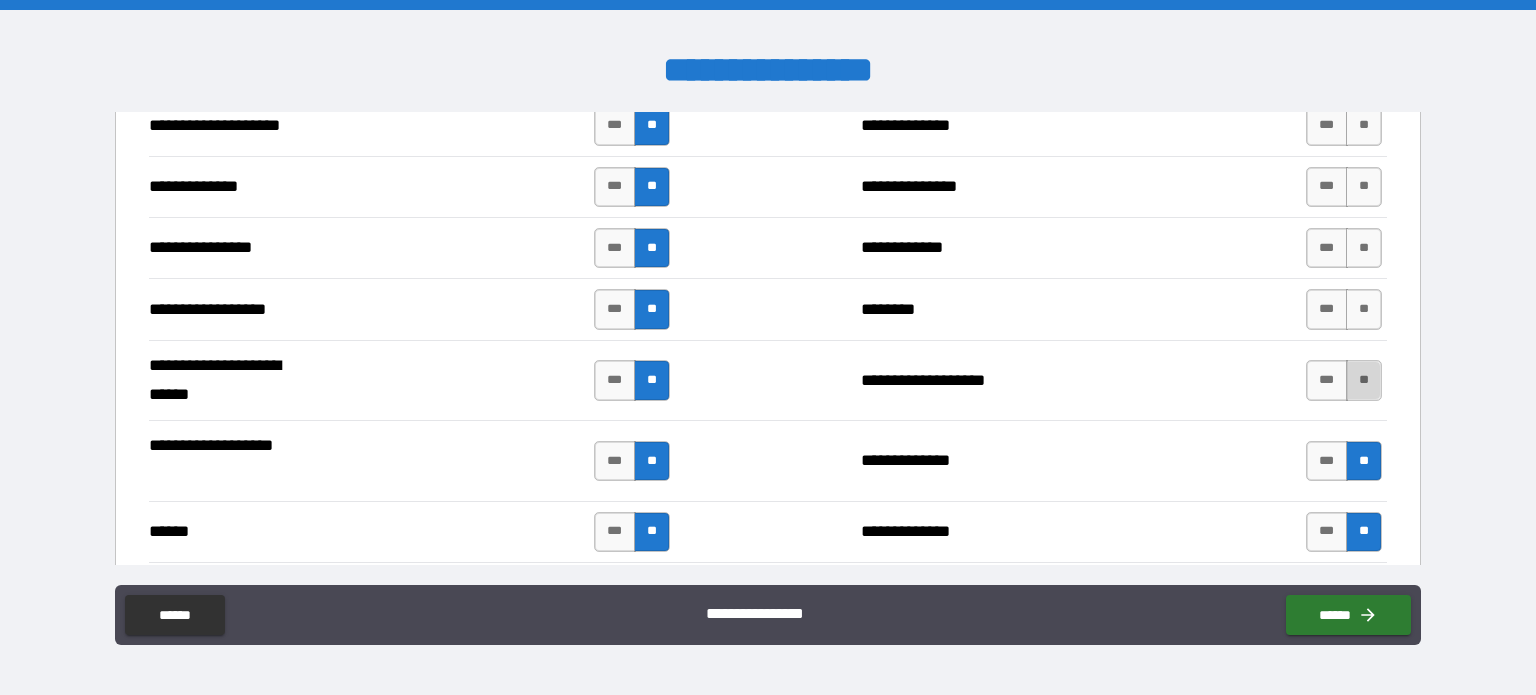 click on "**" at bounding box center (1364, 380) 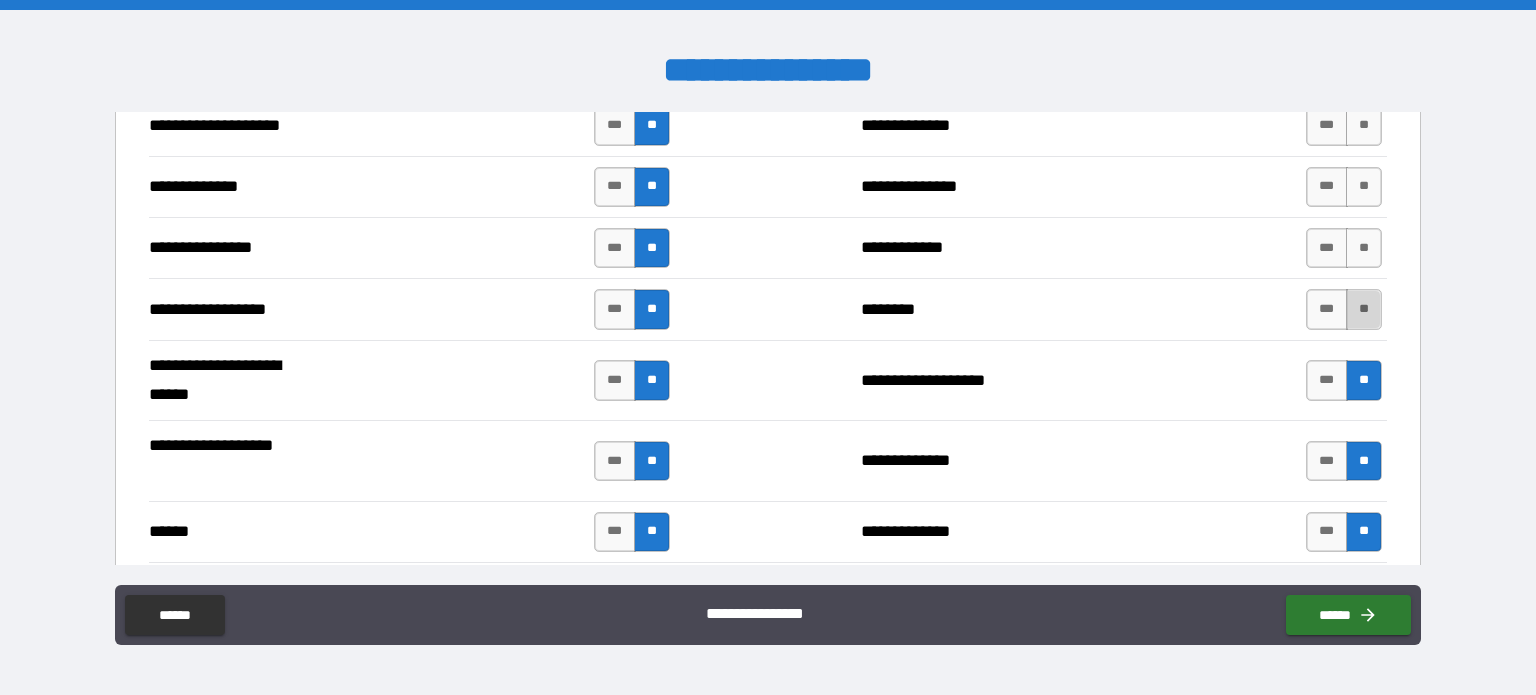 click on "**" at bounding box center [1364, 309] 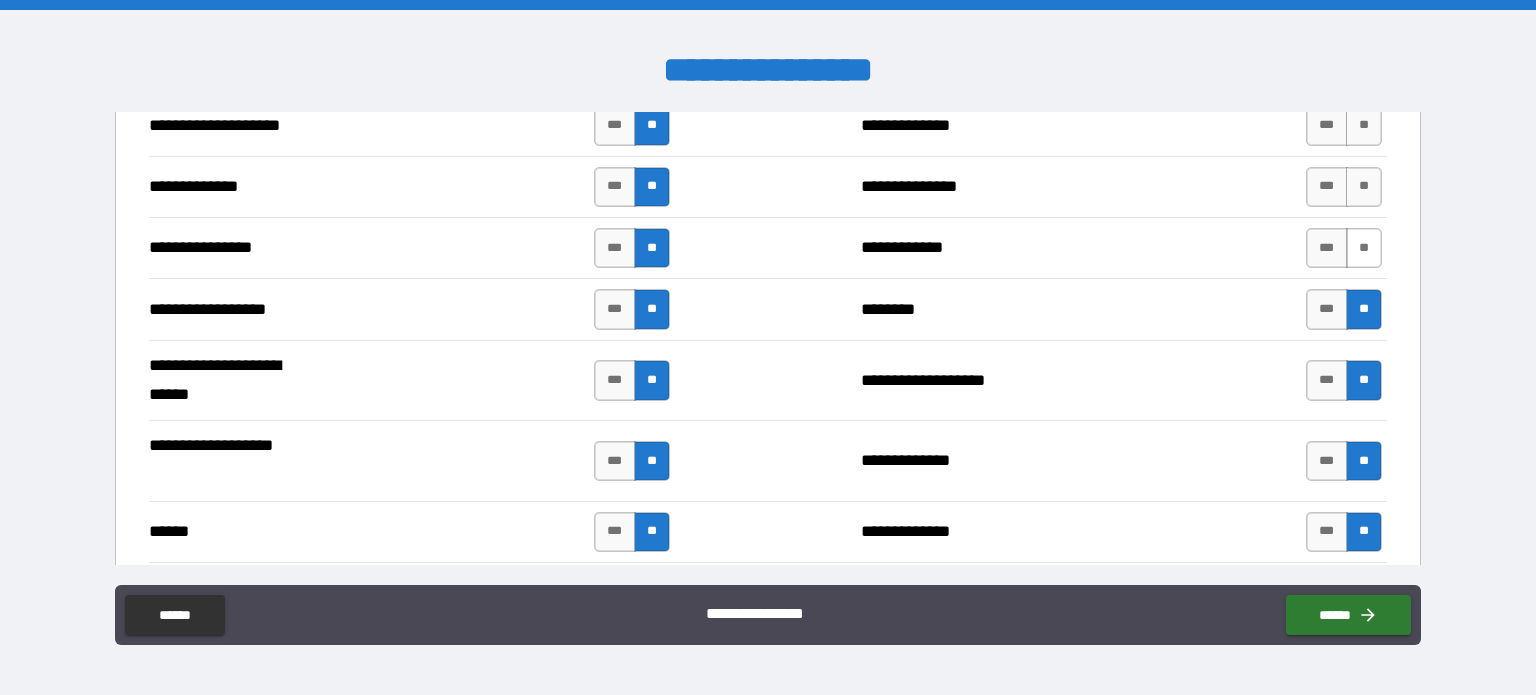 click on "**" at bounding box center [1364, 248] 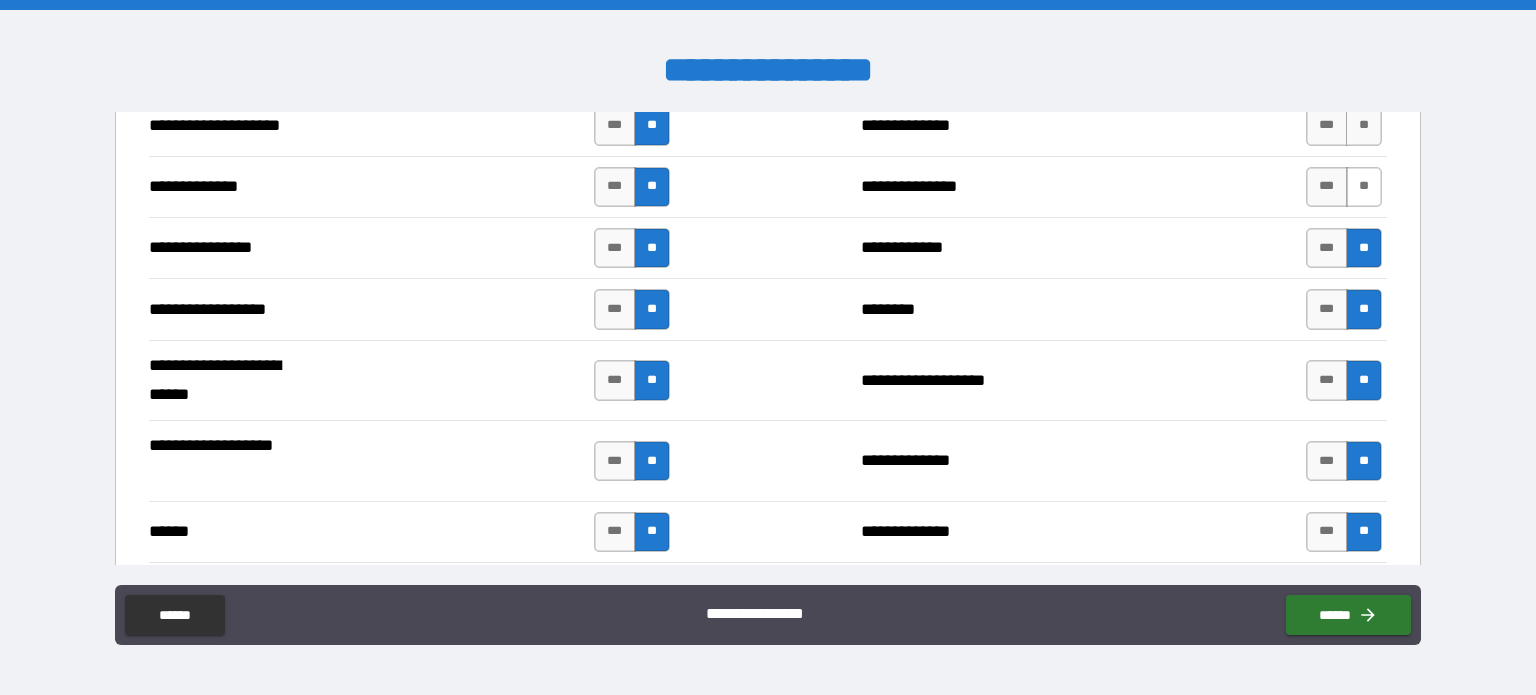 click on "**" at bounding box center [1364, 187] 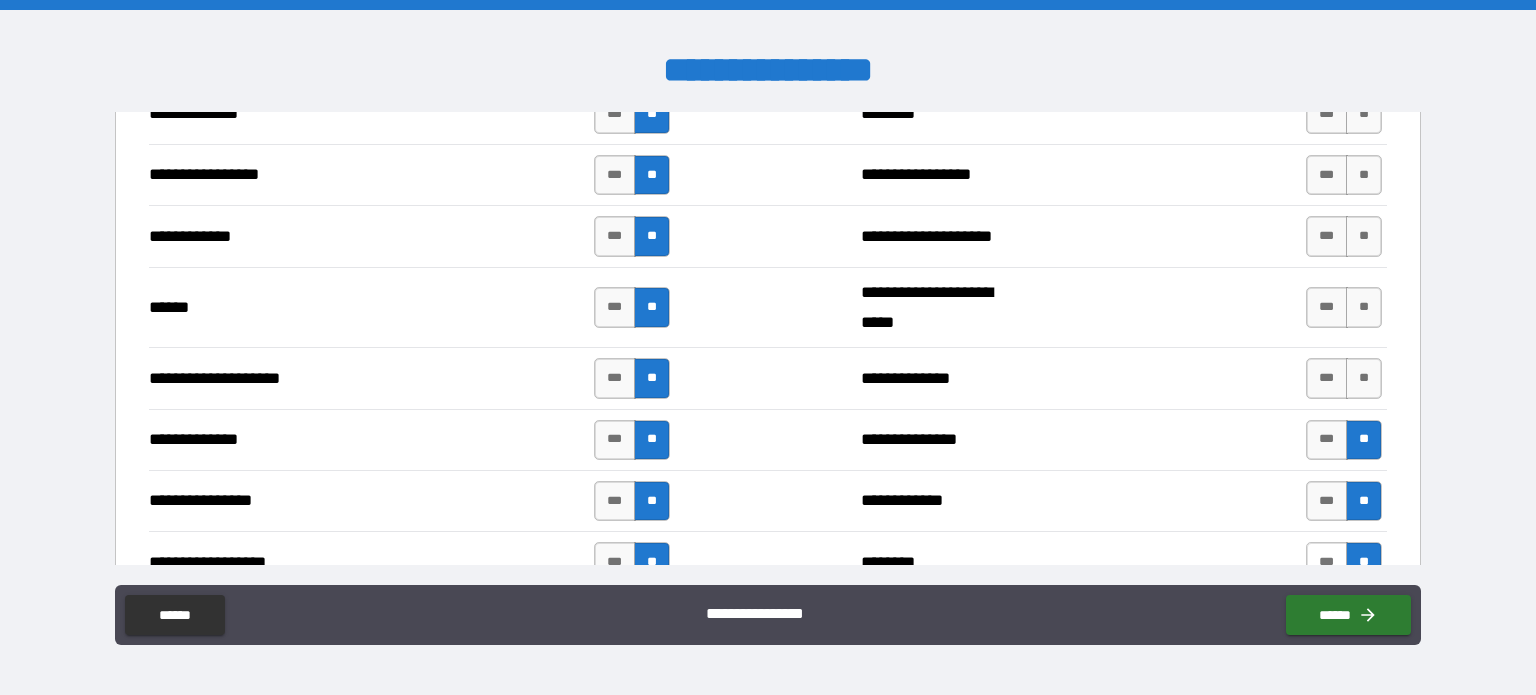 scroll, scrollTop: 2900, scrollLeft: 0, axis: vertical 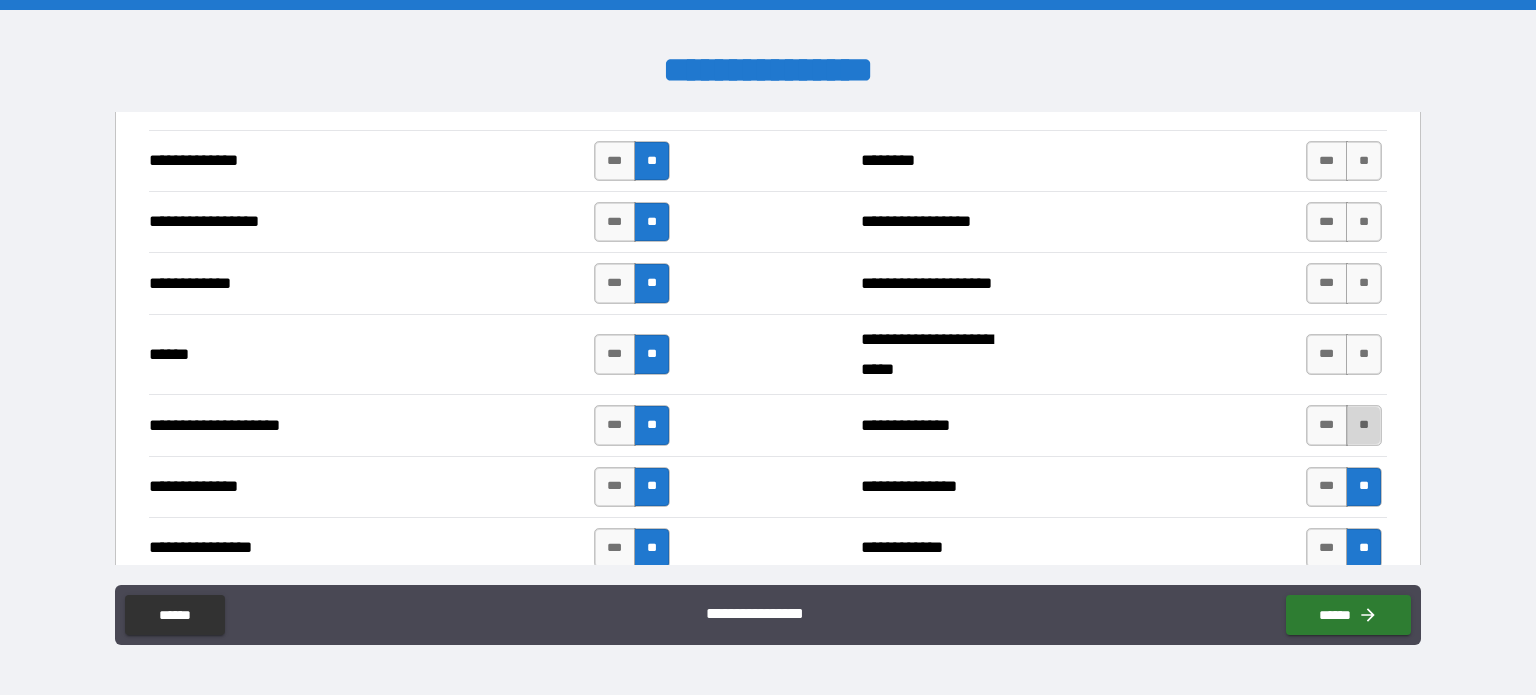 click on "**" at bounding box center [1364, 425] 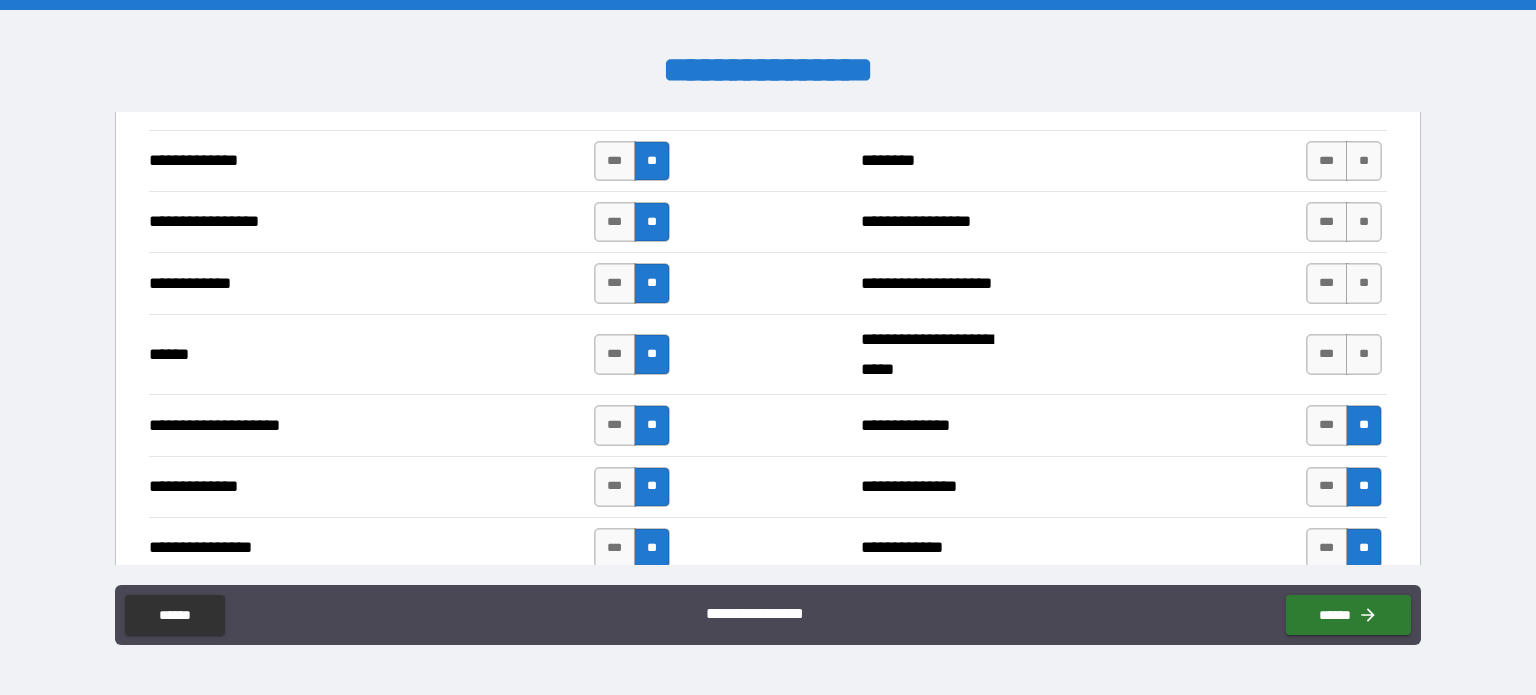 drag, startPoint x: 1362, startPoint y: 342, endPoint x: 1353, endPoint y: 313, distance: 30.364452 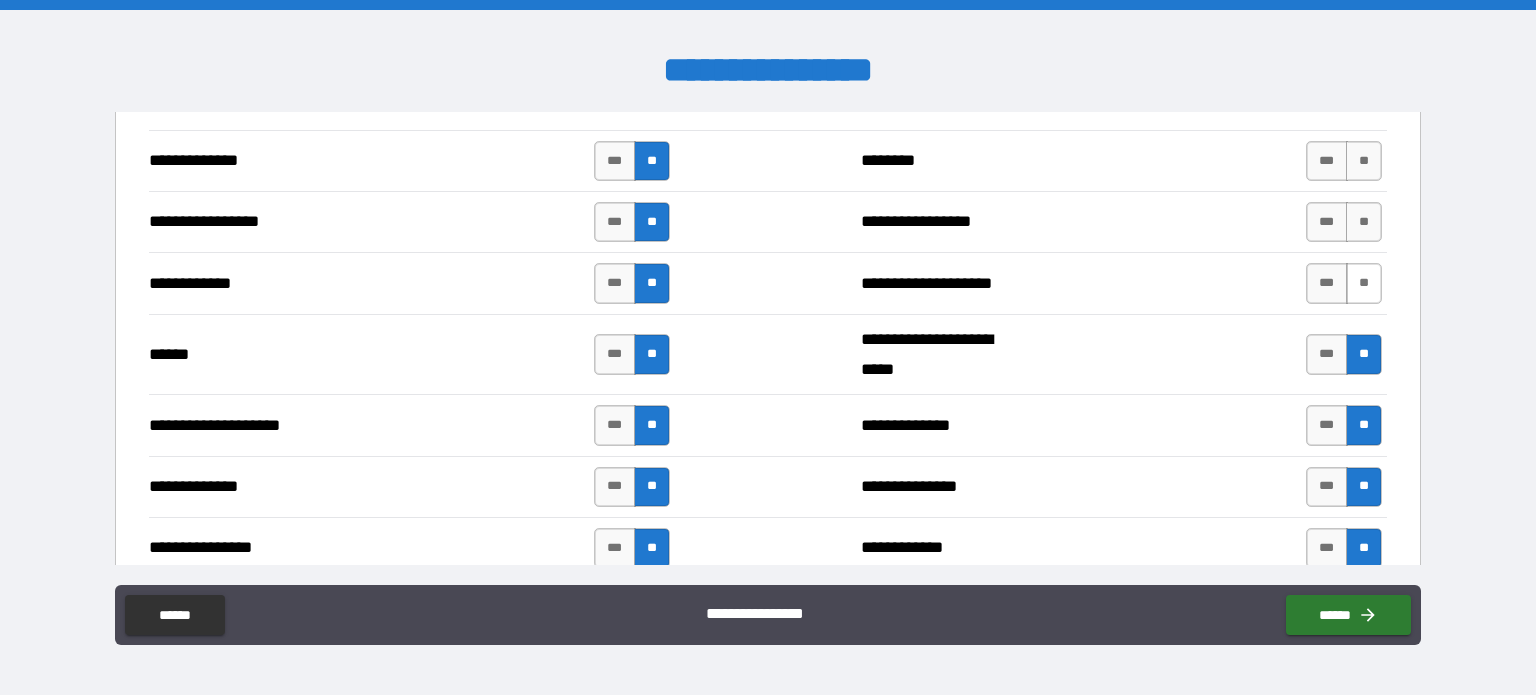 click on "**" at bounding box center (1364, 283) 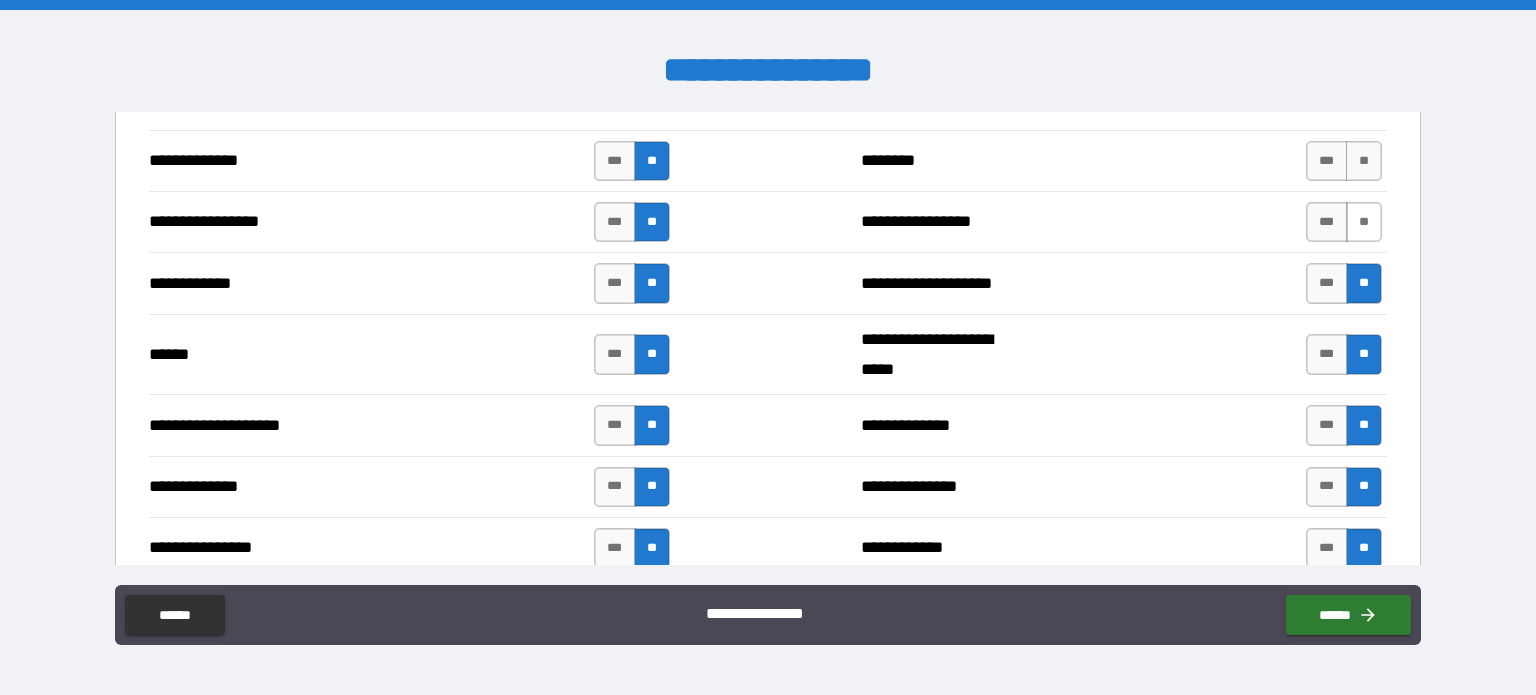 click on "**" at bounding box center [1364, 222] 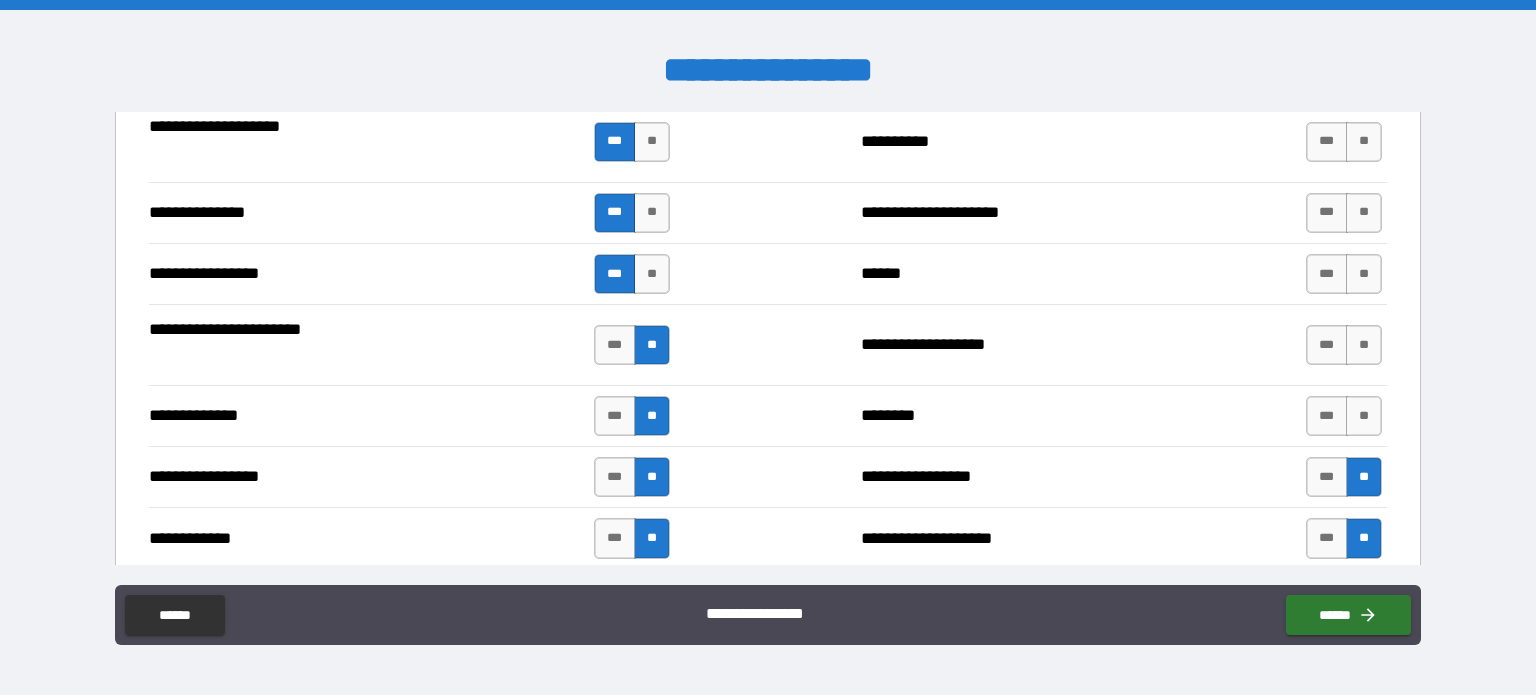 scroll, scrollTop: 2600, scrollLeft: 0, axis: vertical 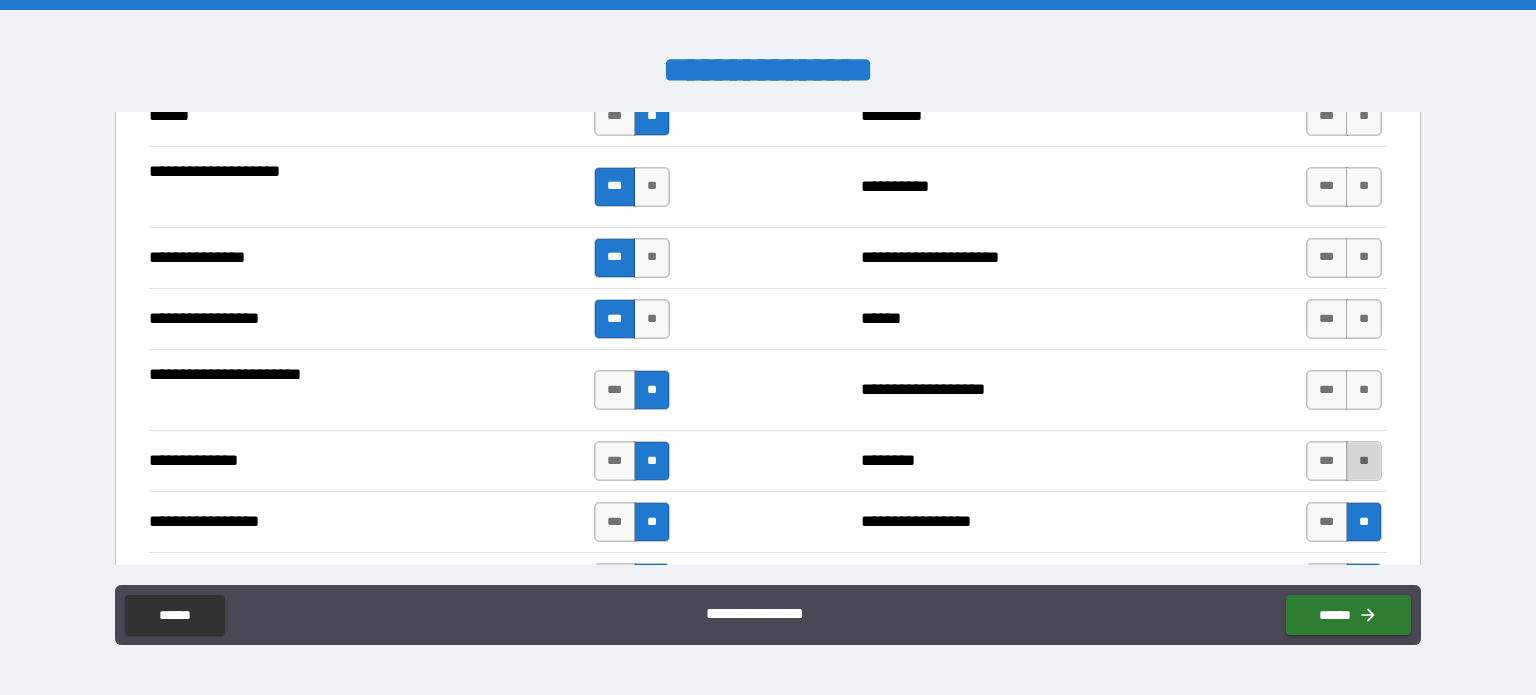 click on "**" at bounding box center [1364, 461] 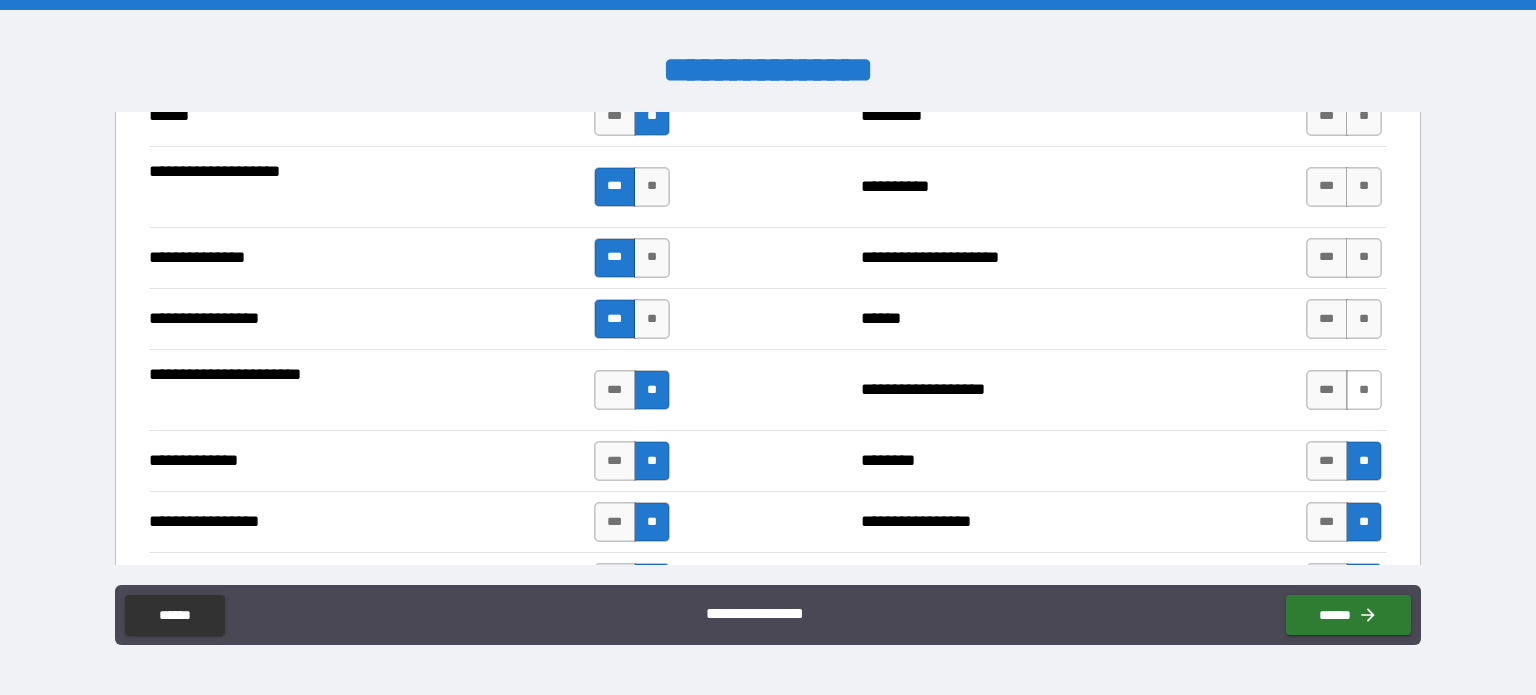 click on "**" at bounding box center [1364, 390] 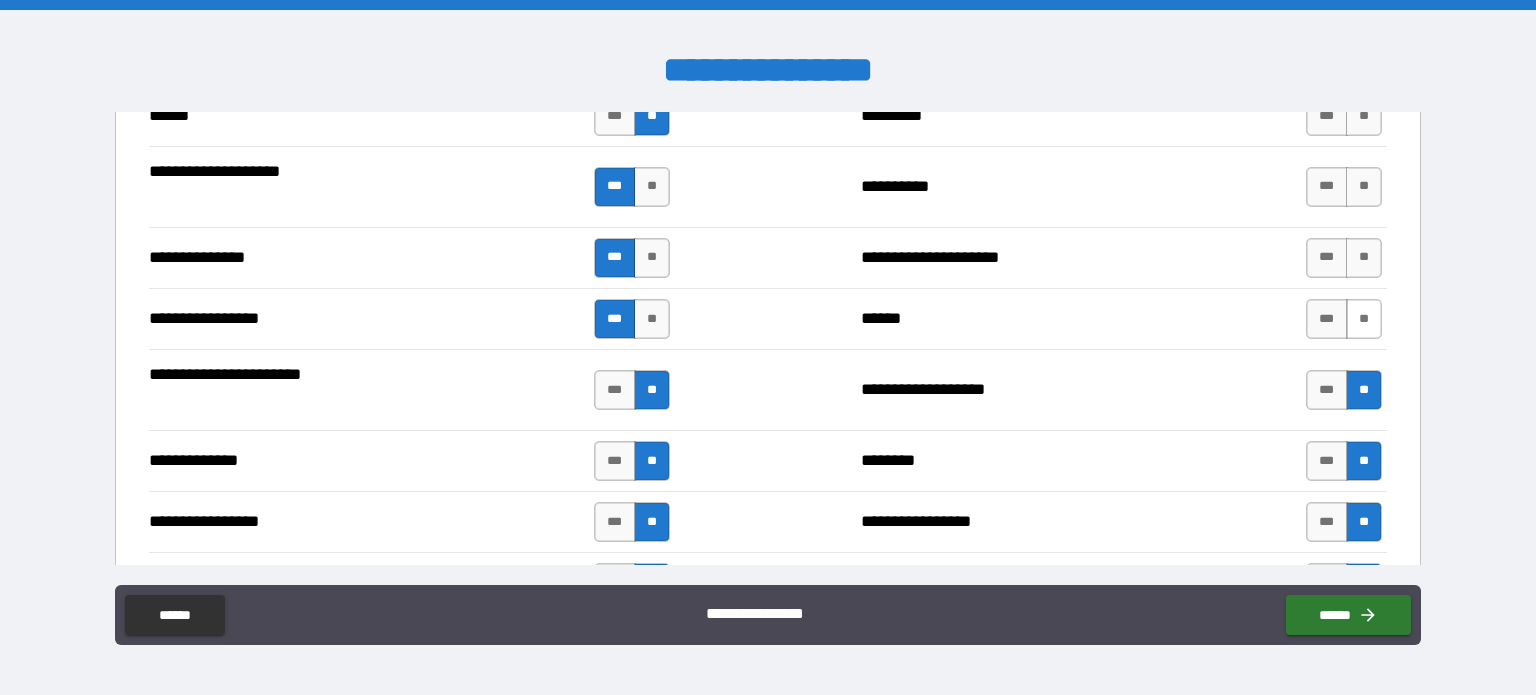 click on "*** **" at bounding box center (1344, 319) 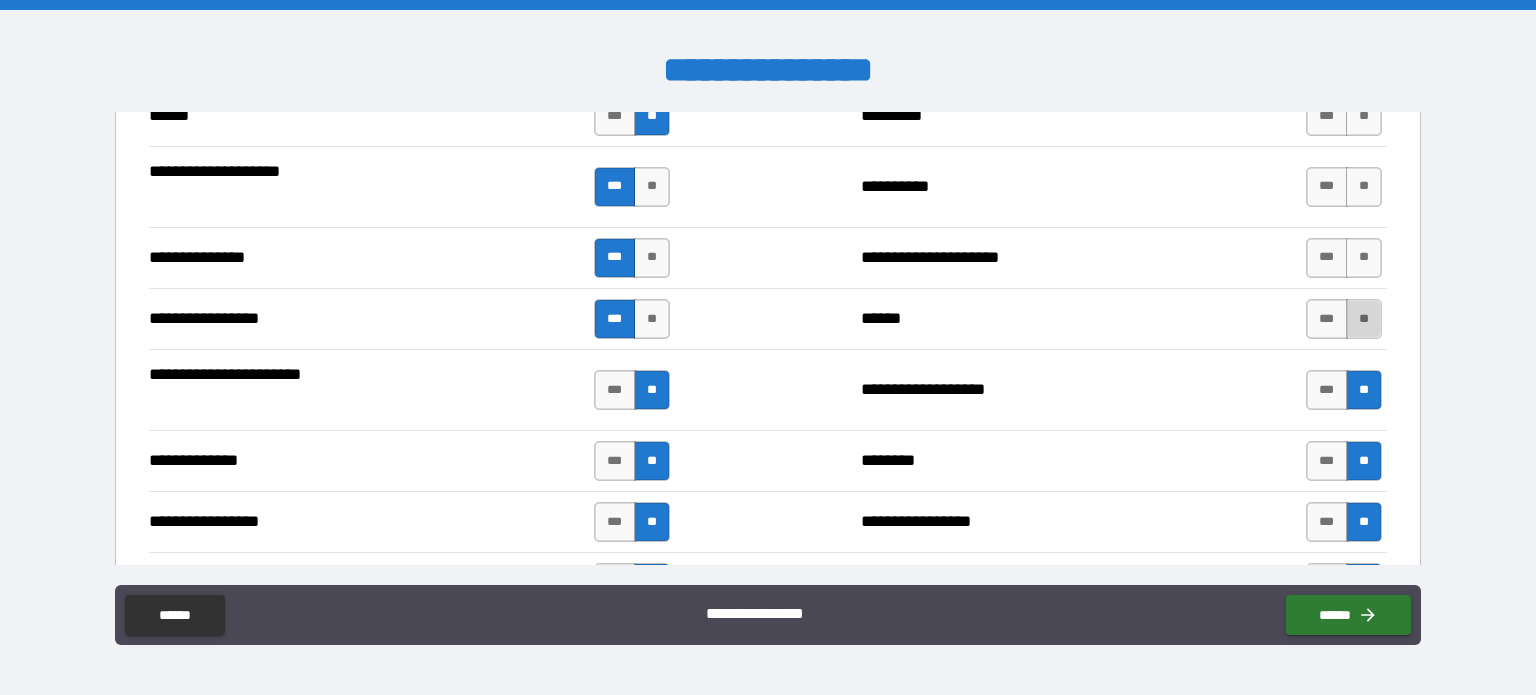 click on "**" at bounding box center (1364, 319) 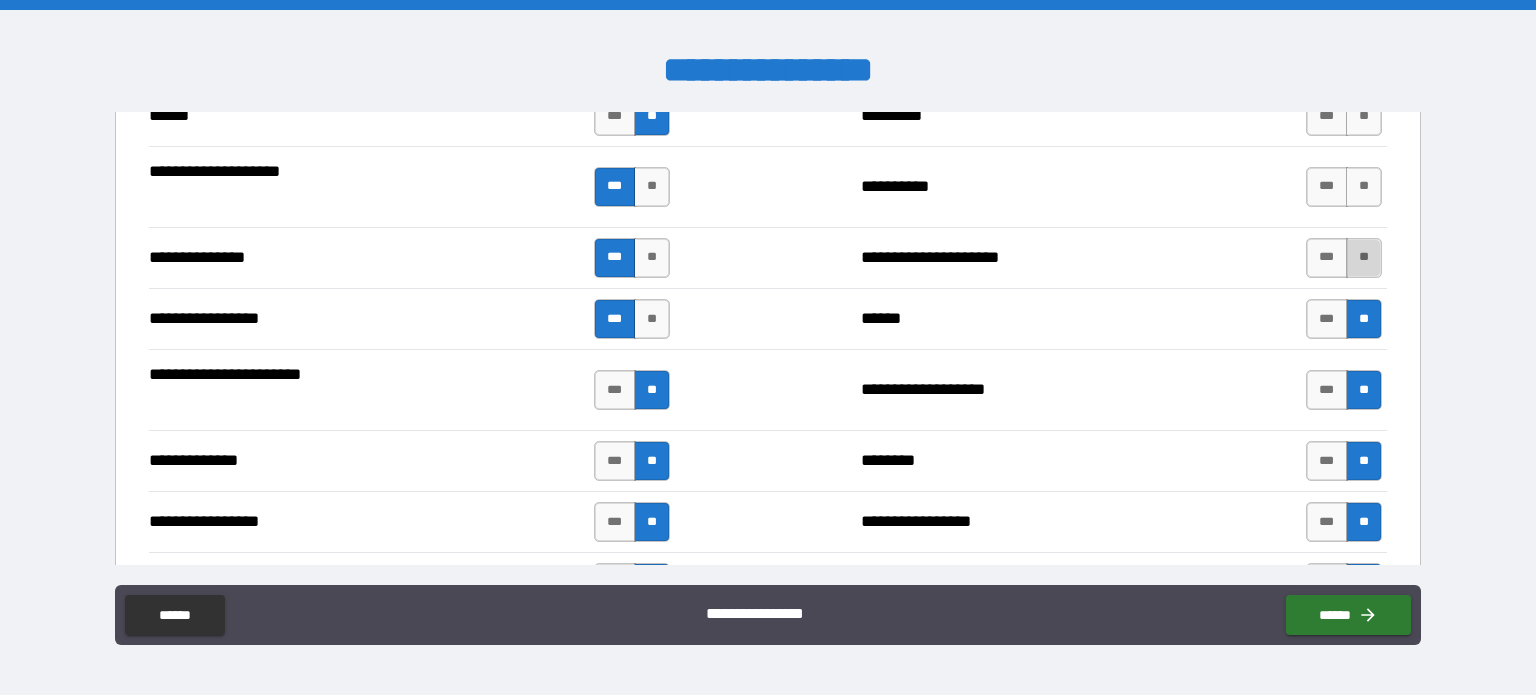 click on "**" at bounding box center [1364, 258] 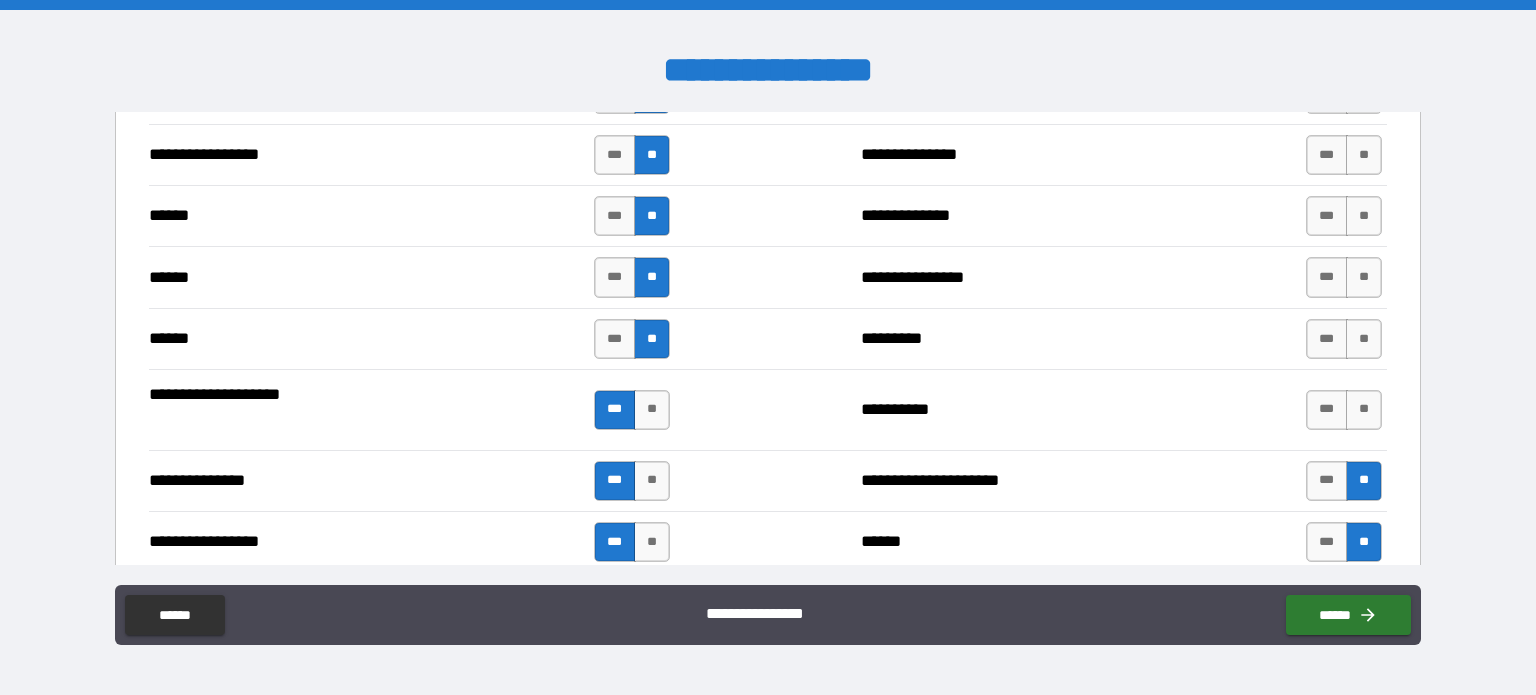 scroll, scrollTop: 2300, scrollLeft: 0, axis: vertical 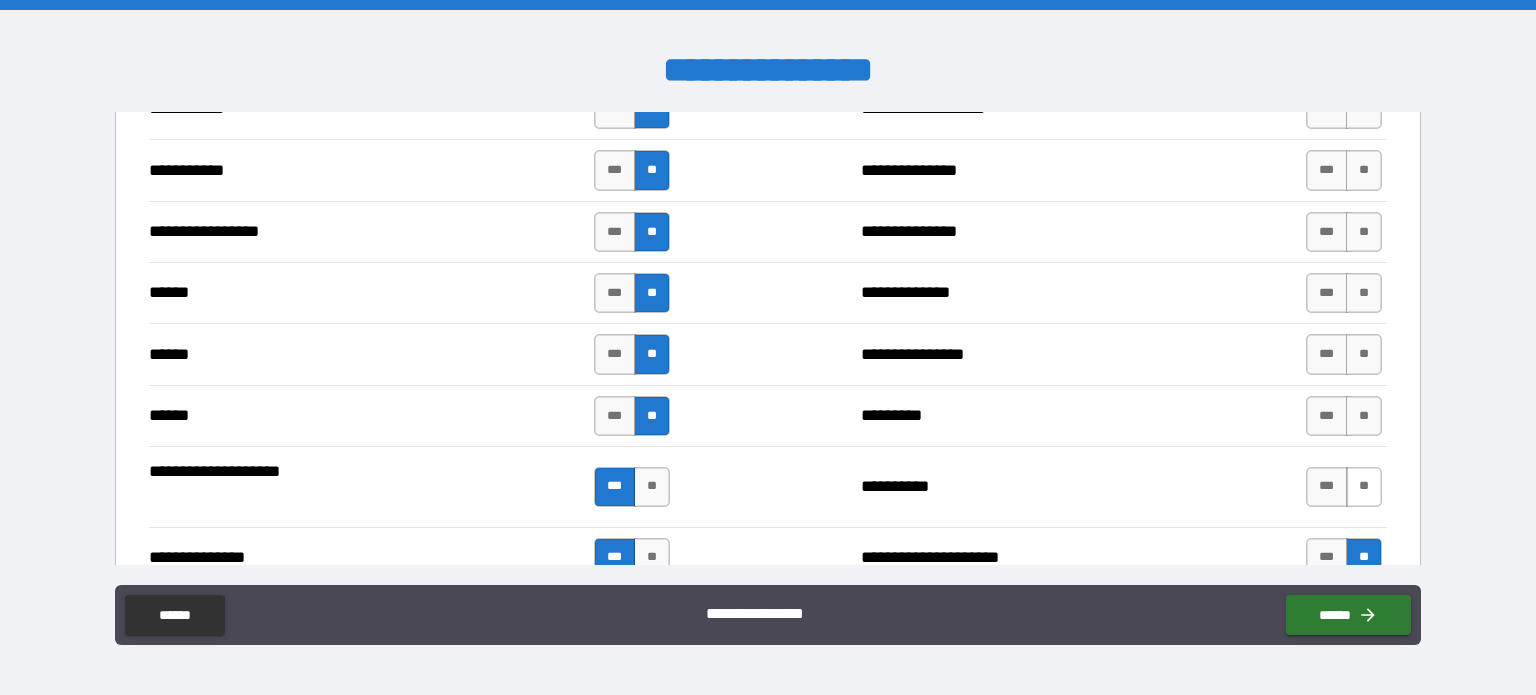 click on "**" at bounding box center [1364, 487] 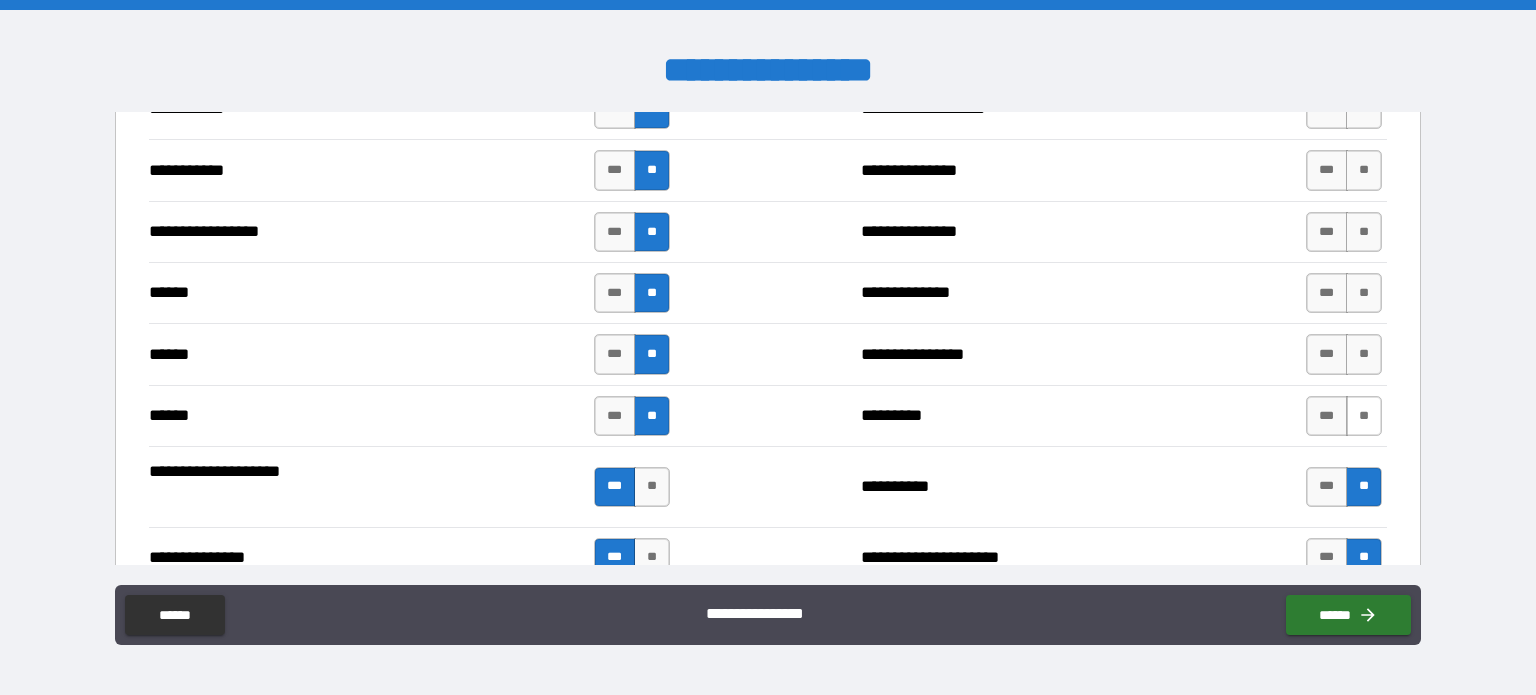 click on "**" at bounding box center [1364, 416] 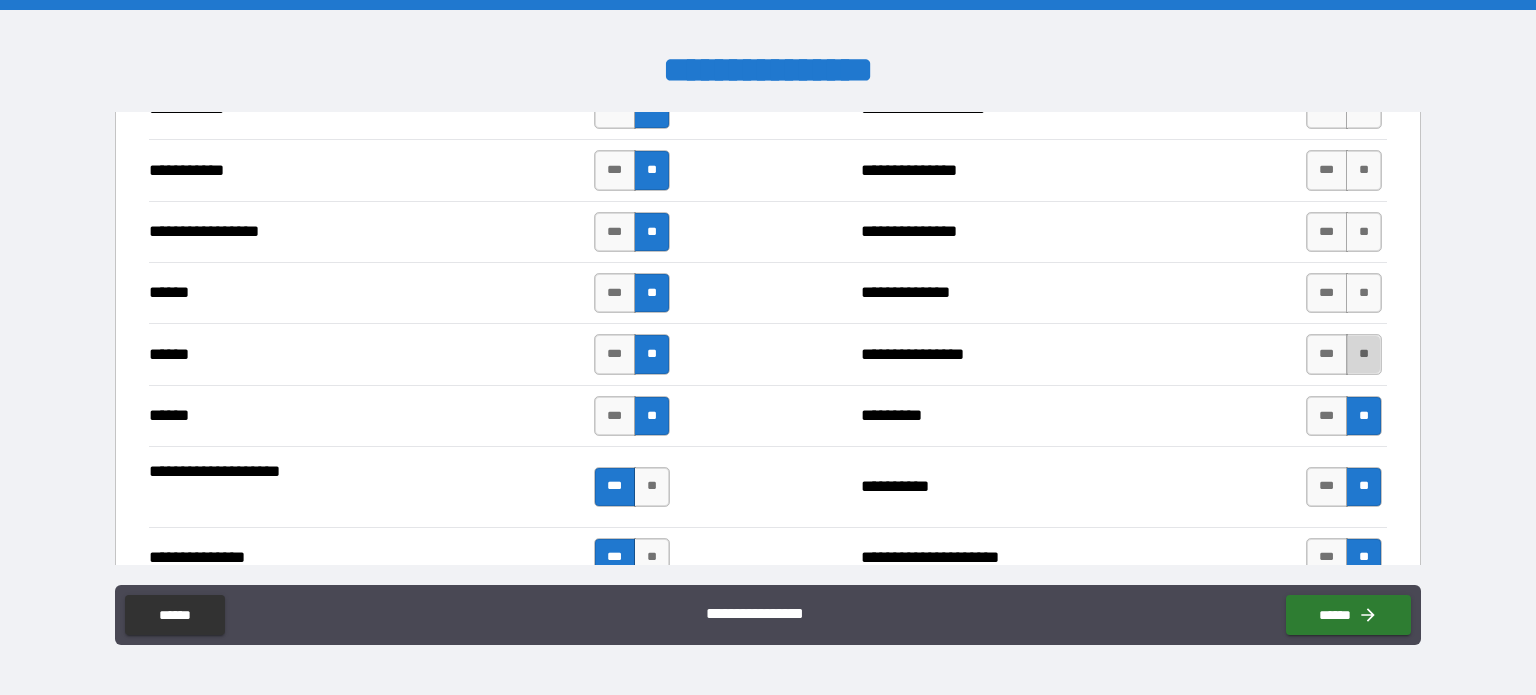 click on "**" at bounding box center (1364, 354) 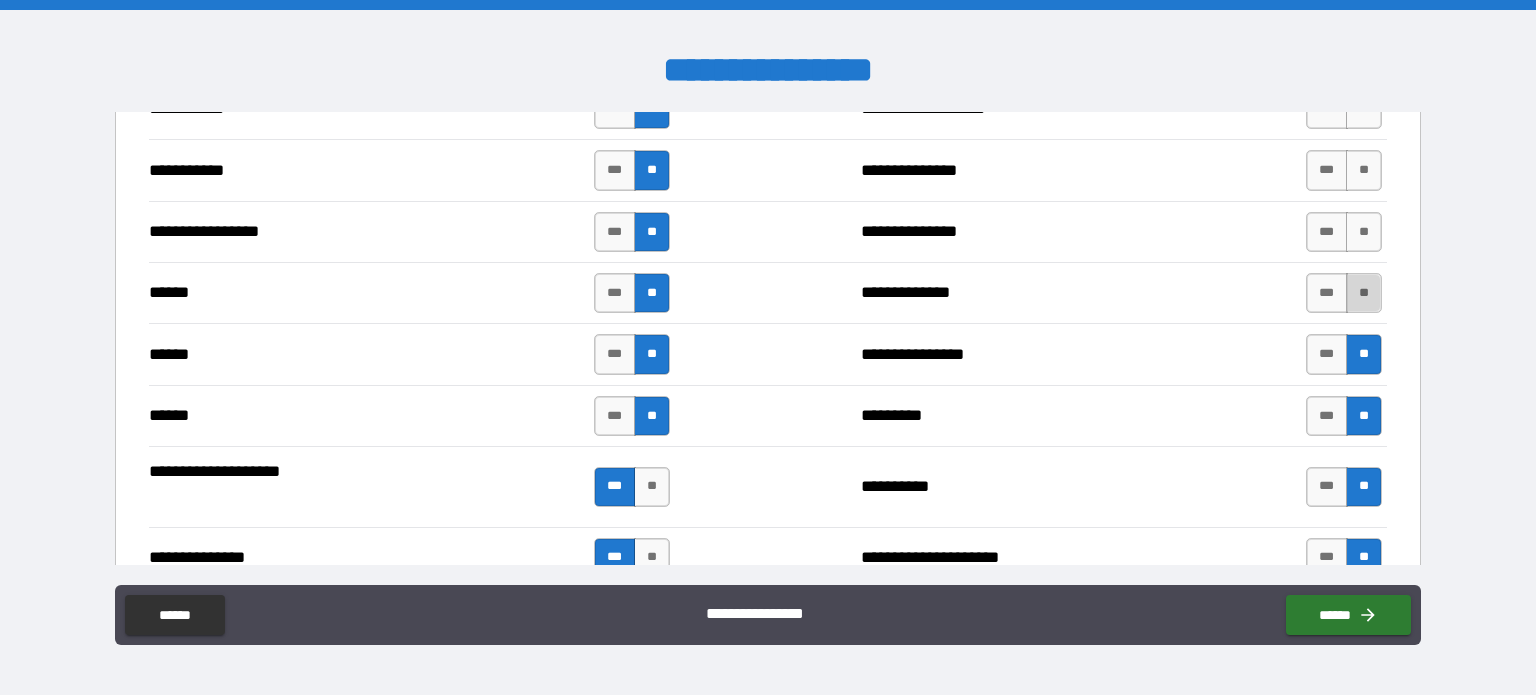 click on "**" at bounding box center [1364, 293] 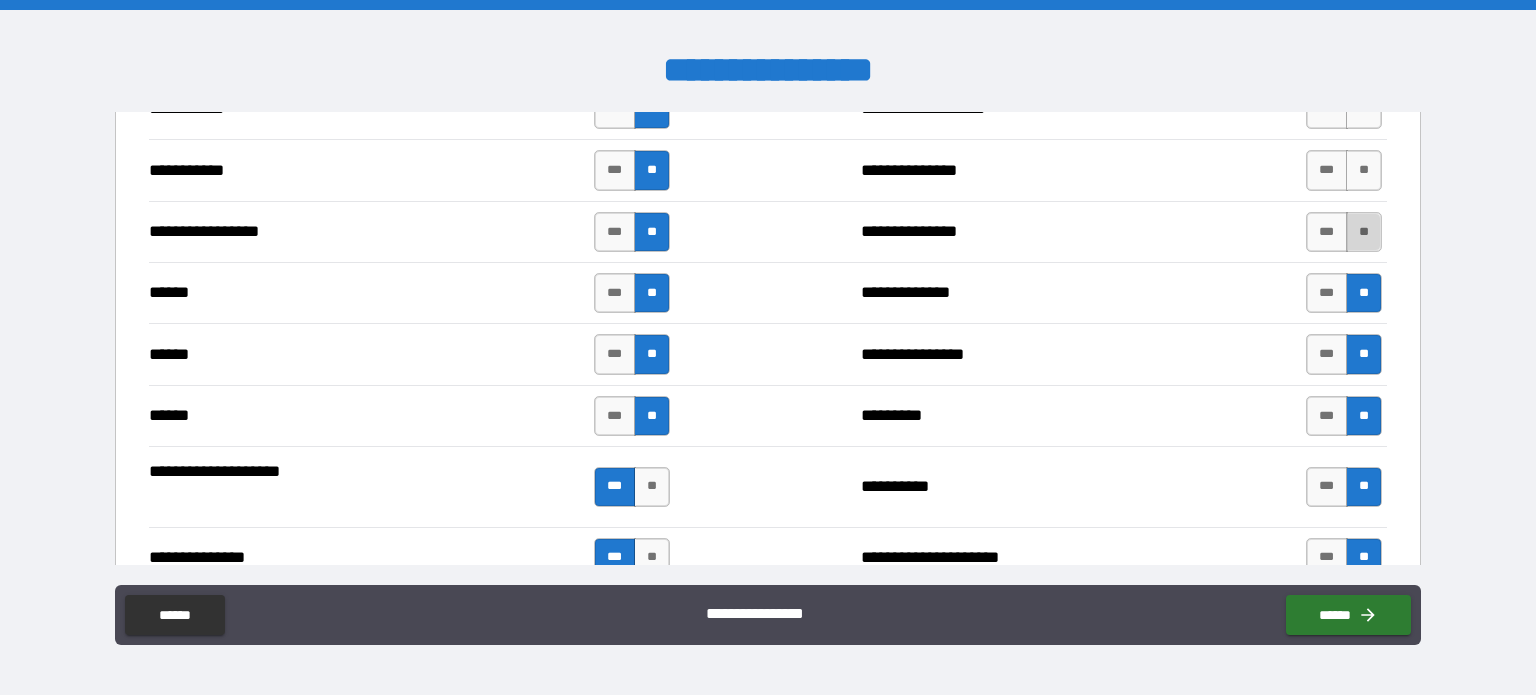 click on "**" at bounding box center [1364, 232] 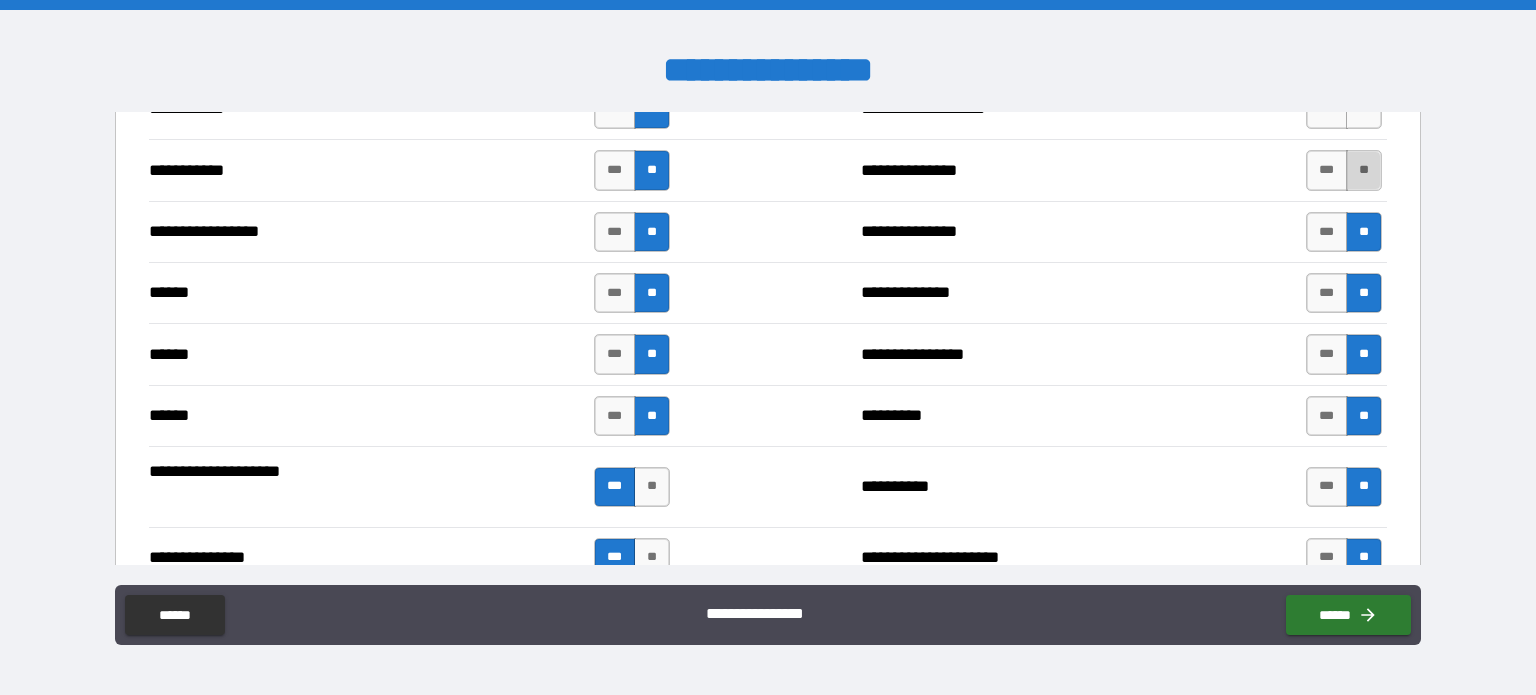 click on "**" at bounding box center [1364, 170] 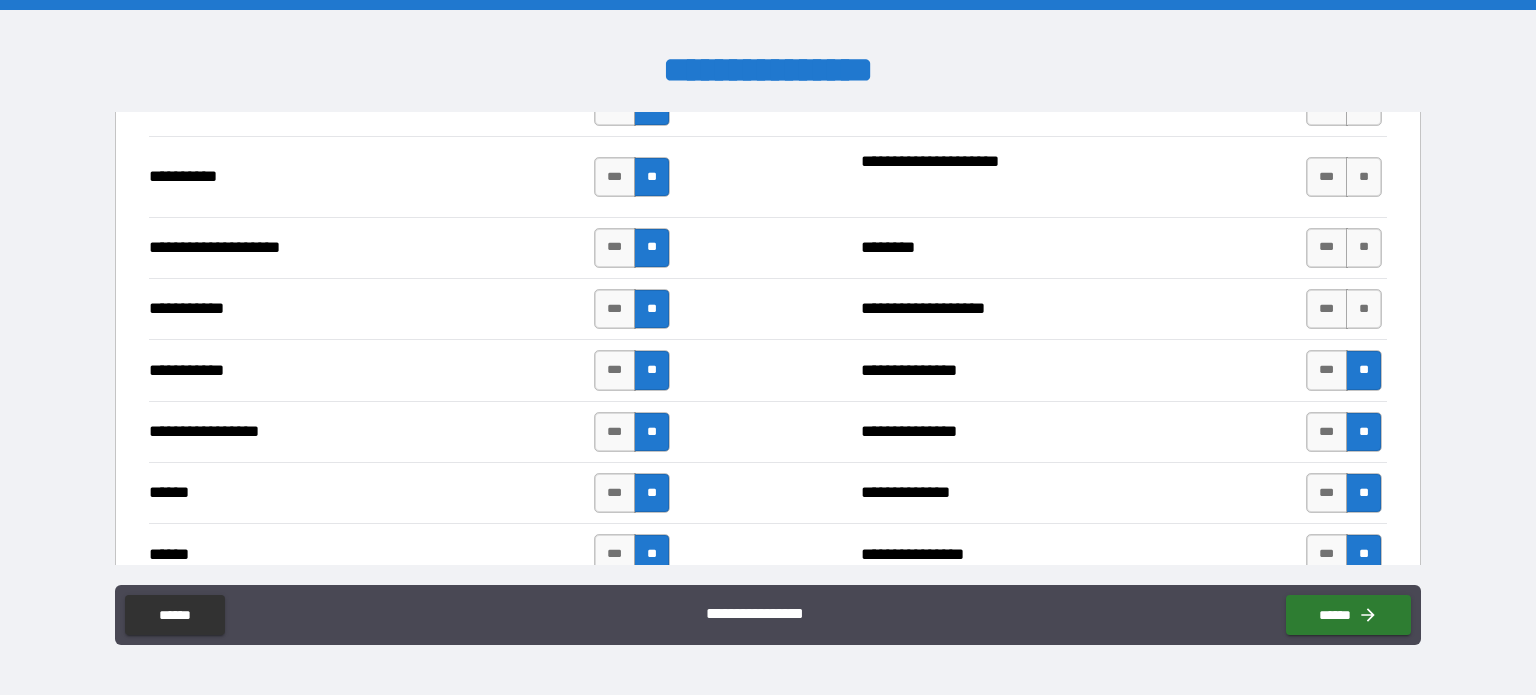 scroll, scrollTop: 2000, scrollLeft: 0, axis: vertical 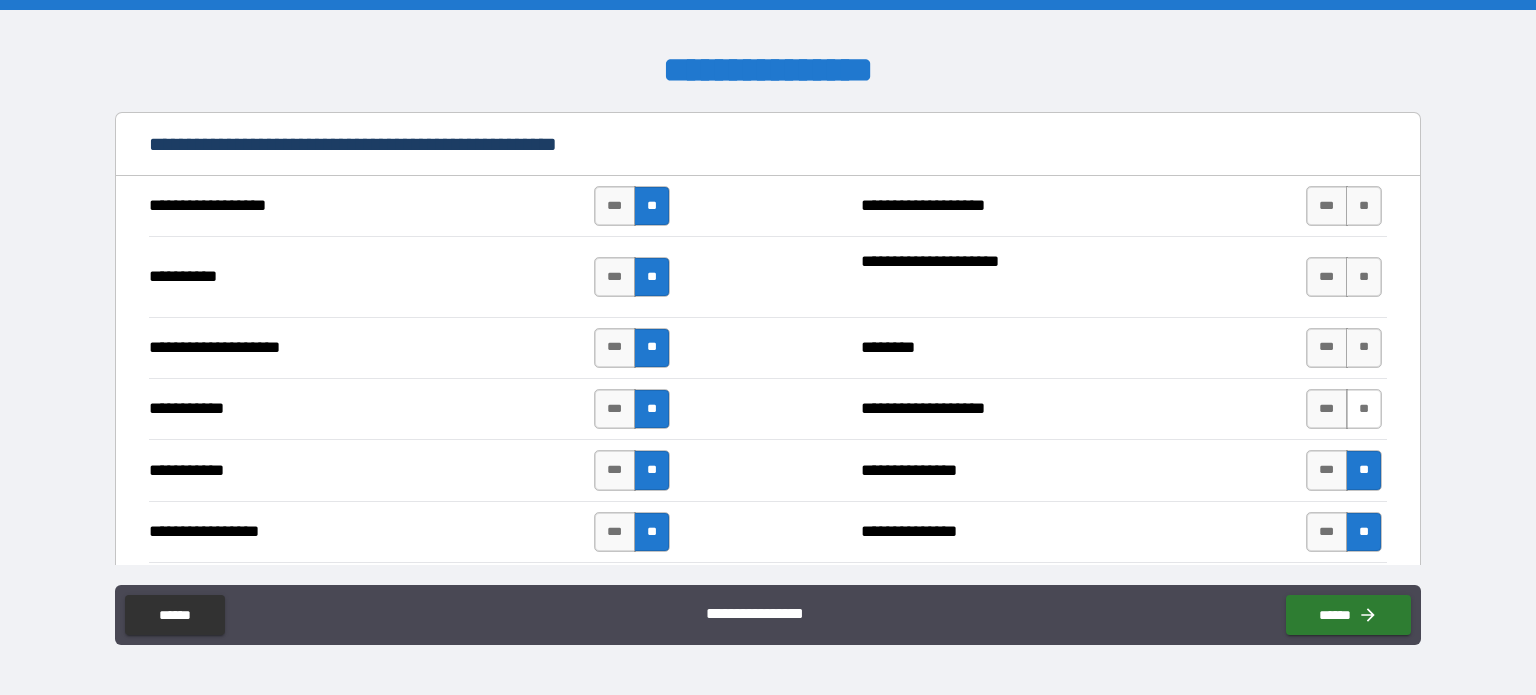 click on "**" at bounding box center [1364, 409] 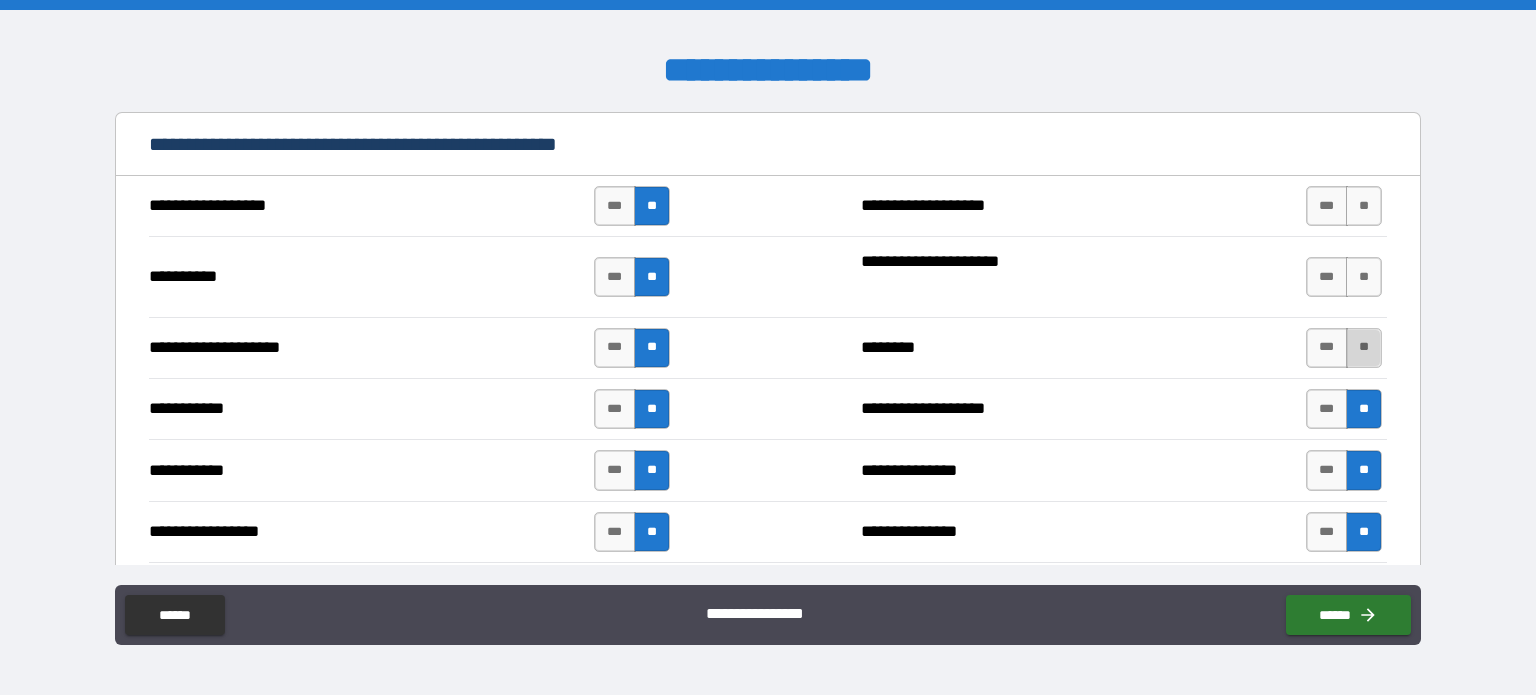click on "**" at bounding box center [1364, 348] 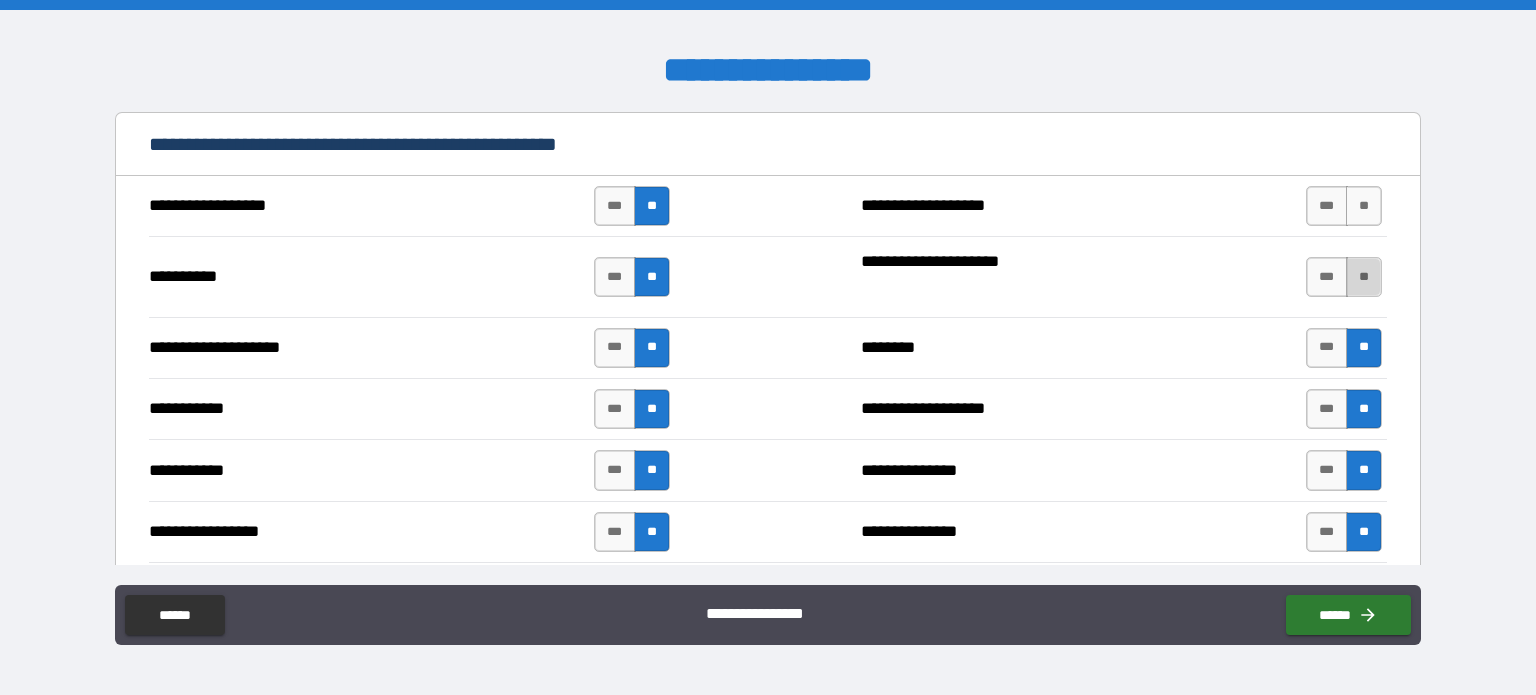 click on "**" at bounding box center (1364, 277) 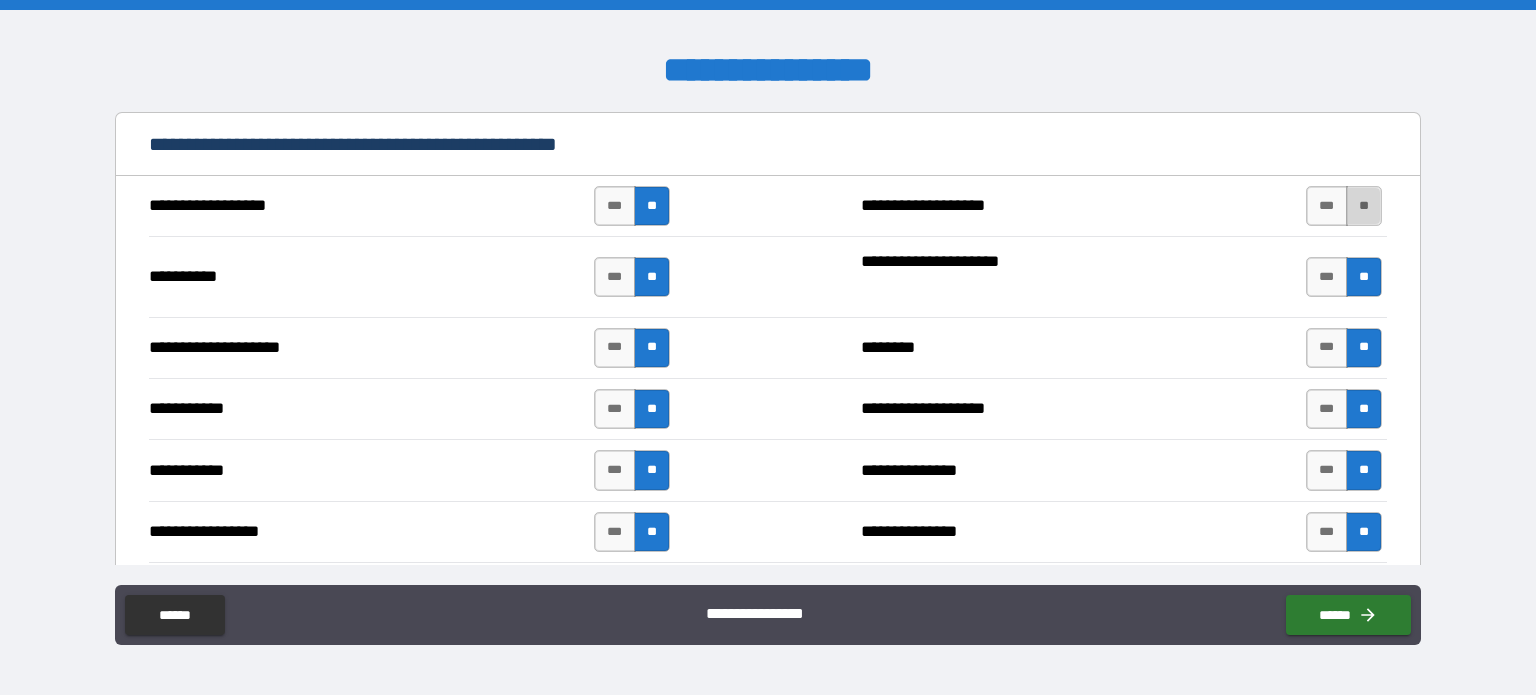 click on "**" at bounding box center [1364, 206] 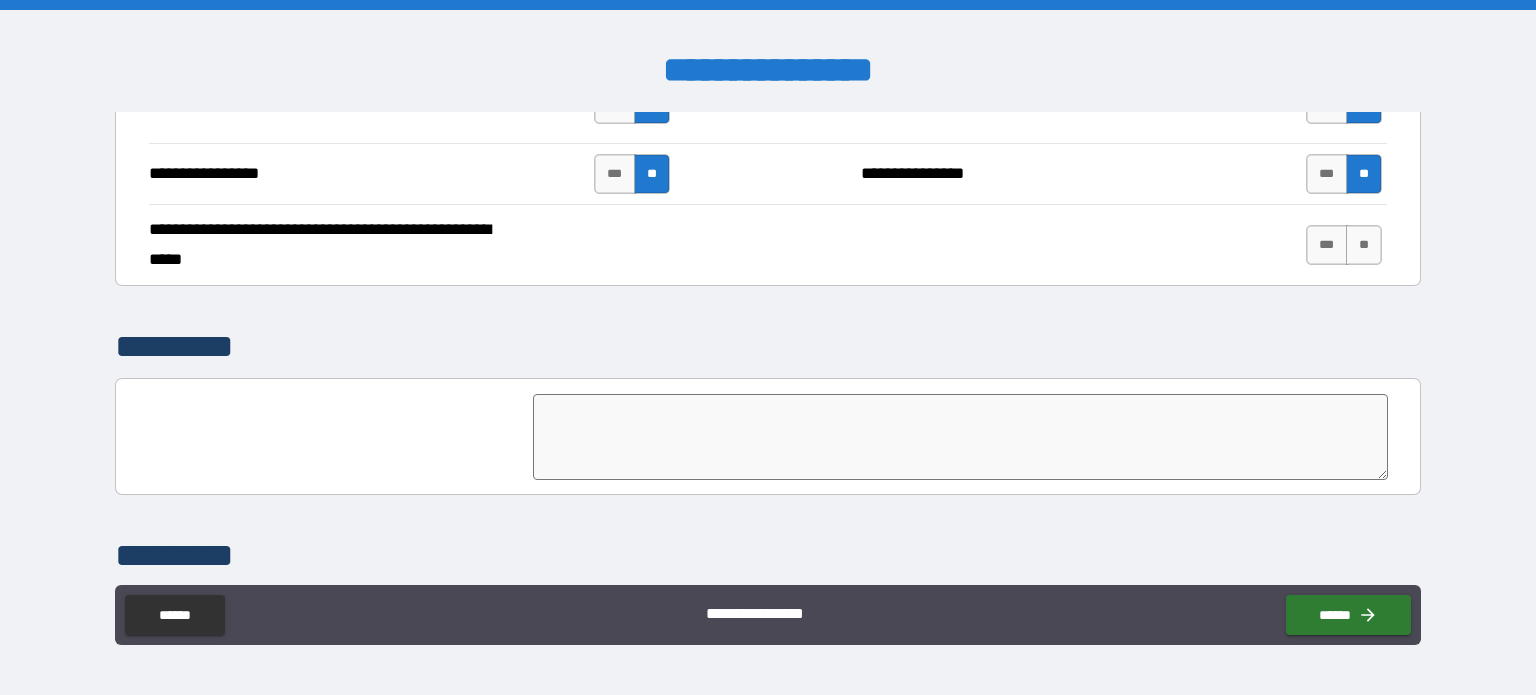 scroll, scrollTop: 4360, scrollLeft: 0, axis: vertical 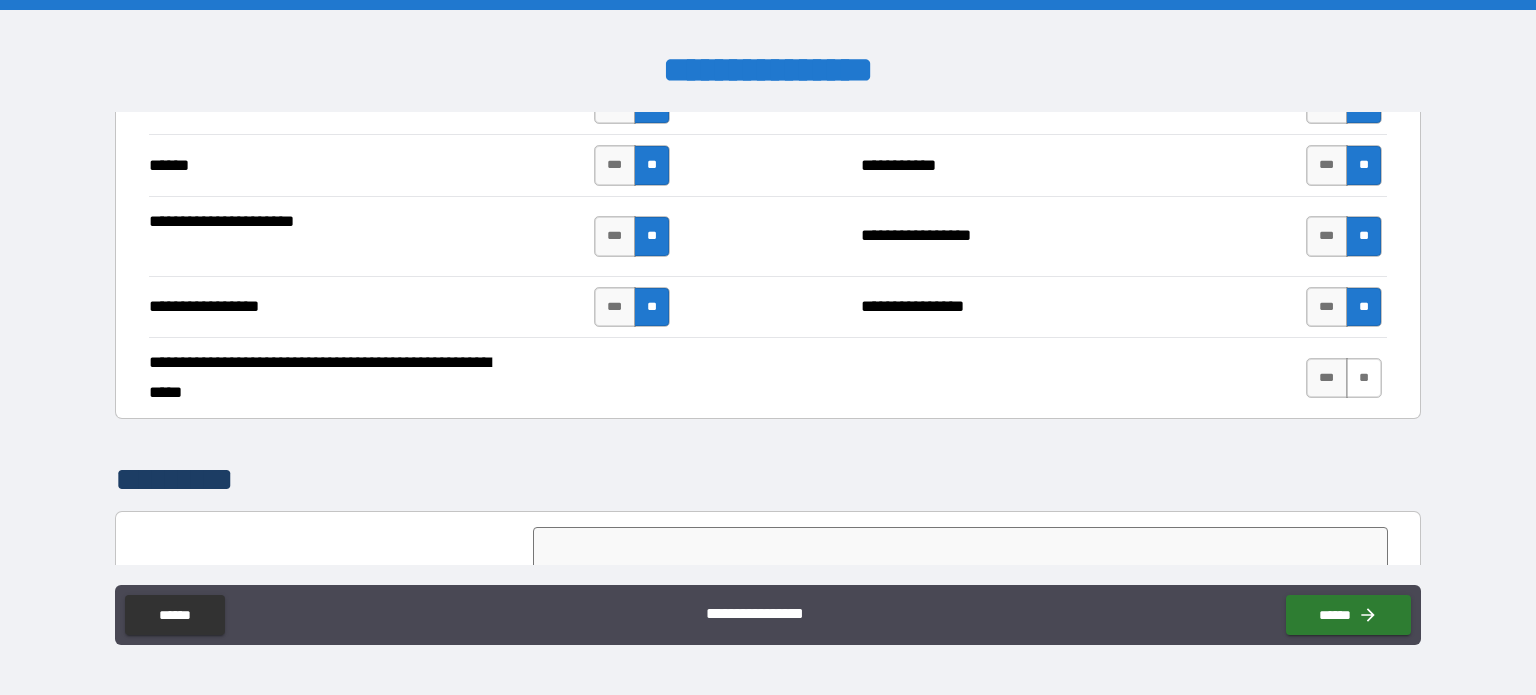 click on "**" at bounding box center (1364, 378) 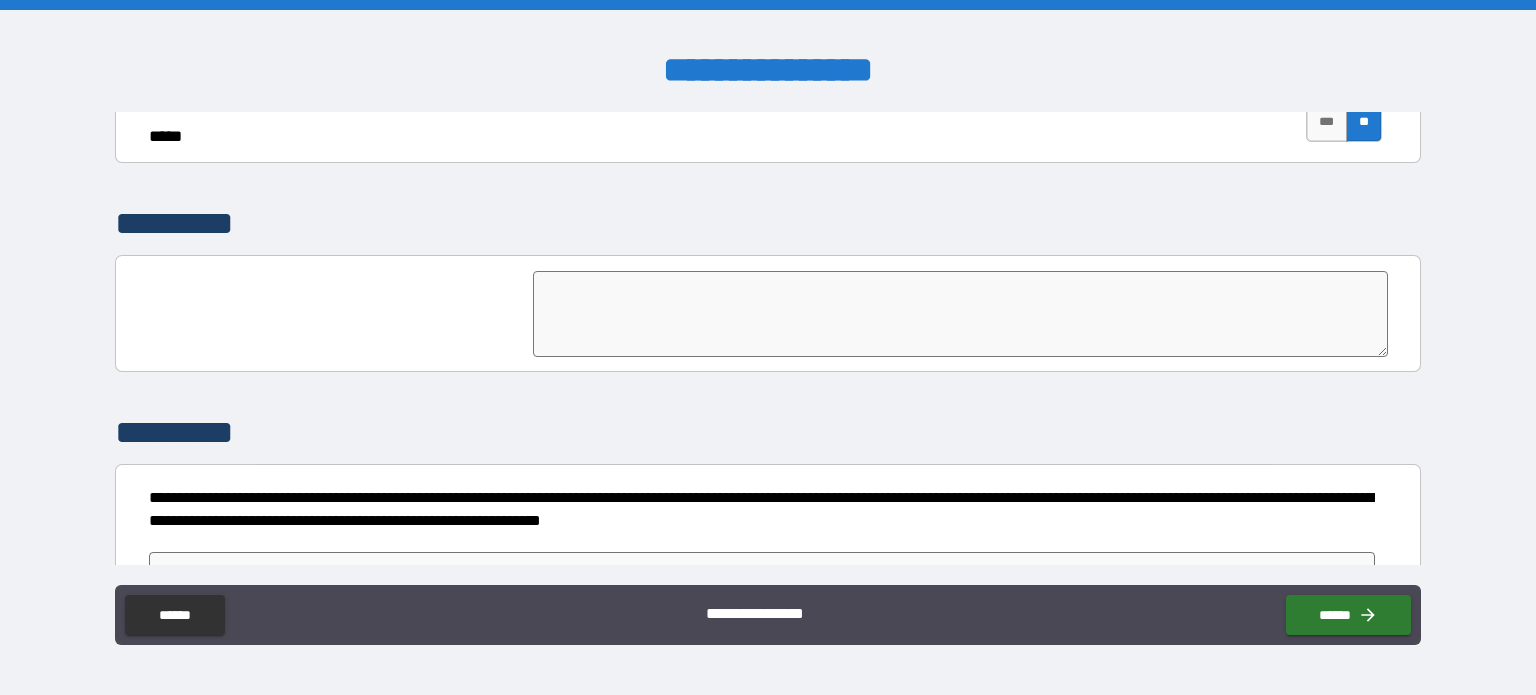 scroll, scrollTop: 4660, scrollLeft: 0, axis: vertical 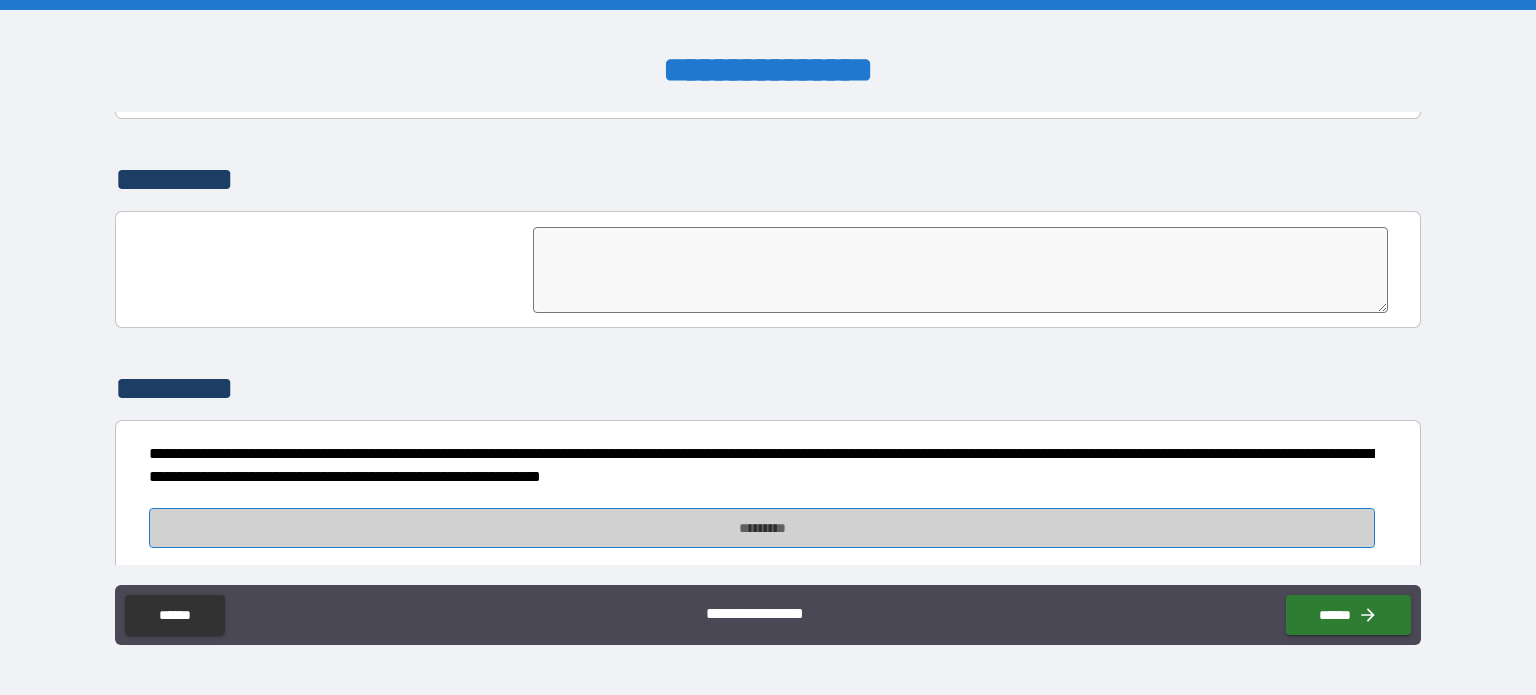 click on "*********" at bounding box center [762, 528] 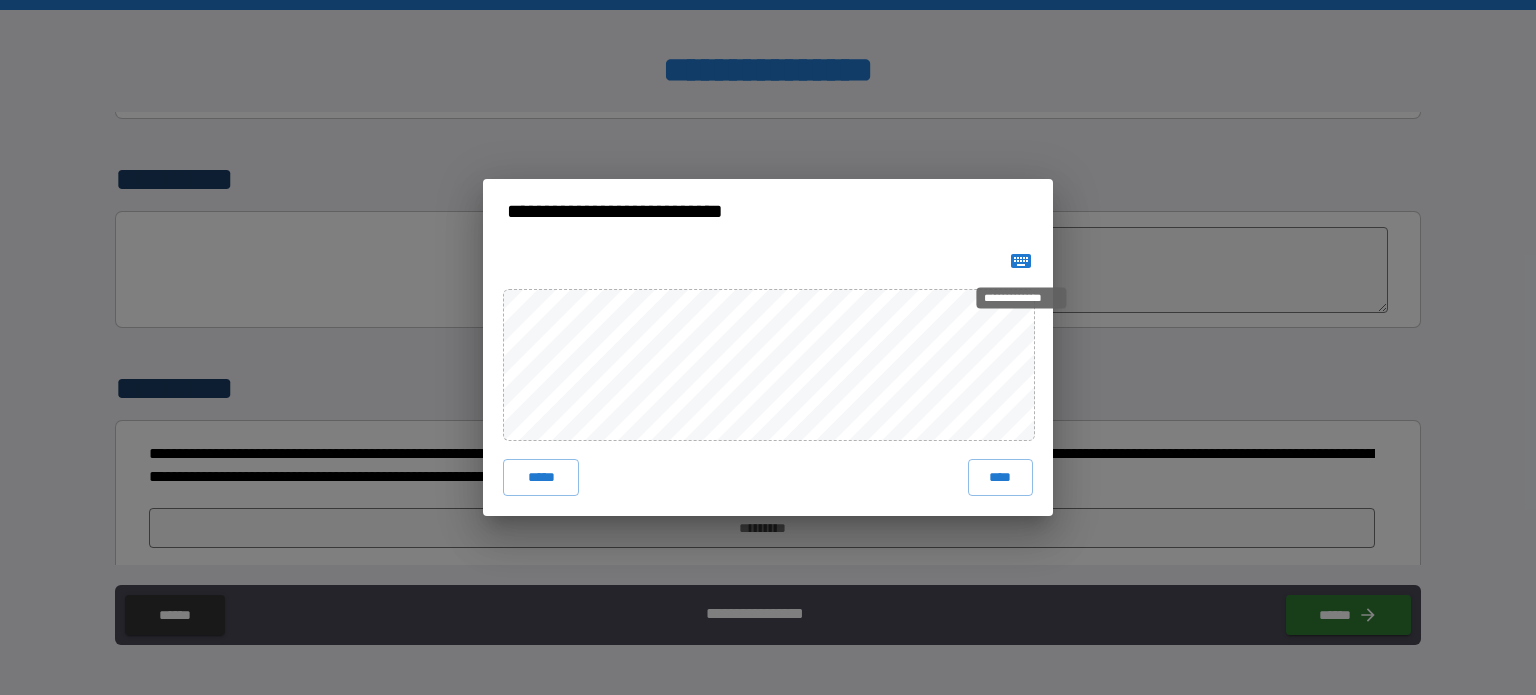 click 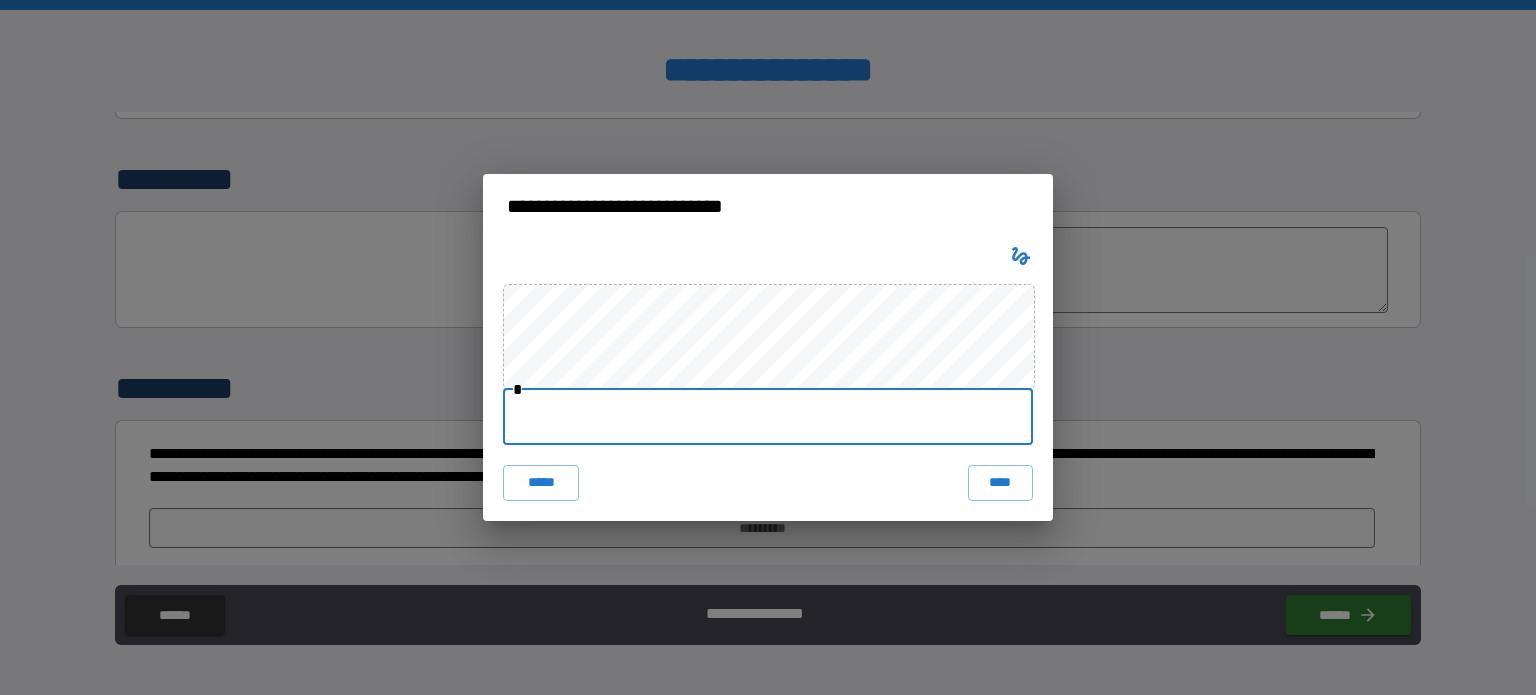 click at bounding box center (768, 417) 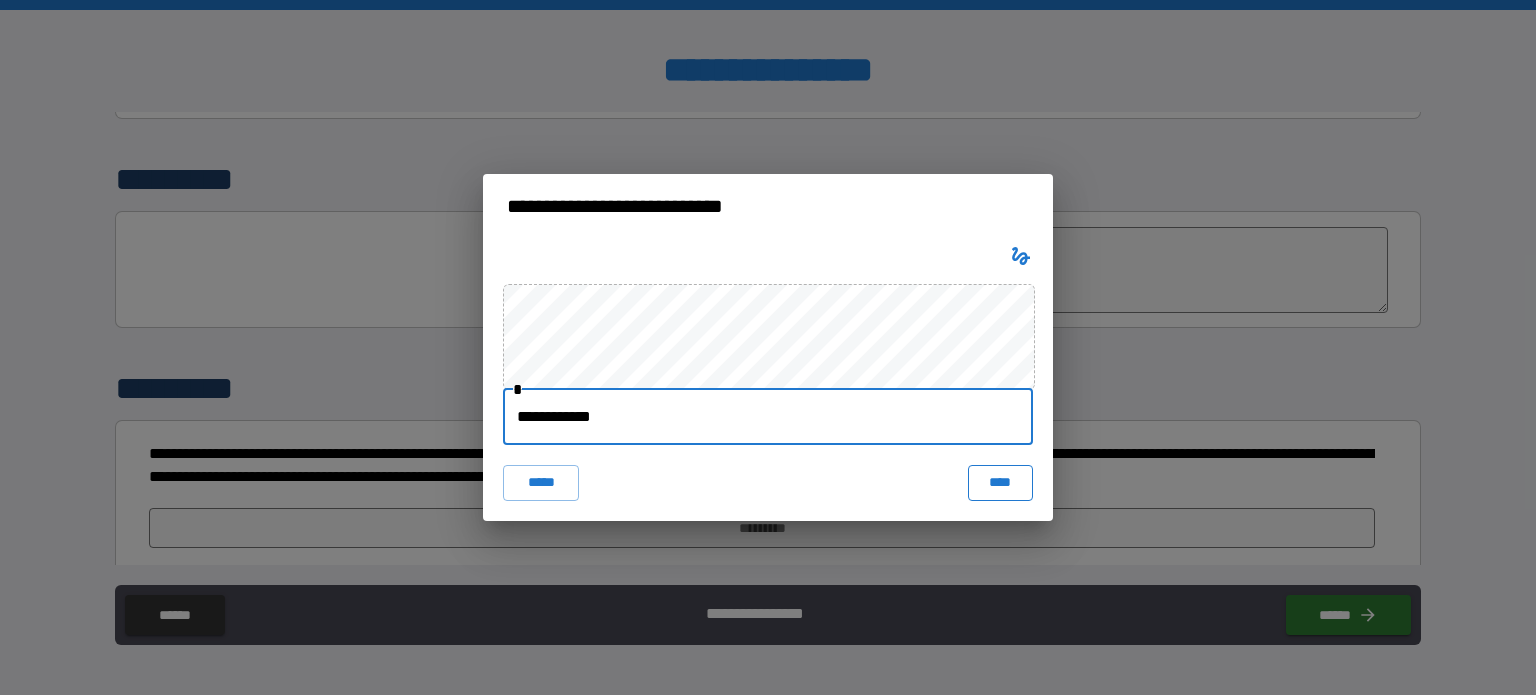 type on "**********" 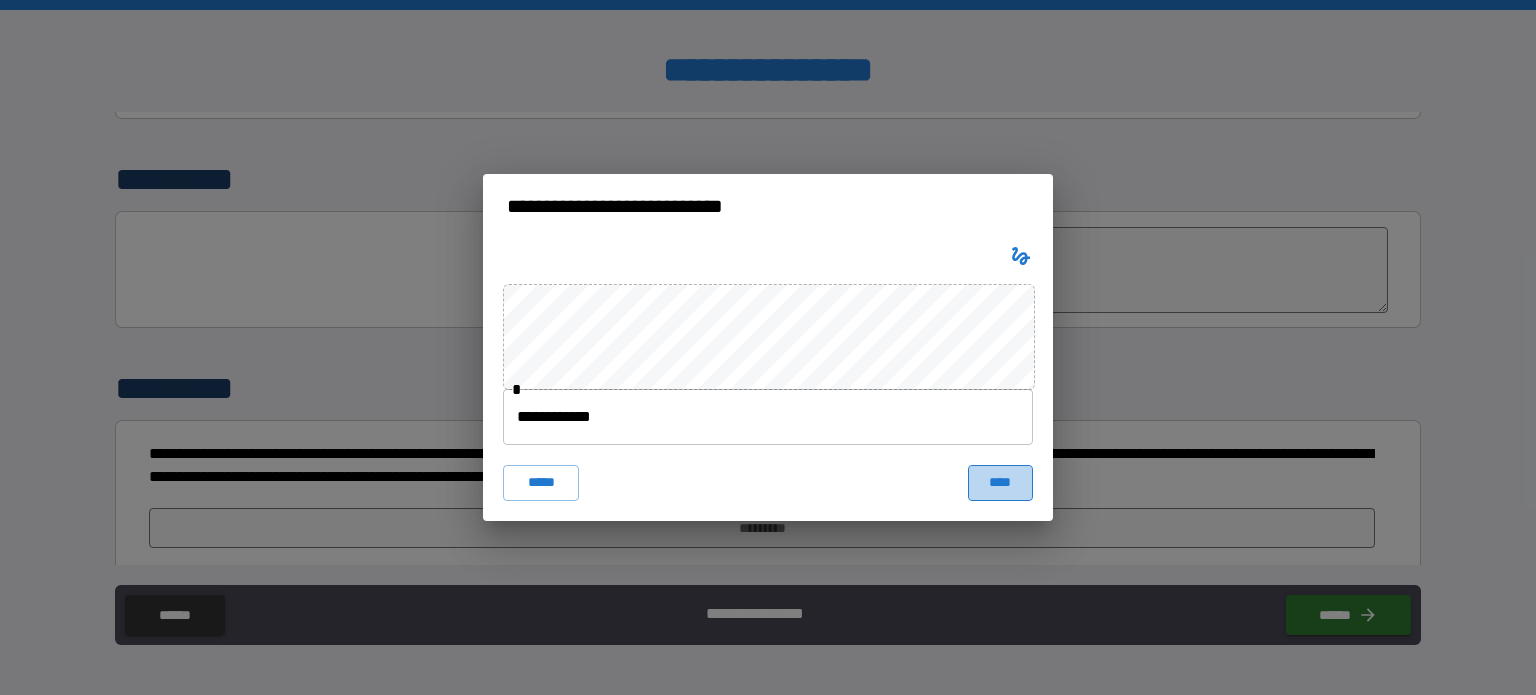 click on "****" at bounding box center (1000, 483) 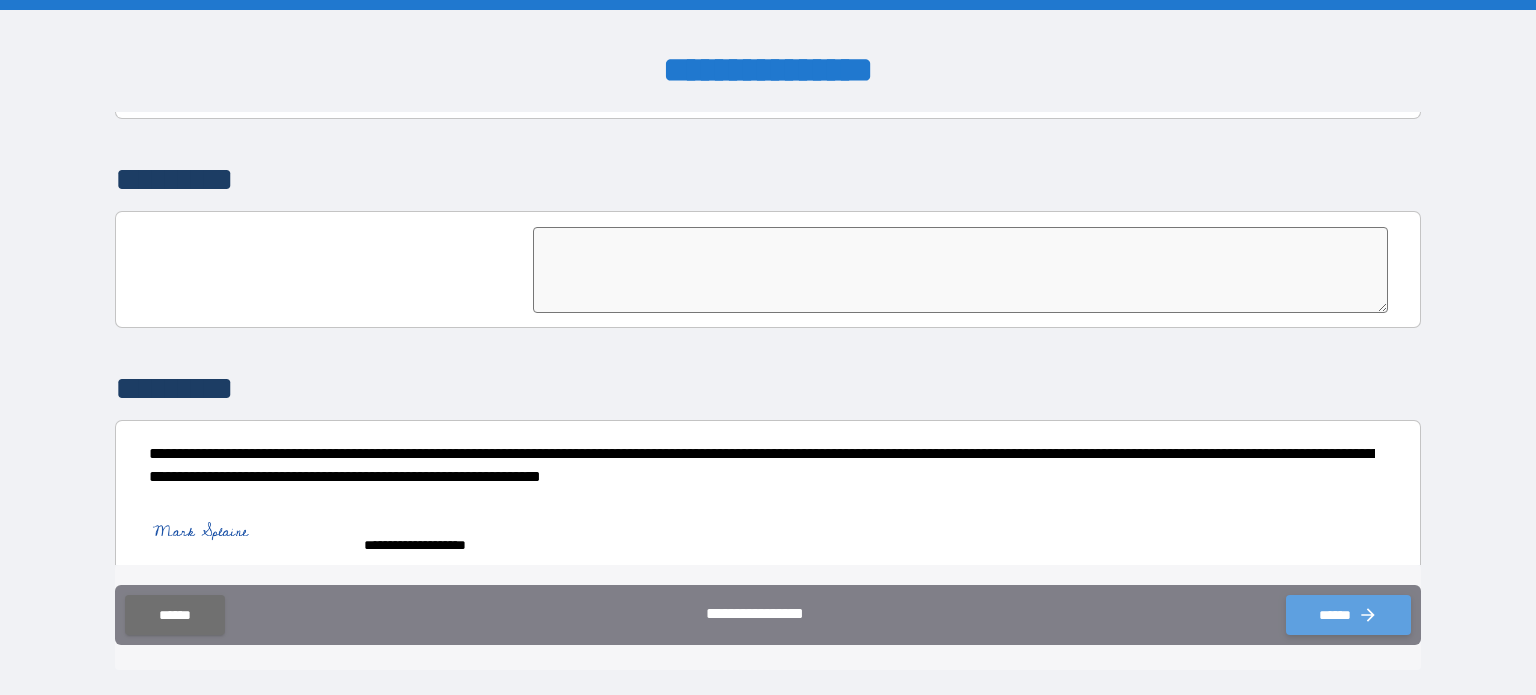 click on "******" at bounding box center (1348, 615) 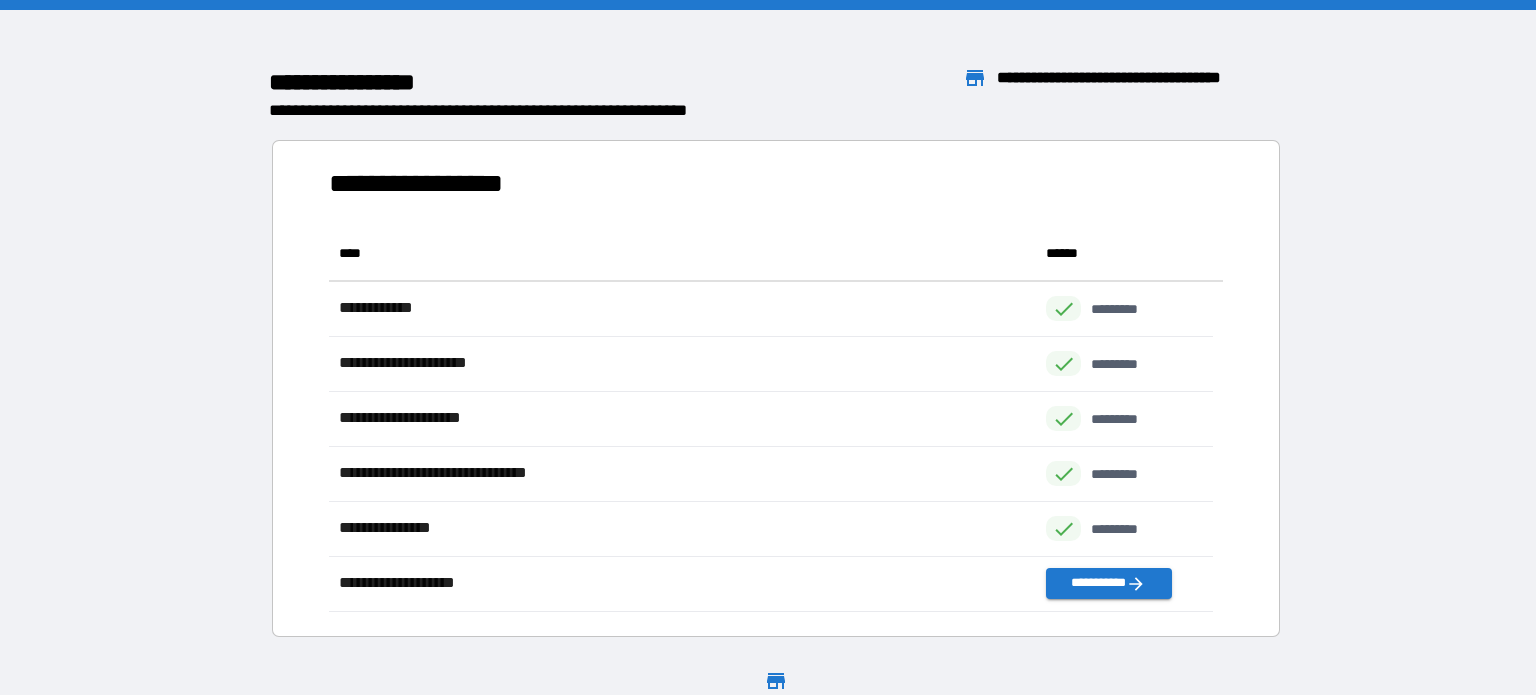 scroll, scrollTop: 16, scrollLeft: 16, axis: both 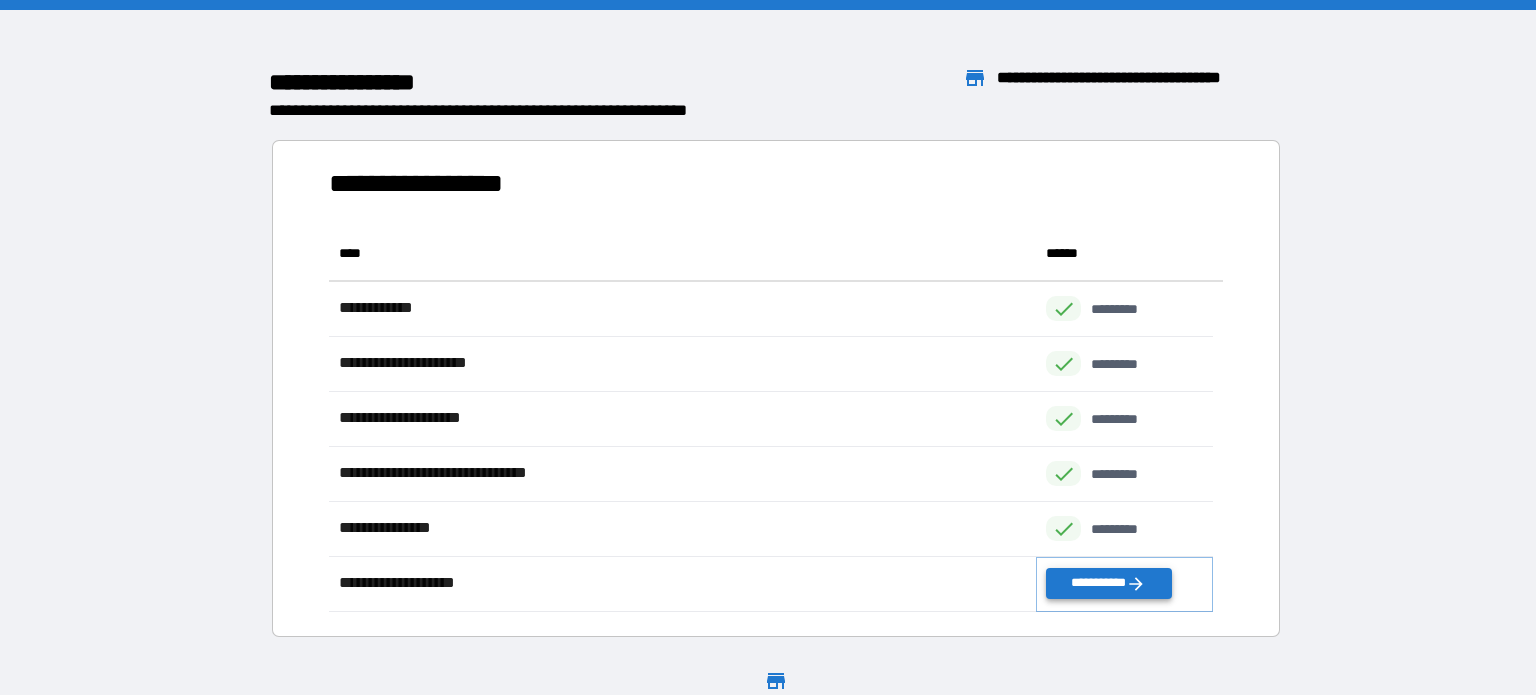 click on "**********" at bounding box center [1108, 583] 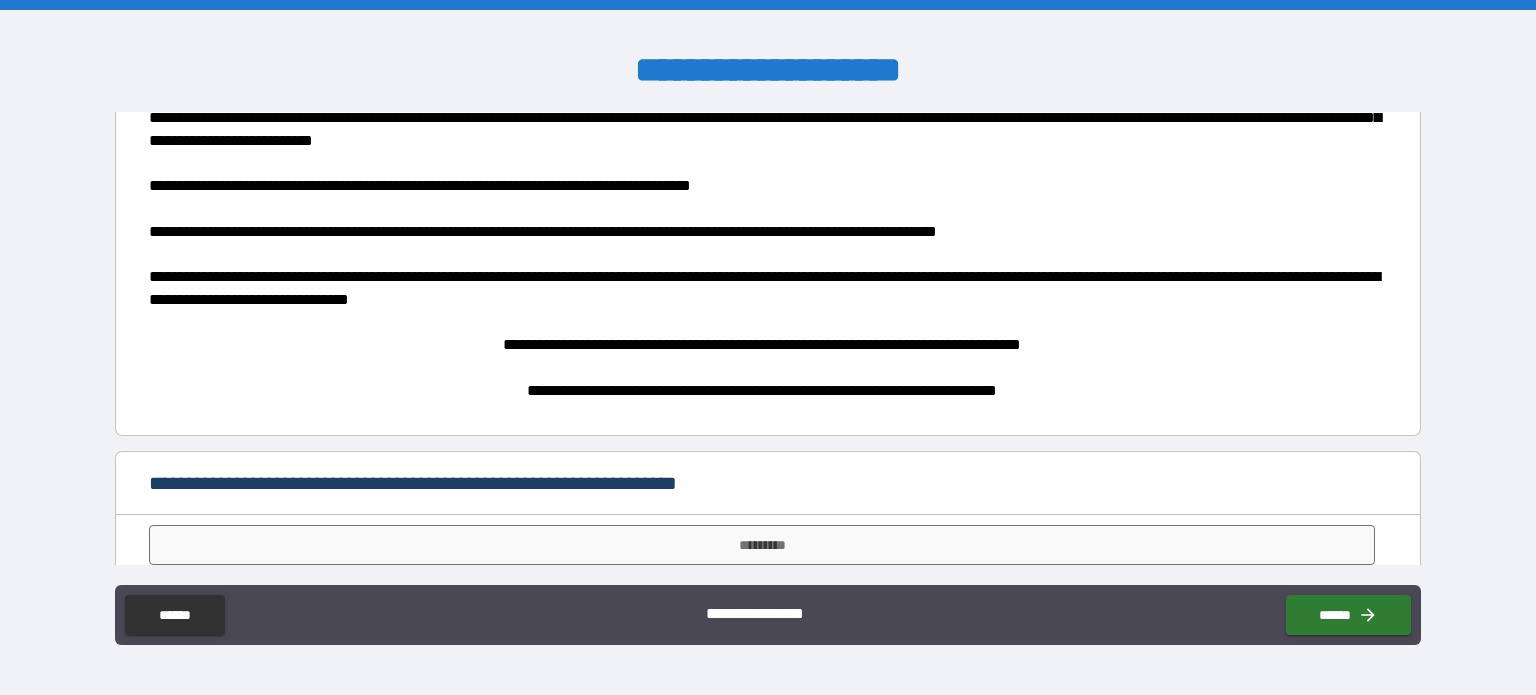scroll, scrollTop: 164, scrollLeft: 0, axis: vertical 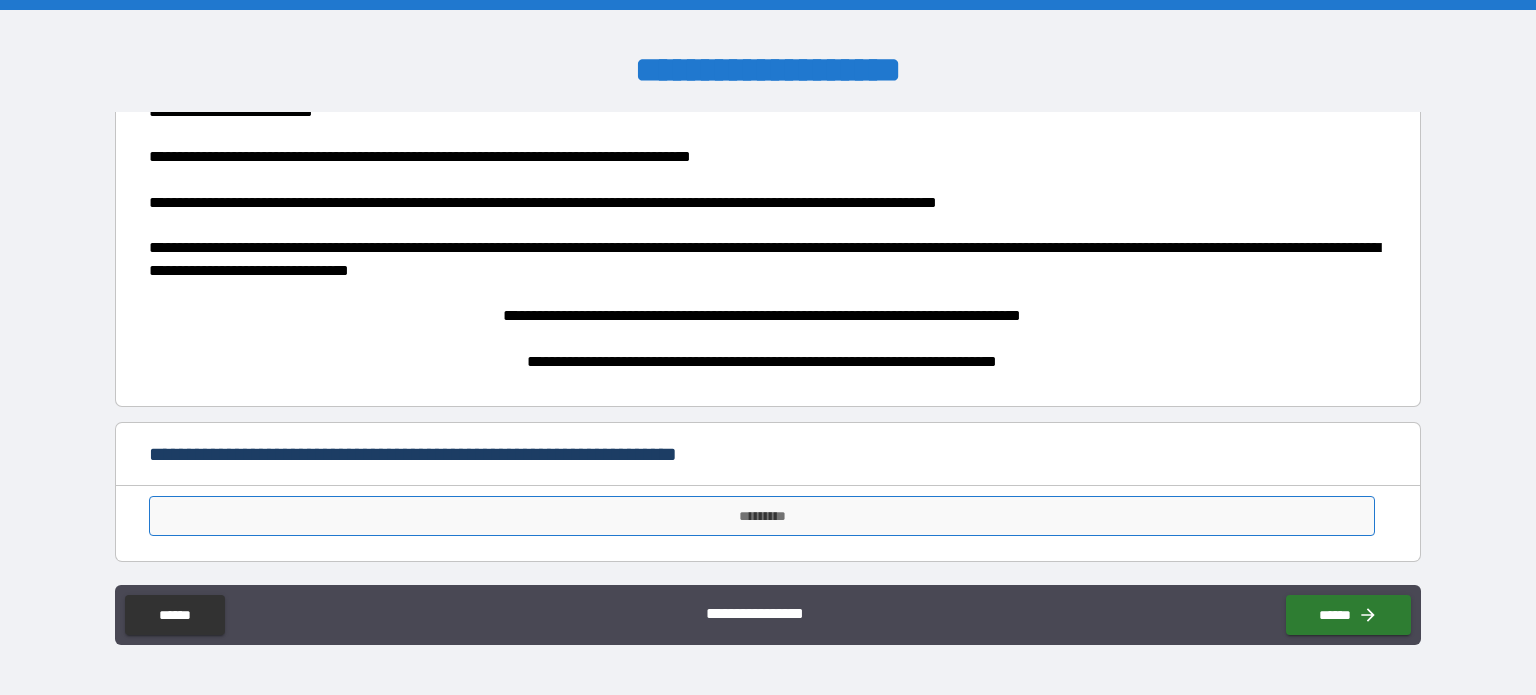 click on "*********" at bounding box center [762, 516] 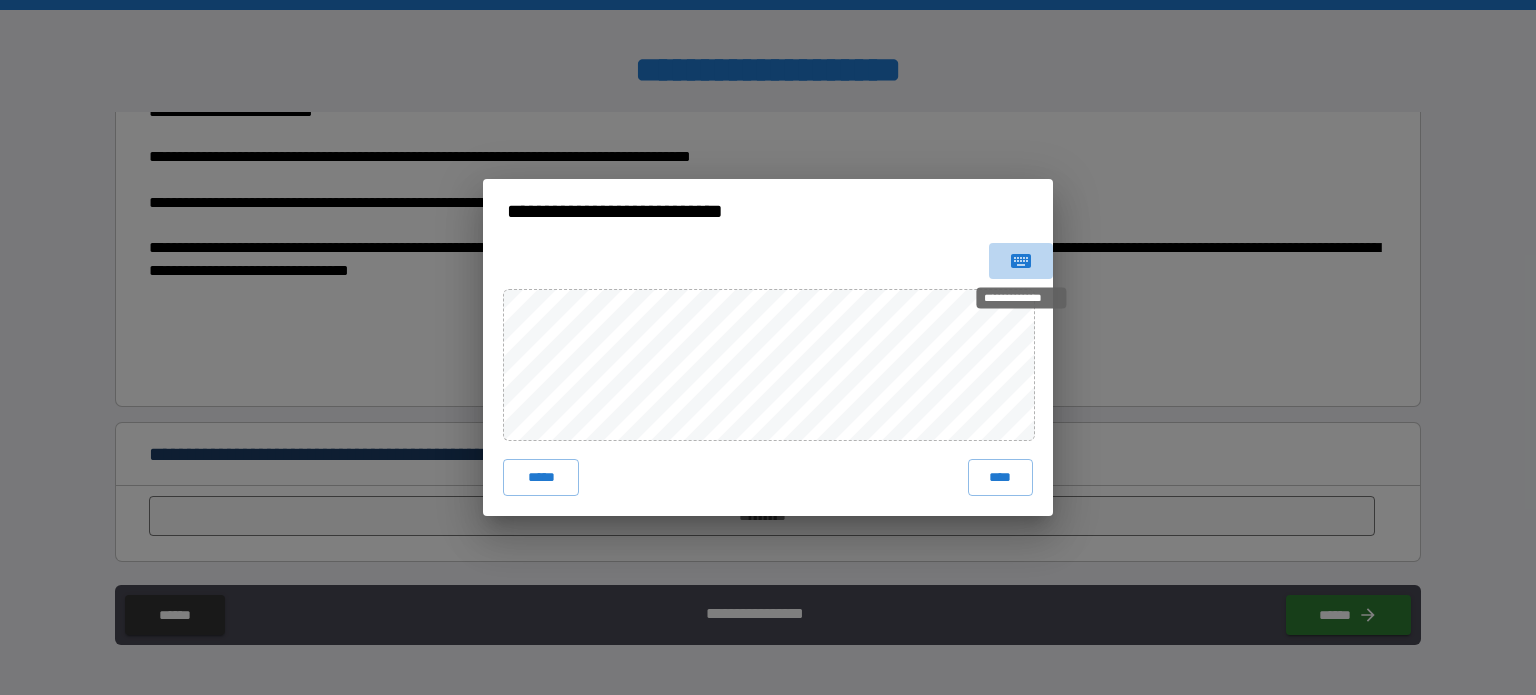 click 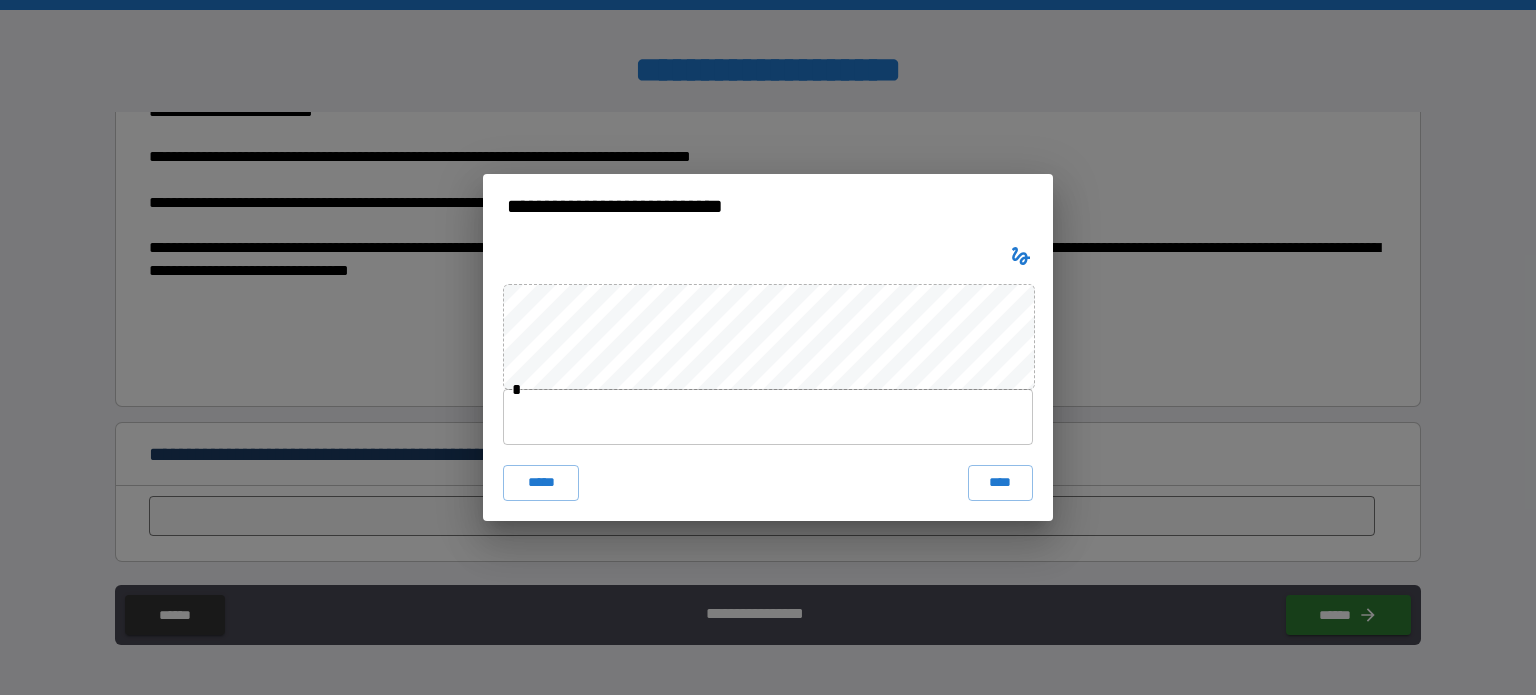 click at bounding box center [768, 417] 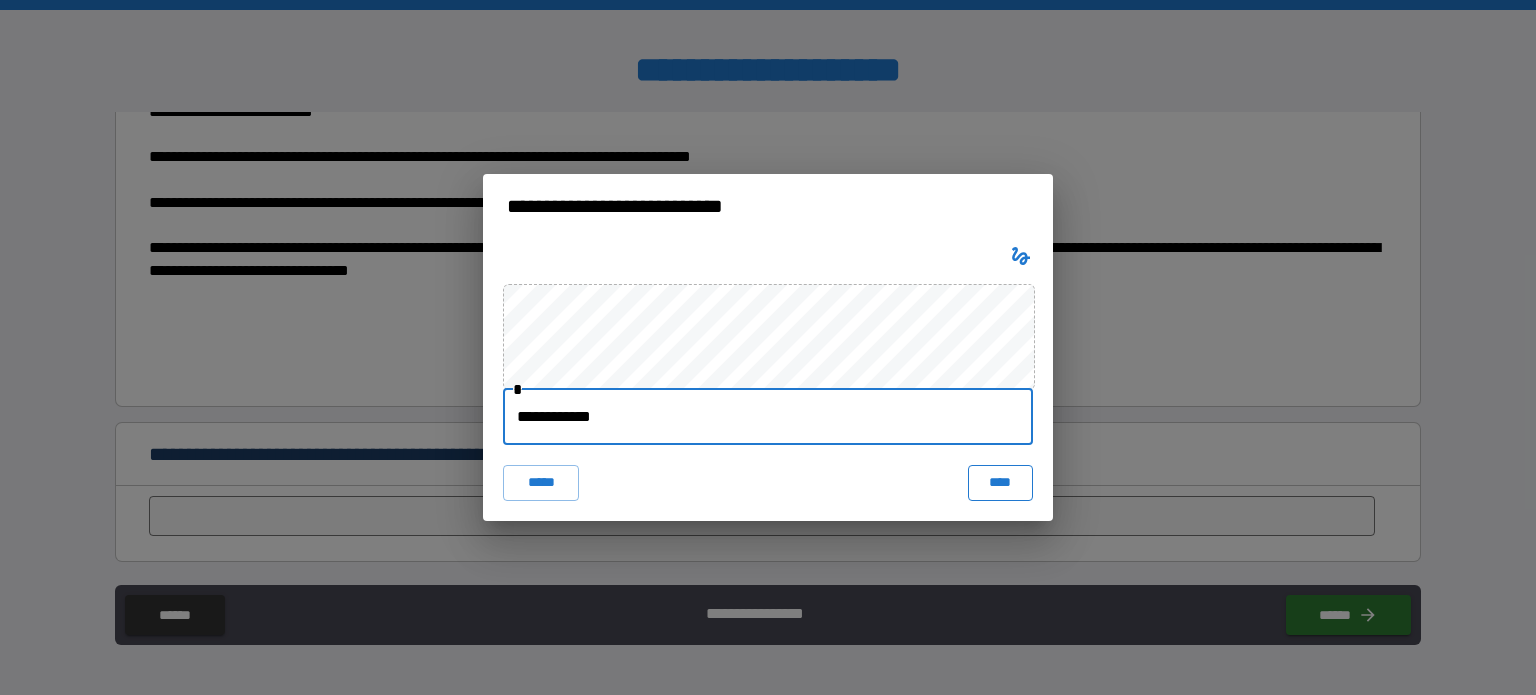 type on "**********" 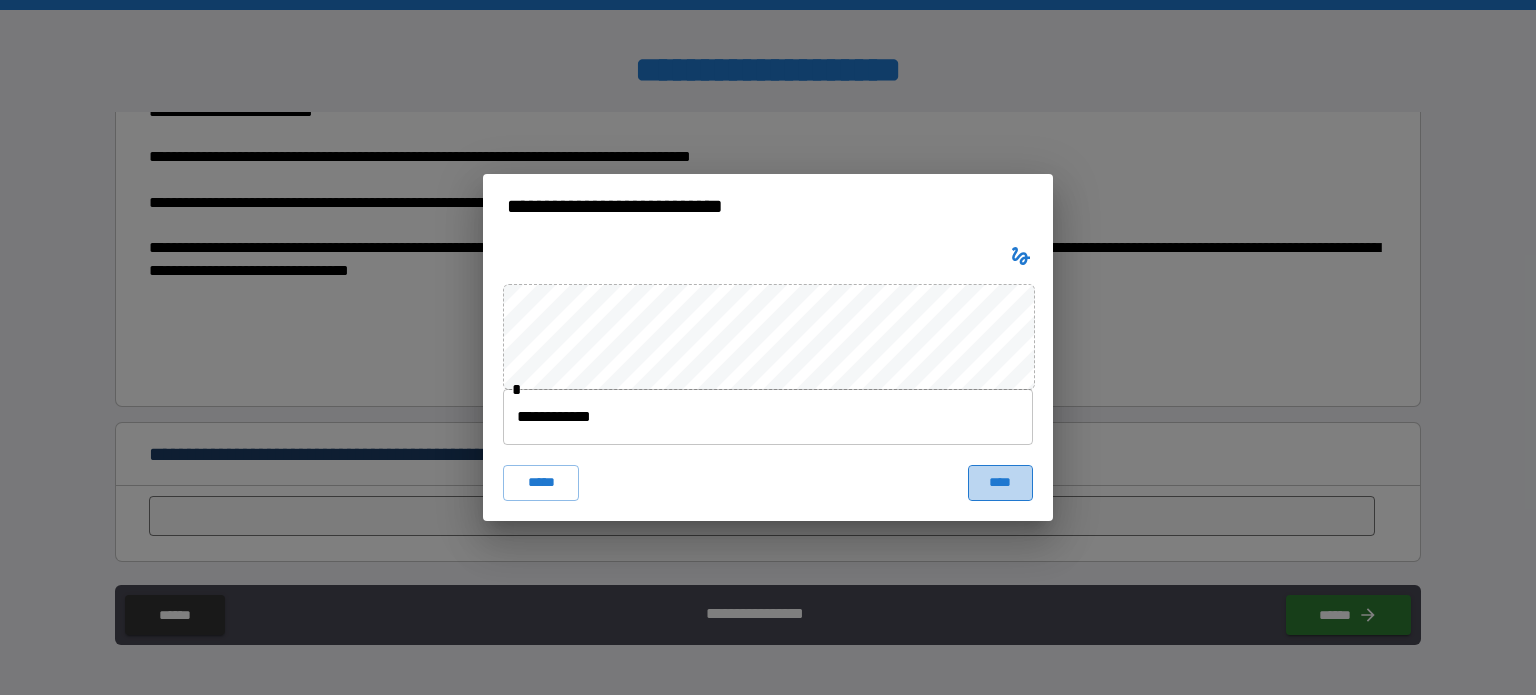 click on "****" at bounding box center [1000, 483] 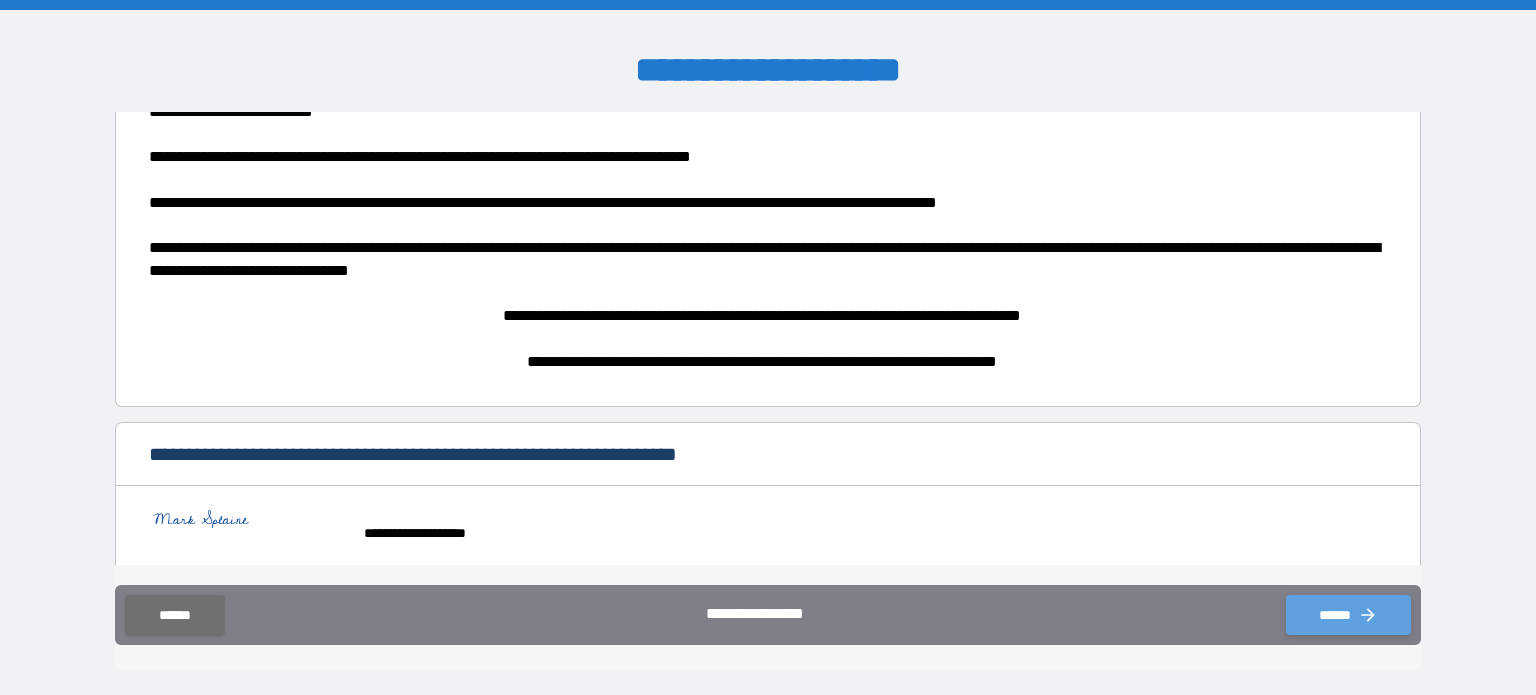 click on "******" at bounding box center (1348, 615) 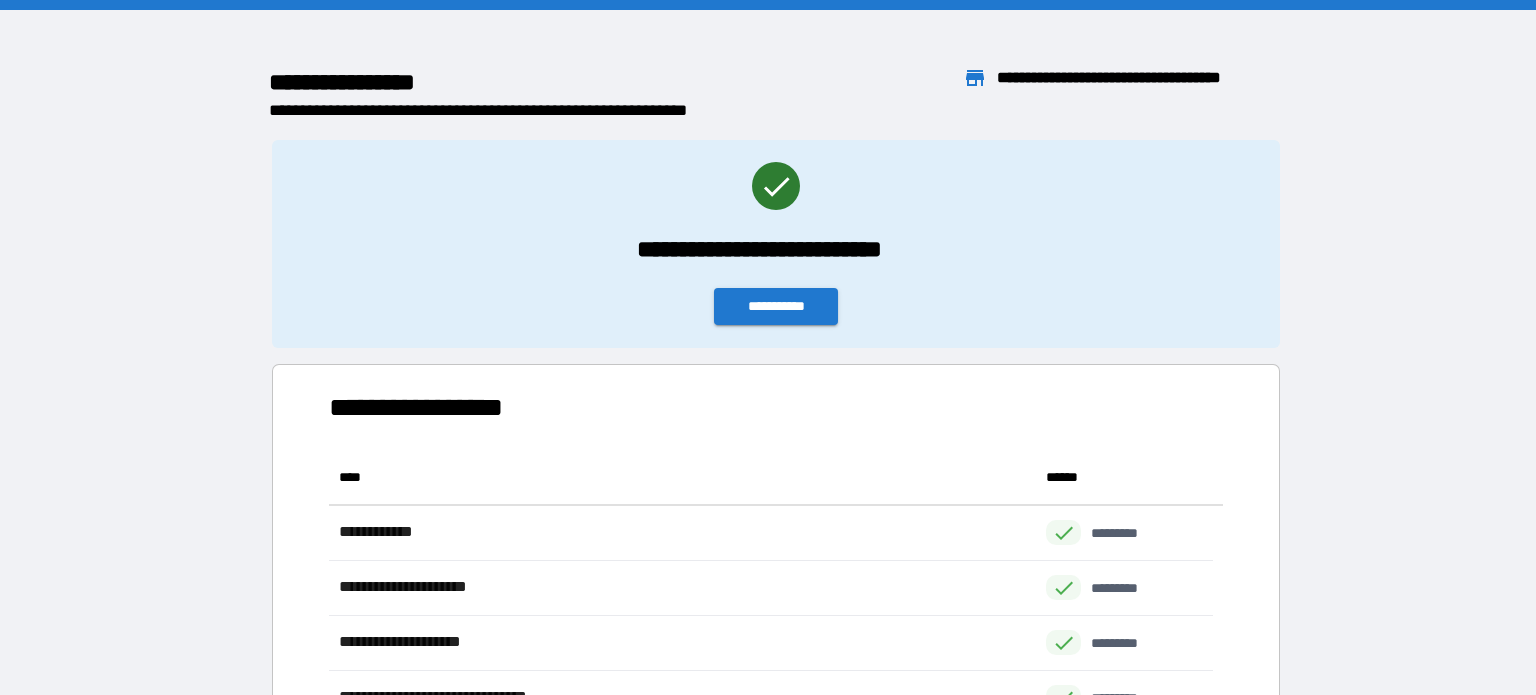 scroll, scrollTop: 16, scrollLeft: 16, axis: both 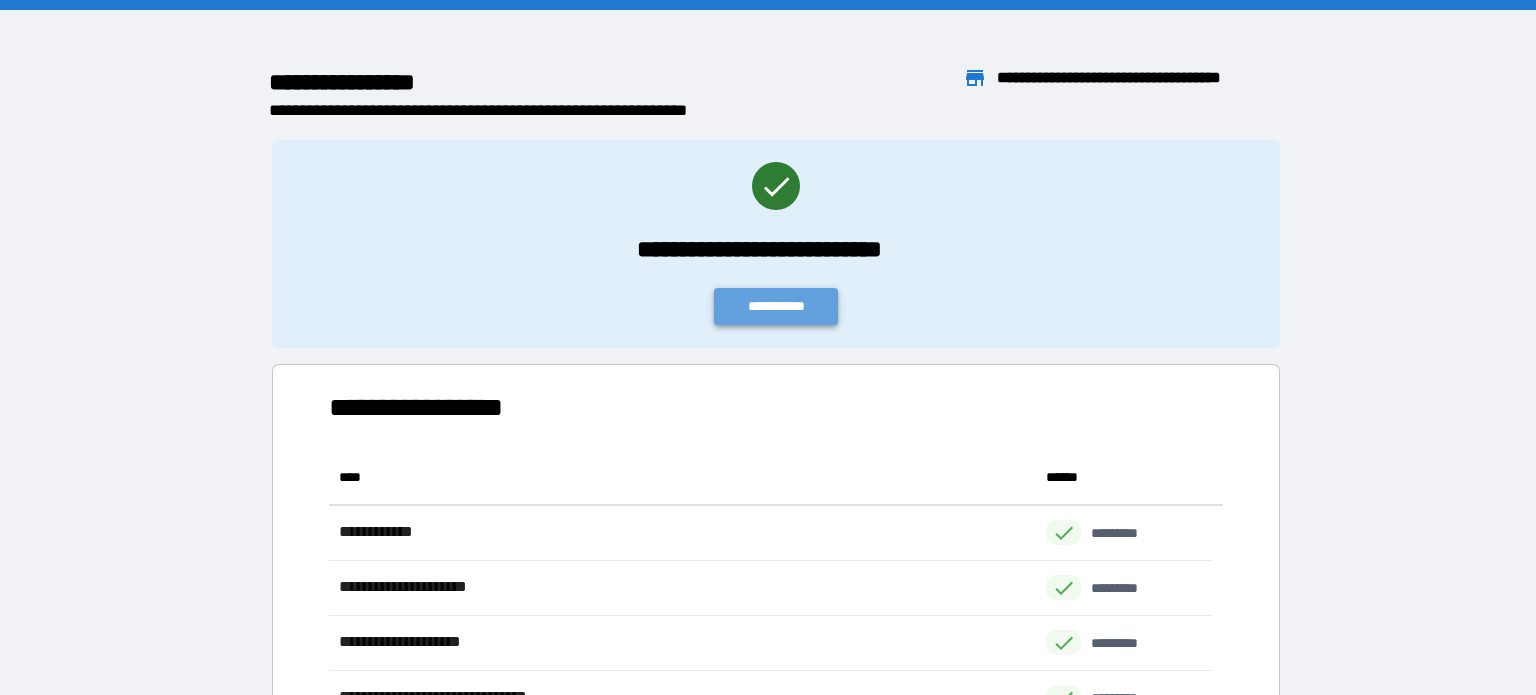 click on "**********" at bounding box center (776, 306) 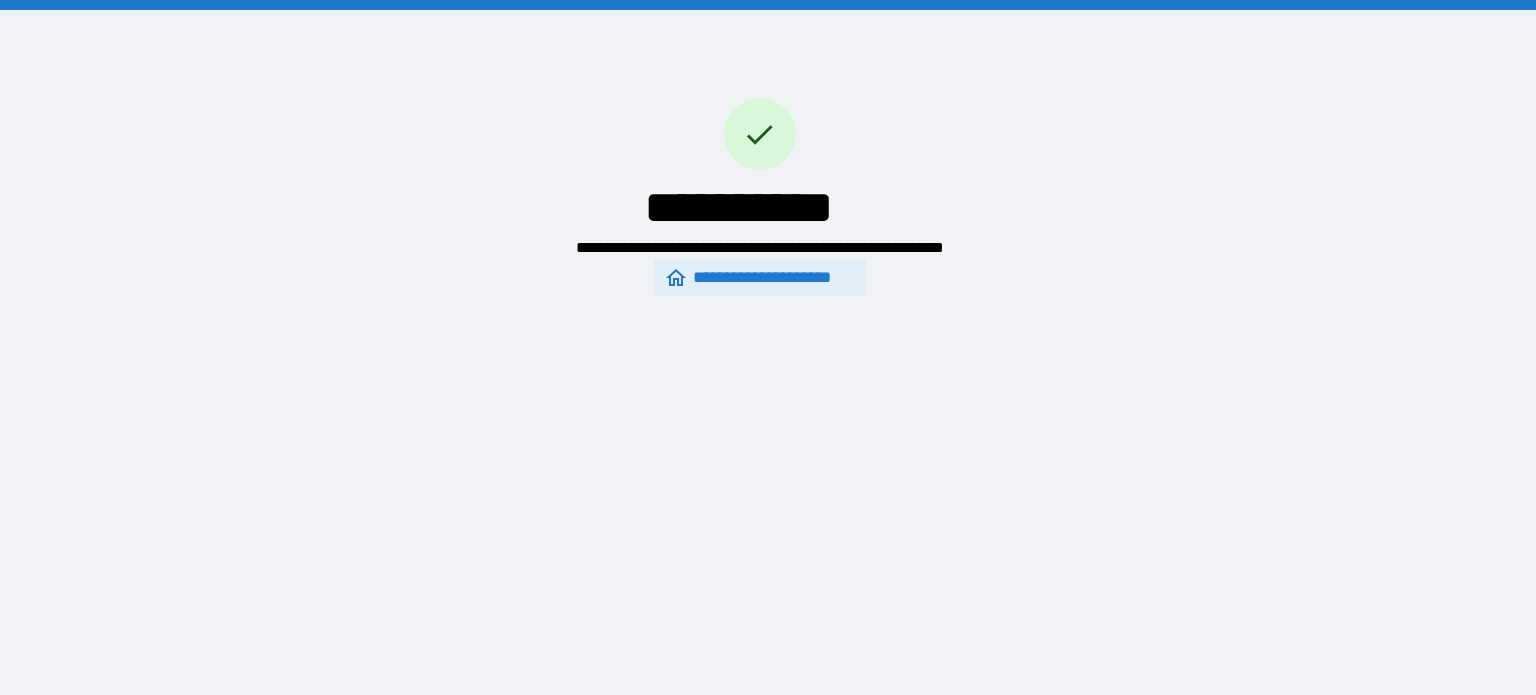 click on "**********" at bounding box center (759, 278) 